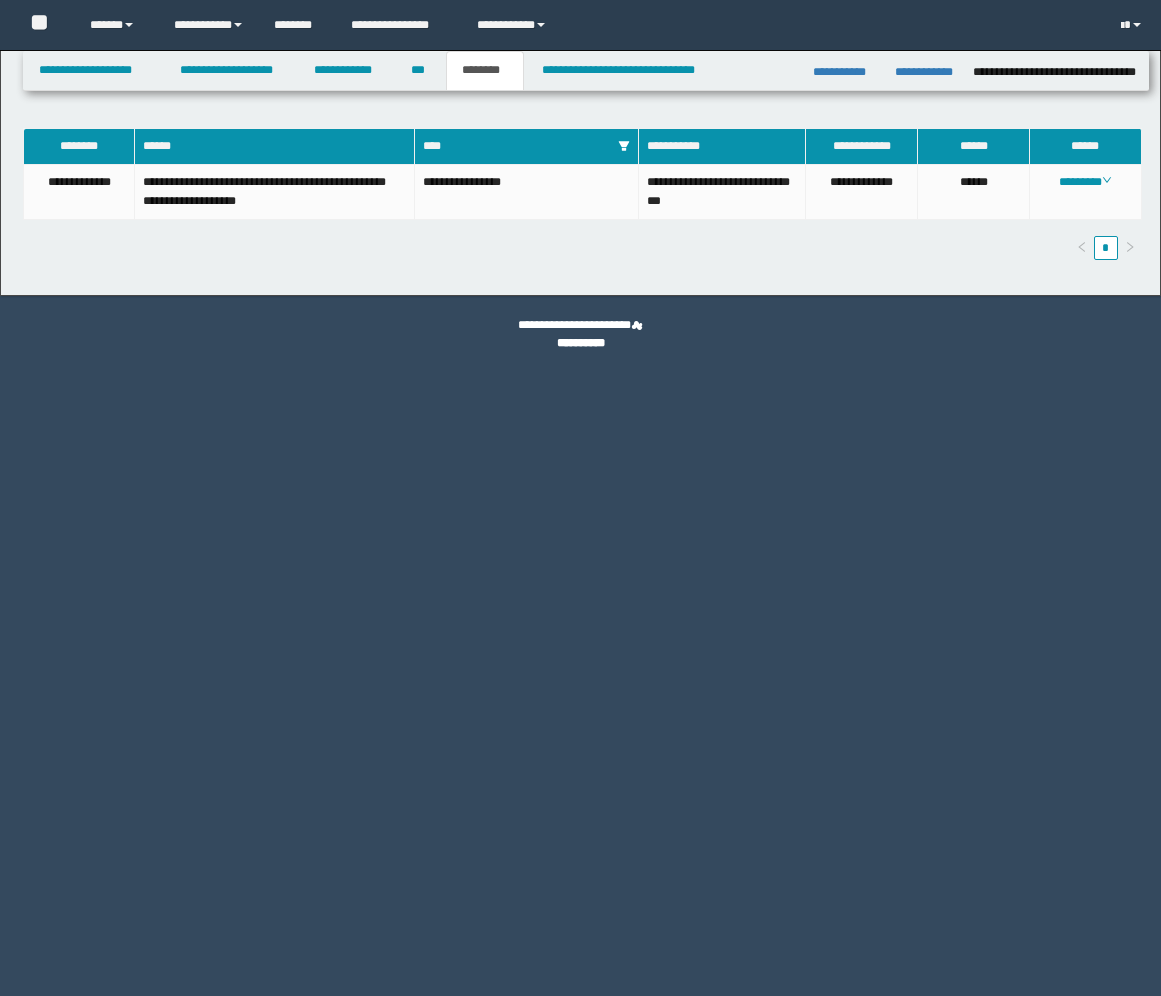 scroll, scrollTop: 0, scrollLeft: 0, axis: both 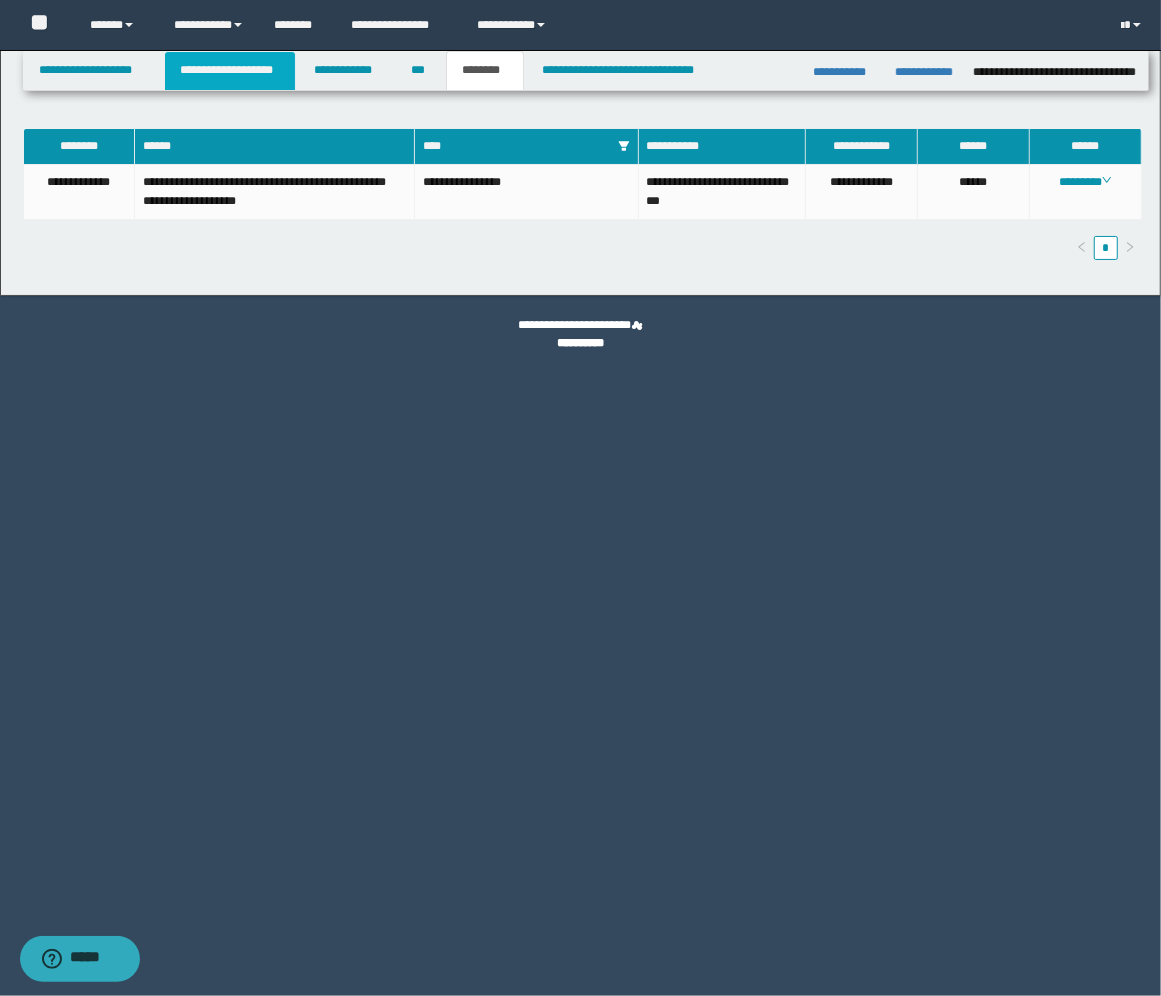 click on "**********" at bounding box center [230, 71] 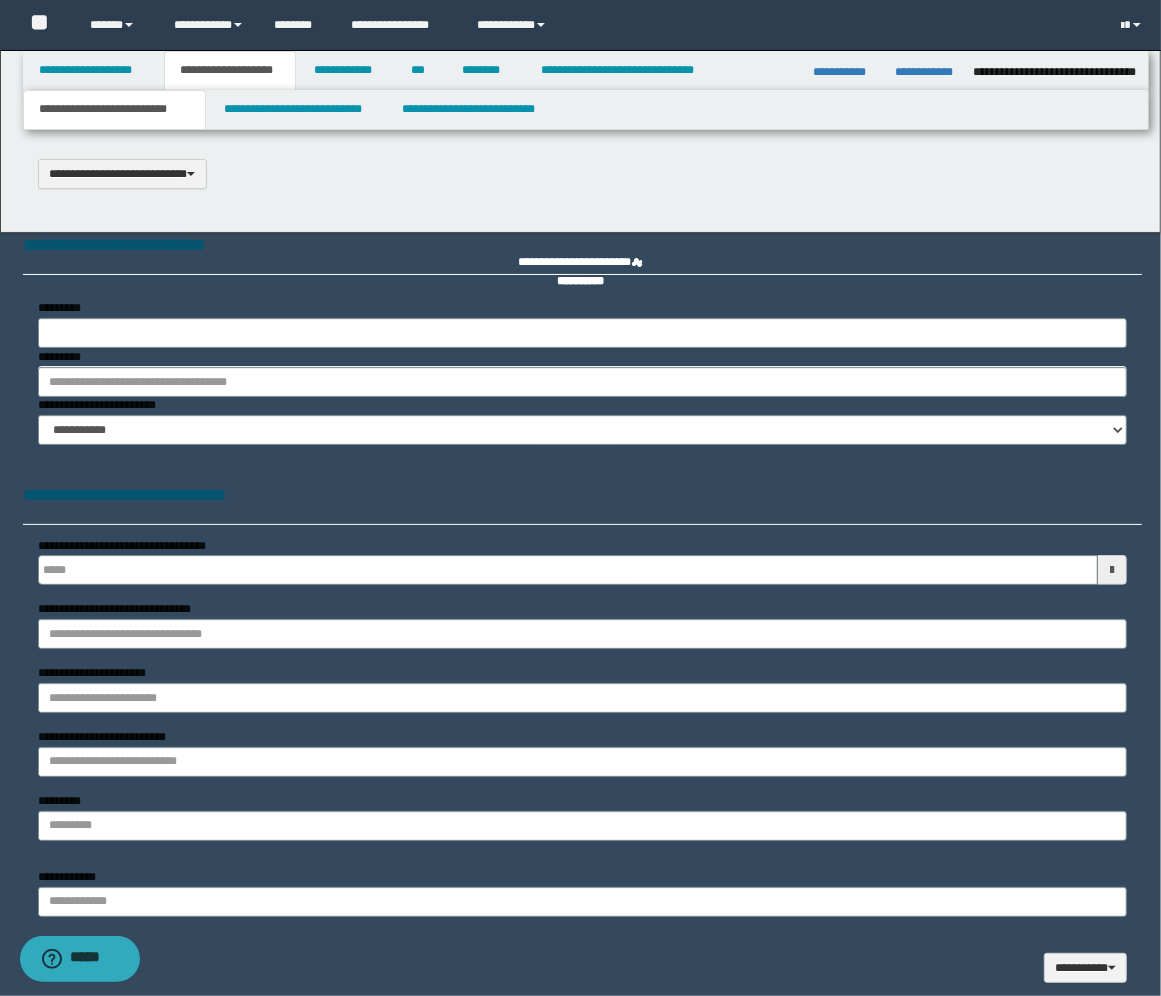 scroll, scrollTop: 0, scrollLeft: 0, axis: both 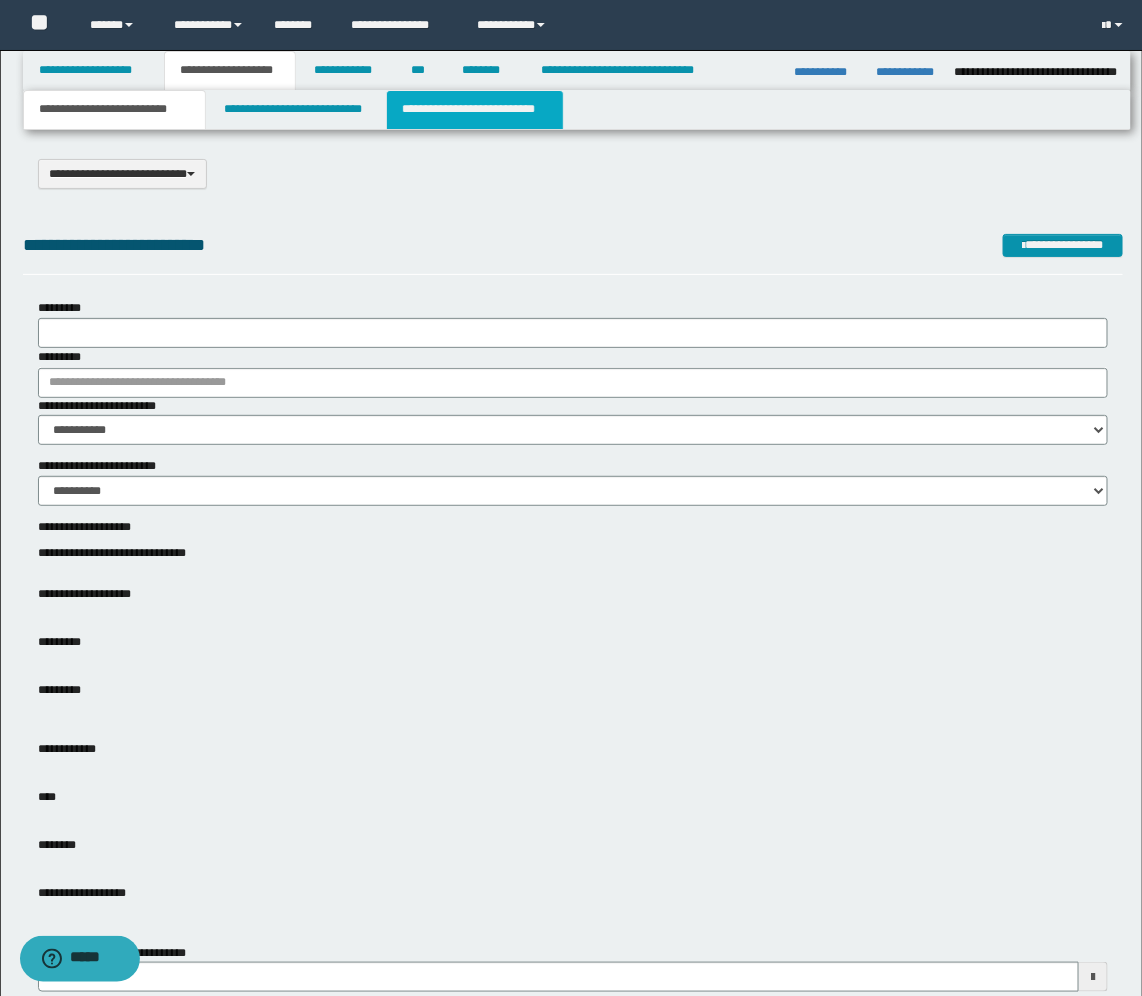 click on "**********" at bounding box center (475, 110) 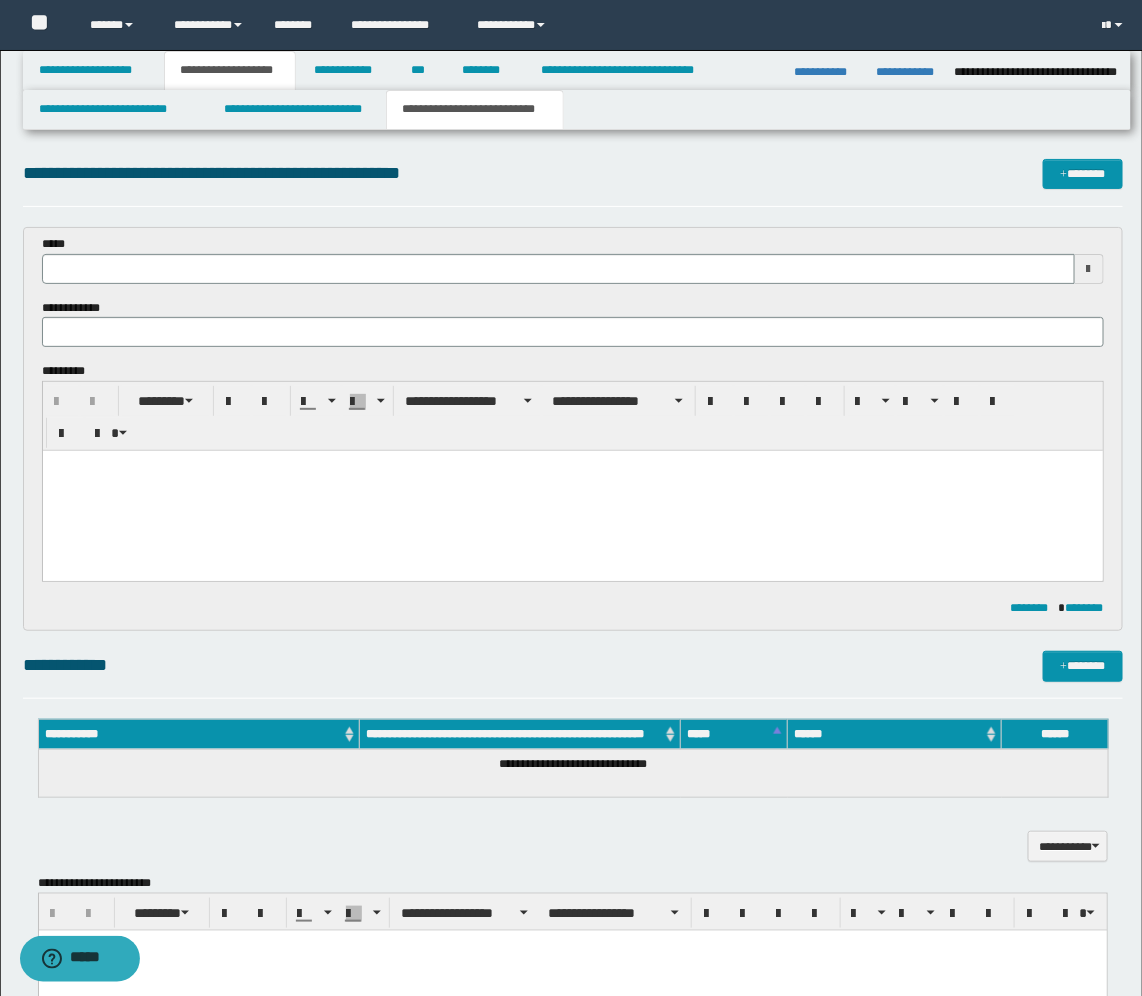 scroll, scrollTop: 0, scrollLeft: 0, axis: both 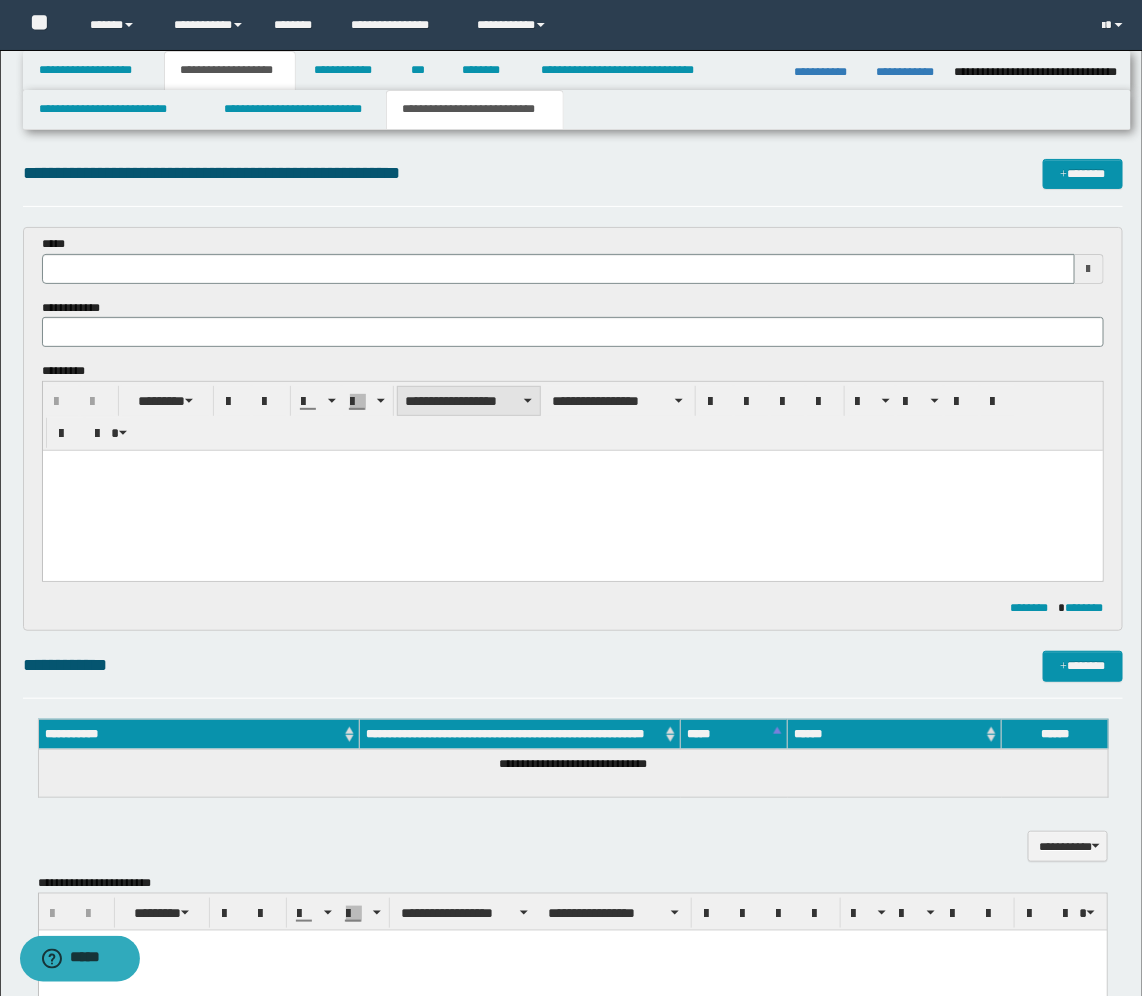 type 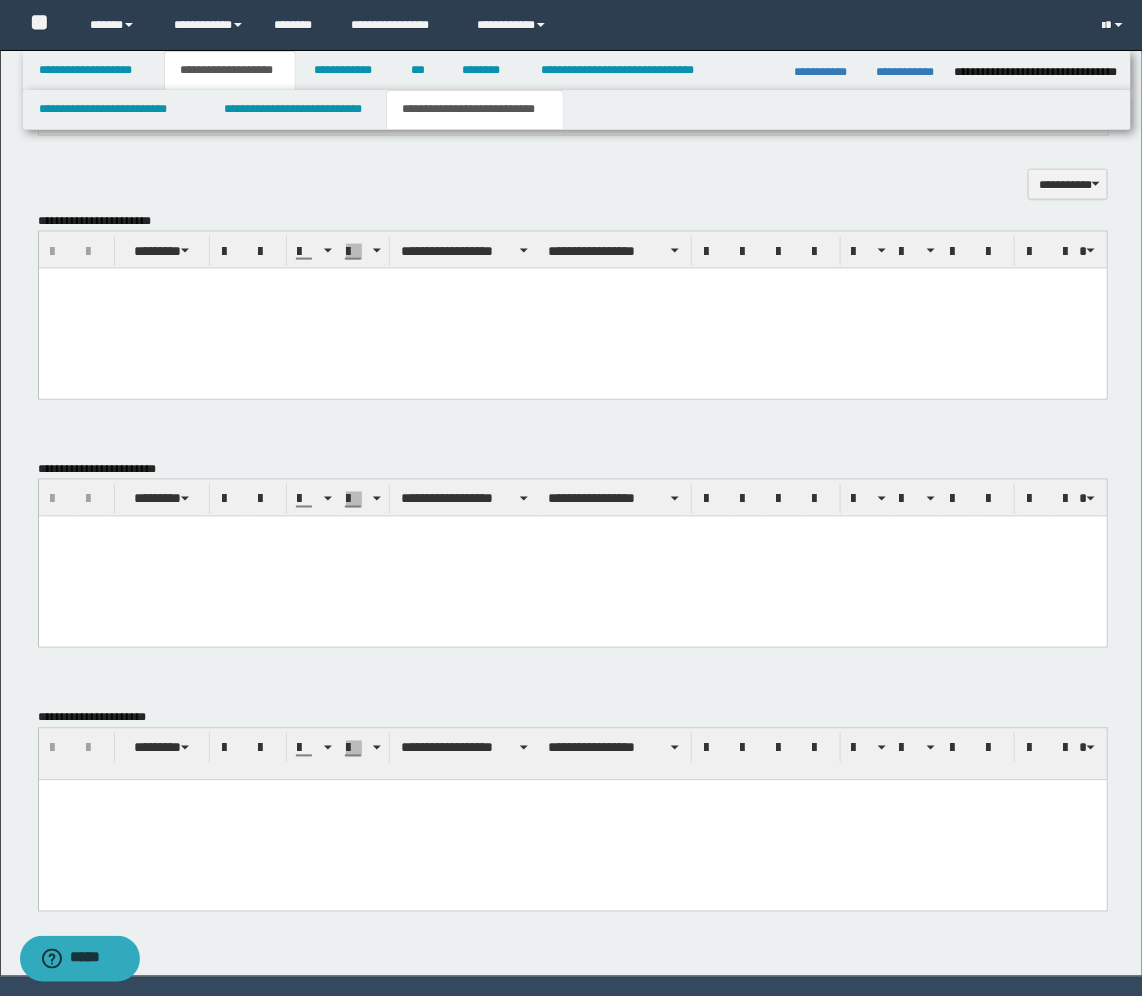 scroll, scrollTop: 720, scrollLeft: 0, axis: vertical 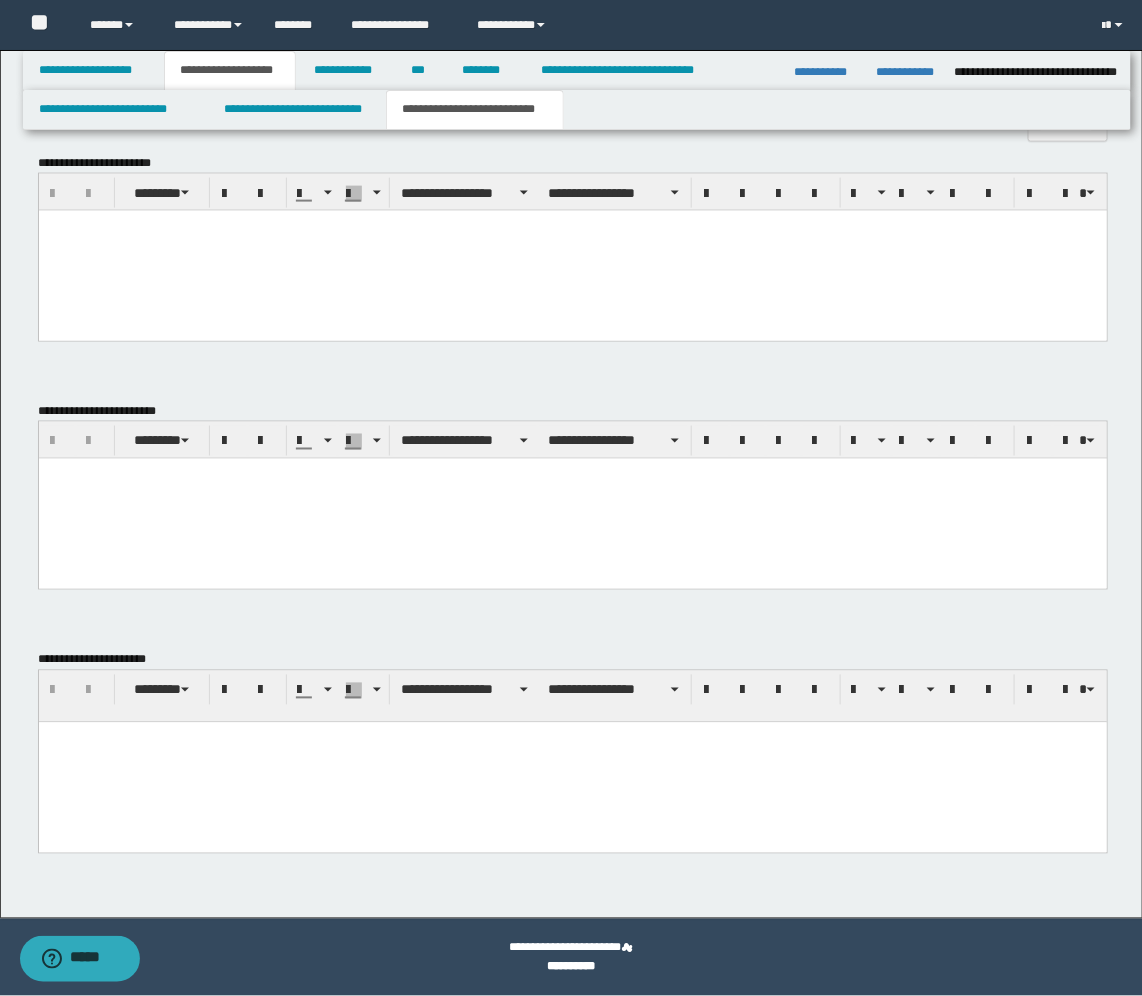 click at bounding box center [572, 762] 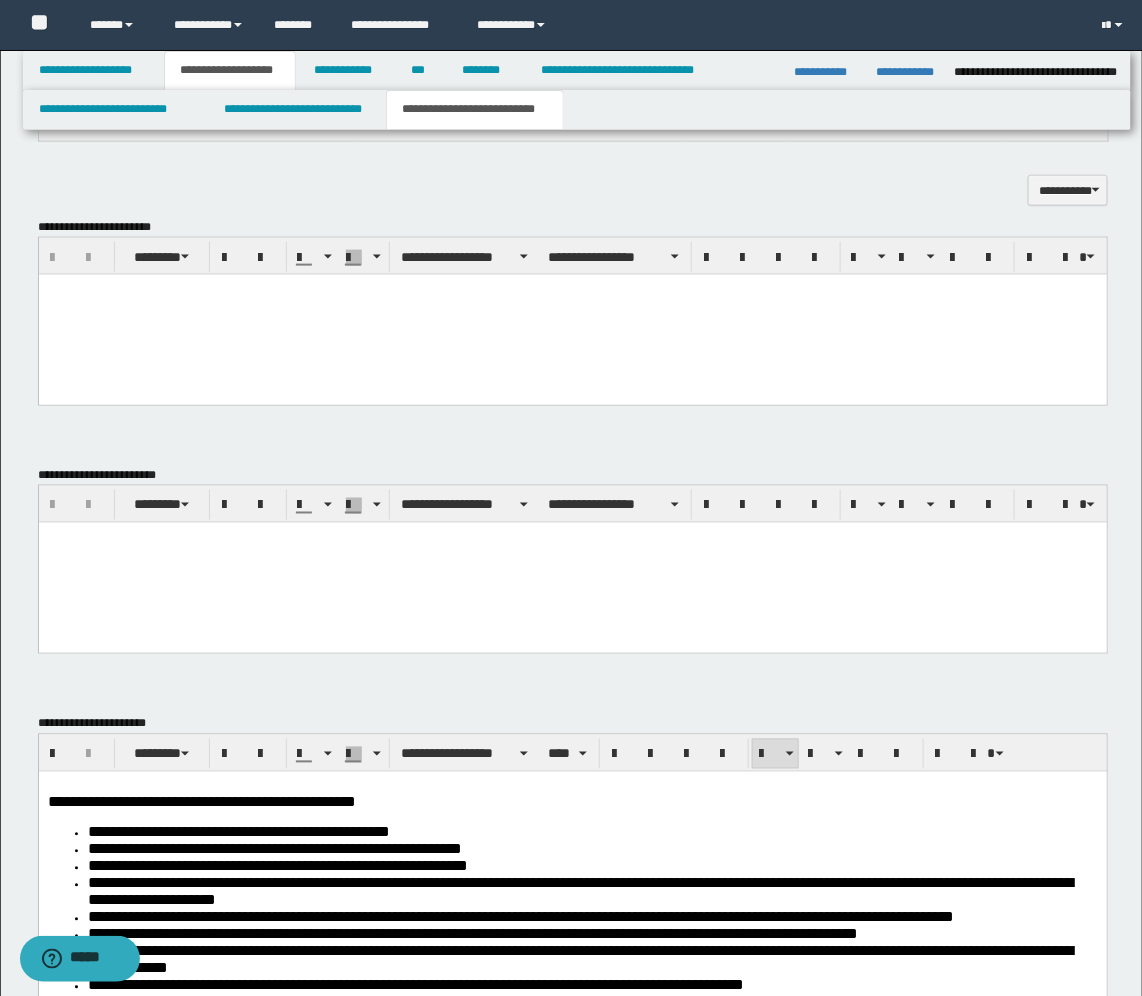 scroll, scrollTop: 595, scrollLeft: 0, axis: vertical 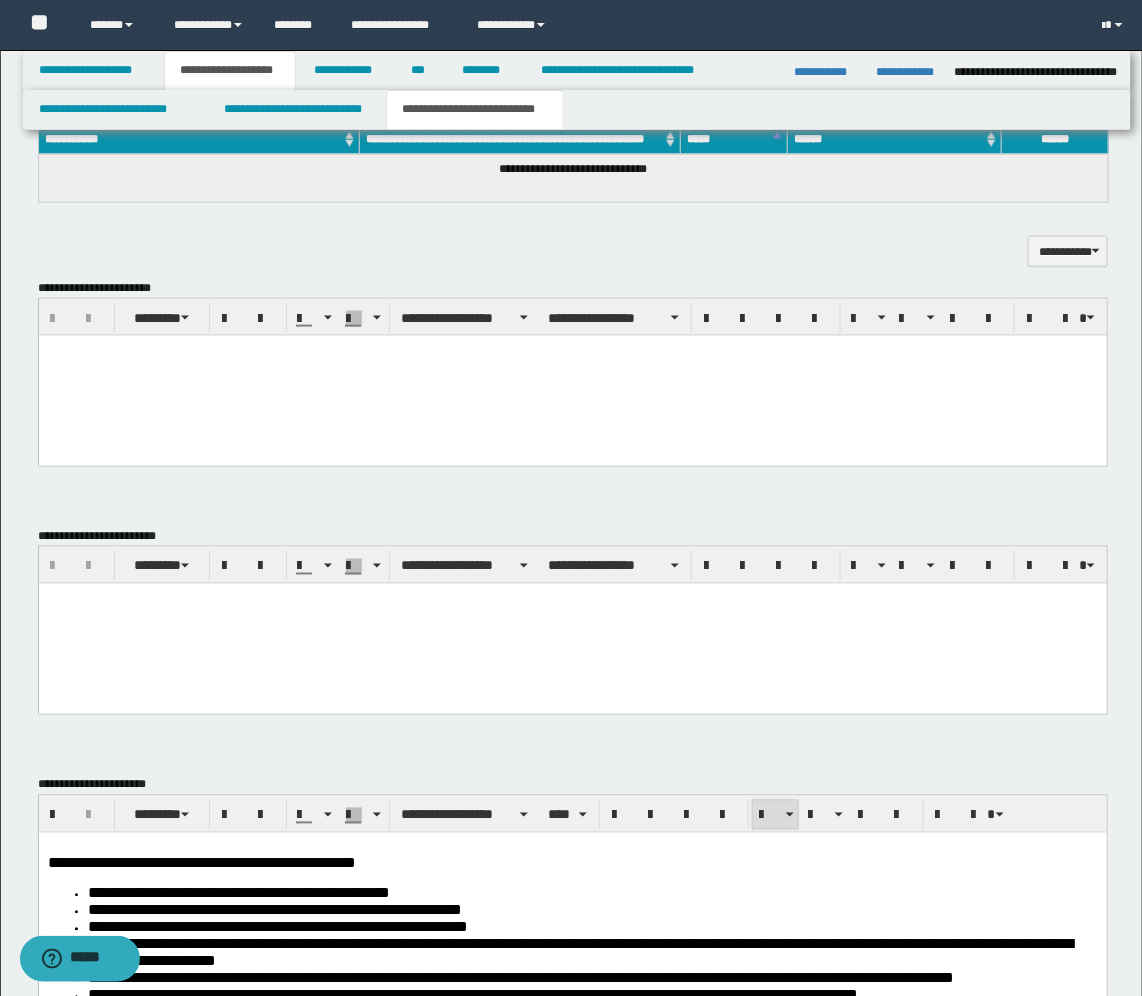 click at bounding box center [572, 375] 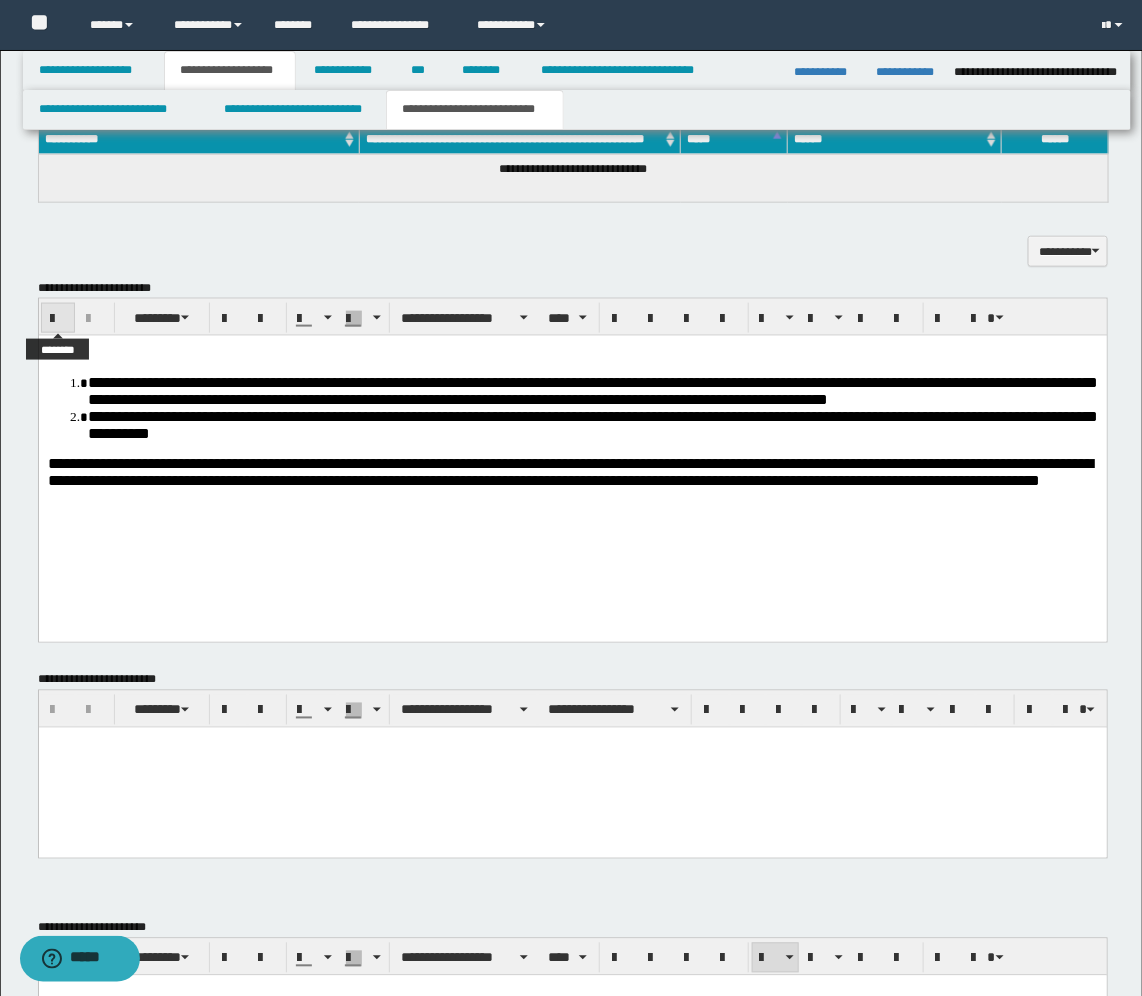 click at bounding box center [58, 319] 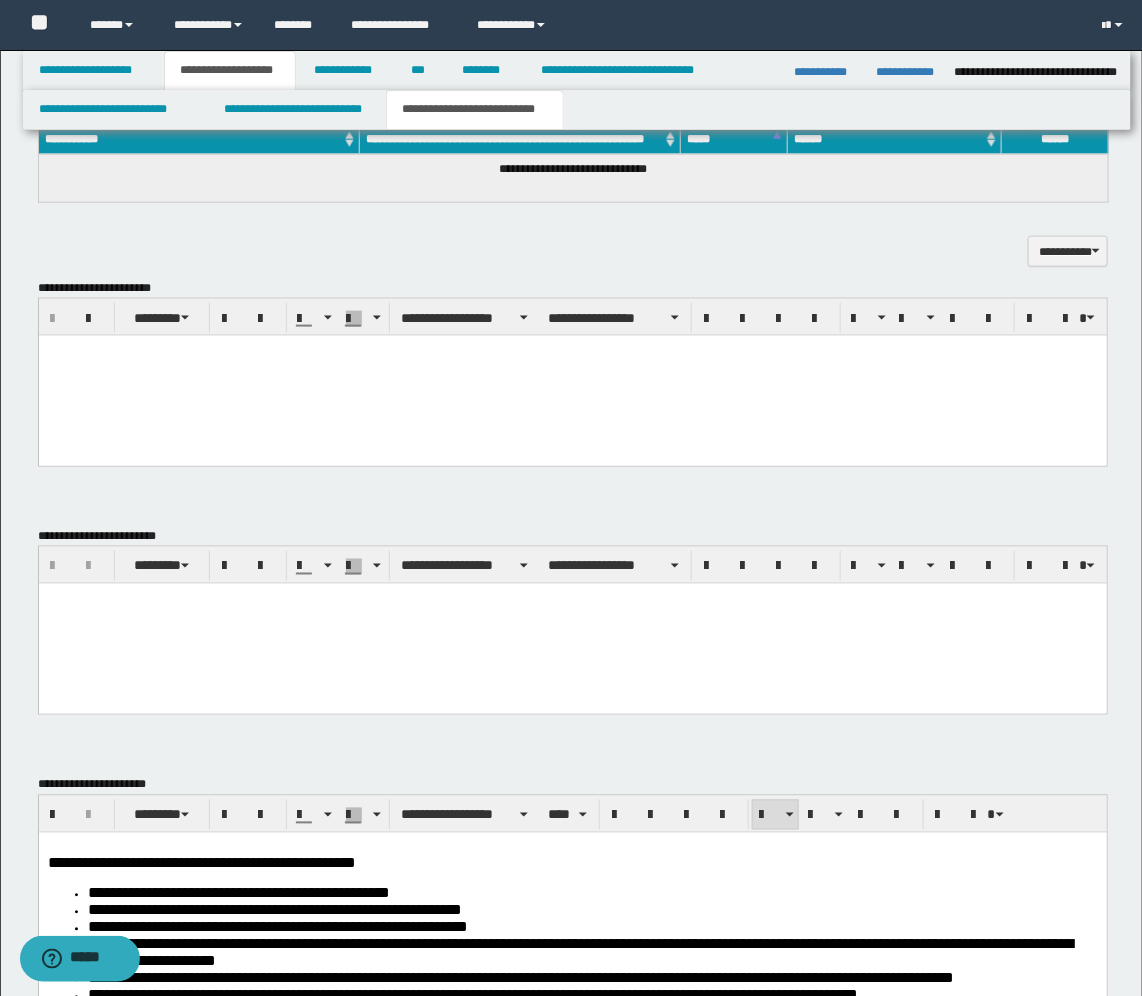 click at bounding box center (572, 375) 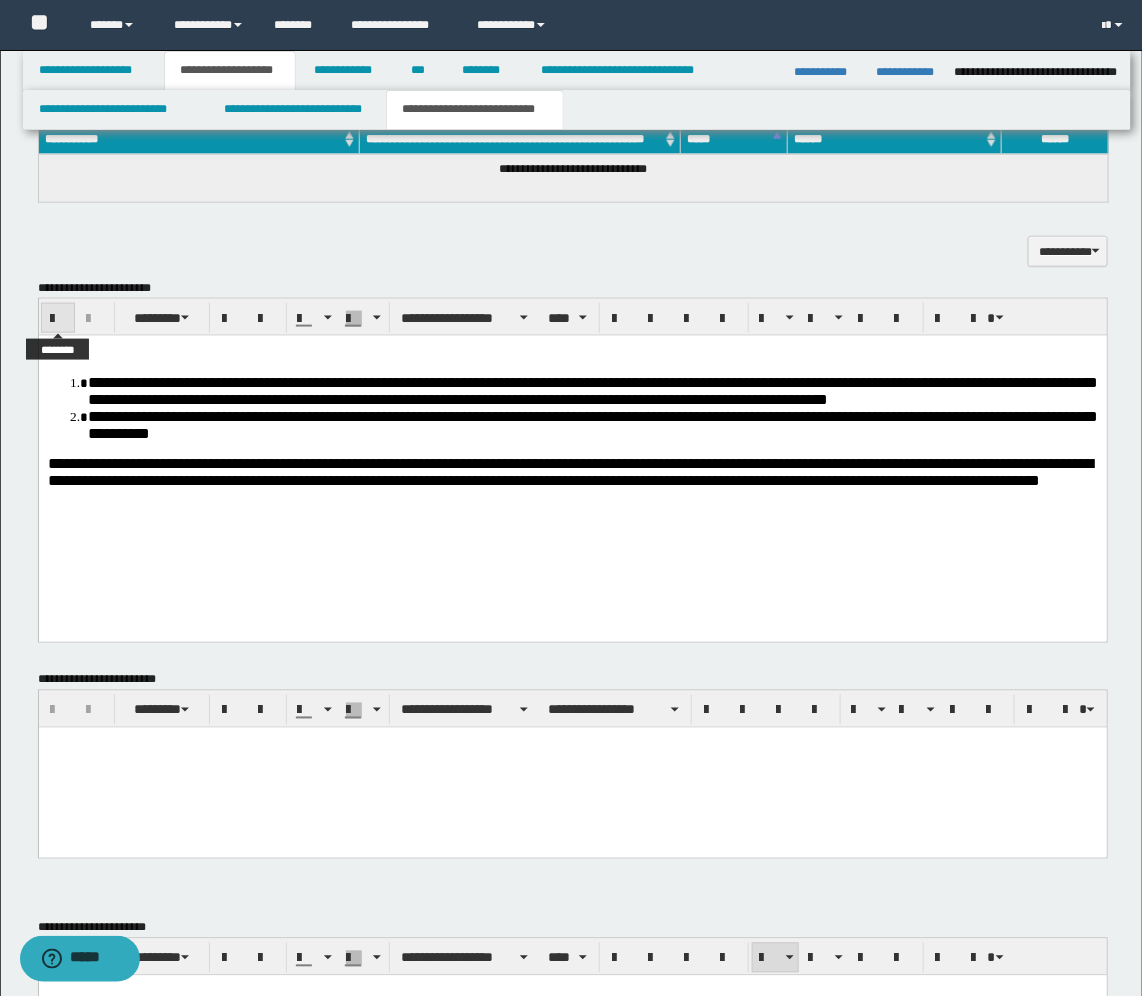 click at bounding box center (58, 319) 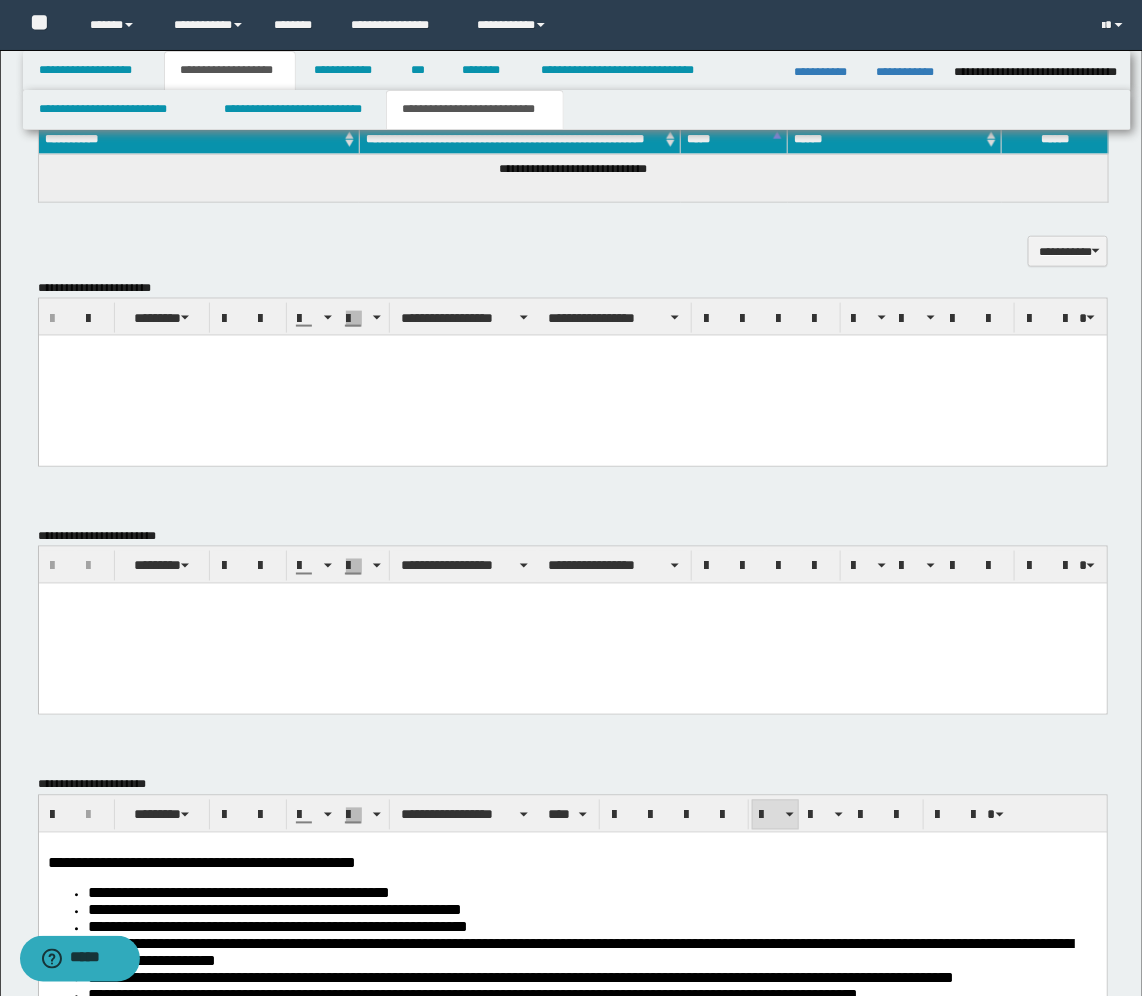 click at bounding box center [572, 350] 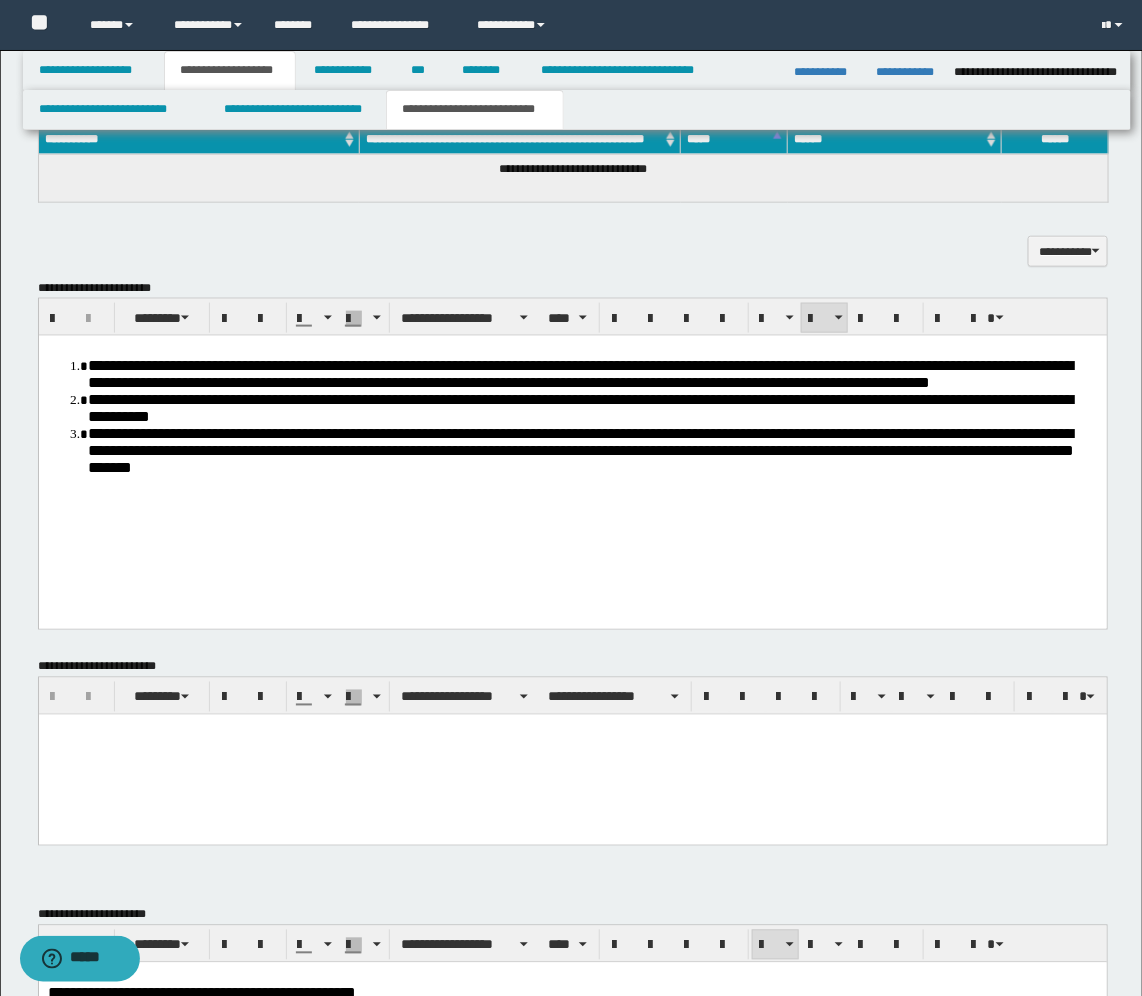 type 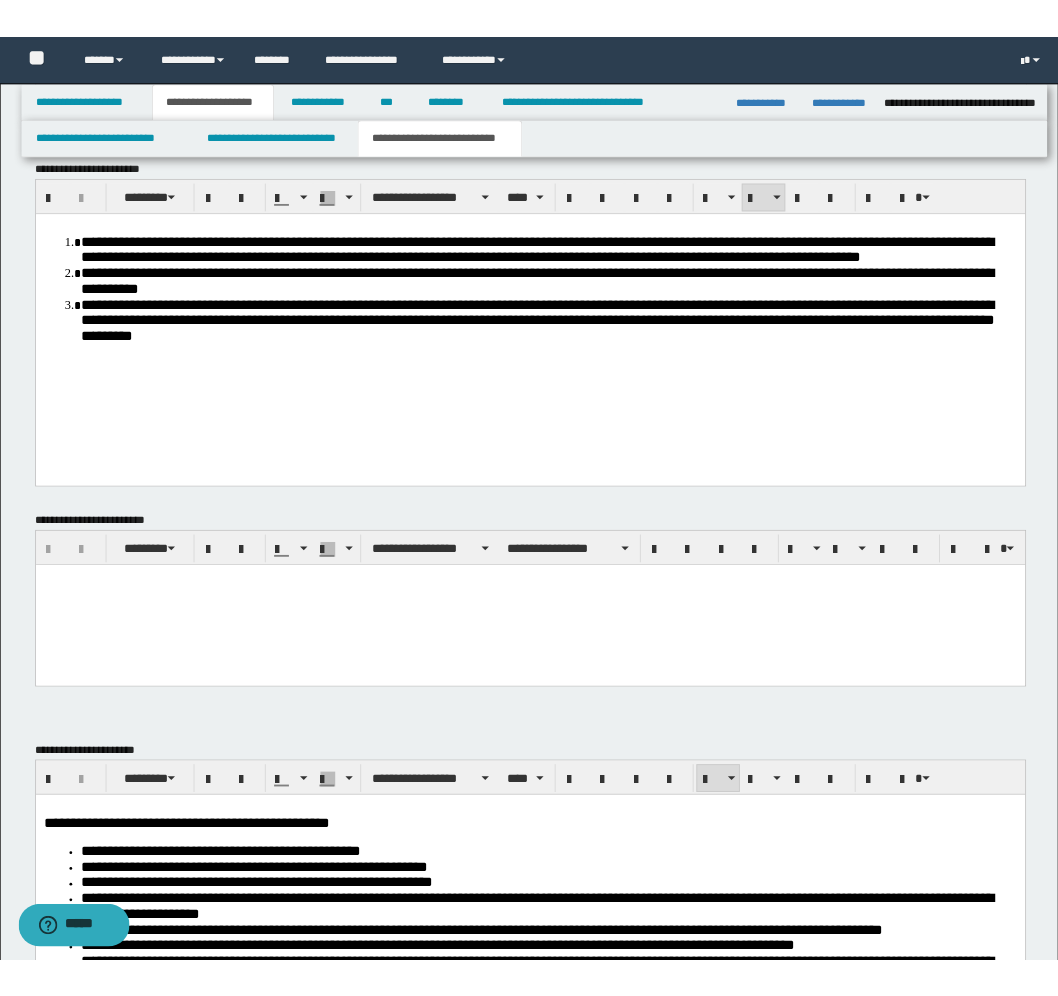 scroll, scrollTop: 720, scrollLeft: 0, axis: vertical 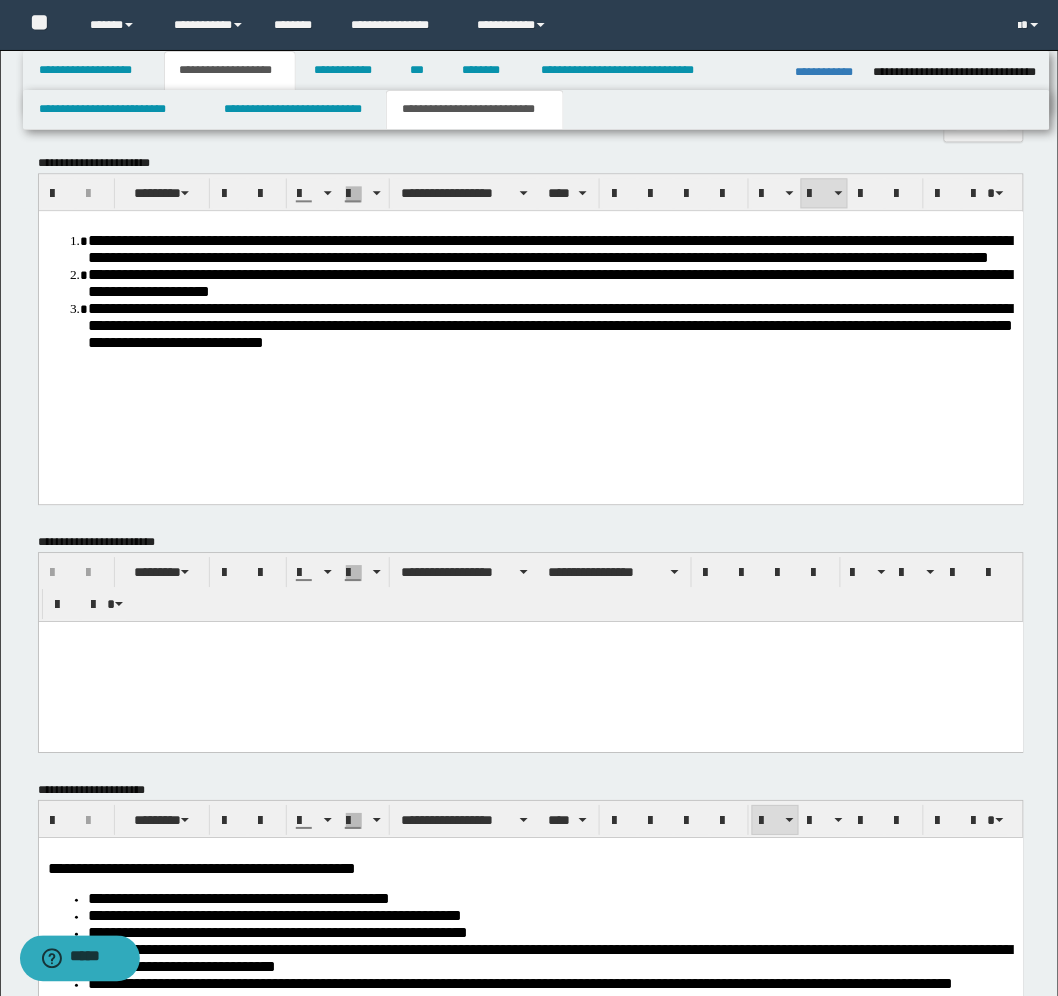 click on "**********" at bounding box center (529, 335) 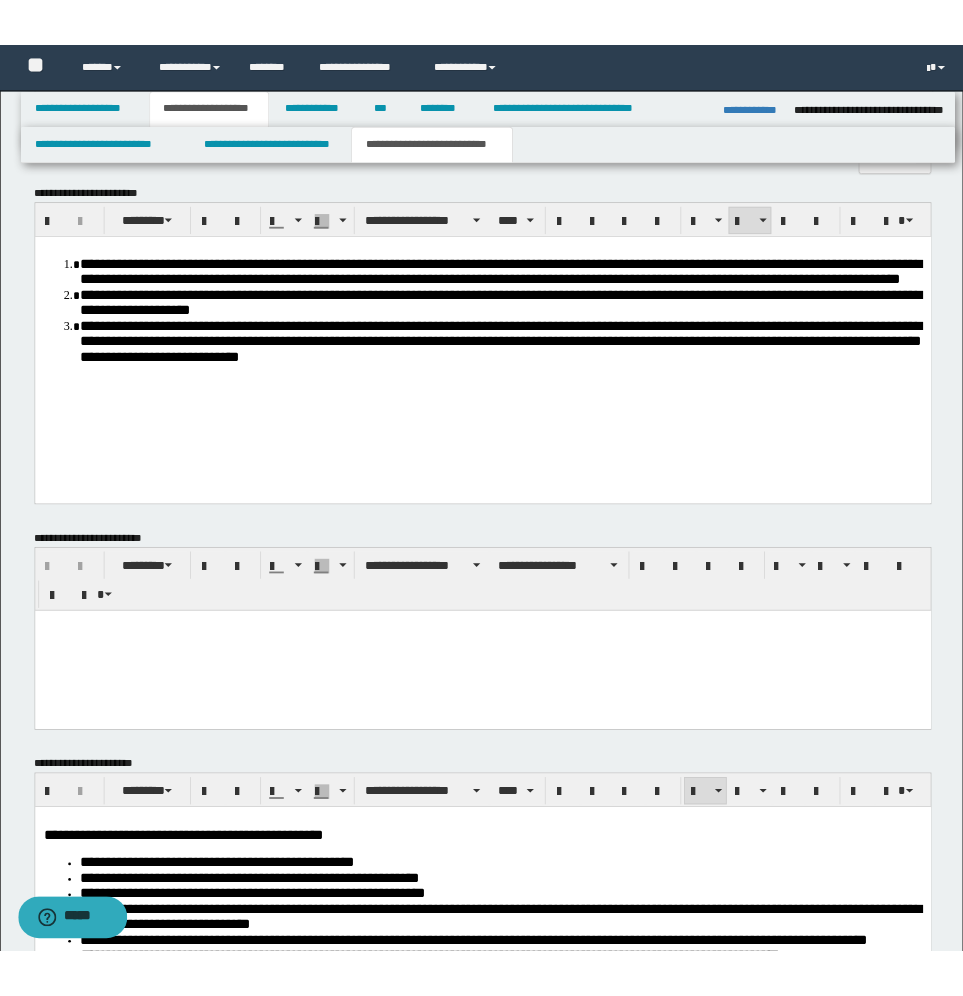 scroll, scrollTop: 0, scrollLeft: 0, axis: both 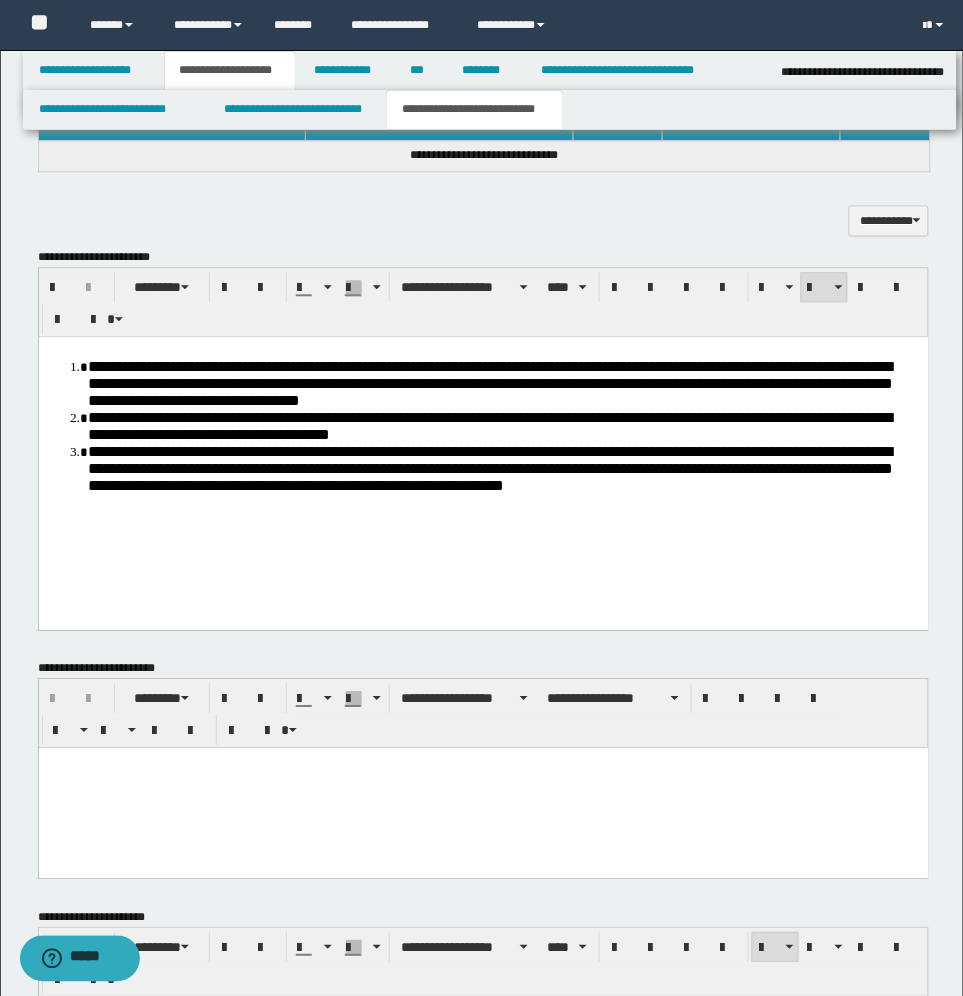 click at bounding box center [483, 763] 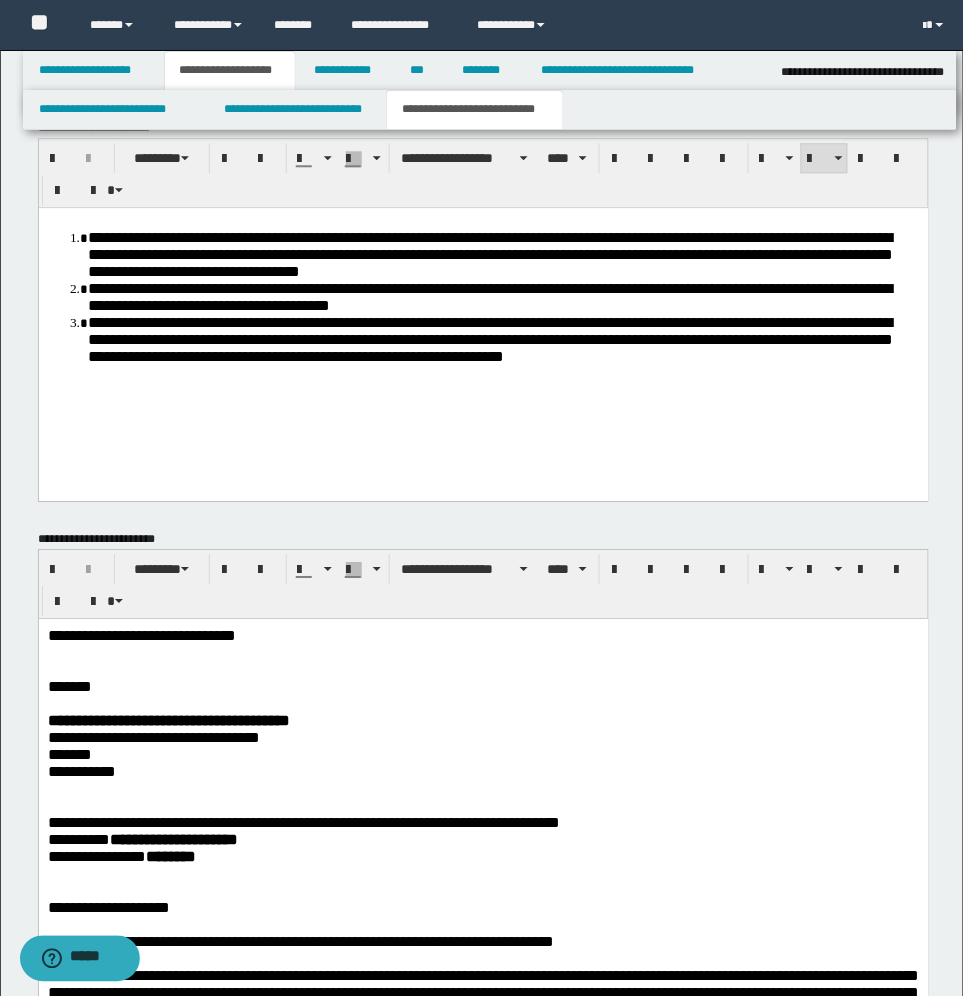 scroll, scrollTop: 750, scrollLeft: 0, axis: vertical 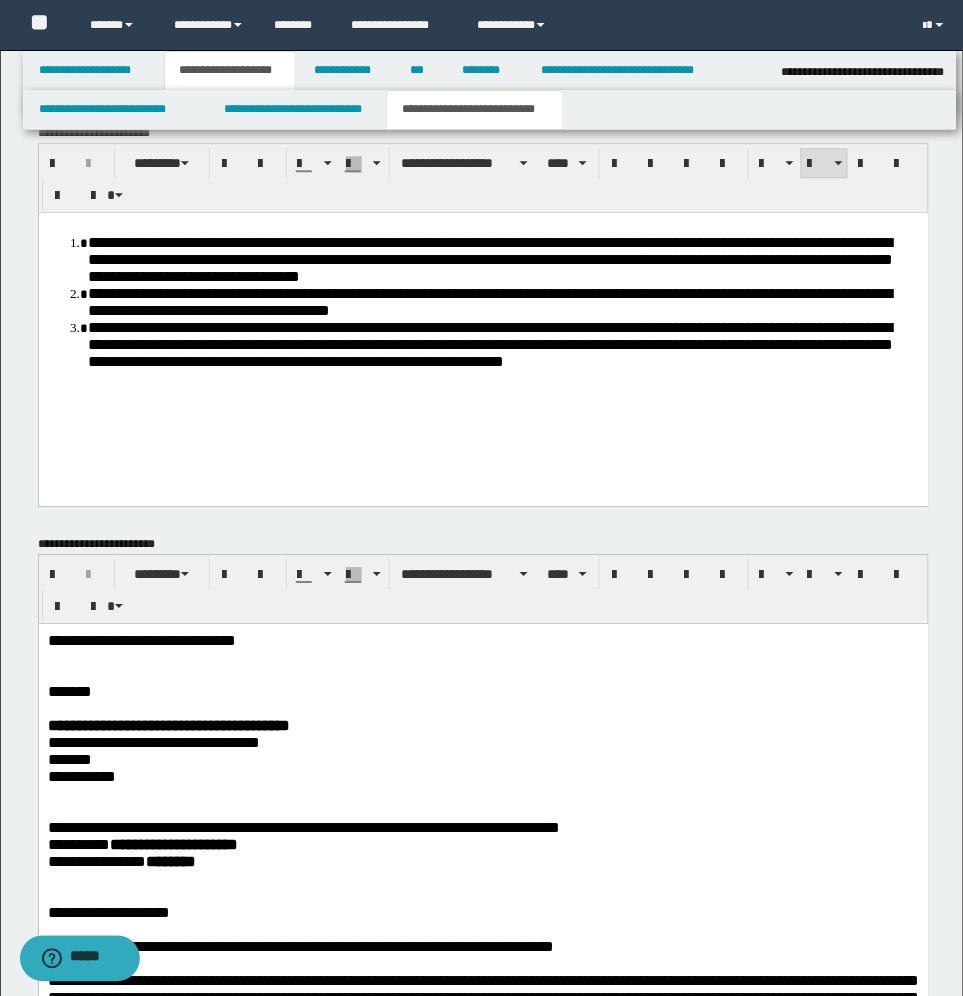 click on "**********" at bounding box center (141, 639) 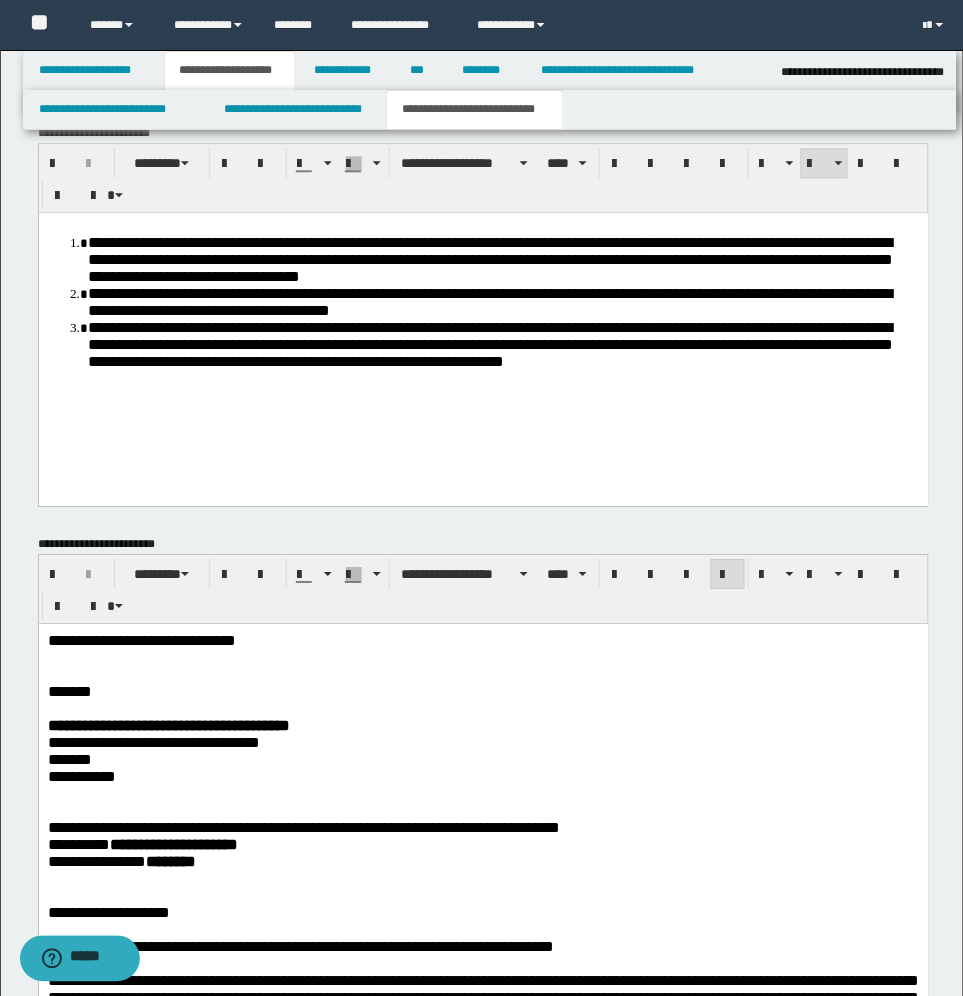 type 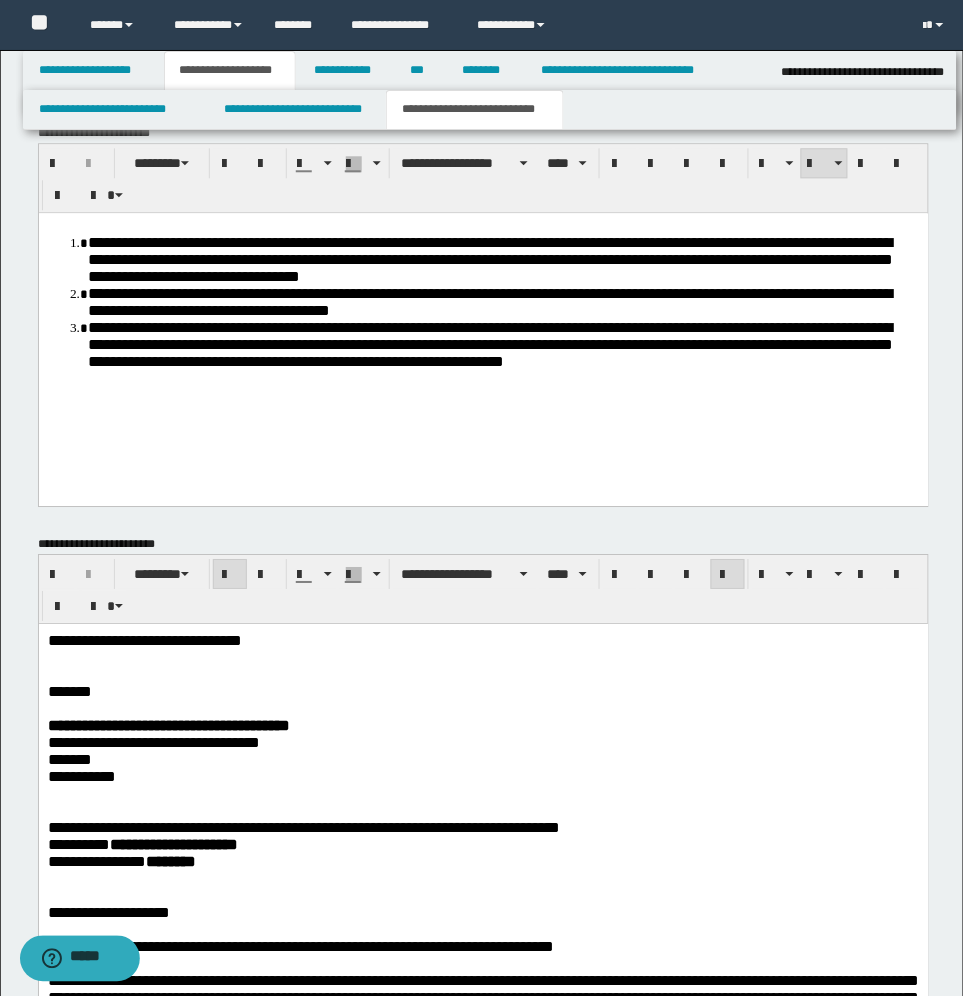 click on "**********" at bounding box center [483, 843] 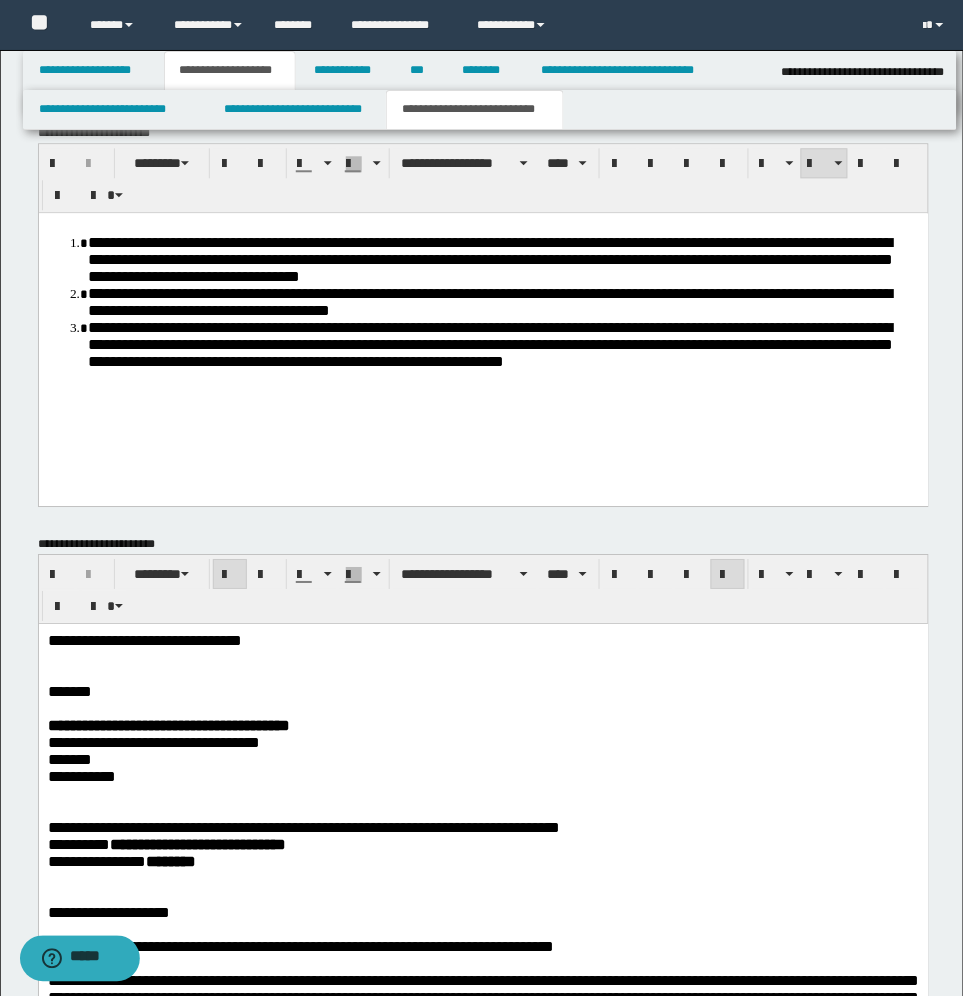 click on "**********" at bounding box center (483, 860) 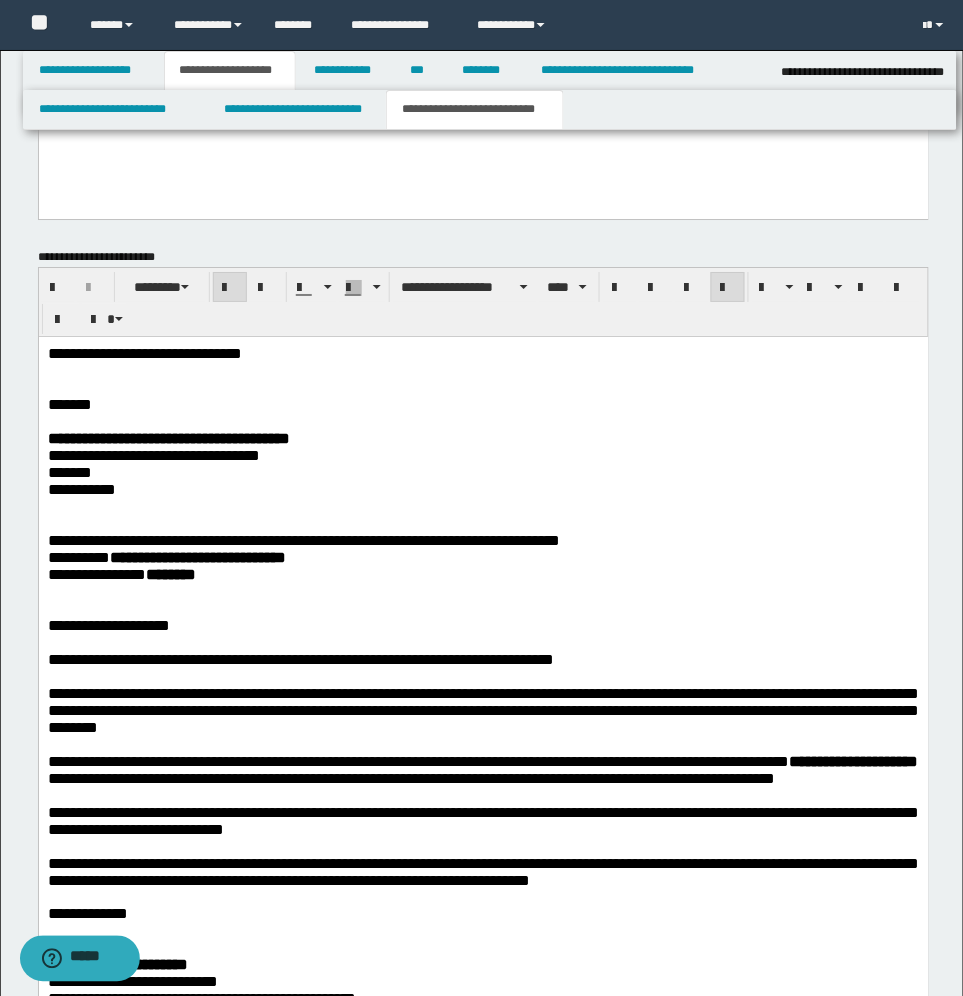 scroll, scrollTop: 1125, scrollLeft: 0, axis: vertical 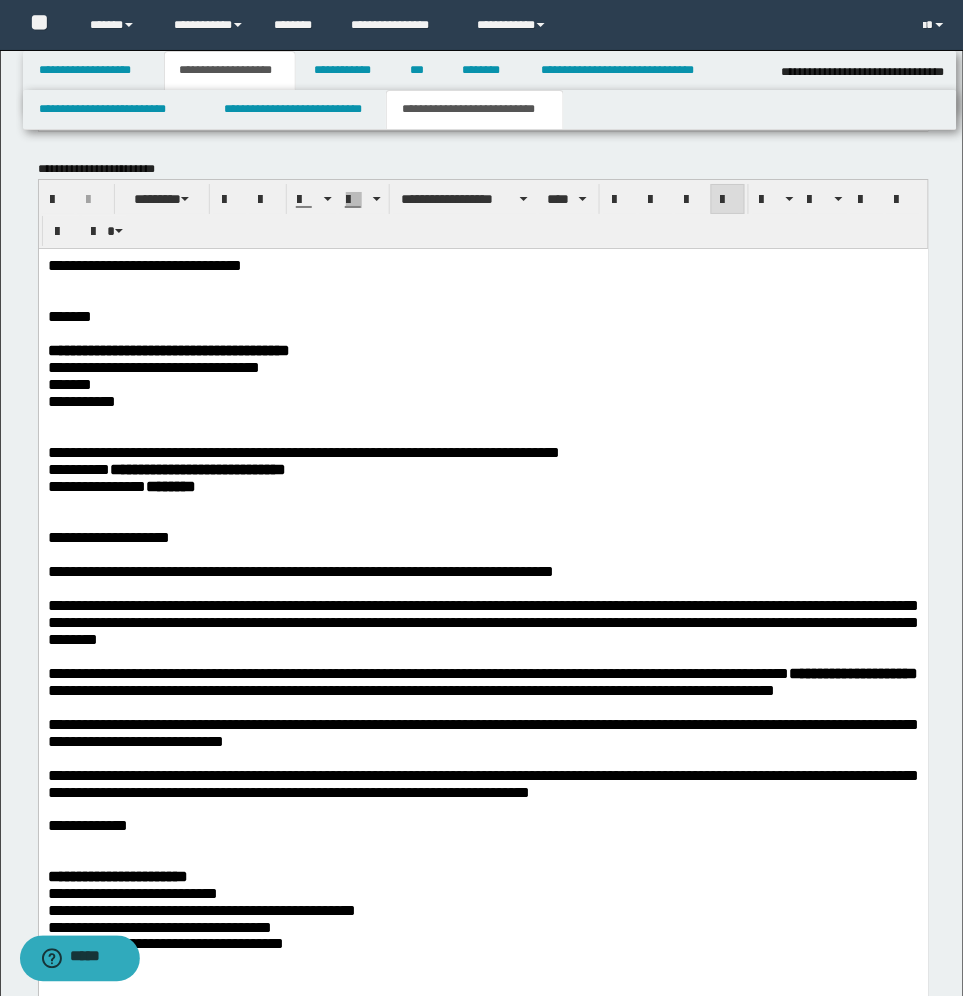 click on "**********" at bounding box center (108, 536) 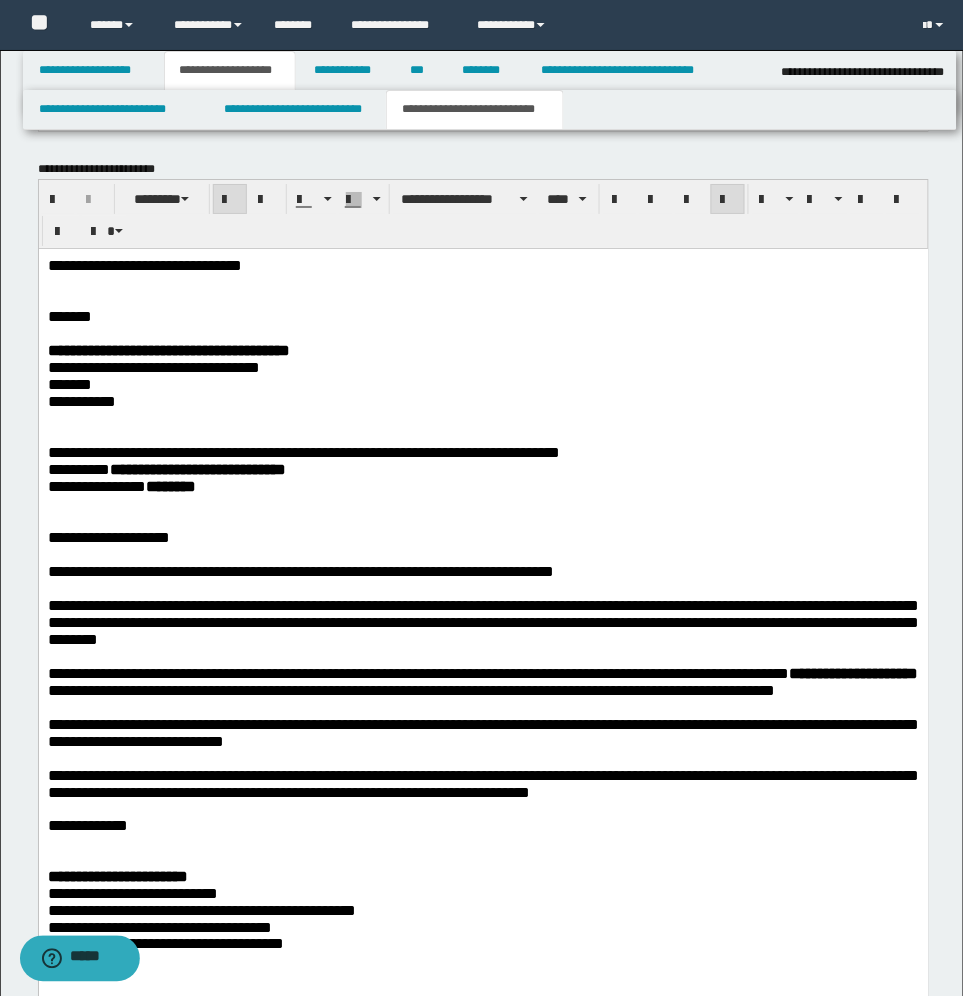 click on "**********" at bounding box center (482, 681) 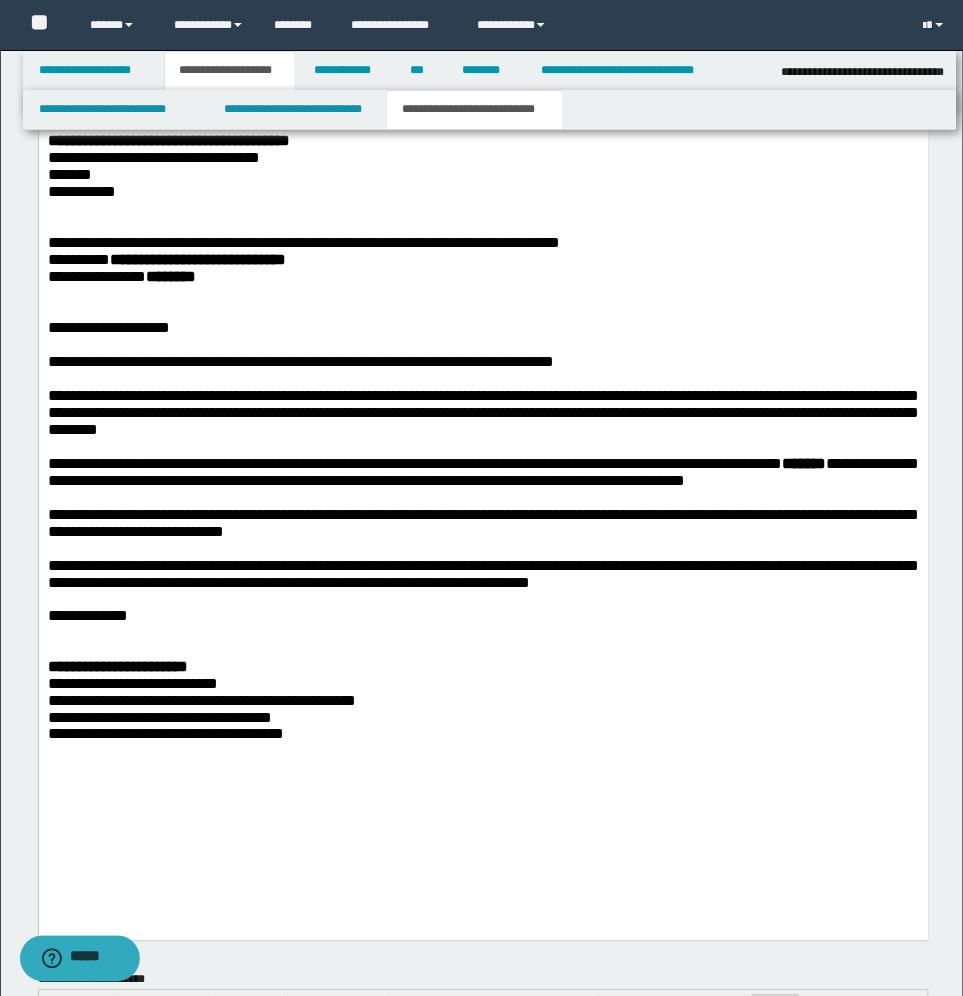 scroll, scrollTop: 1375, scrollLeft: 0, axis: vertical 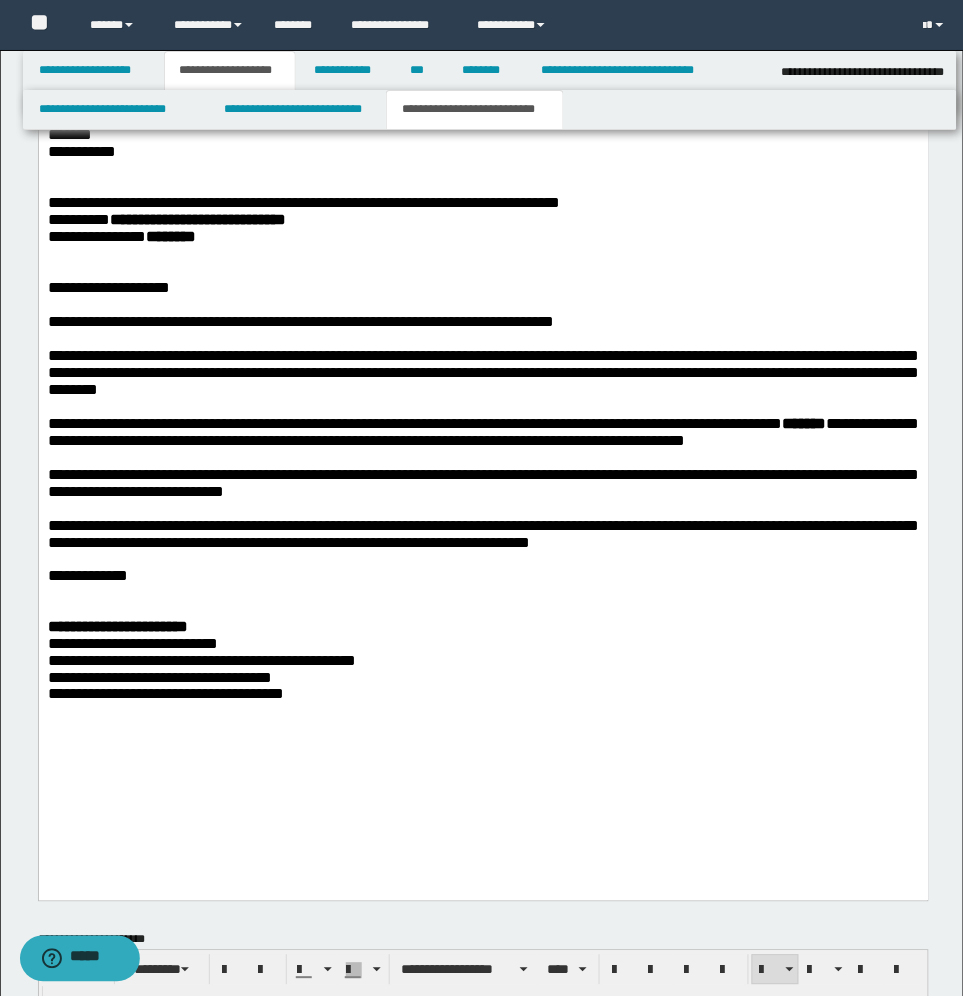 click on "**********" at bounding box center (483, 696) 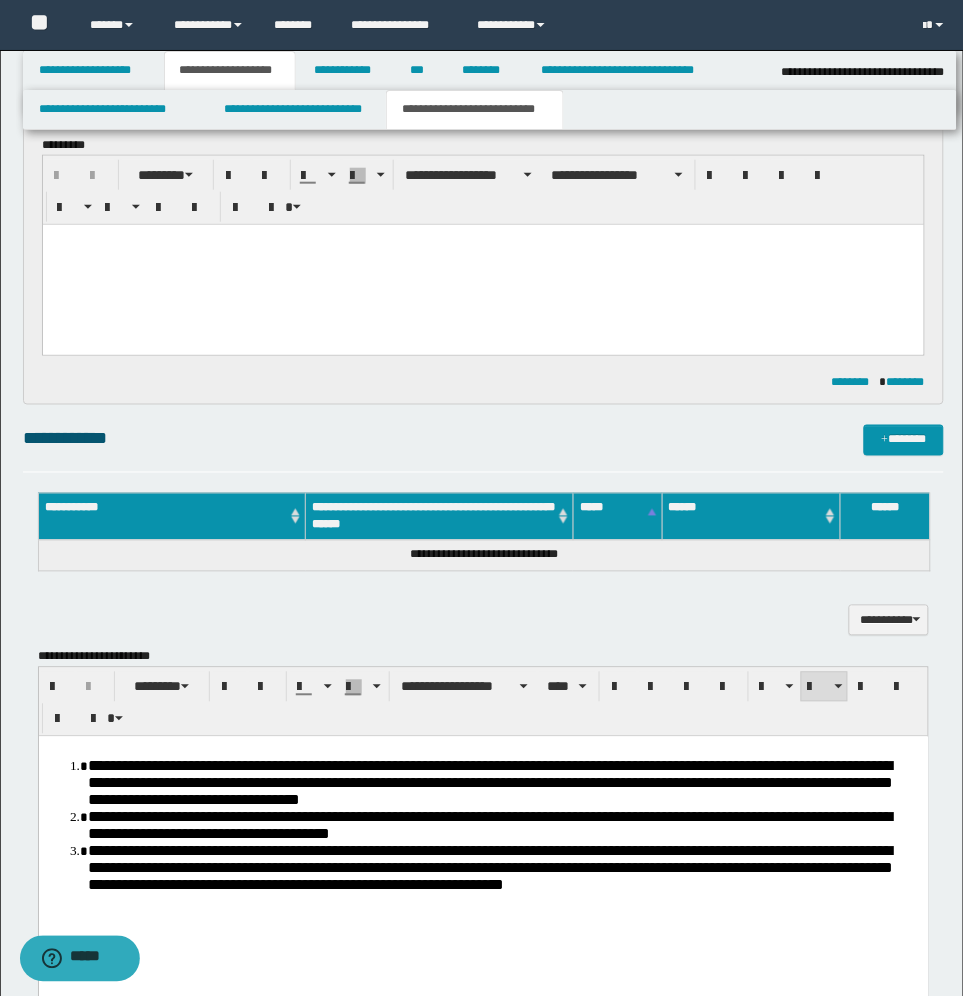 scroll, scrollTop: 213, scrollLeft: 0, axis: vertical 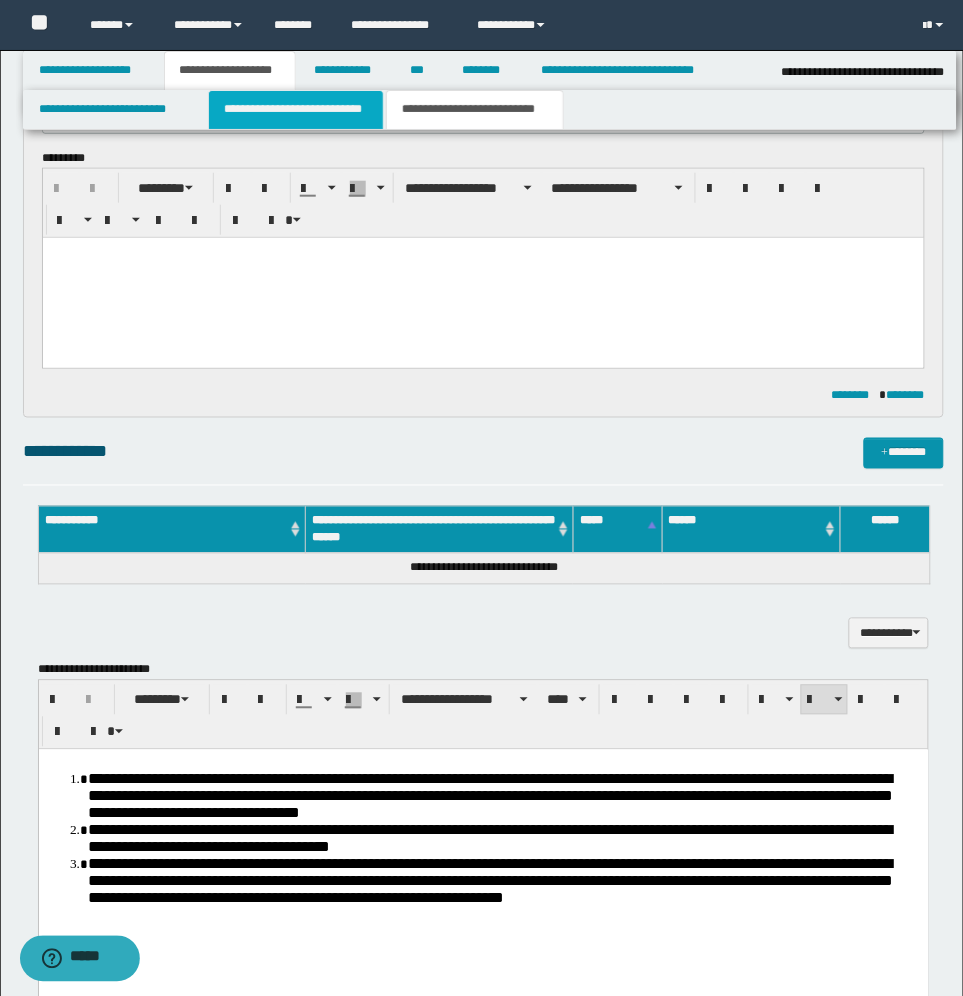 click on "**********" at bounding box center [296, 110] 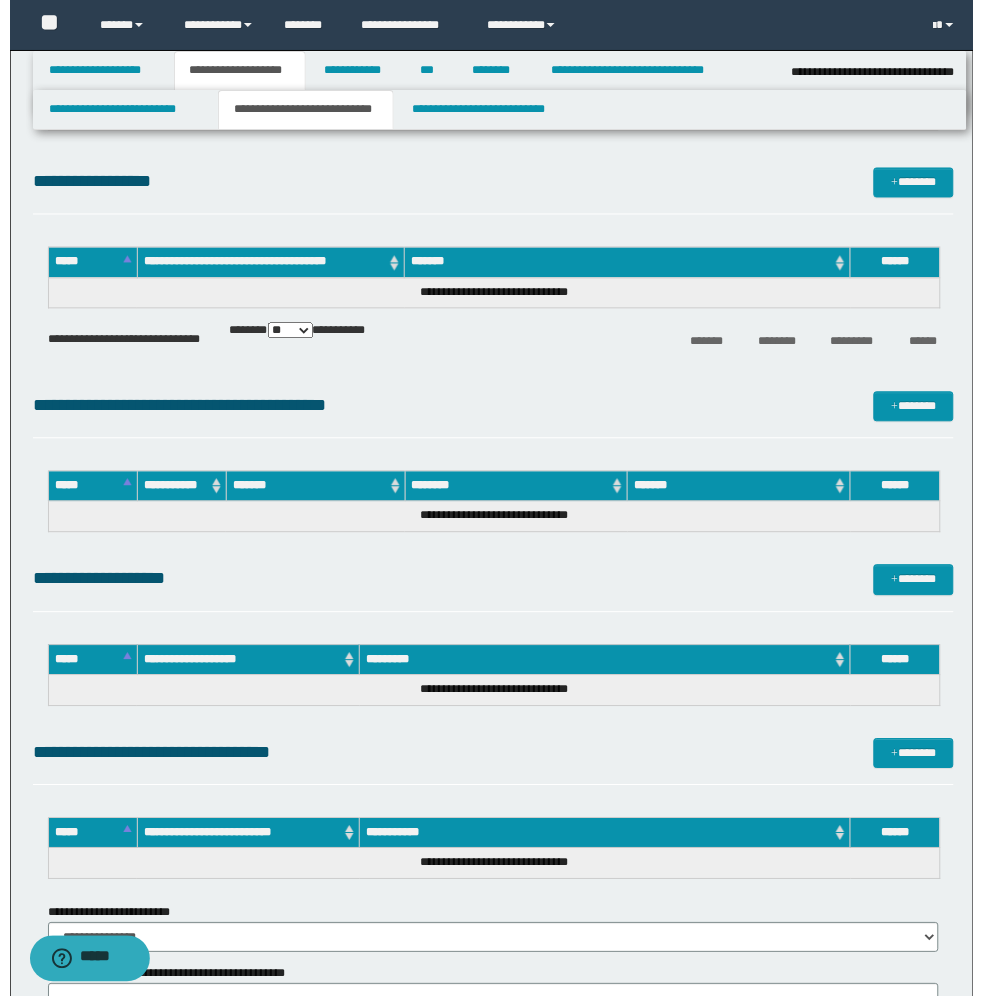 scroll, scrollTop: 500, scrollLeft: 0, axis: vertical 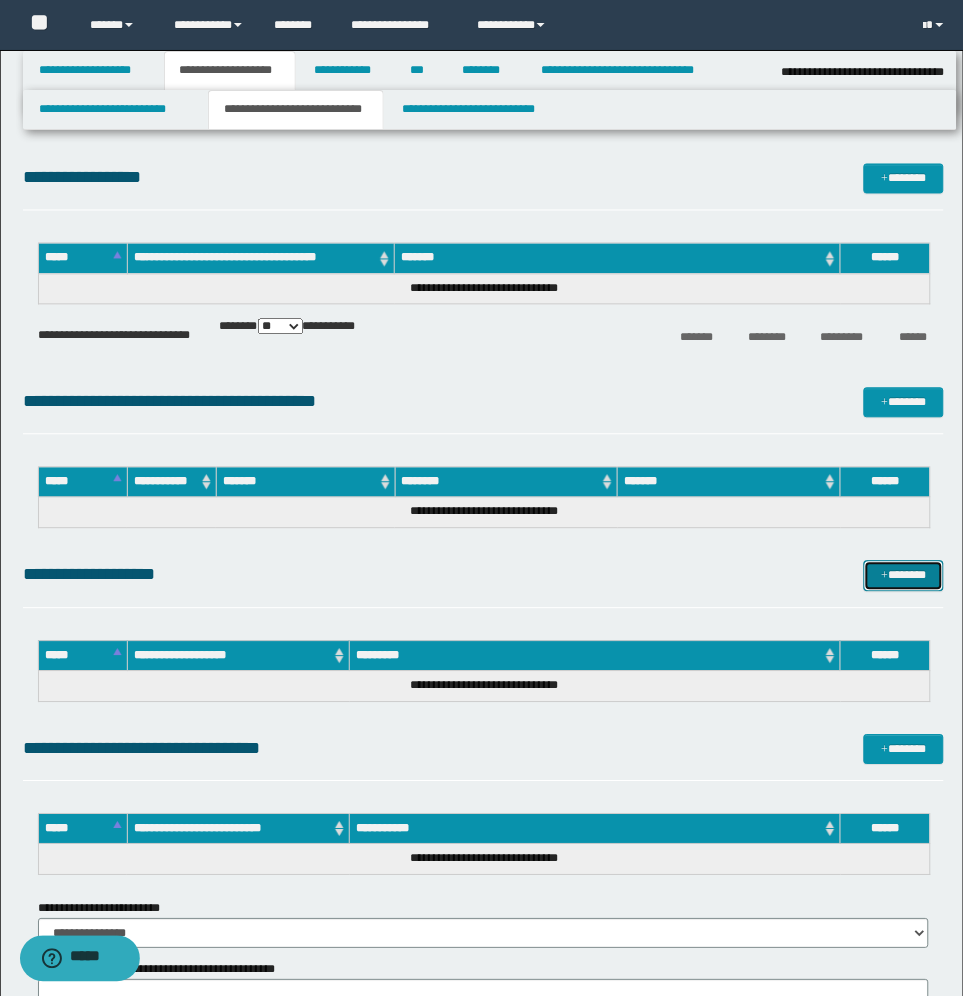 click on "*******" at bounding box center (904, 576) 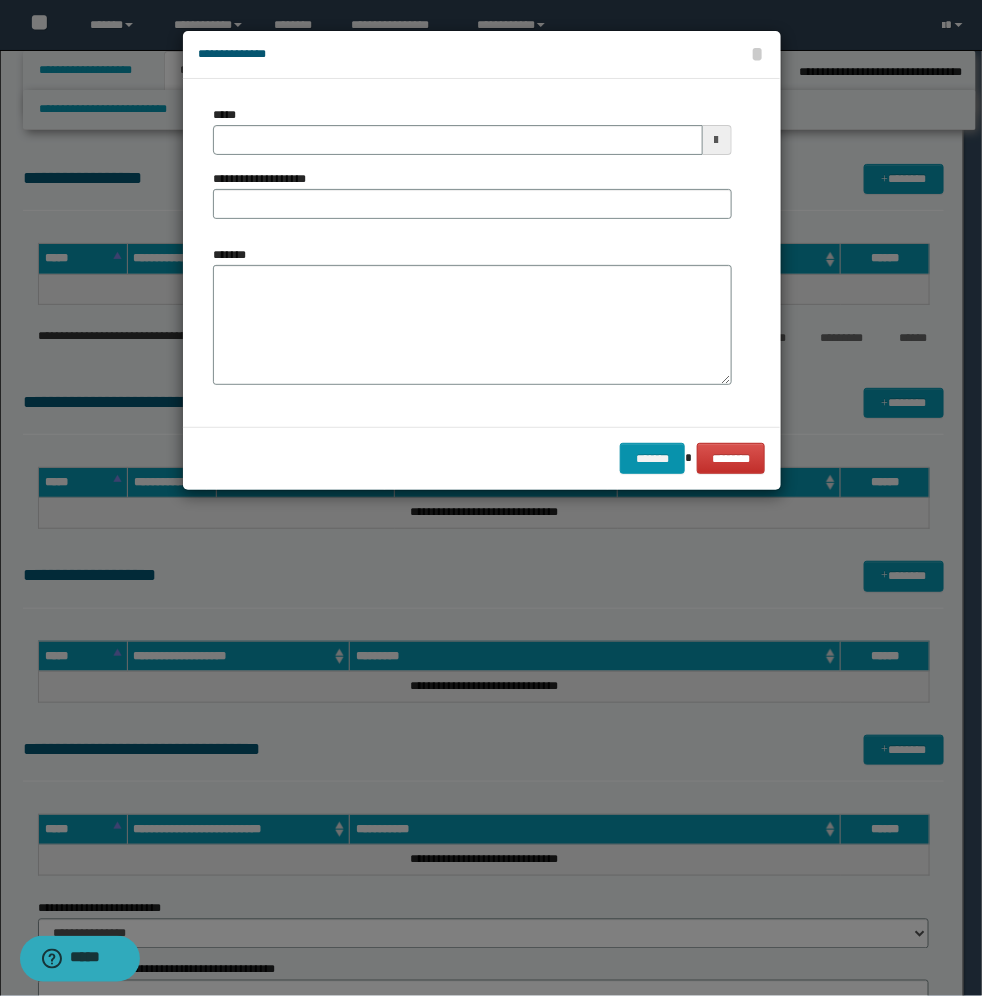 click at bounding box center (717, 140) 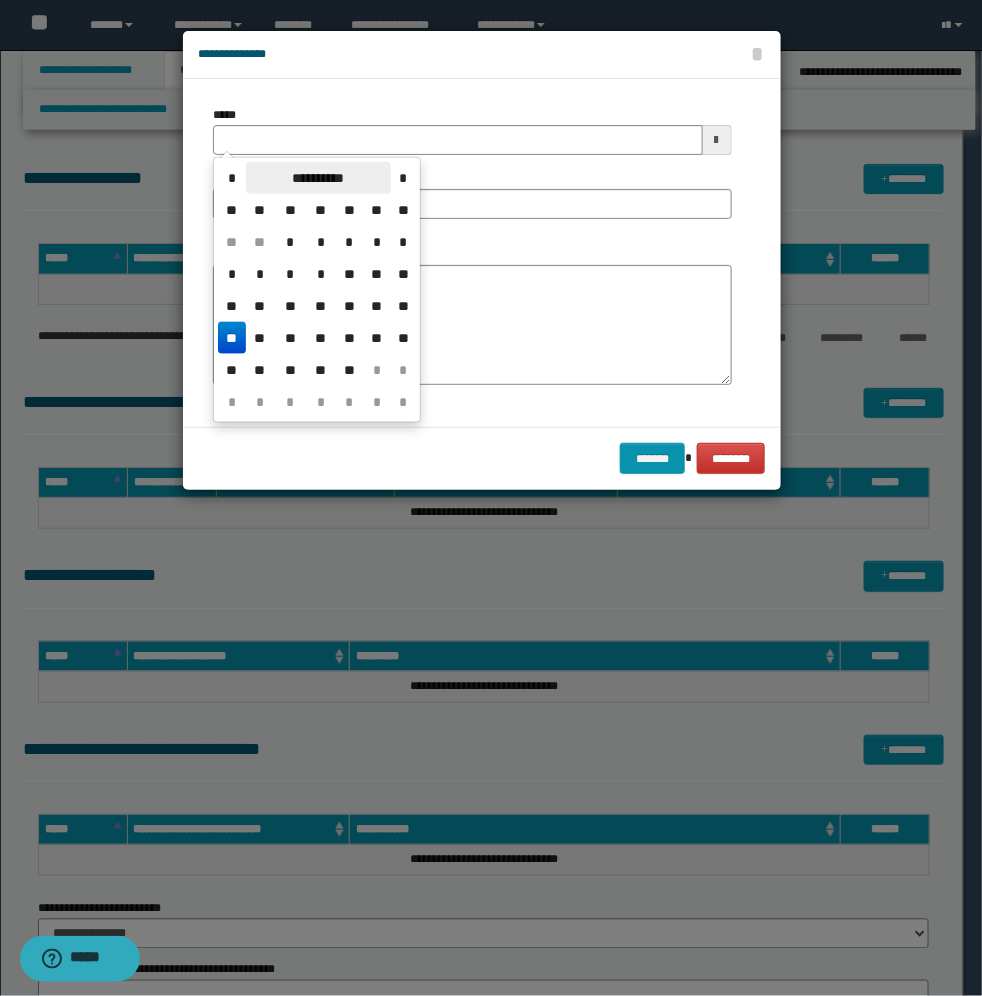 click on "**********" at bounding box center (318, 178) 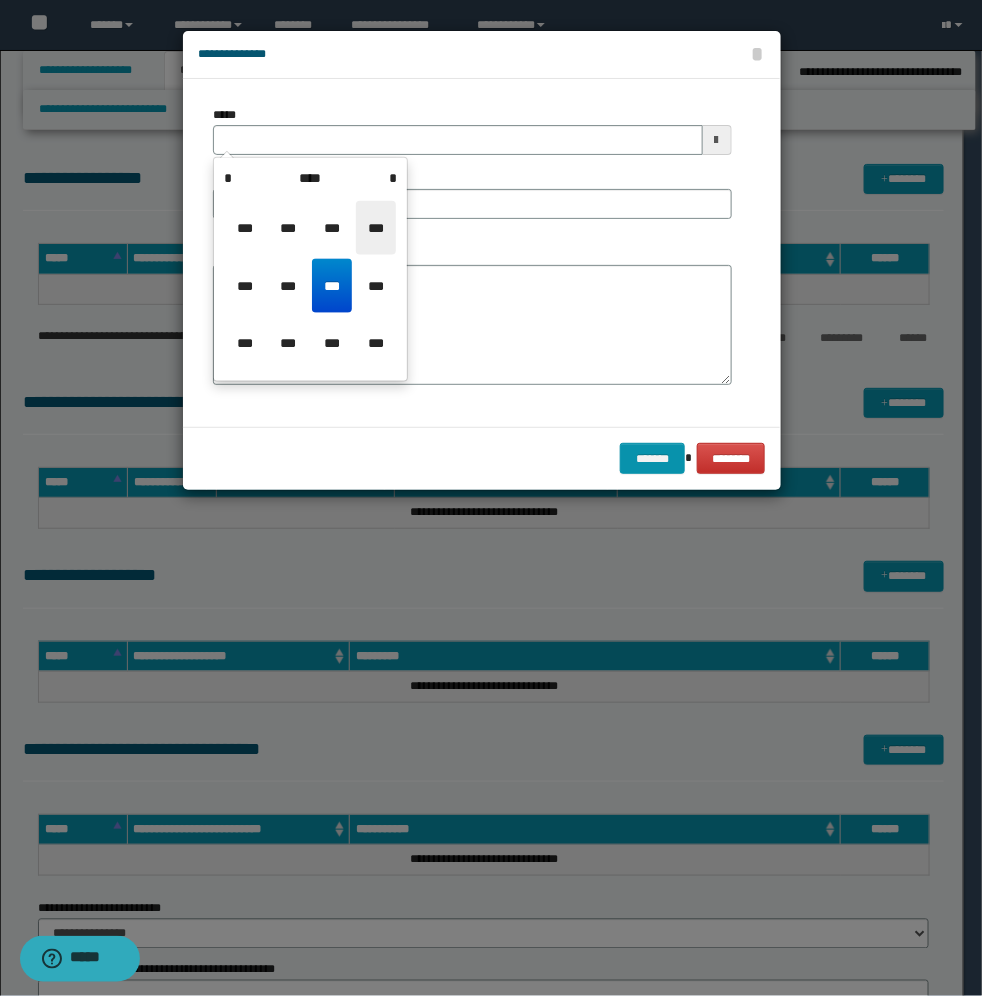 click on "***" at bounding box center [376, 228] 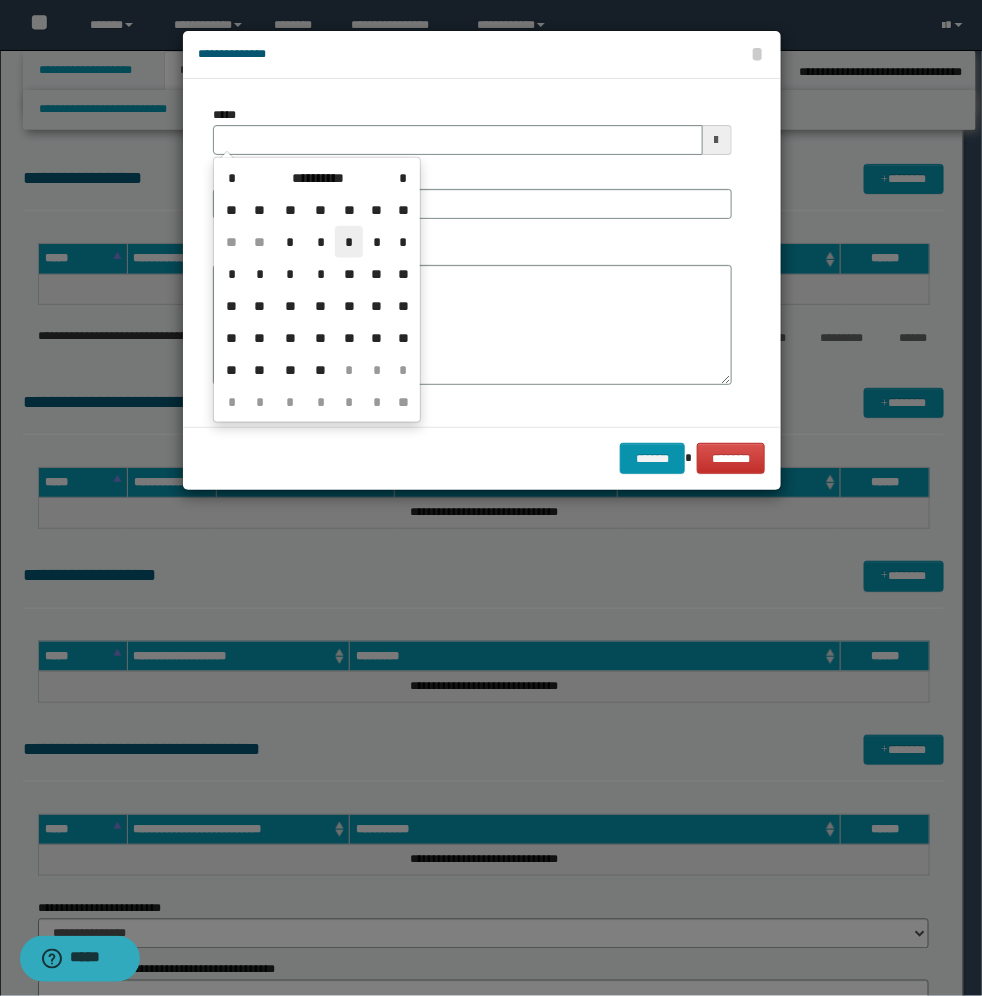 click on "*" at bounding box center (349, 242) 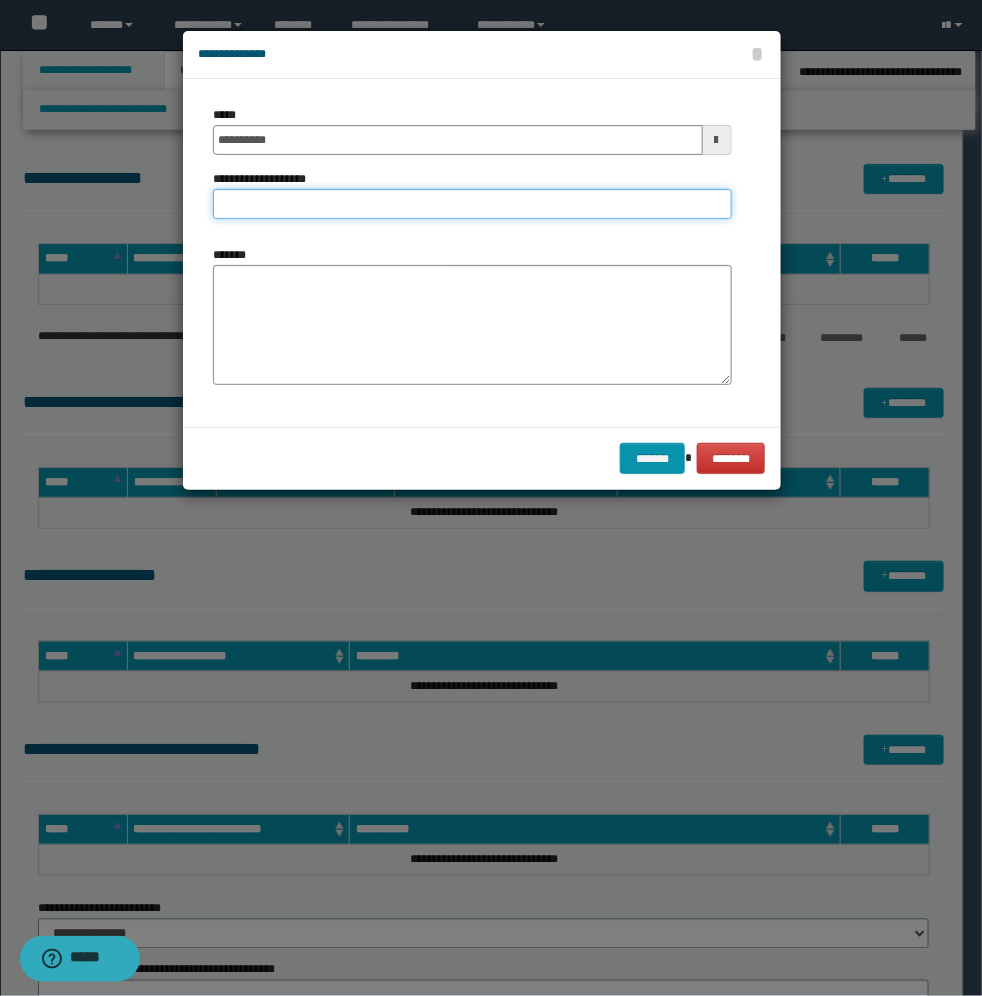 click on "**********" at bounding box center [472, 204] 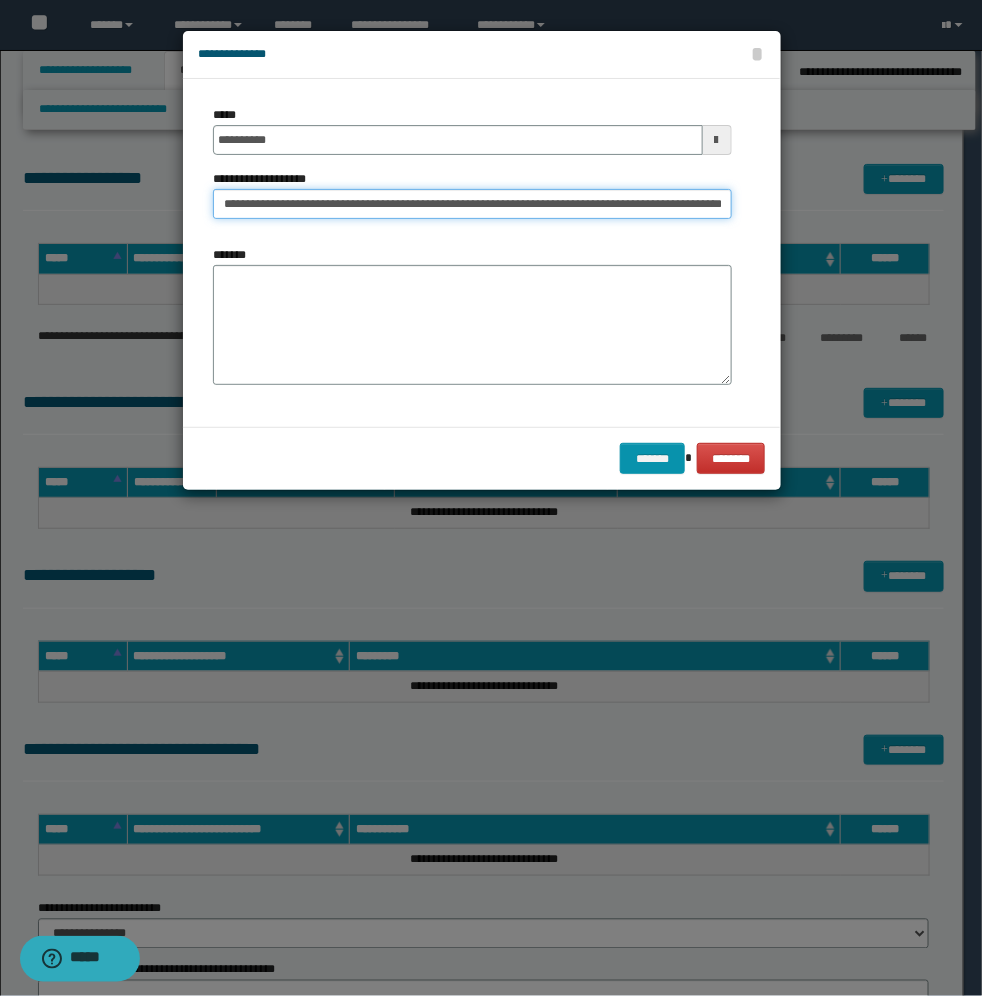 click on "**********" at bounding box center (472, 204) 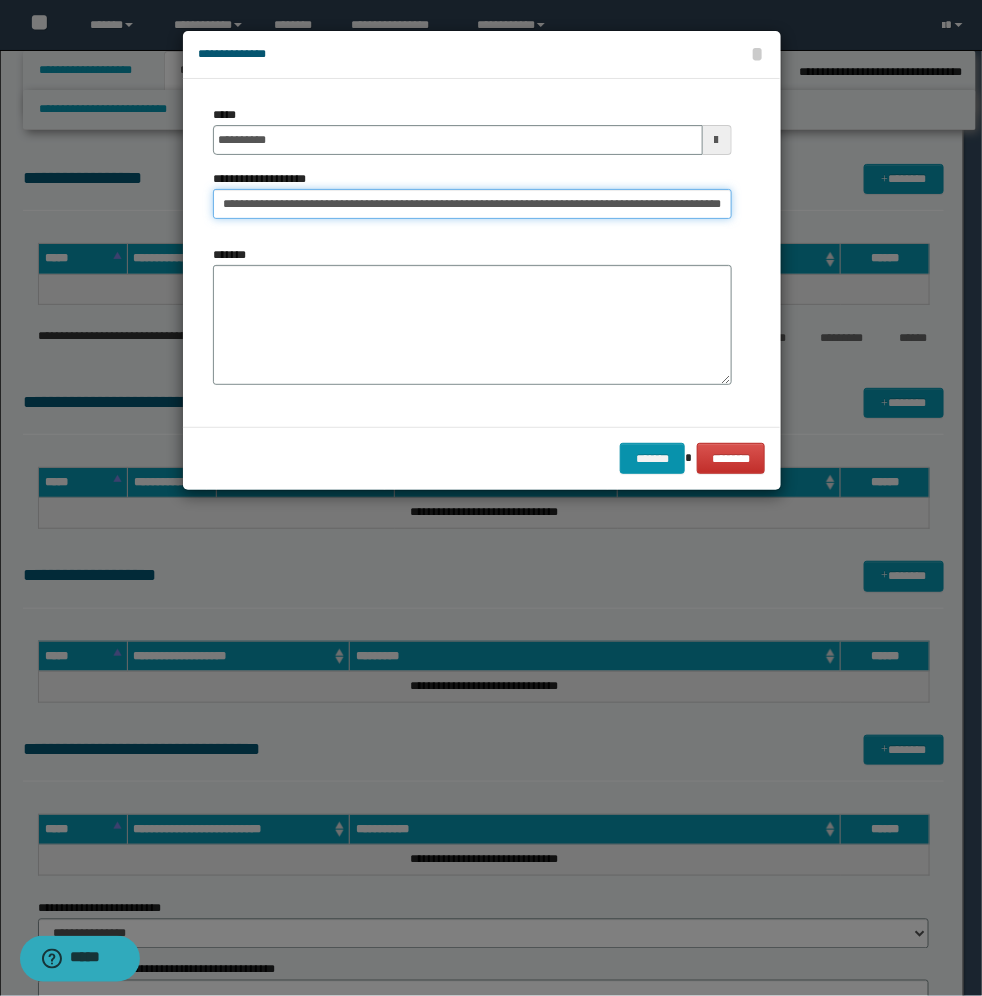 scroll, scrollTop: 0, scrollLeft: 146, axis: horizontal 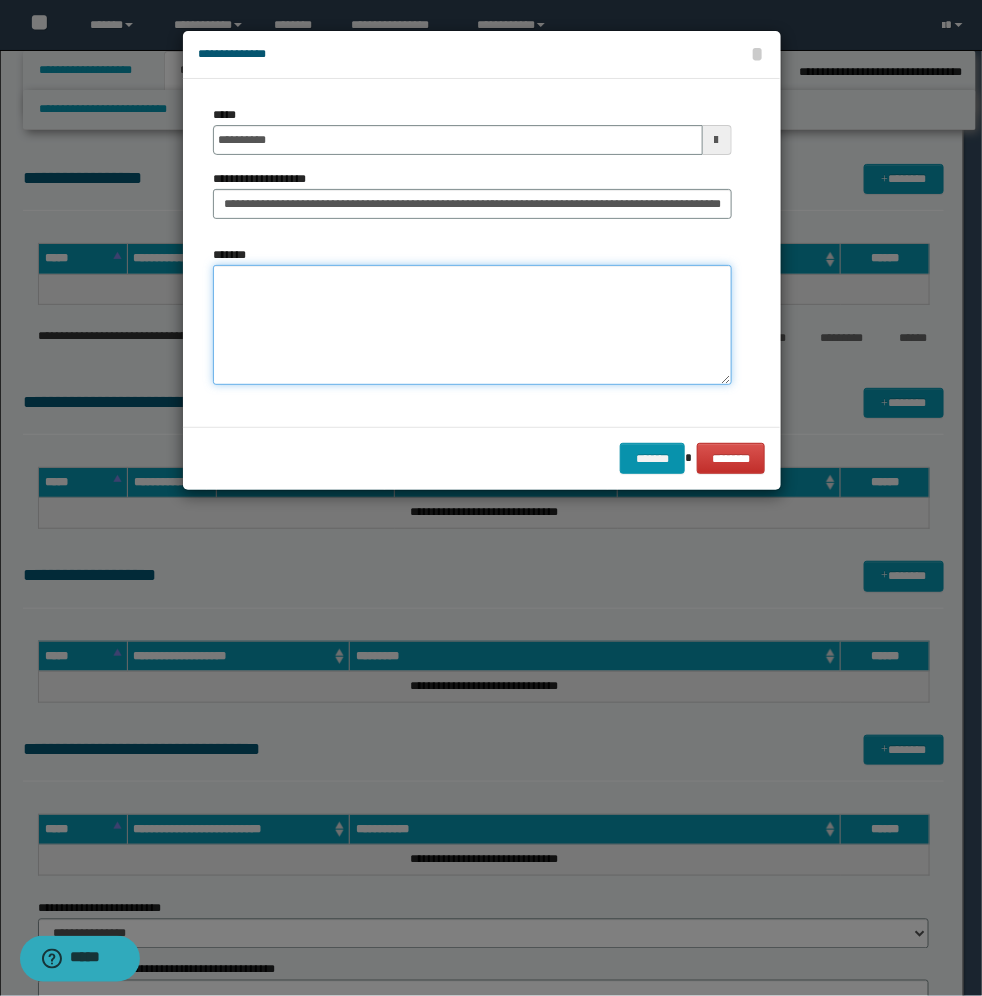 click on "*******" at bounding box center (472, 325) 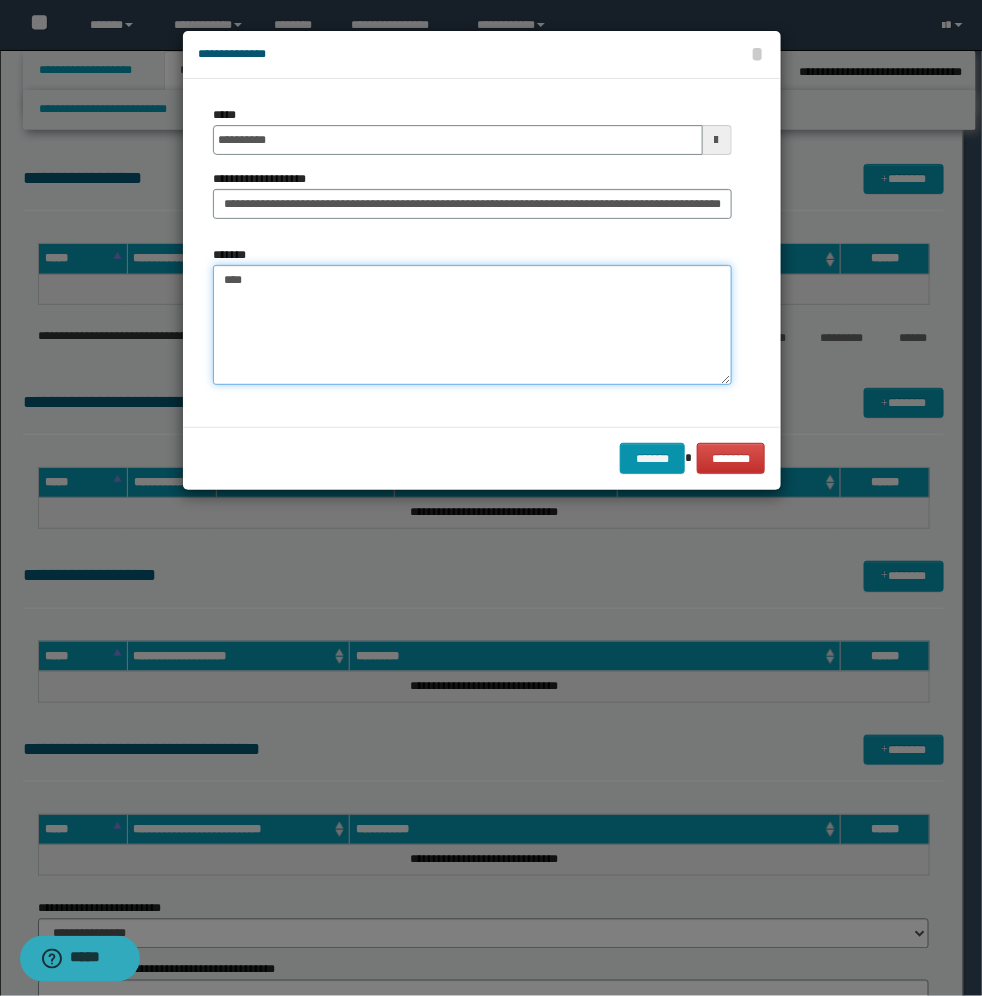 paste on "**********" 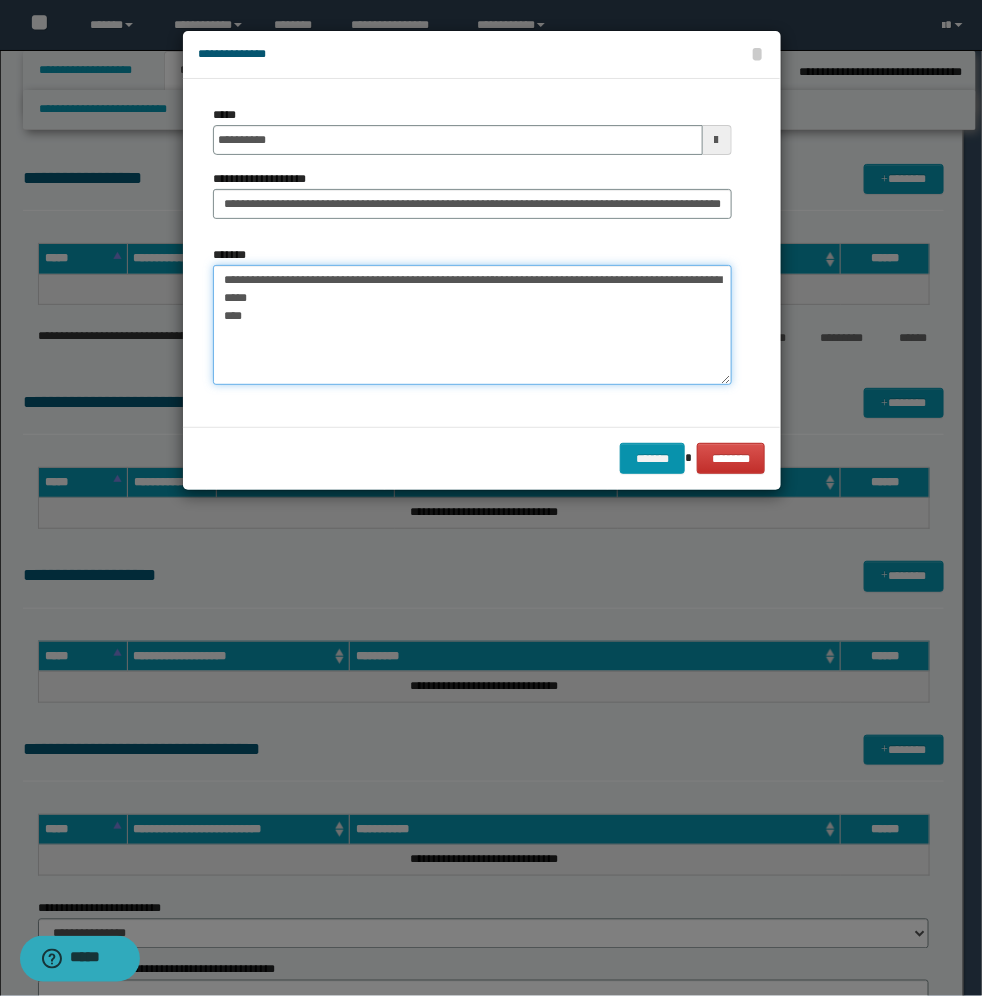 paste on "**********" 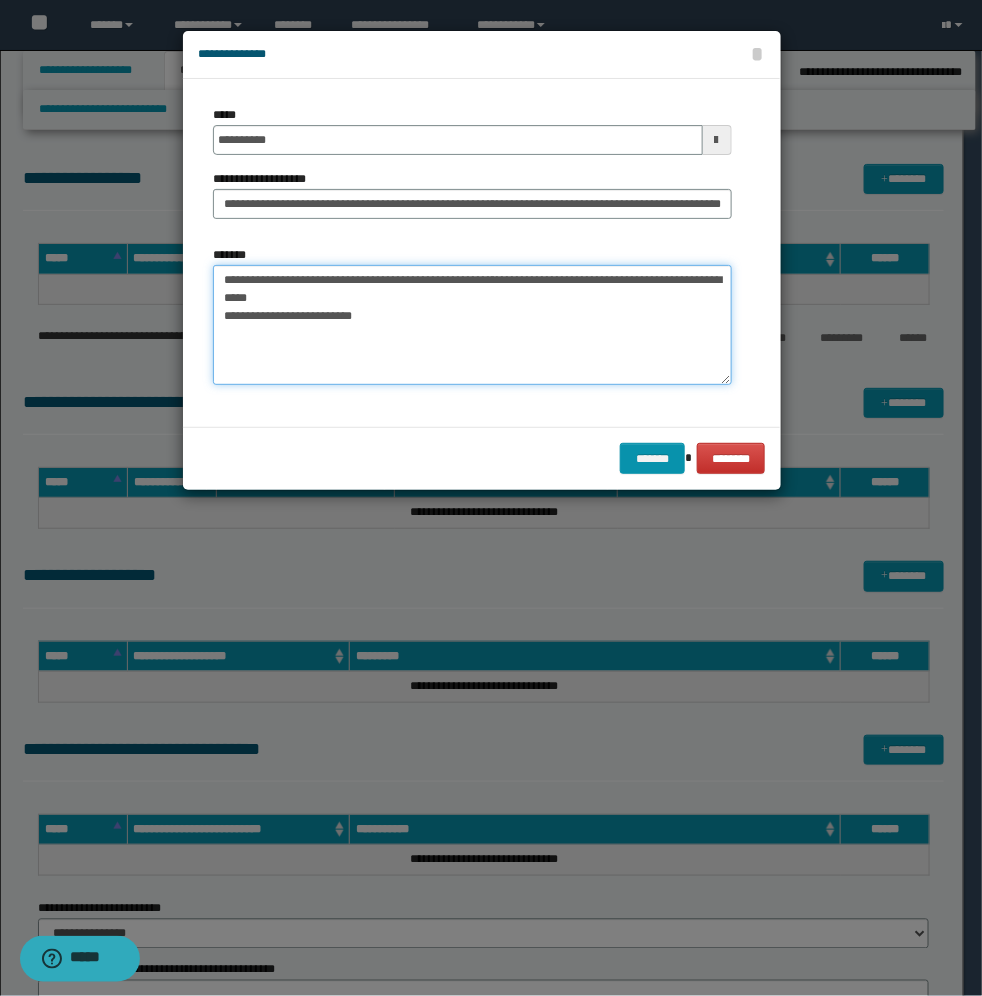 click on "**********" at bounding box center [472, 325] 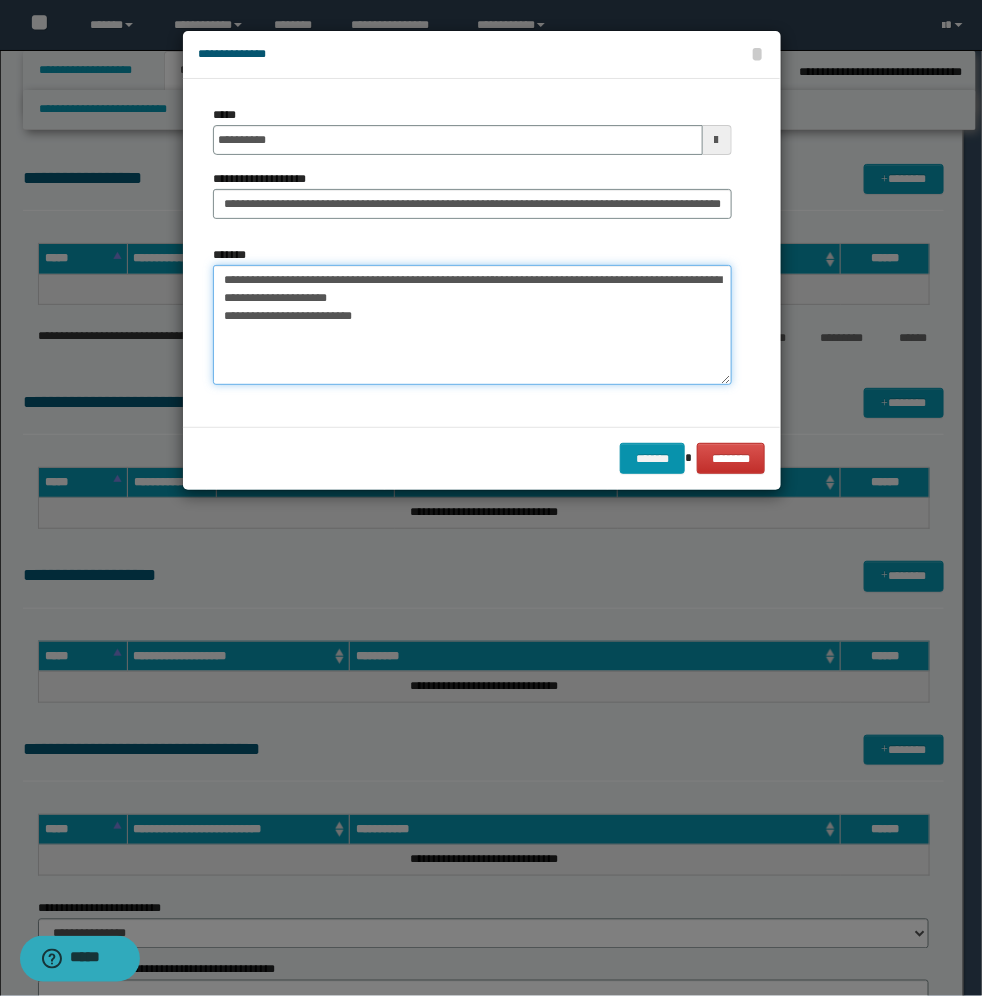 click on "**********" at bounding box center (472, 325) 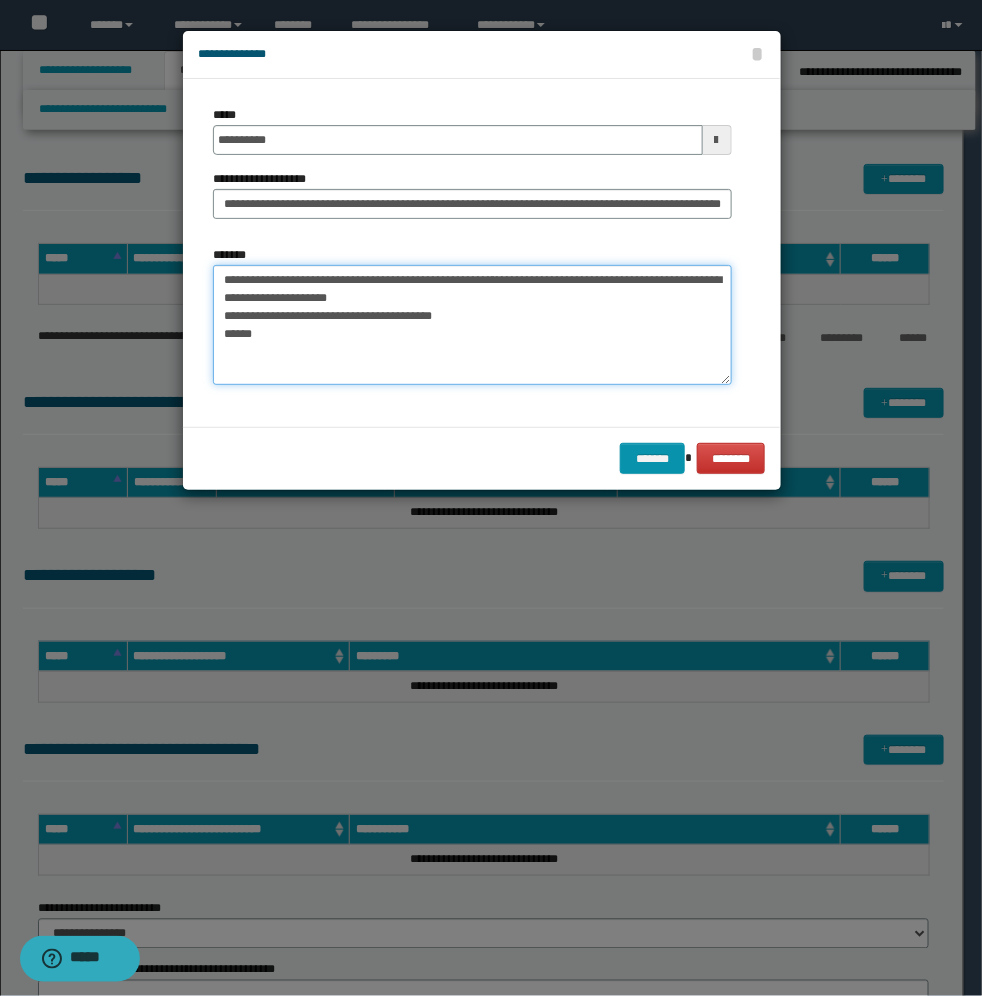 click on "**********" at bounding box center [472, 325] 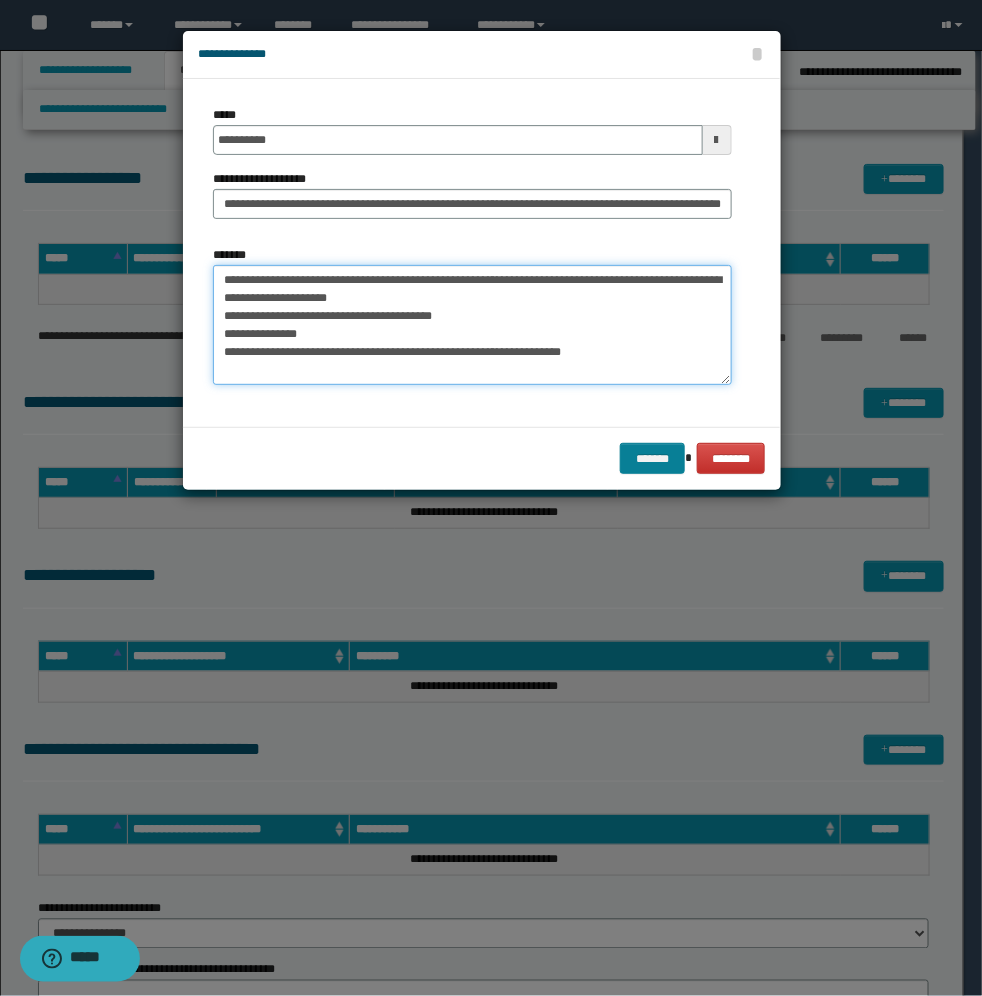 type on "**********" 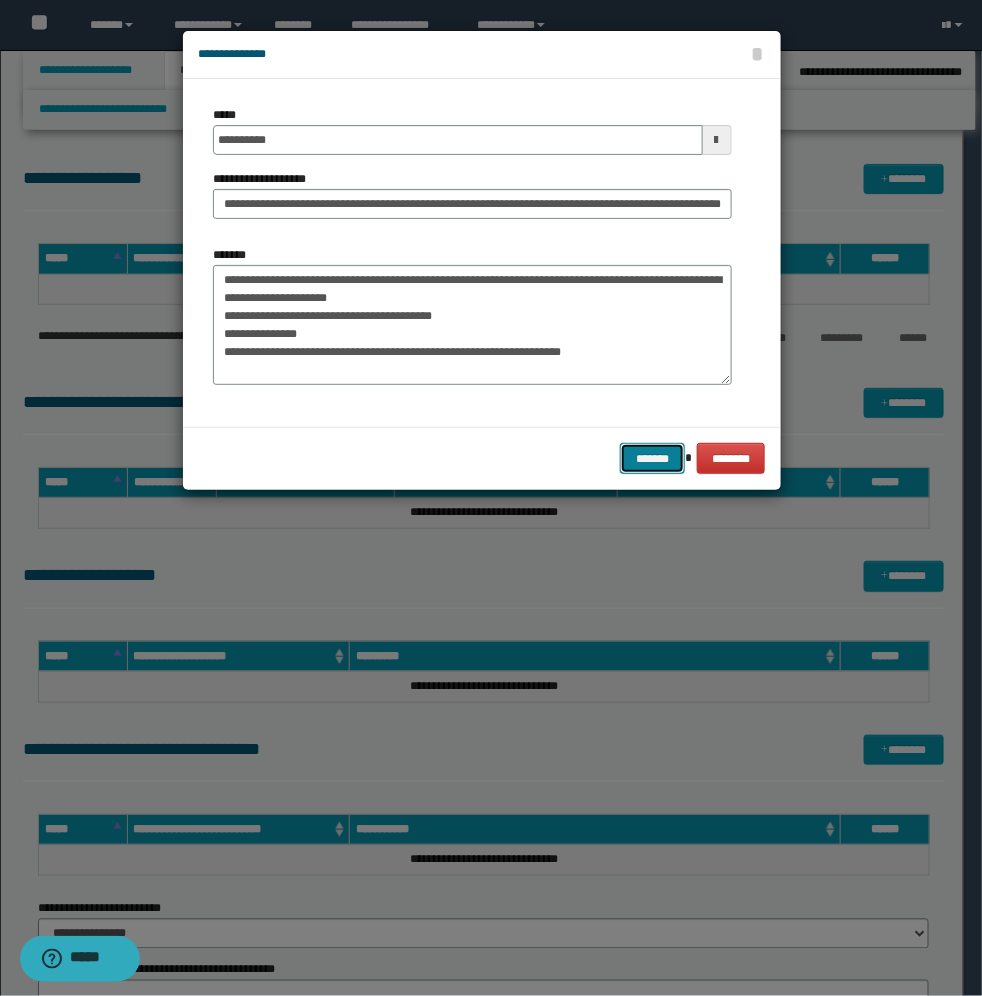 click on "*******" at bounding box center [652, 458] 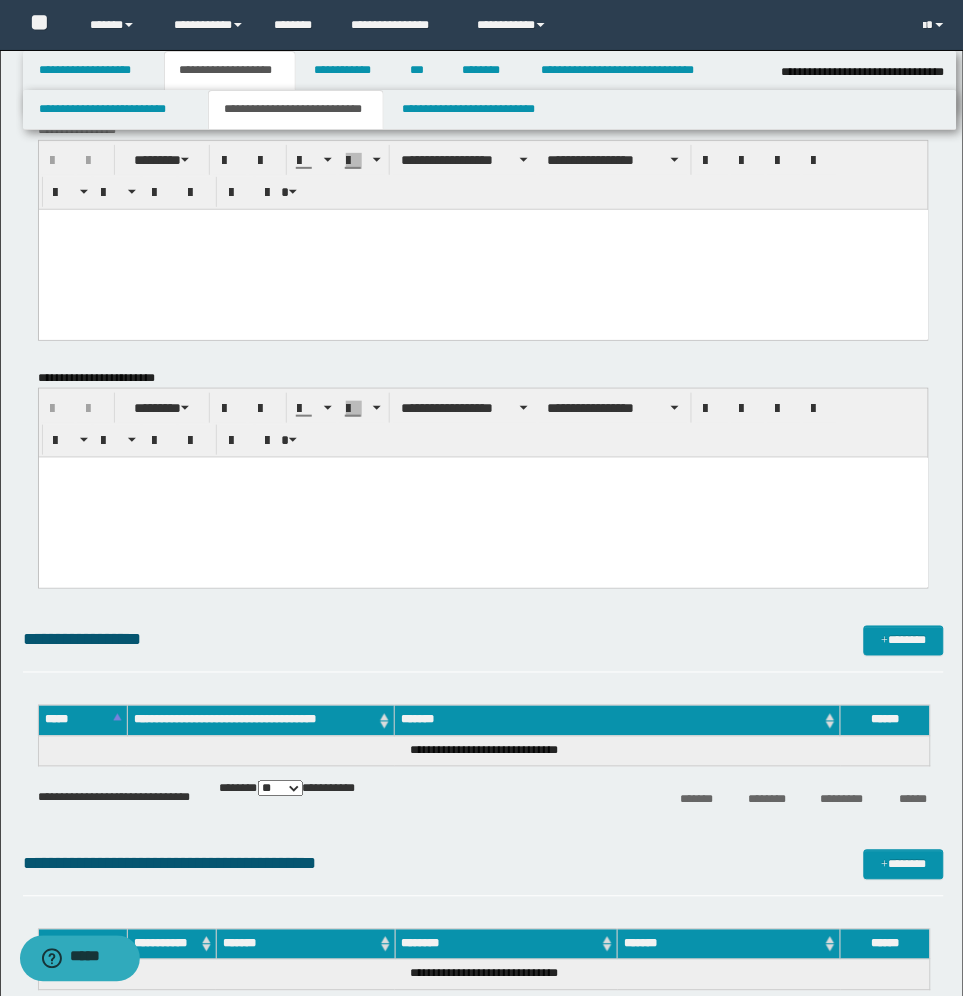 scroll, scrollTop: 0, scrollLeft: 0, axis: both 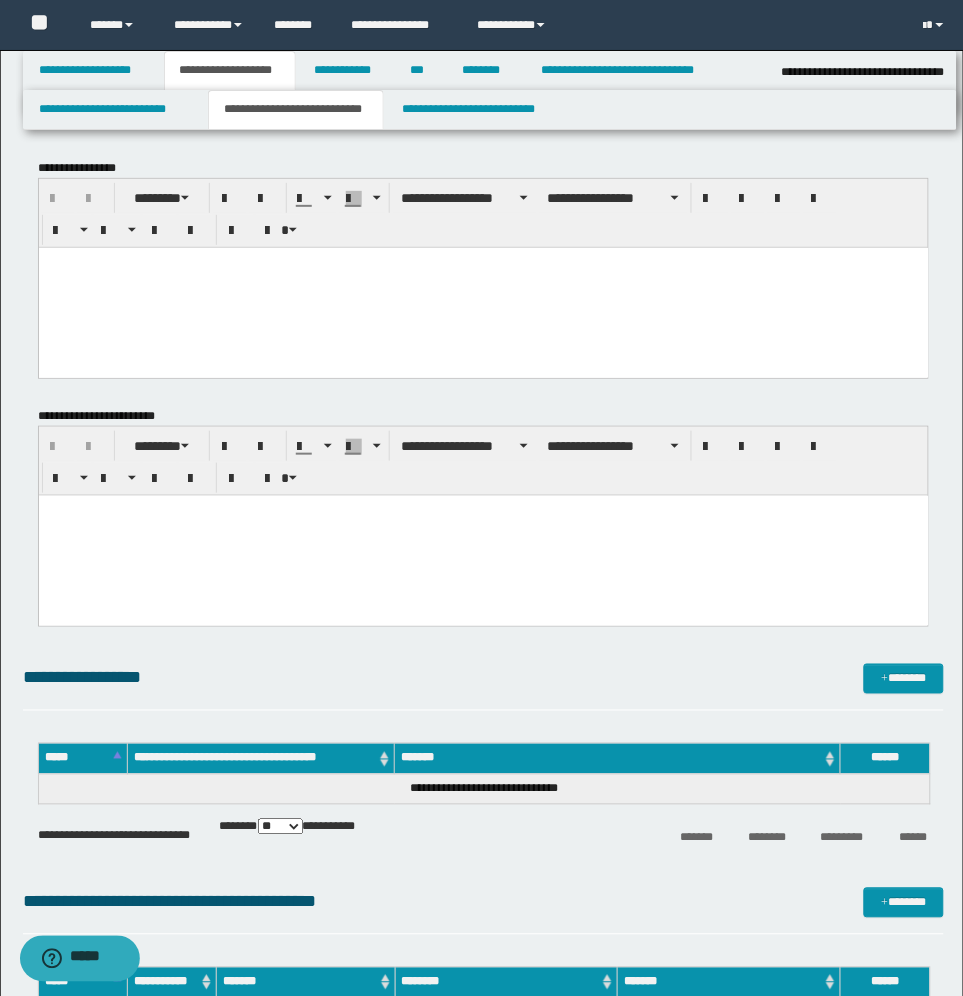 click at bounding box center [483, 262] 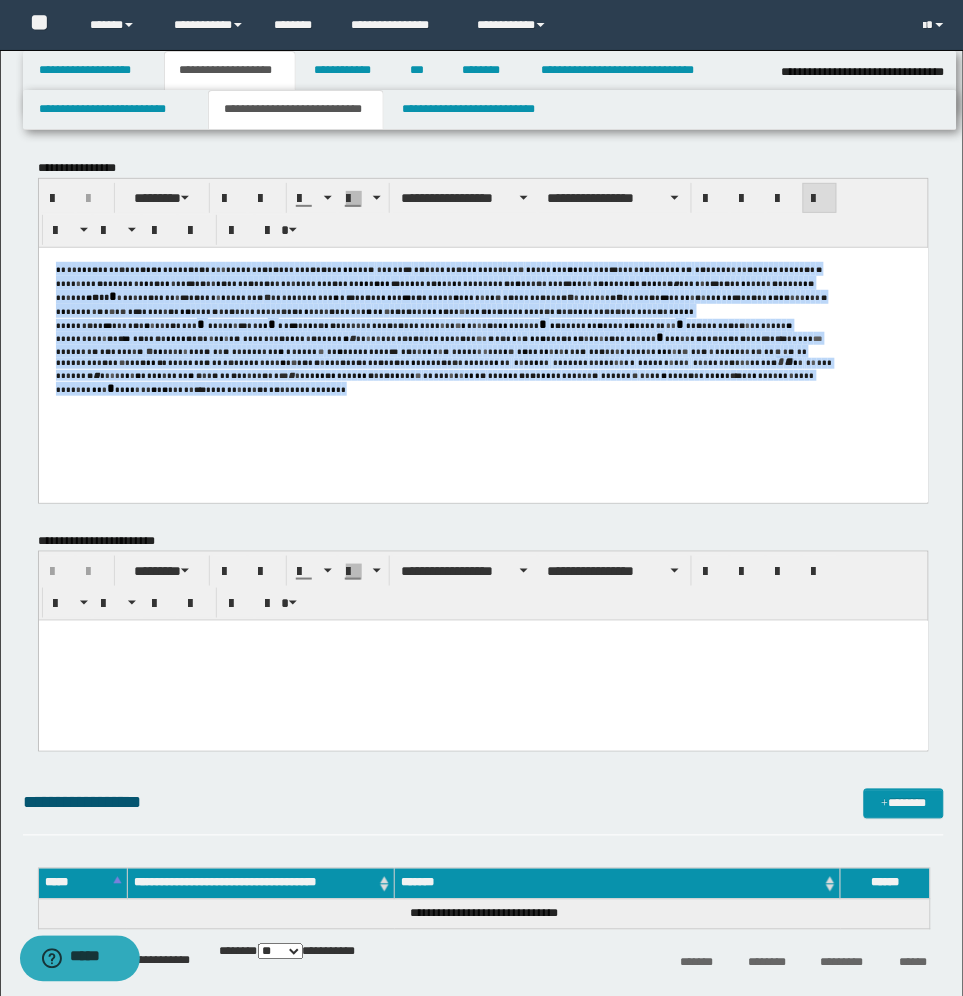 drag, startPoint x: 283, startPoint y: 388, endPoint x: 6, endPoint y: 265, distance: 303.08084 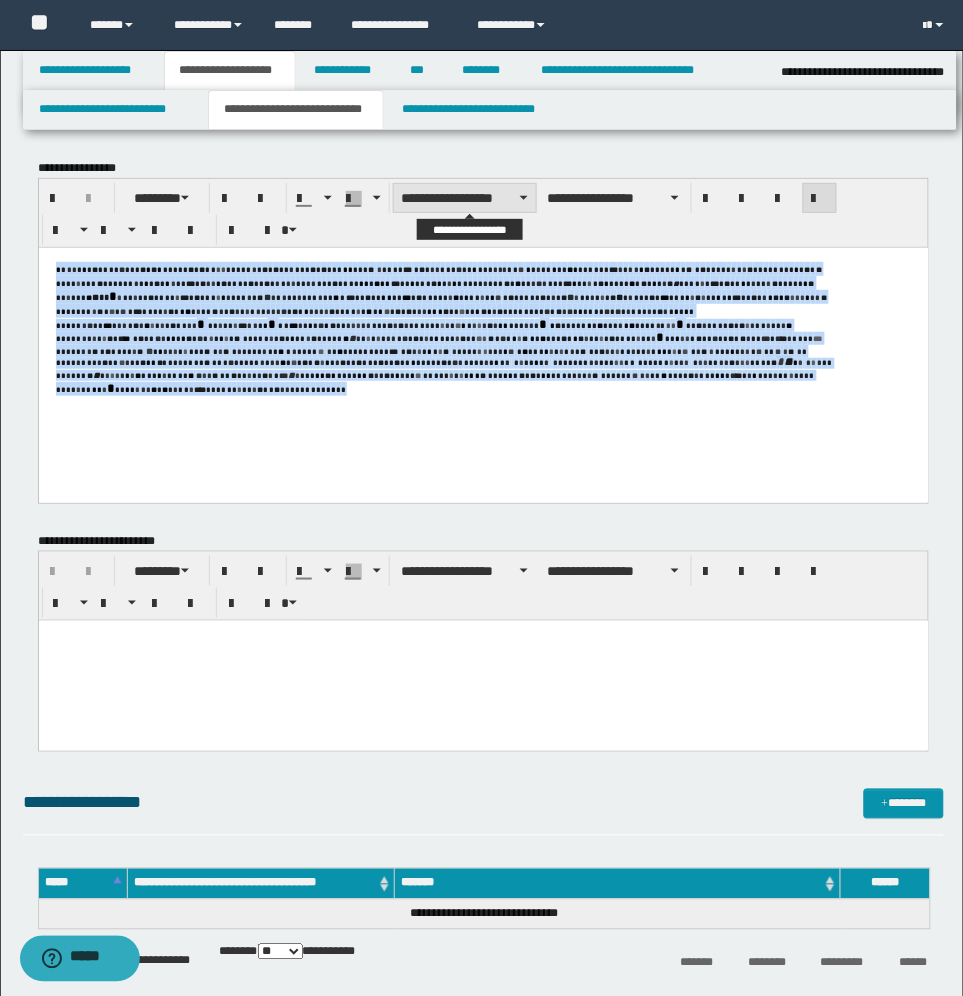 click on "**********" at bounding box center [465, 198] 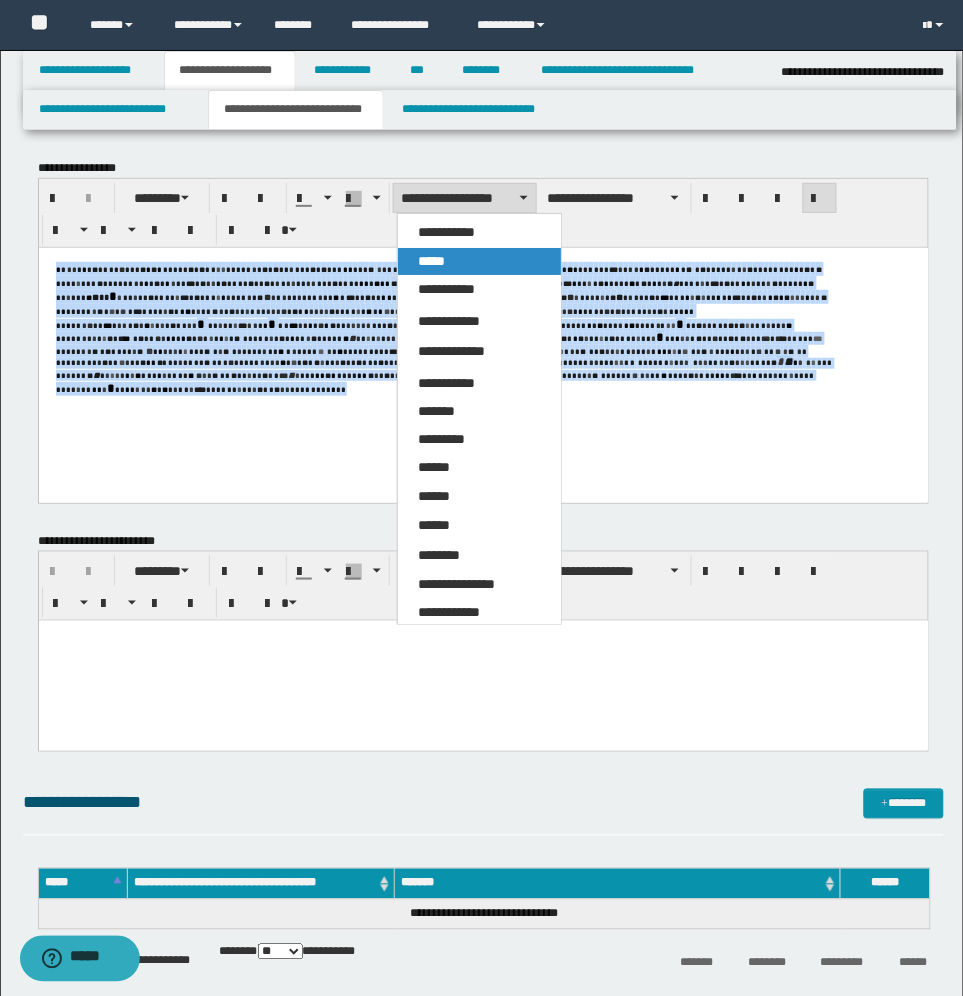 click on "*****" at bounding box center [431, 261] 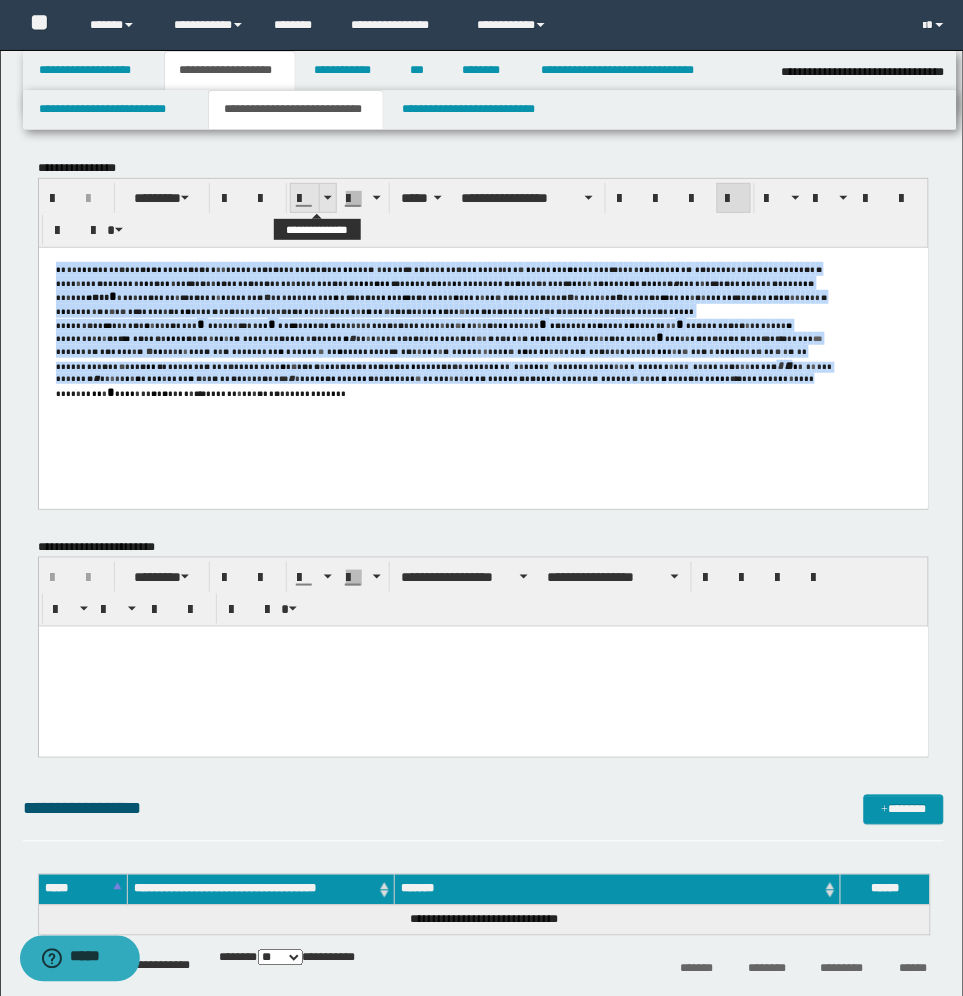click at bounding box center [328, 198] 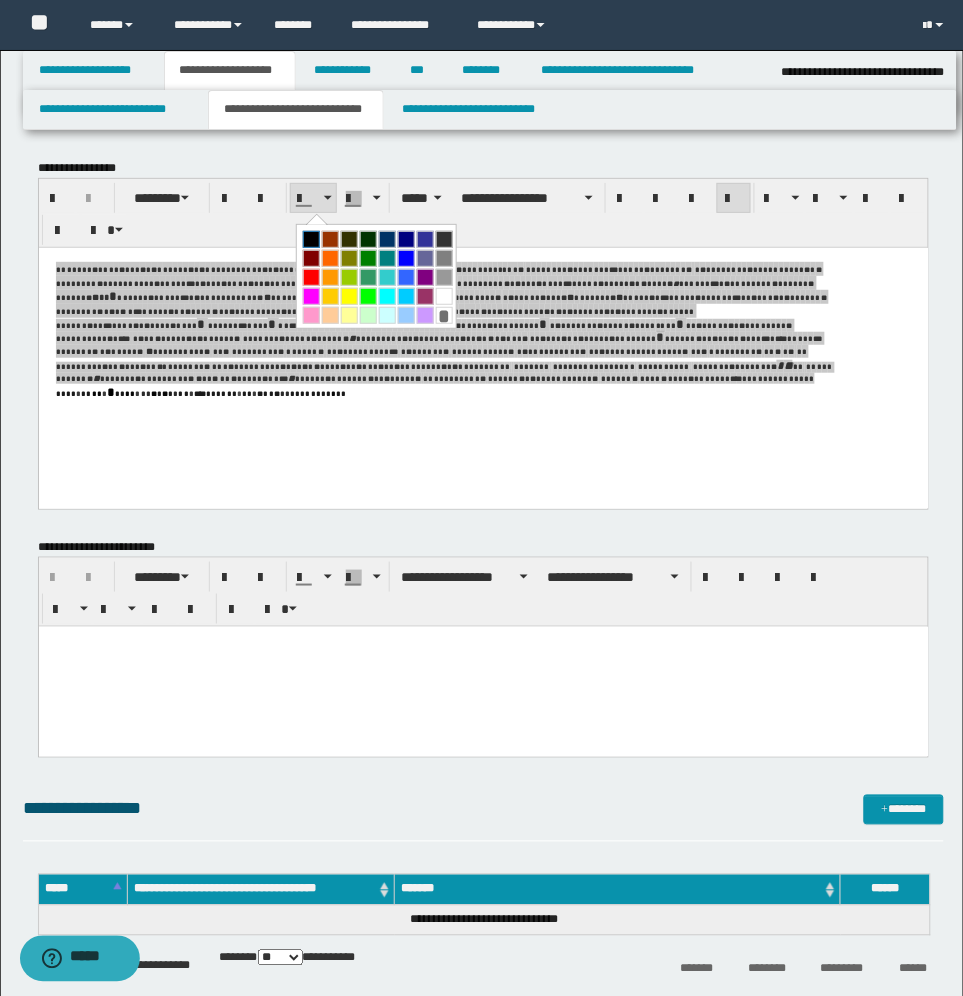click at bounding box center [311, 239] 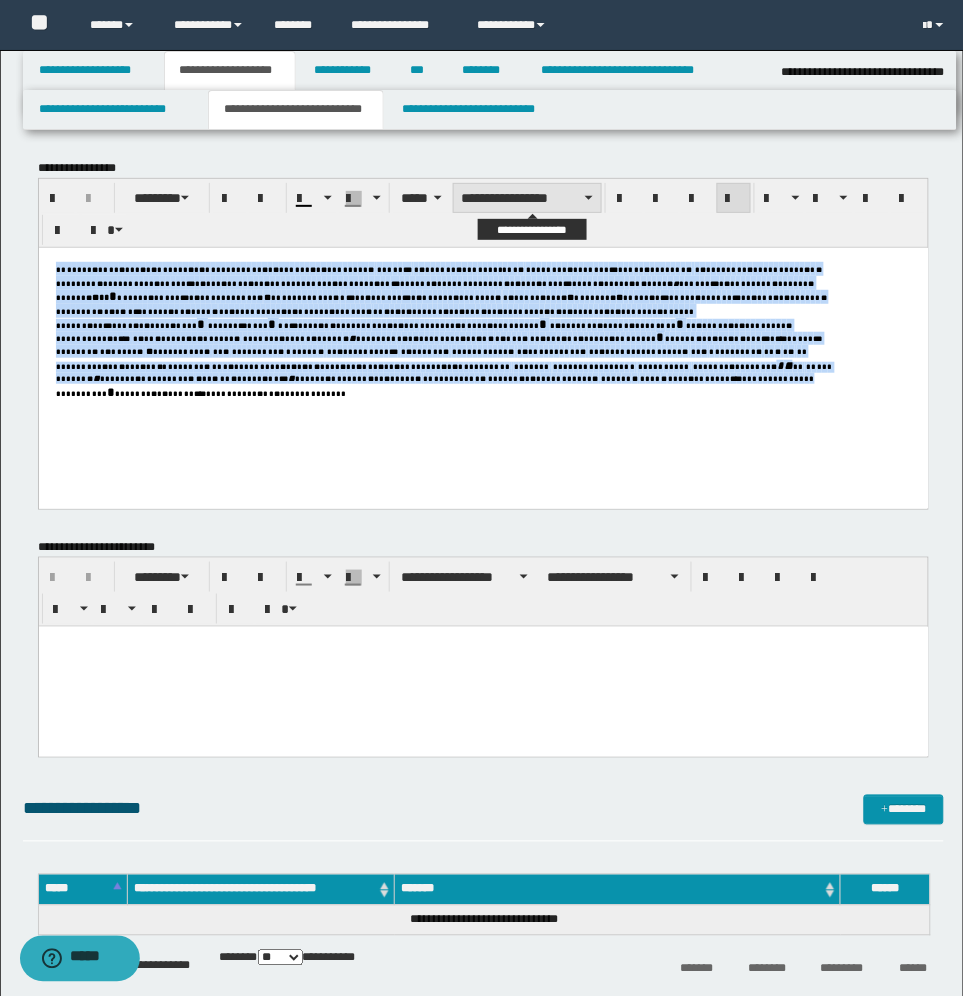 click on "**********" at bounding box center (527, 198) 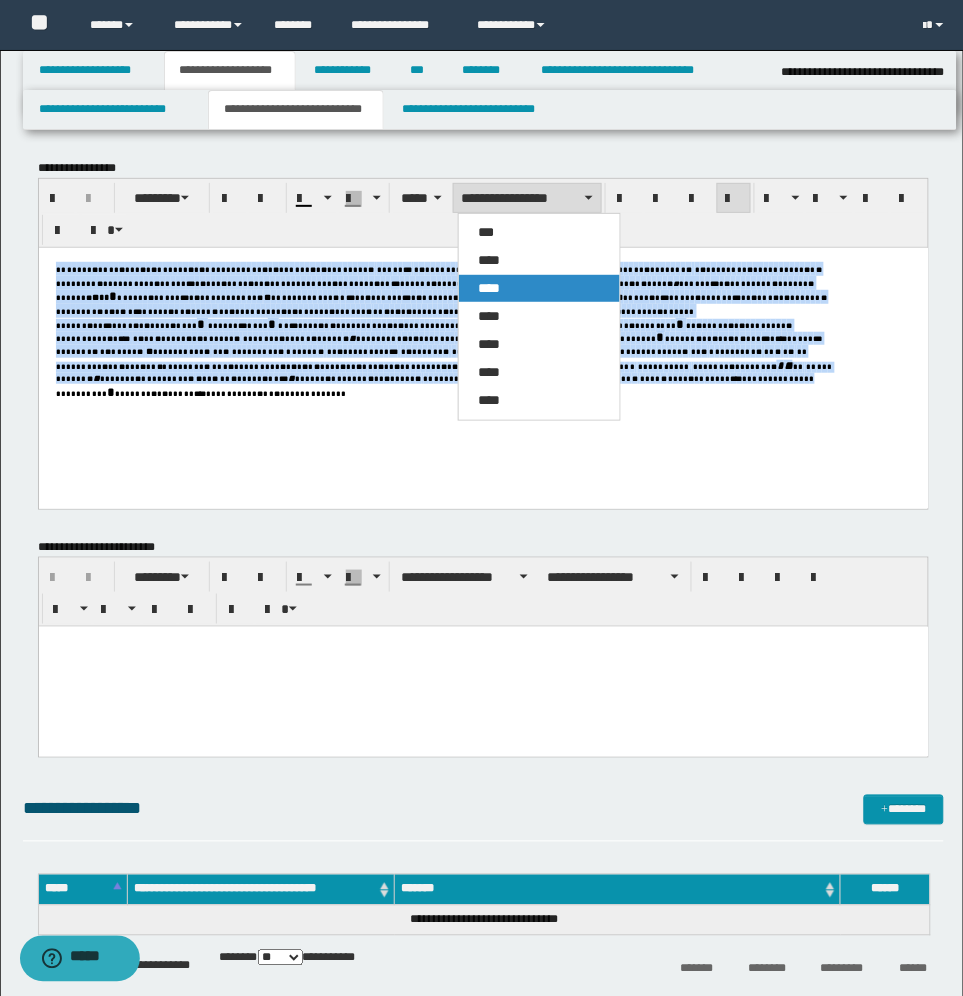click on "****" at bounding box center [490, 288] 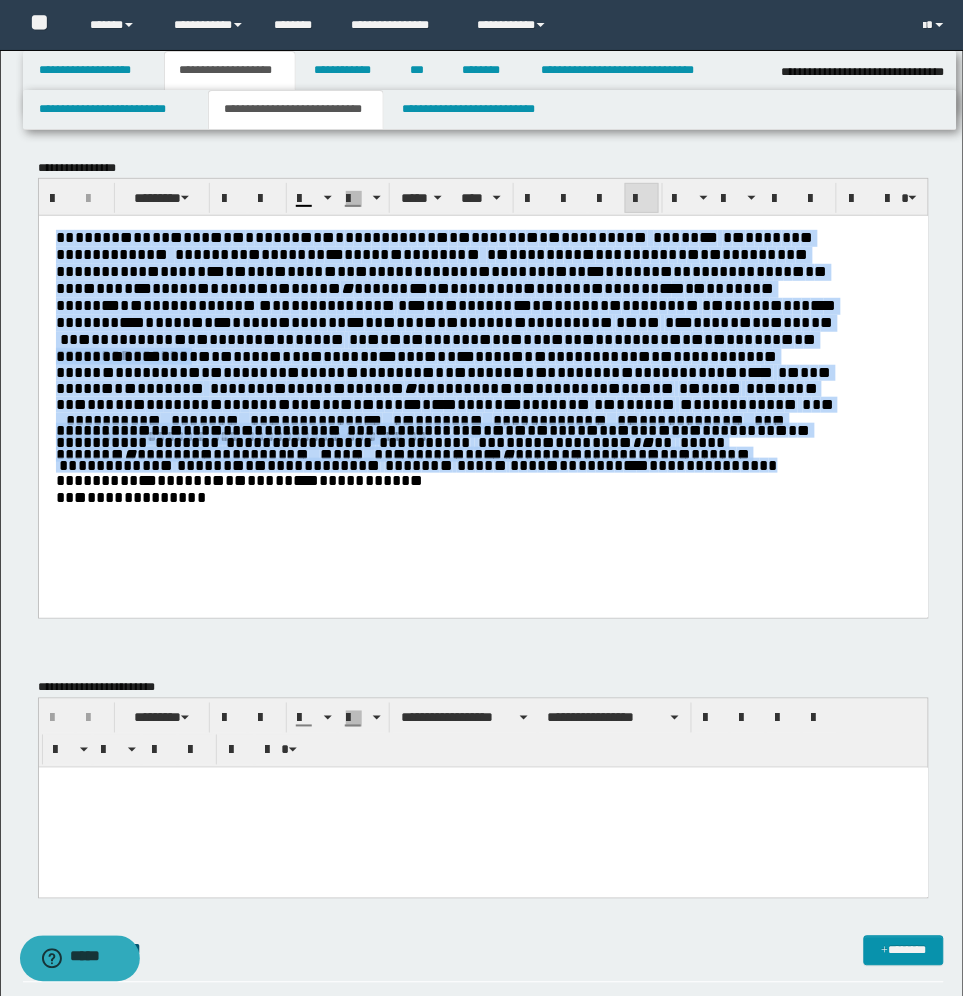 click on "* * * * * * * * ** * * * *** * * * * ** * * * * * * * * ** * * * * * * * * * * ** * * * * * * * * ** * * * ** *   * ** * * **     * * * * * * * * * * * * * * * * * * ** *     * * * * * * * * * * * ** * * * * * * * * * * * * ** * * * * *   * * * * ** * * * * * ** * * * * * * * * * * * ** ** * * * * * *** * * * * * * * * * * * * * ** * * * * * * *** * * * * * * * * * * * * * * * * * * * * ** * * * * * * *** * * * *** * * * * * * * * * * * * * * * * * * * * * * ** * ** * * * * * * * * ** * * * * * * * * * * * *** * * ** * * * * * * * * * * * * * * * * * * ** * ** * * ** * *   * ** * * * * * * * * * *** * * * * * * * * * * * * * *     * * * * * * * * * * * * * *     * *** * * * * * ** * * * * * * ** * * * * * * * * * * * * *     * * ** * ** * * * * * * * * * * * * * * * * * *** * * * * * * * * * * * ** * * * ** ** * * * * * * * * * * * * * * * * * * * * * * *     * * * *     * *** * * * * * * * * * * * * * *     * * * * * * * * * * * * * * * * * * * * * * * * * * * * *     * * * * * * * * * * * * * * *" at bounding box center [483, 390] 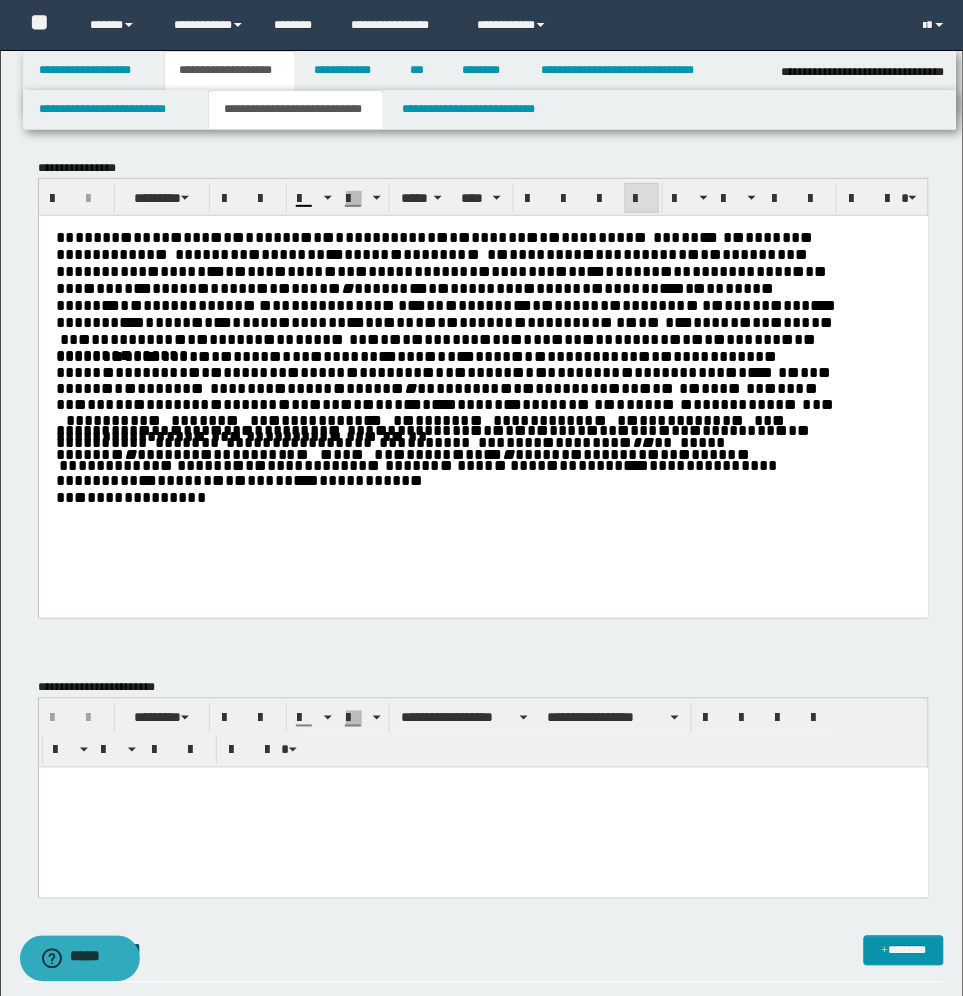 click on "*" at bounding box center (96, 236) 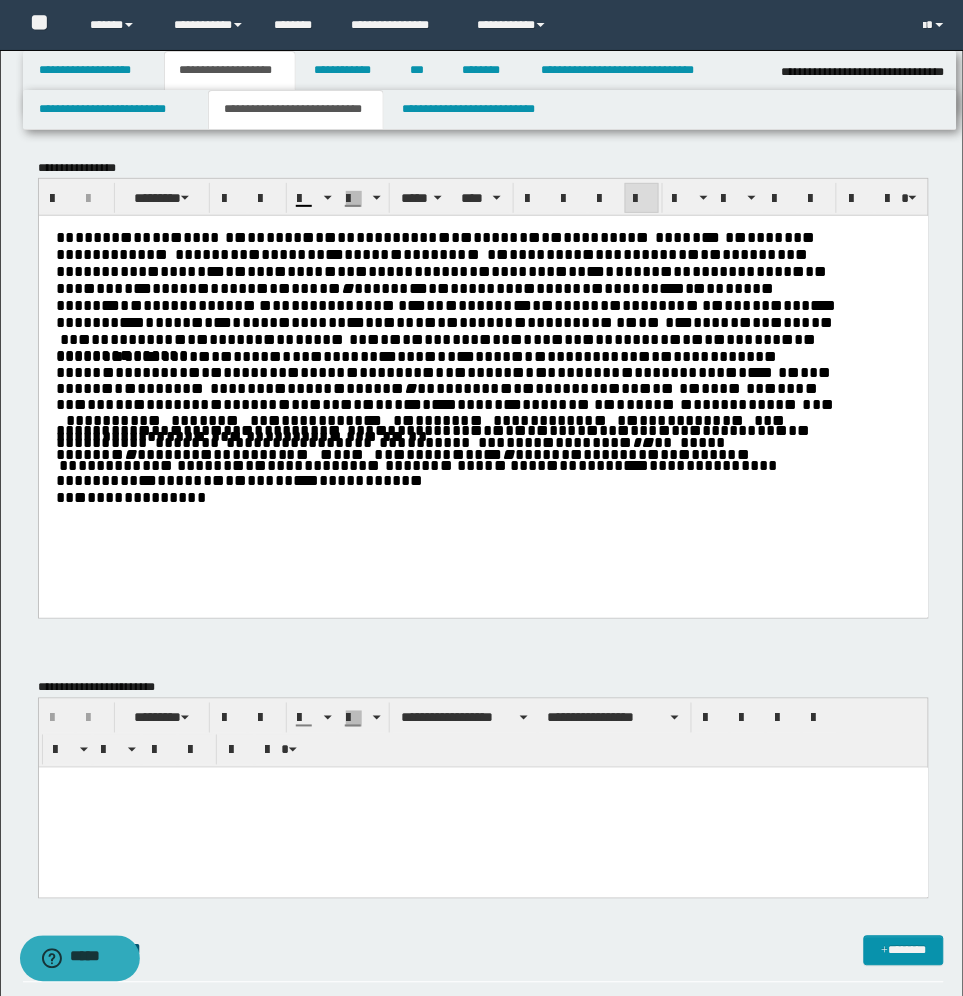 click on "**" at bounding box center (481, 236) 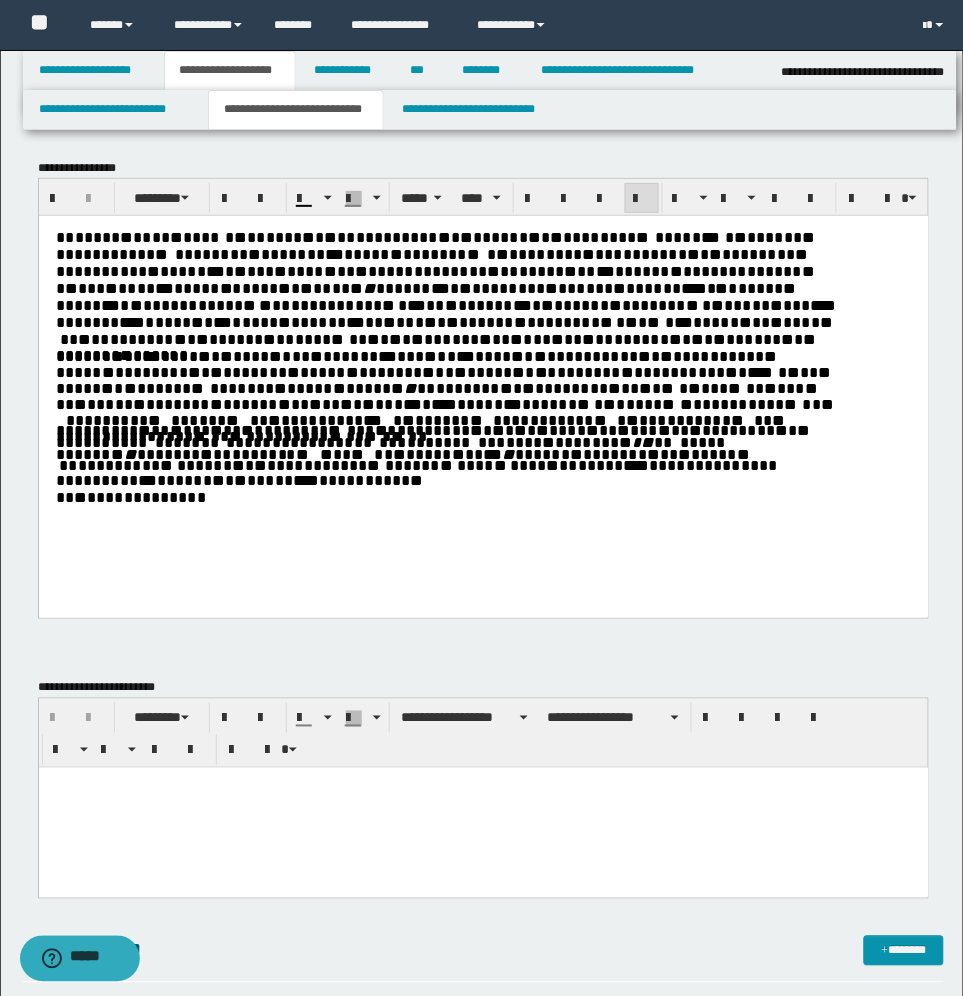 click on "* * * * *" at bounding box center (425, 296) 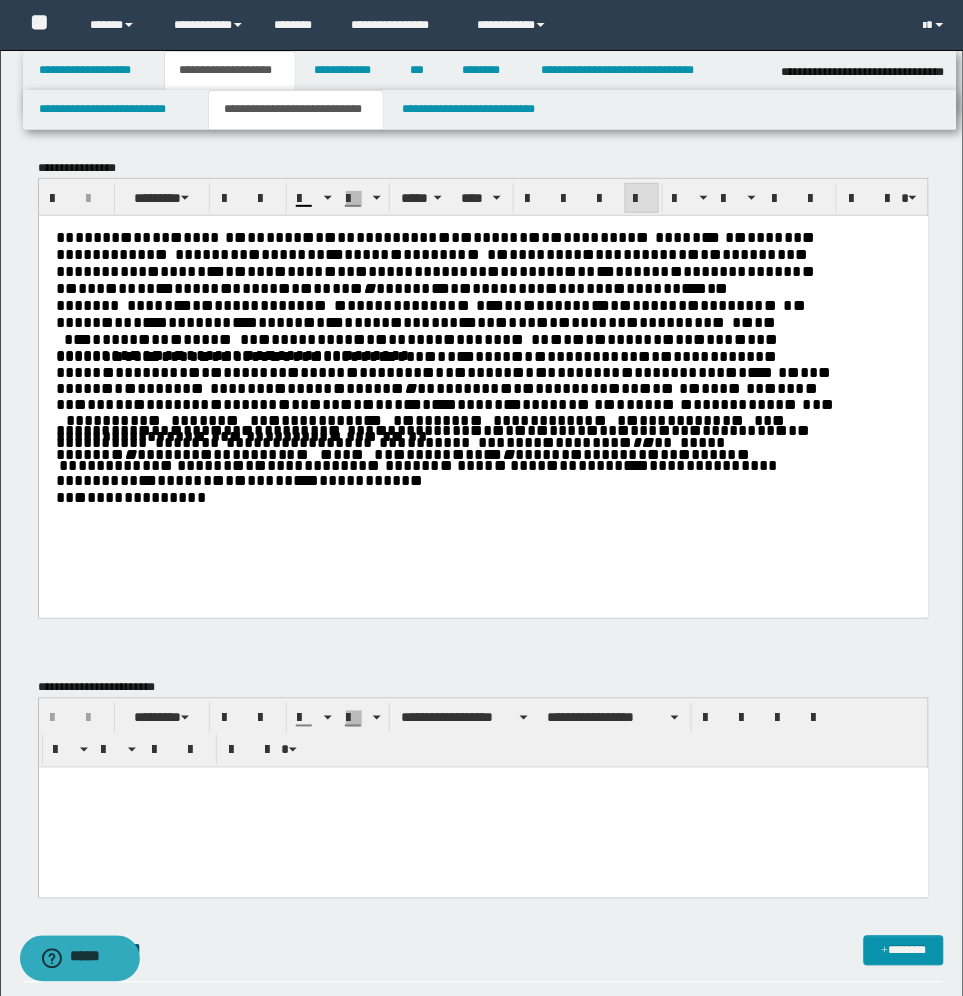 click on "*" at bounding box center [451, 304] 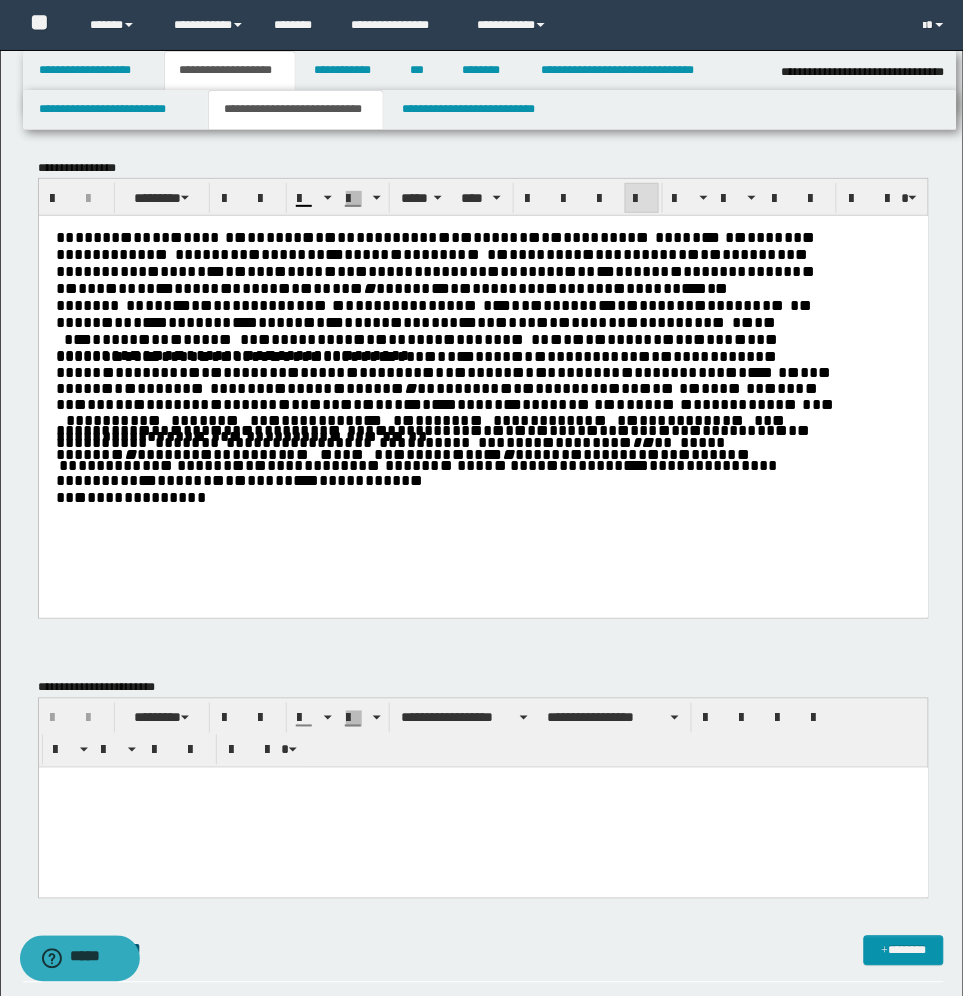 click on "*** * * * * *" at bounding box center [526, 304] 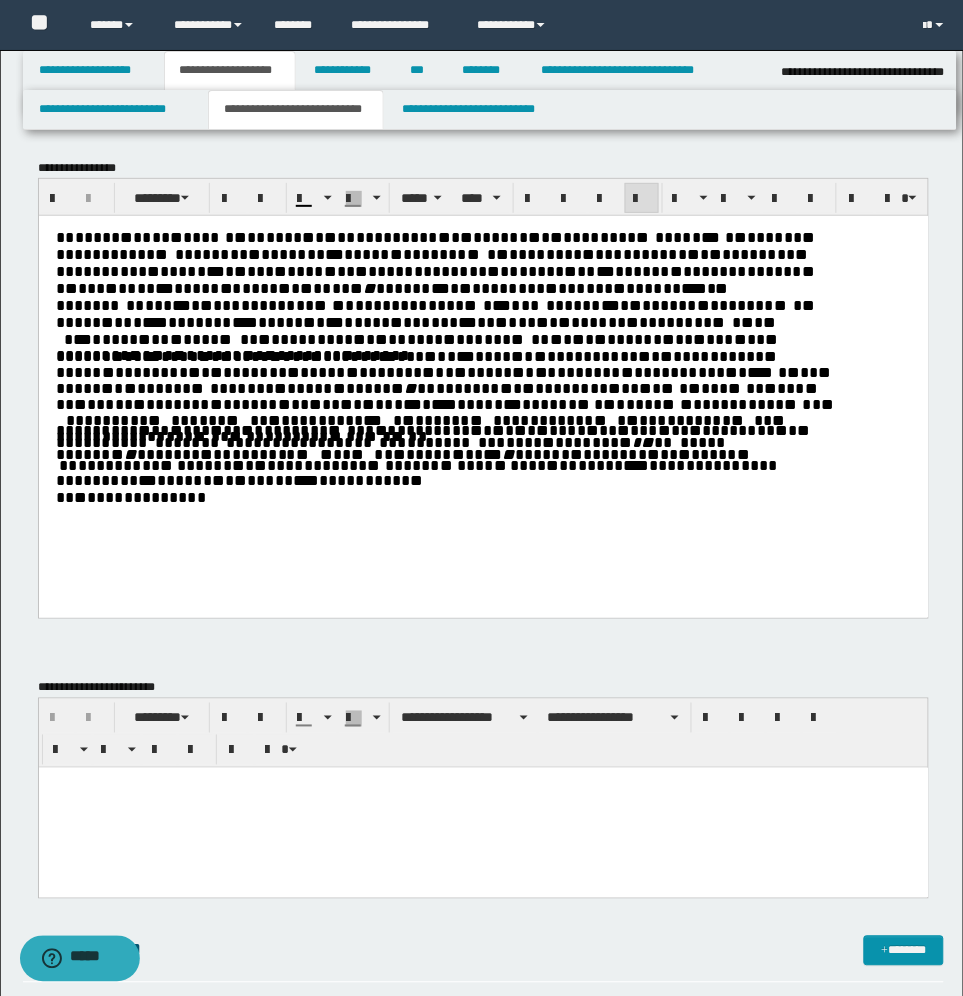 click on "*" at bounding box center (226, 321) 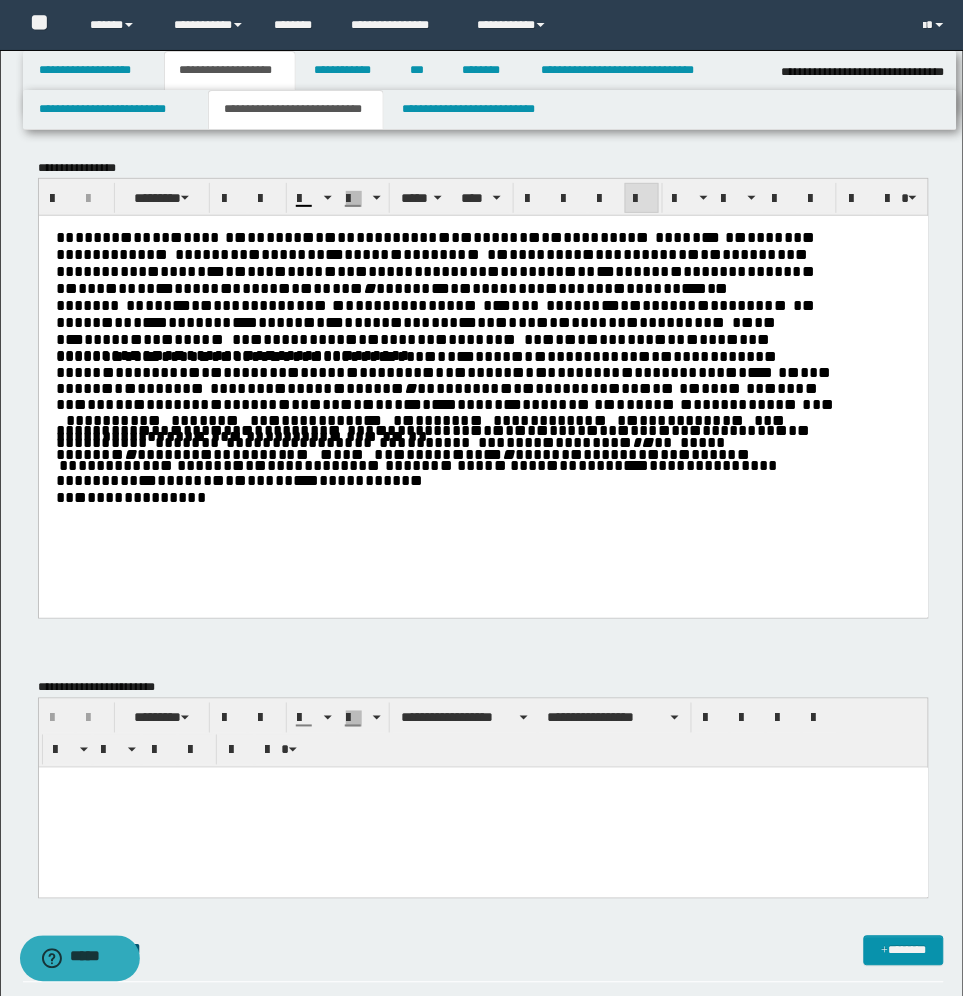 click on "*" at bounding box center (339, 338) 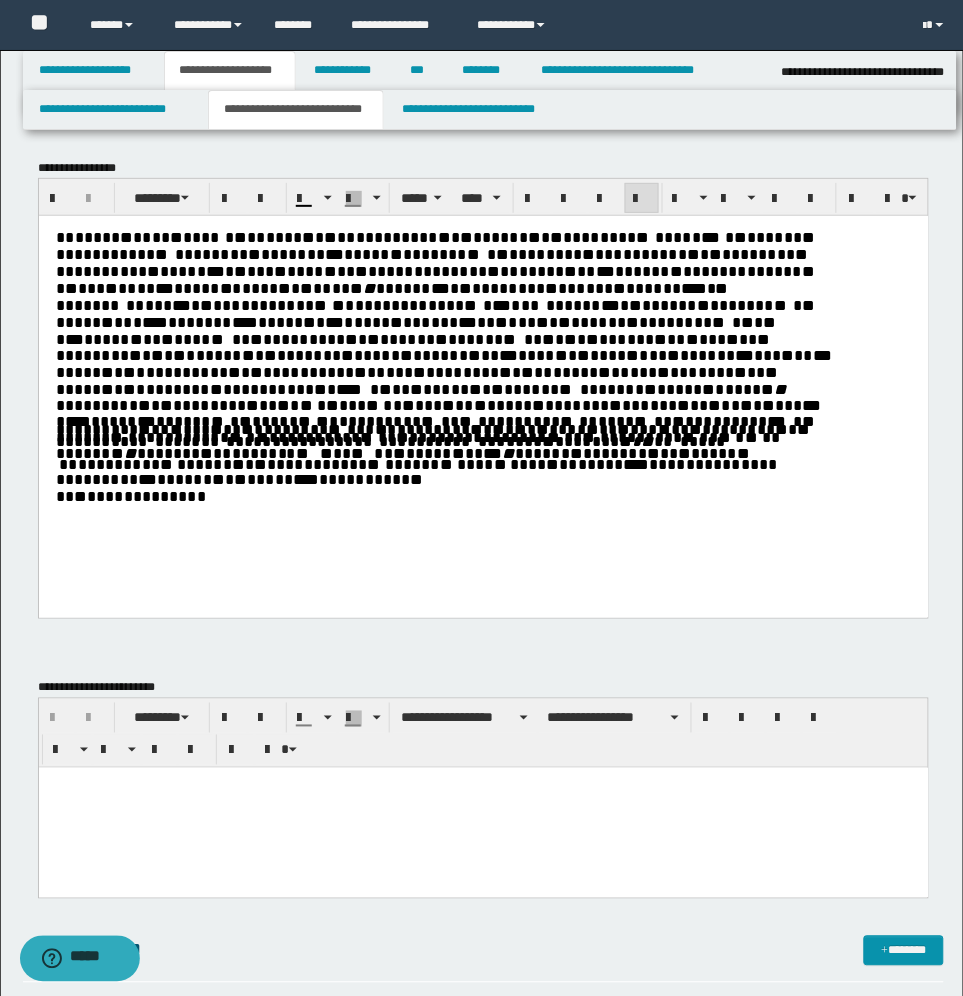 click on "** *" at bounding box center (637, 354) 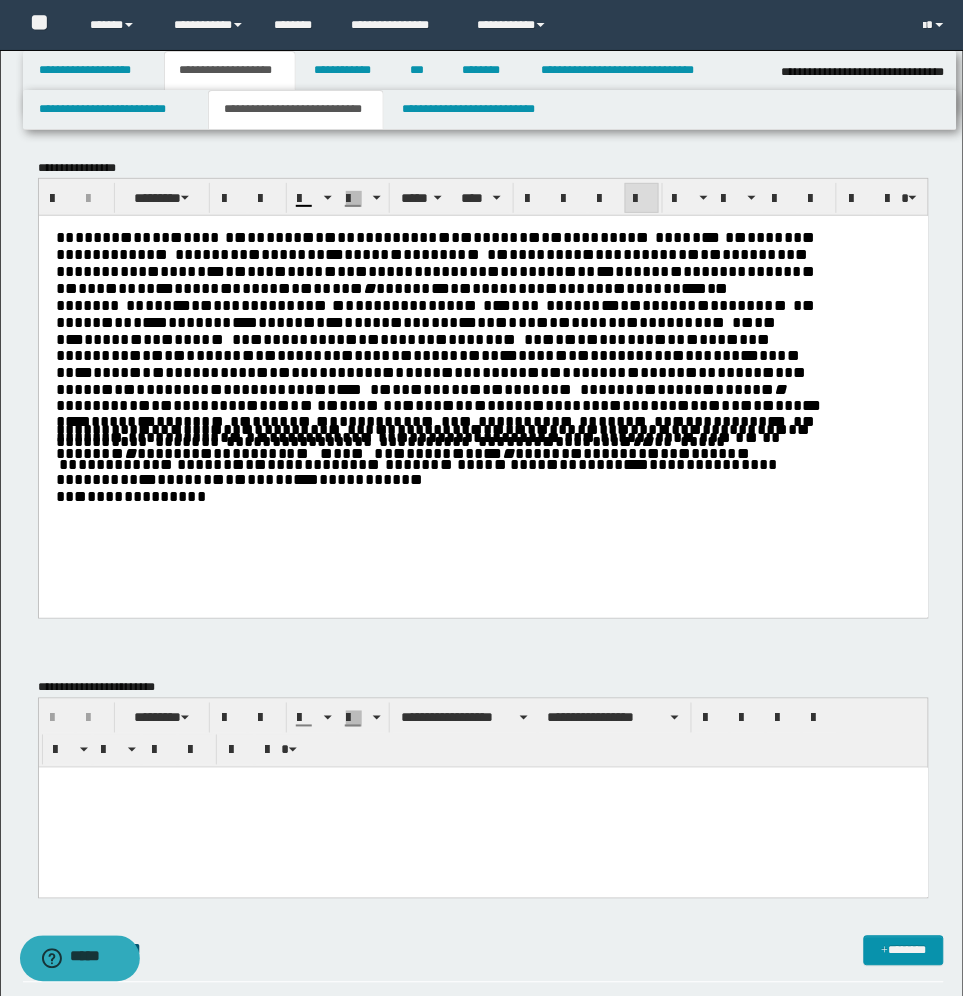 click on "*" at bounding box center [657, 354] 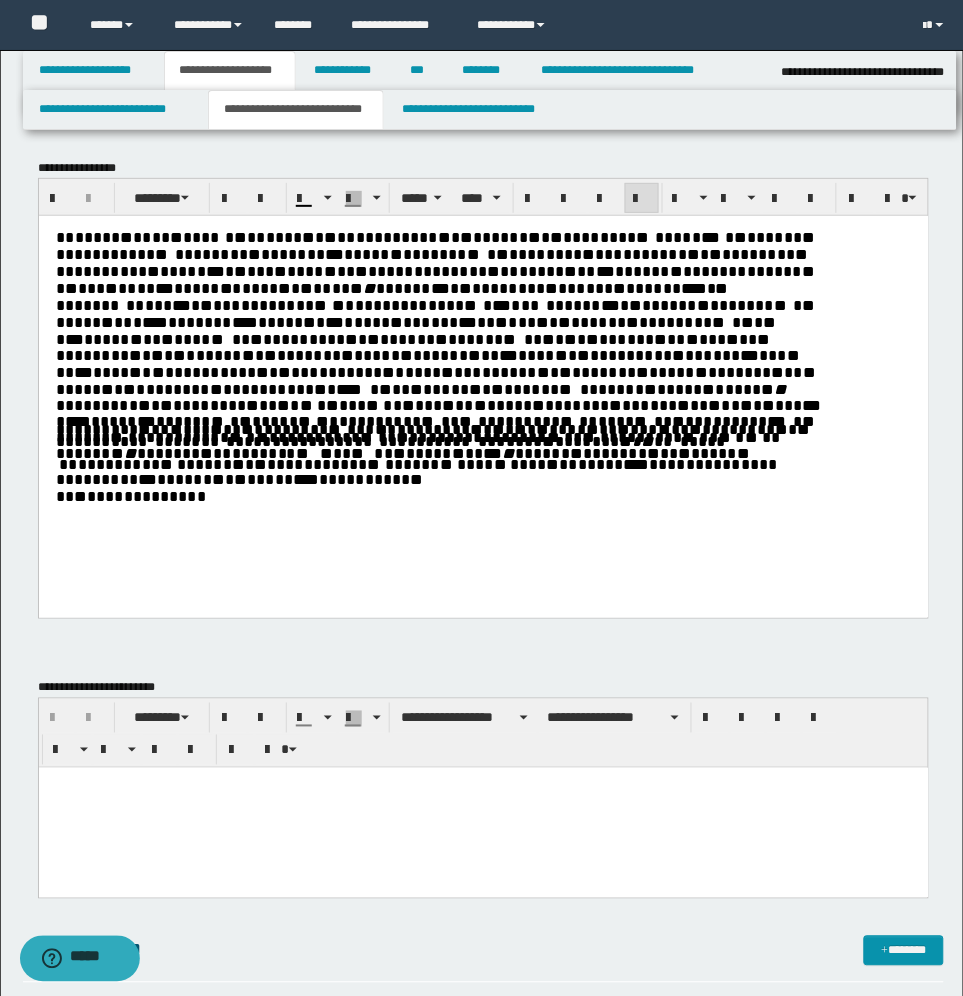 click on "*" at bounding box center (215, 388) 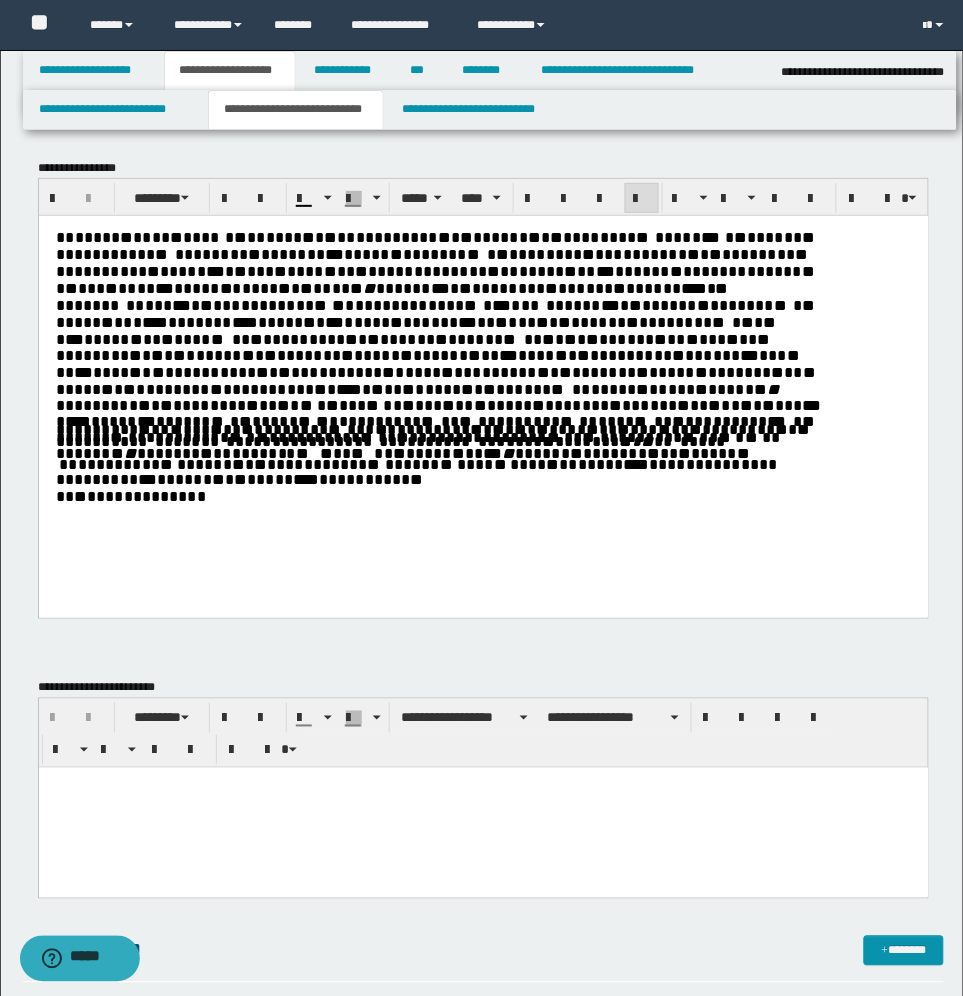 click on "*" at bounding box center (603, 388) 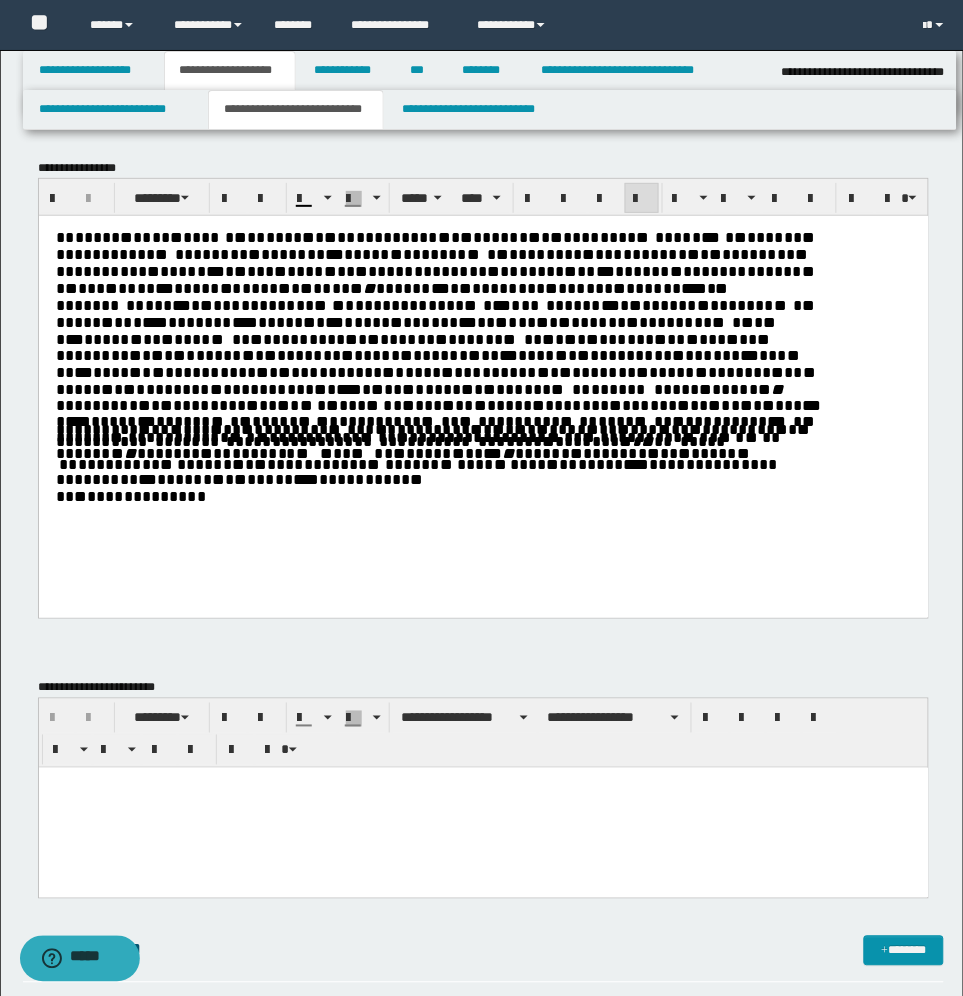click on "*" at bounding box center (132, 404) 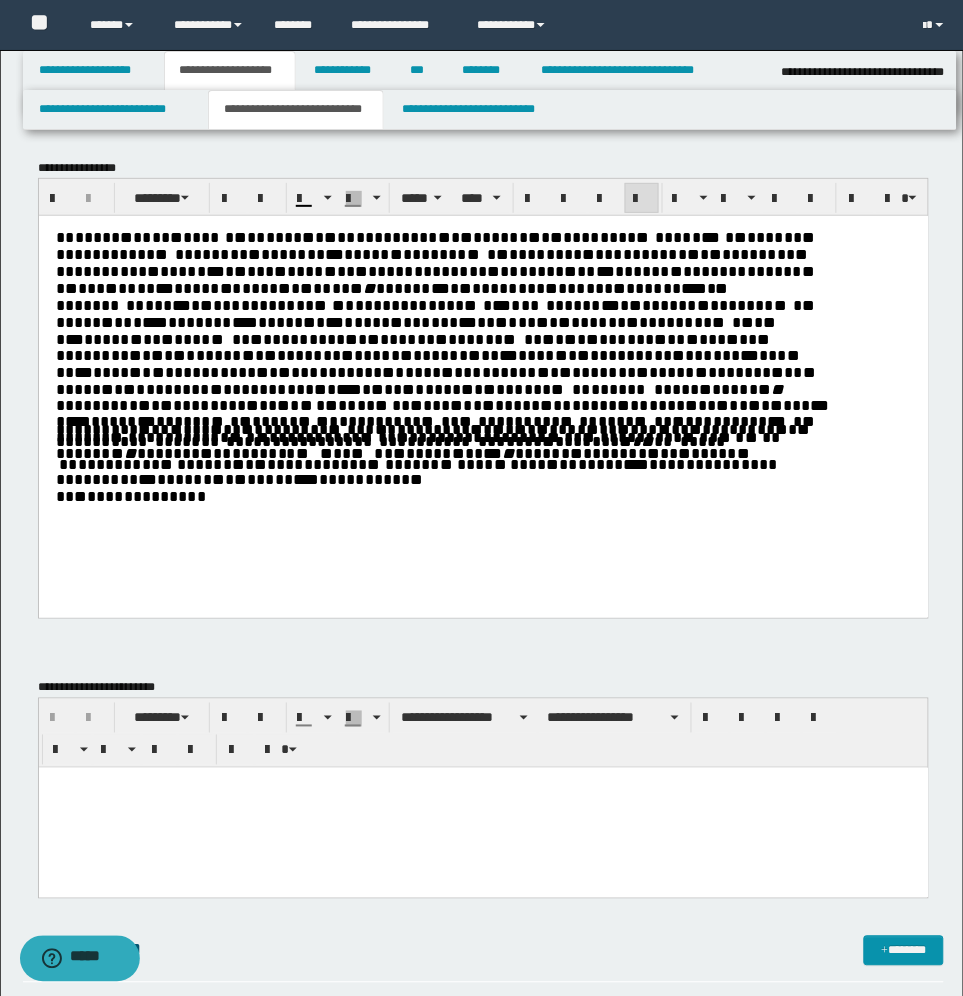 click on "*" at bounding box center (796, 404) 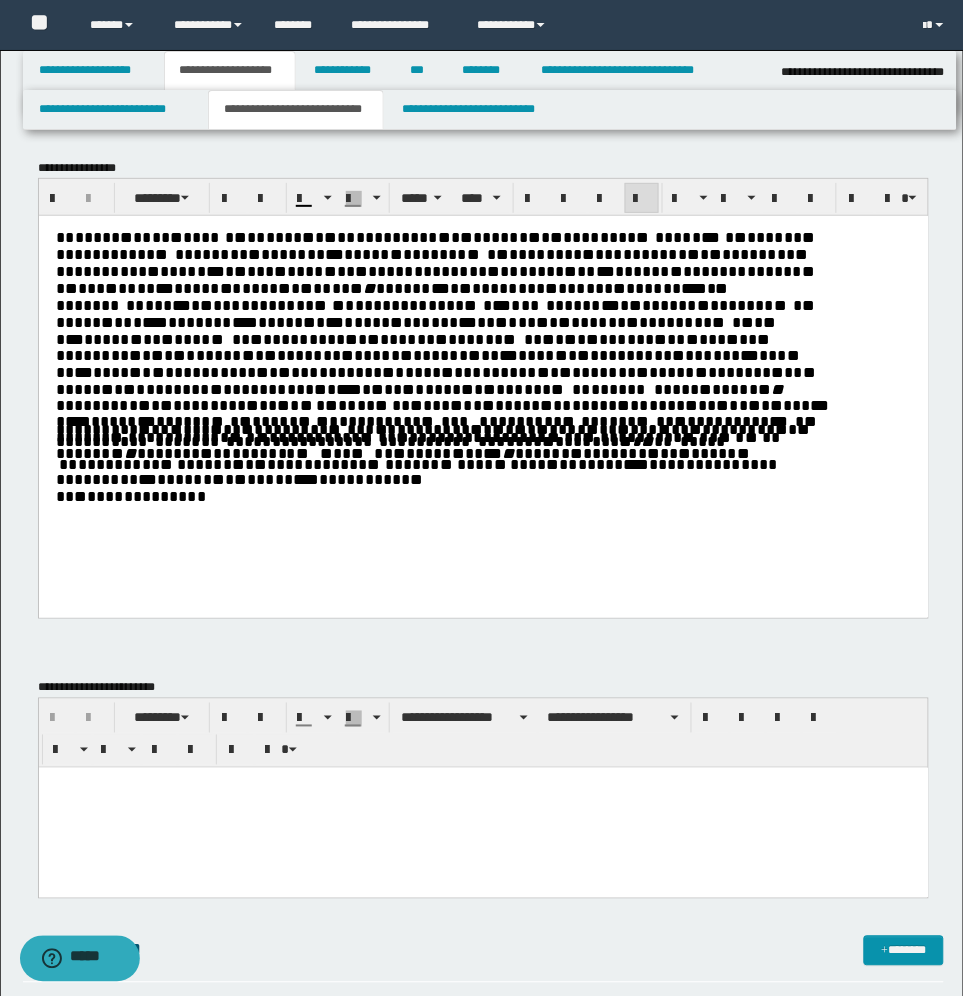 click at bounding box center (577, 420) 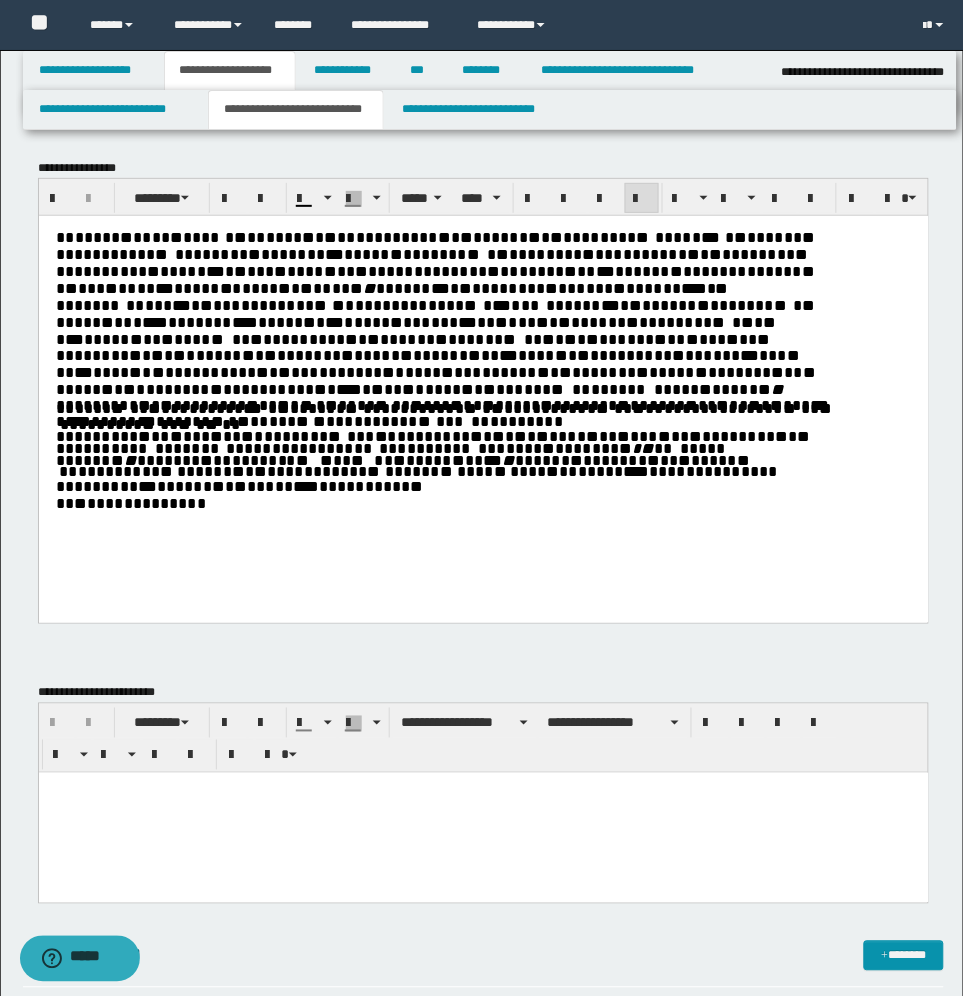 click on "*" at bounding box center (210, 407) 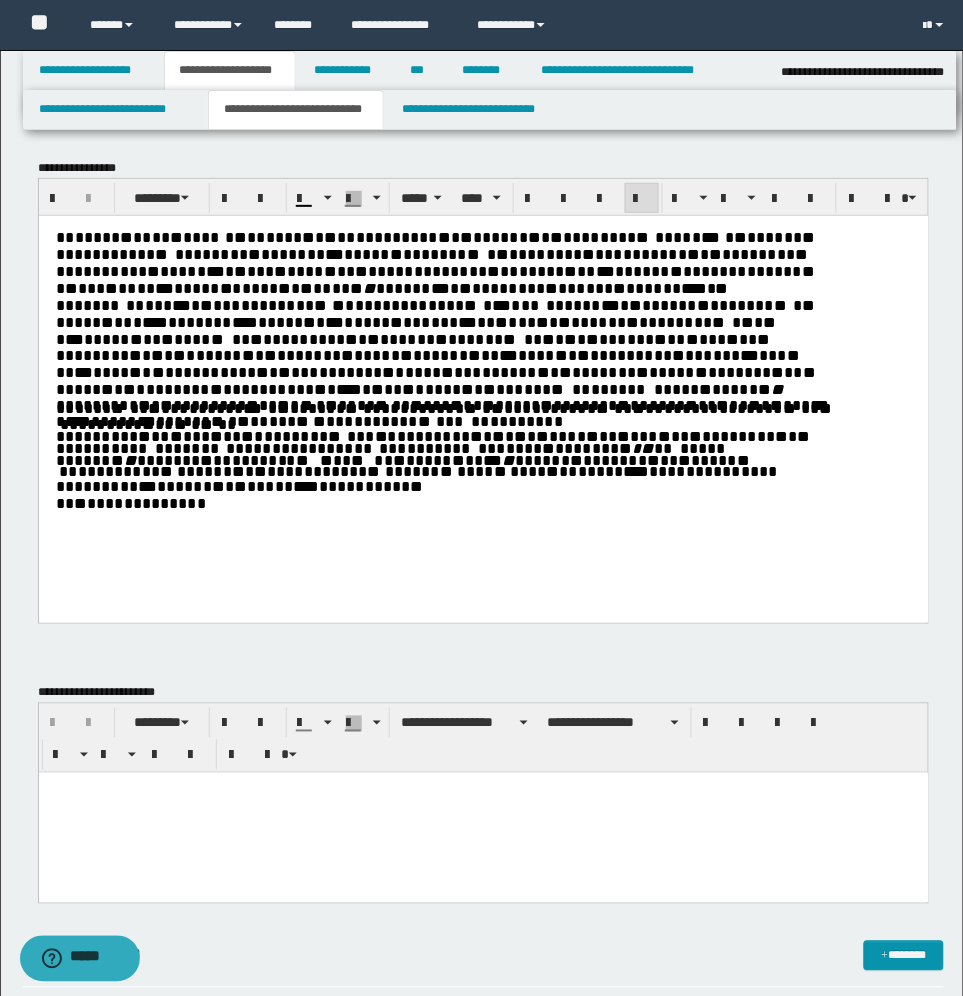 click on "*" at bounding box center (194, 423) 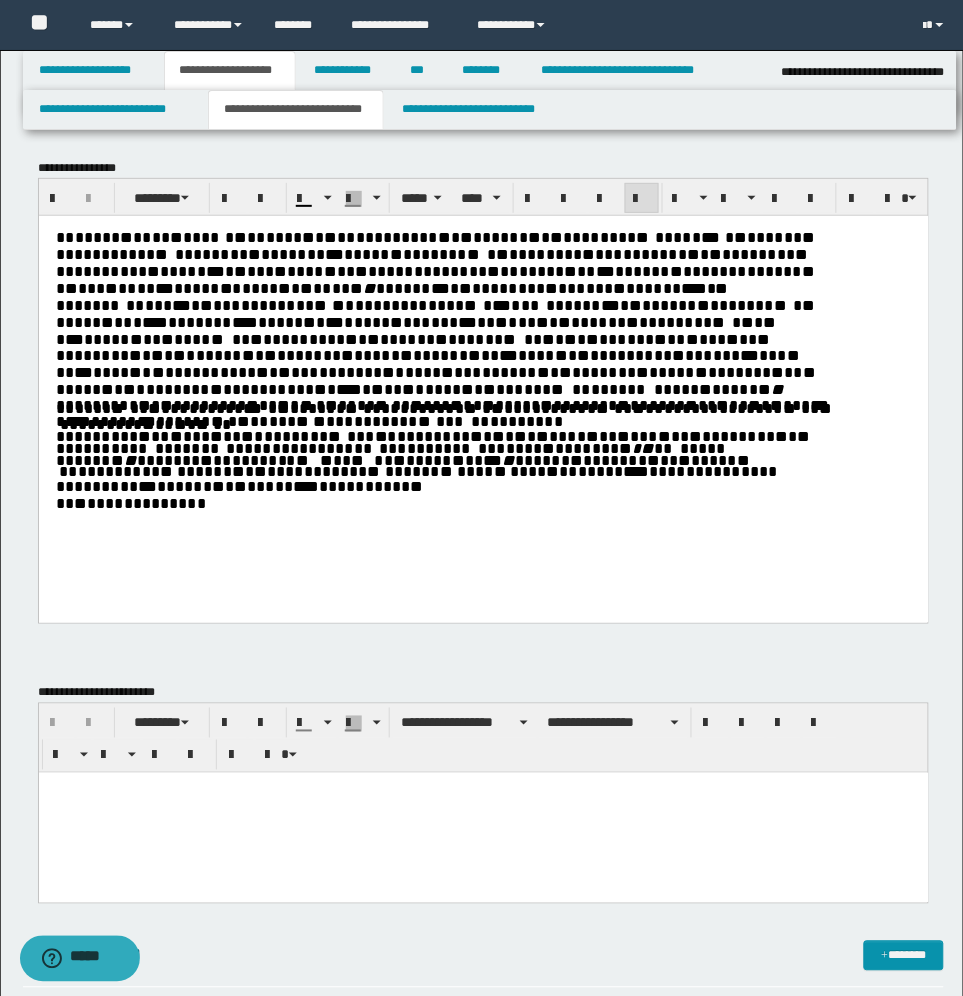 click on "* * * * * * * * ** * * * ****   * * * ** * * * * * * * * ** * * * * * * * * * * ** * * * * * * * * ** * * * ** *   * ** * * **     * * * * * * * * * * * * * * * * * * ** *     * * * * * * * * * * * ** * * * * * * * * * * * * ** * * * * *   * * * * ** * * * * * ** * * * * * * * * * * * ** ** * * * * * *** * * * * * * * * * * * * * ** * * * * * * *** * * * * * * * * * * * * * * * * ** * * * ** * * * * * * *** * * * *** * * * * * * * * * * * * * * * * * * * * * * ** * ** * * * * * * * * ** * * * * * * * * * * * *** * * ** * * * * * * * * * * * * * * * * * * ** * ** * * ** * *   * ** * * **   * * * * * *** * * * * * * * * * * * * * *     * * * * * * * * * * * *** *     * *** * **   * * ** * * * * * * ** * * * * * * * * * * * * *     * * ** * ** * * * * * * * * * * * * * * * * * *** * * * * * * * * * * * ** * * * ** ** * * * * * * * * * * * * * * * * * * * * * * *     * * * *   * *** * * * * * * * * * * * * * *     * * * * * * * * * * * * * * * * * * * * * * * * * * * * *     * * * * * * * * * * * * *" at bounding box center (483, 394) 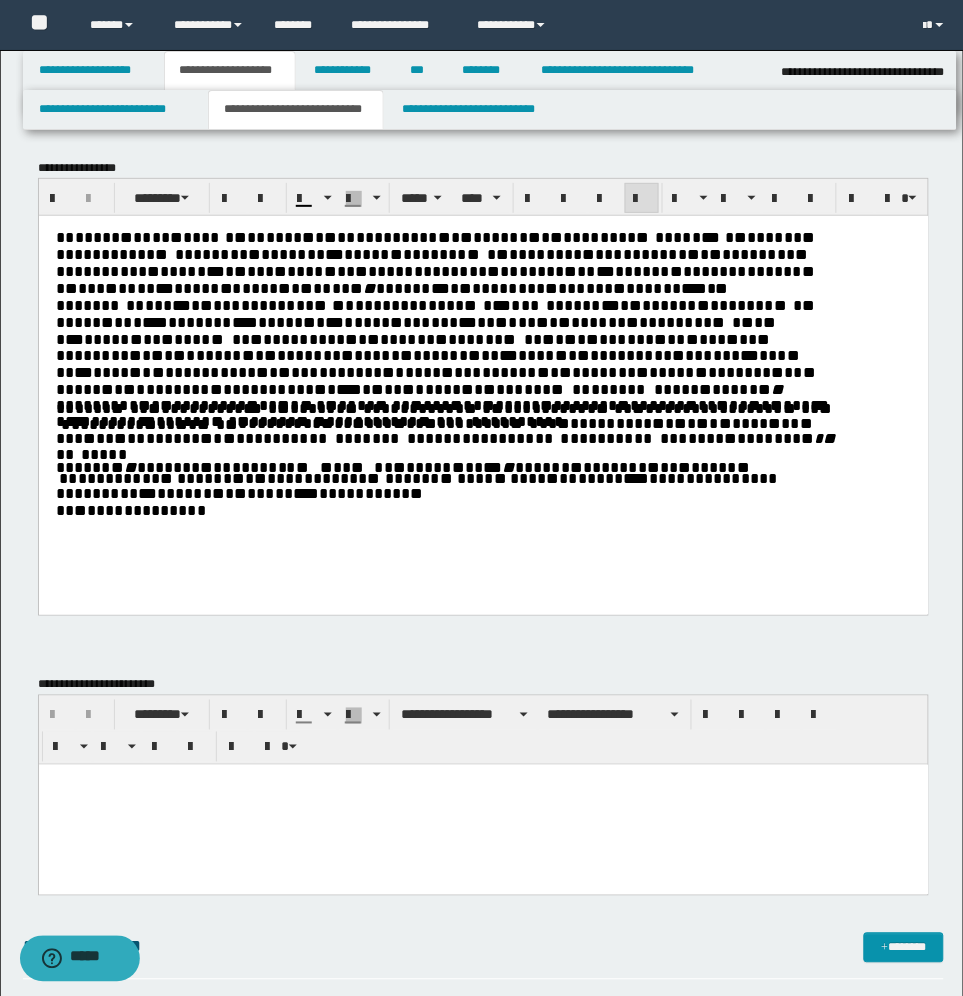 click on "*" at bounding box center [511, 437] 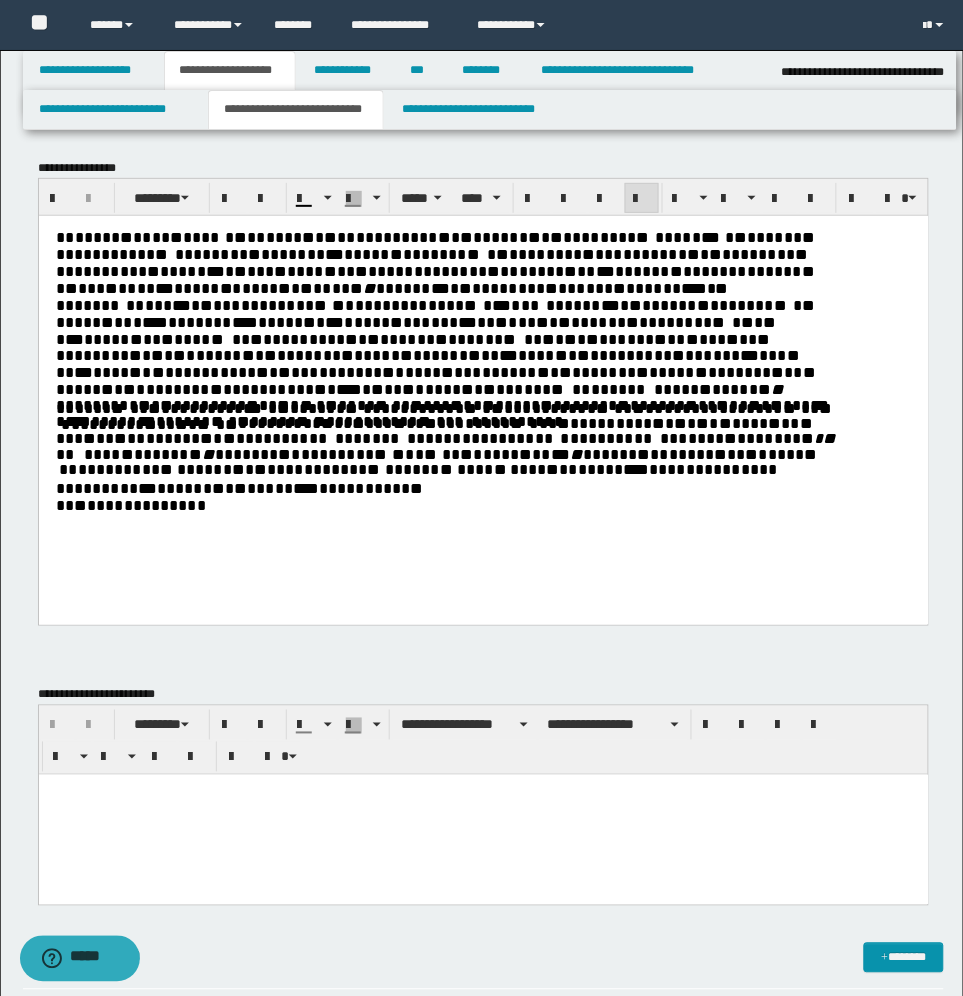 click on "* * * * * * * * ** * * * ****   * * * ** * * * * * * * * ** * * * * * * * * * * ** * * * * * * * * ** * * * ** *   * ** * * **     * * * * * * * * * * * * * * * * * * ** *     * * * * * * * * * * * ** * * * * * * * * * * * * ** * * * * *   * * * * ** * * * * * ** * * * * * * * * * * * ** ** * * * * * *** * * * * * * * * * * * * * ** * * * * * * *** * * * * * * * * * * * * * * * * ** * * * ** * * * * * * *** * * * *** * * * * * * * * * * * * * * * * * * * * * * ** * ** * * * * * * * * ** * * * * * * * * * * * *** * * ** * * * * * * * * * * * * * * * * * * ** * ** * * ** * *   * ** * * **   * * * * * *** * * * * * * * * * * * * * *     * * * * * * * * * * * *** *     * *** * **   * * ** * * * * * * ** * * * * * * * * * * * * *     * * ** * ** * * * * * * * * * * * * * * * * * *** * * * * * * * * * * * ** * * * ** ** * * * * * * * * * * * * * * * * * * * * * * *     * * * *   * *** * * * * * * * * * * * * * *     * * * * * * * * * * * * * * * * * * * * * * * * * * * * *     * * * * * * * * * * * * *" at bounding box center [483, 394] 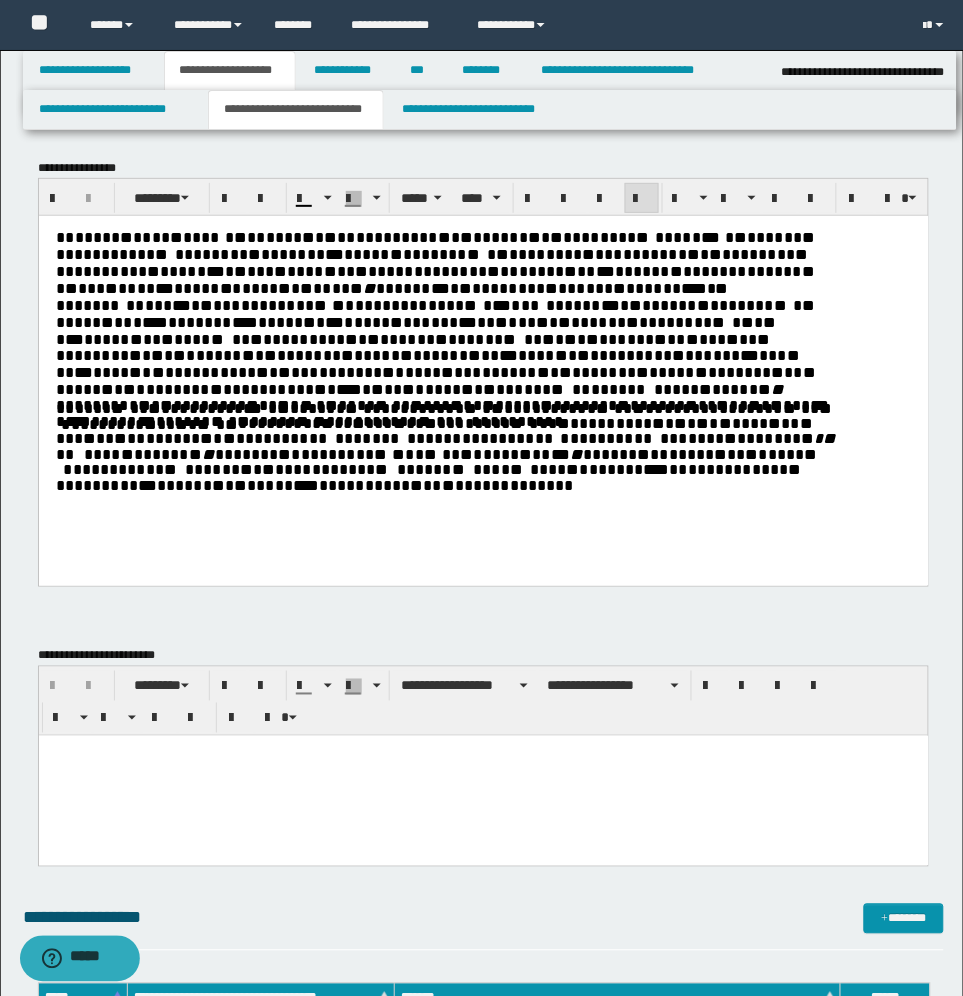 click on "**" at bounding box center [141, 236] 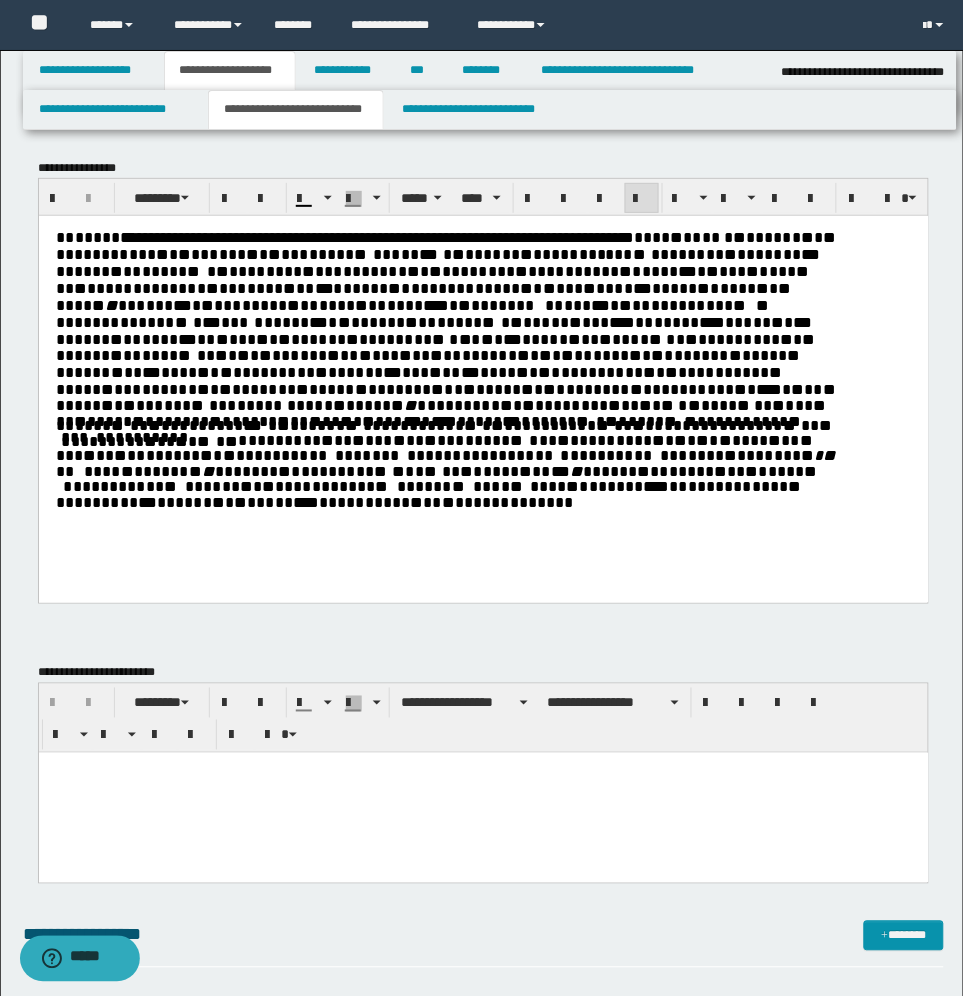 click on "**********" at bounding box center [394, 236] 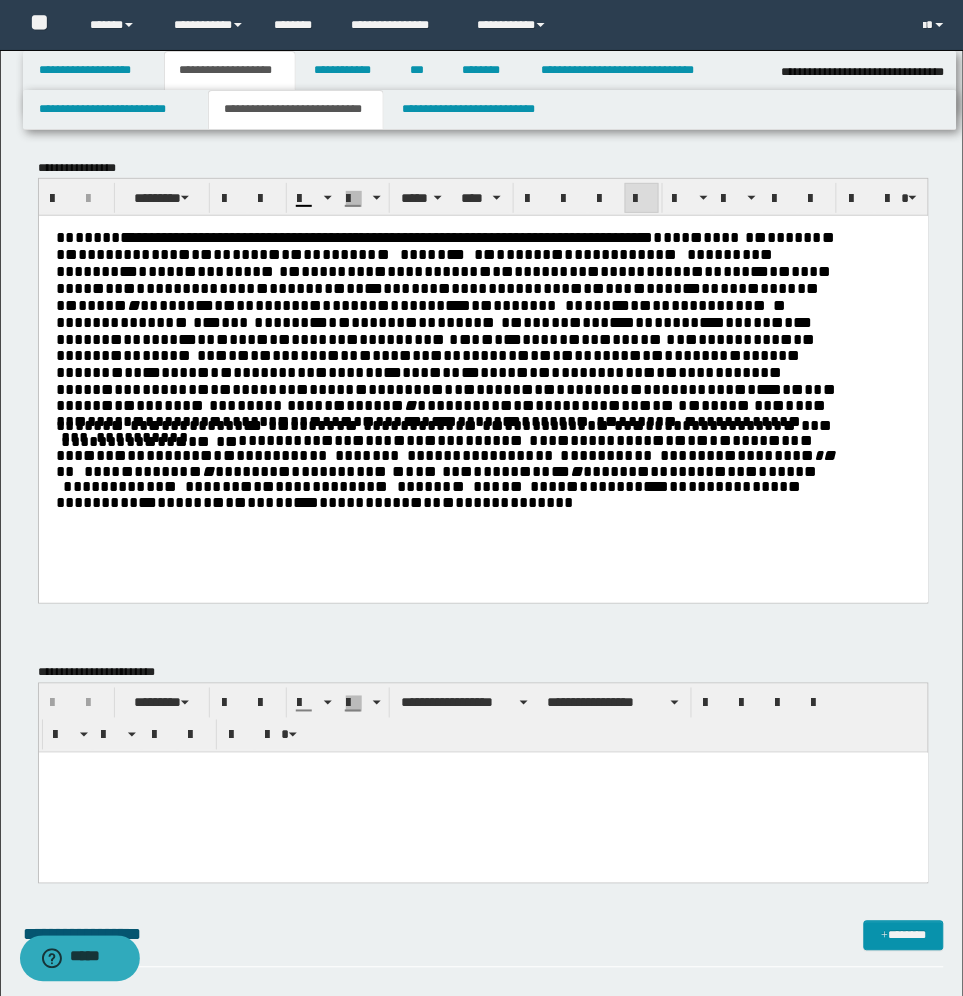 click on "**********" at bounding box center (404, 236) 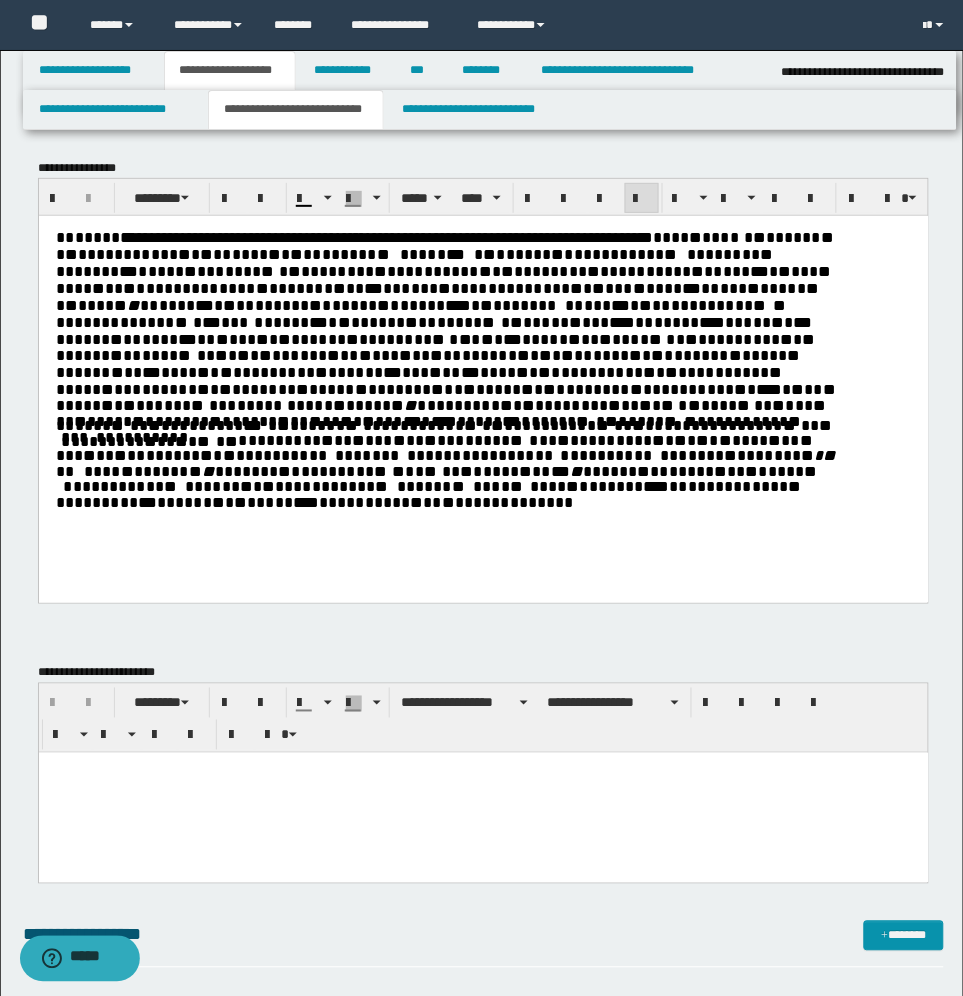click at bounding box center [682, 253] 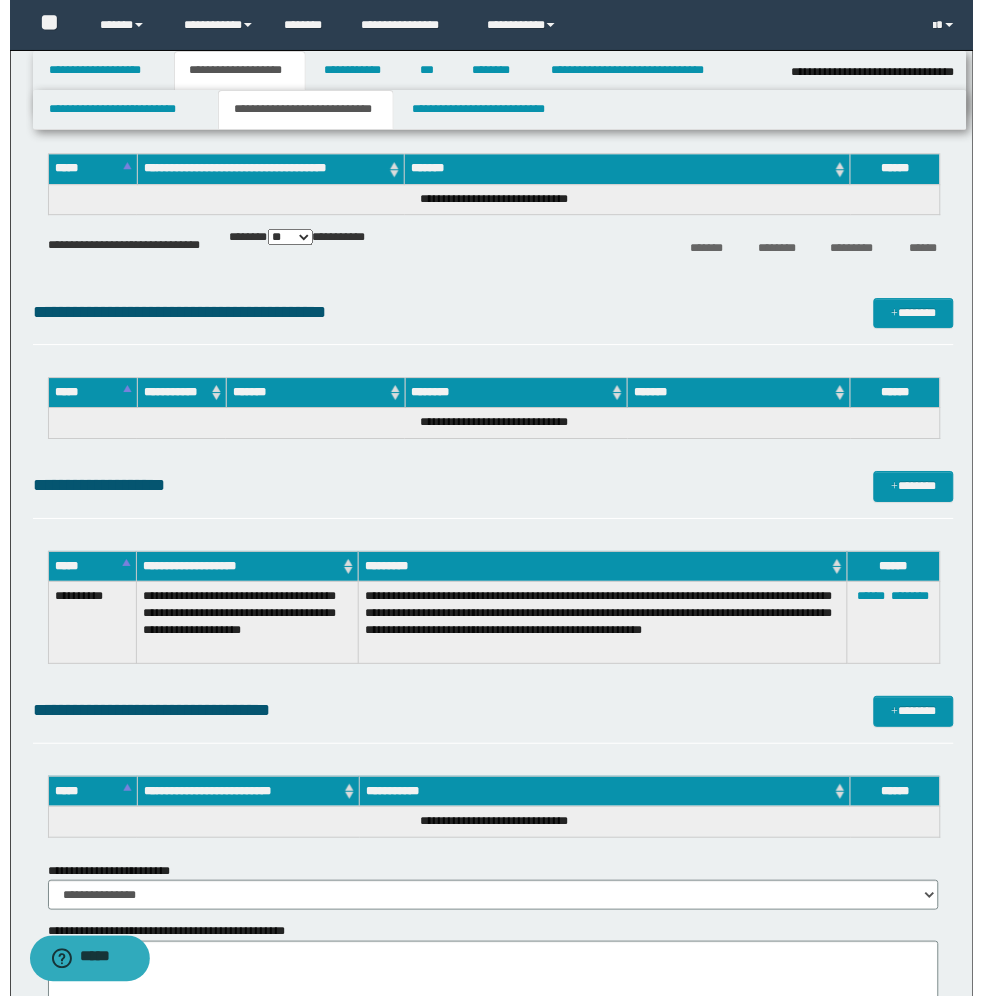scroll, scrollTop: 875, scrollLeft: 0, axis: vertical 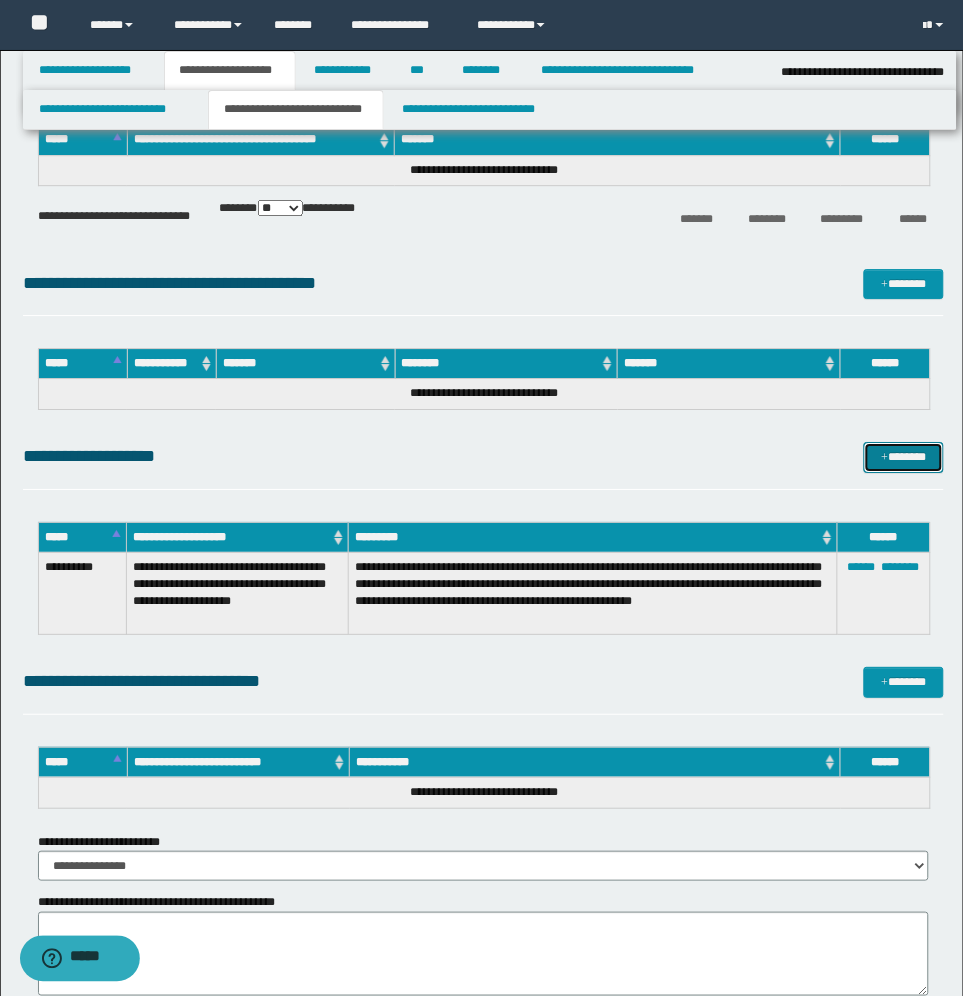 click on "*******" at bounding box center [904, 457] 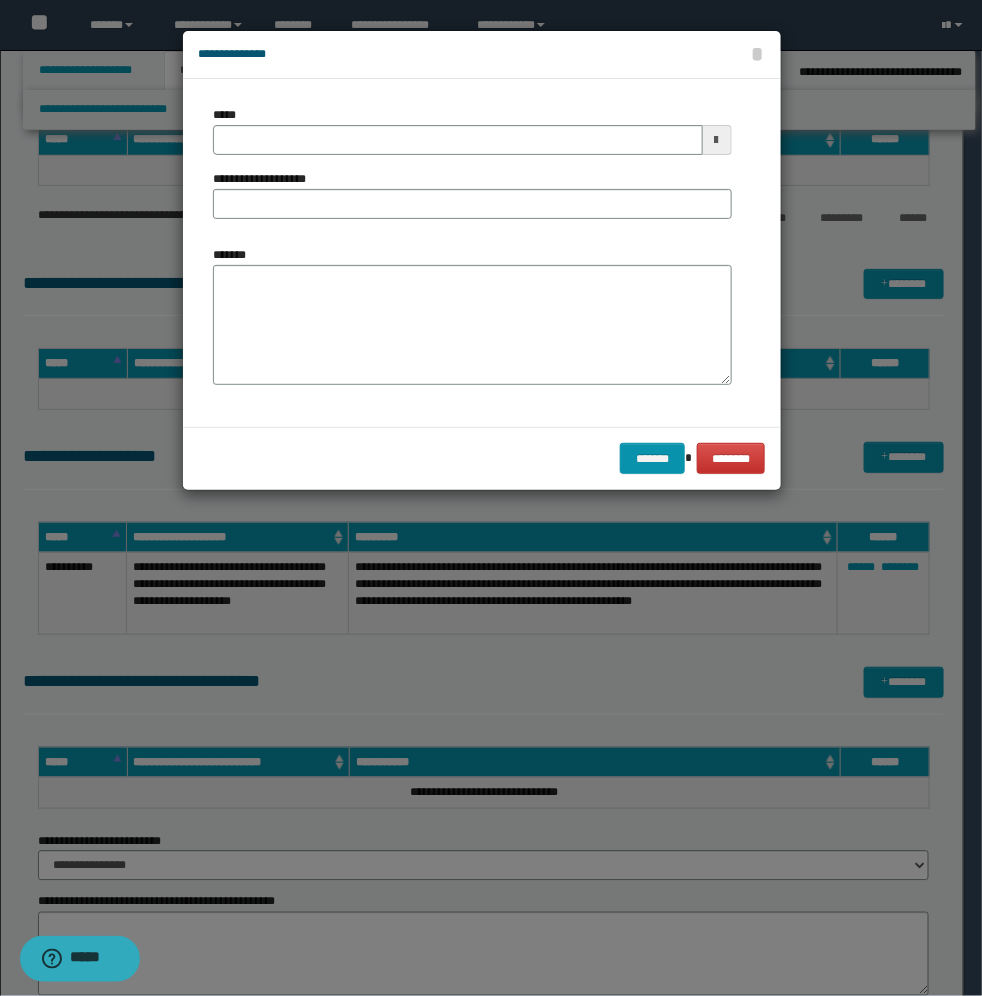 click at bounding box center (717, 140) 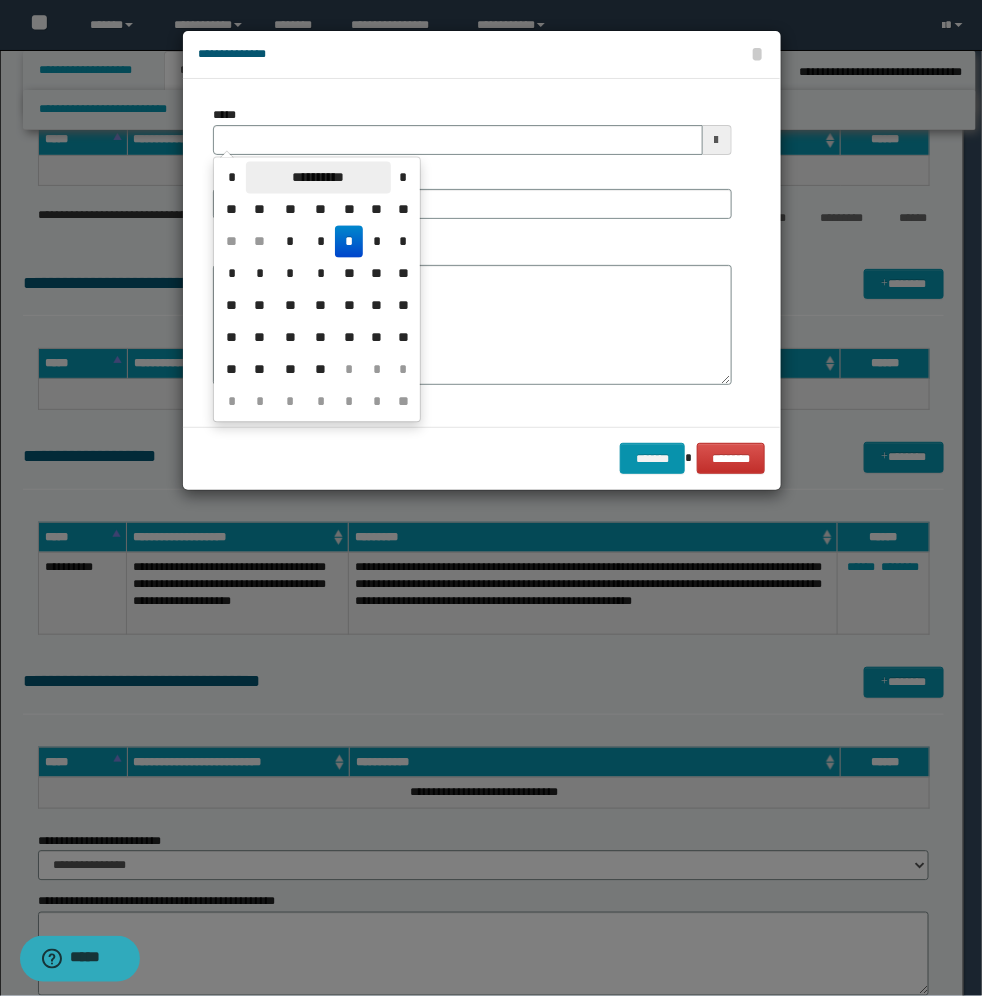 click on "**********" at bounding box center (318, 178) 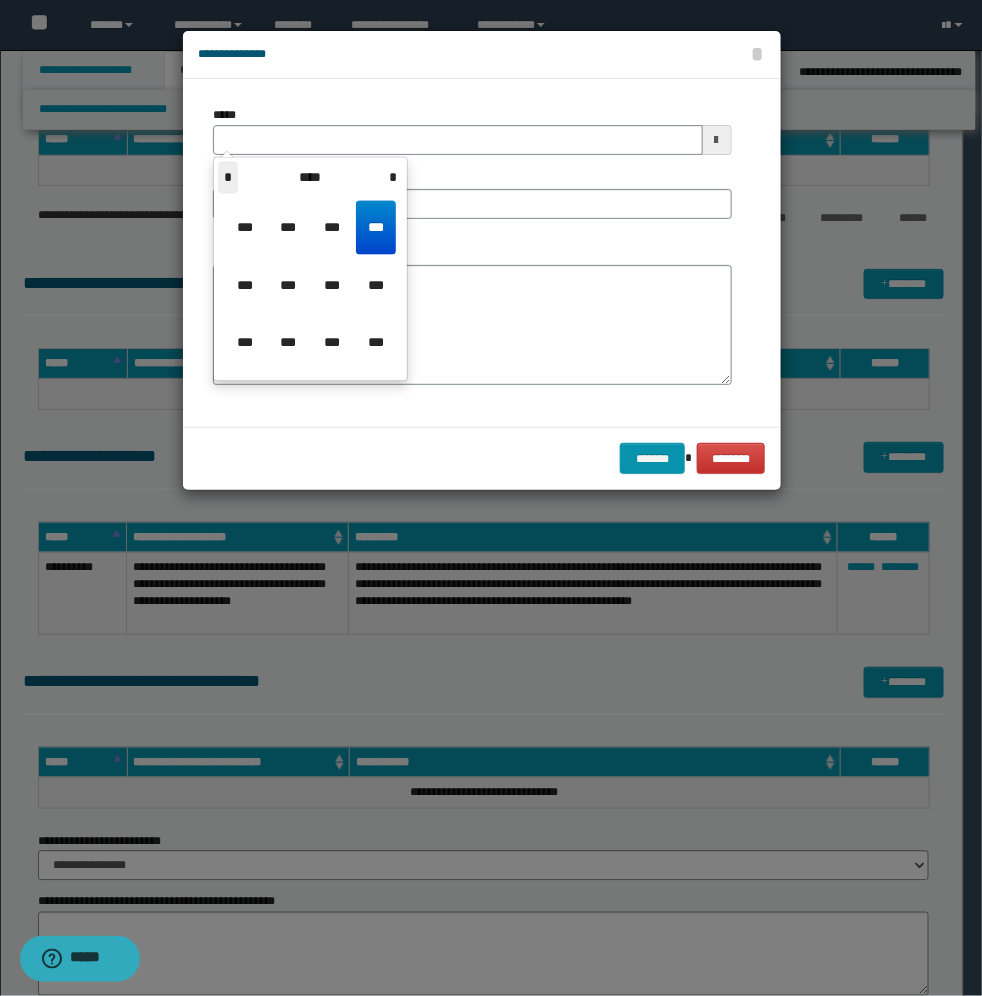 click on "*" at bounding box center (228, 178) 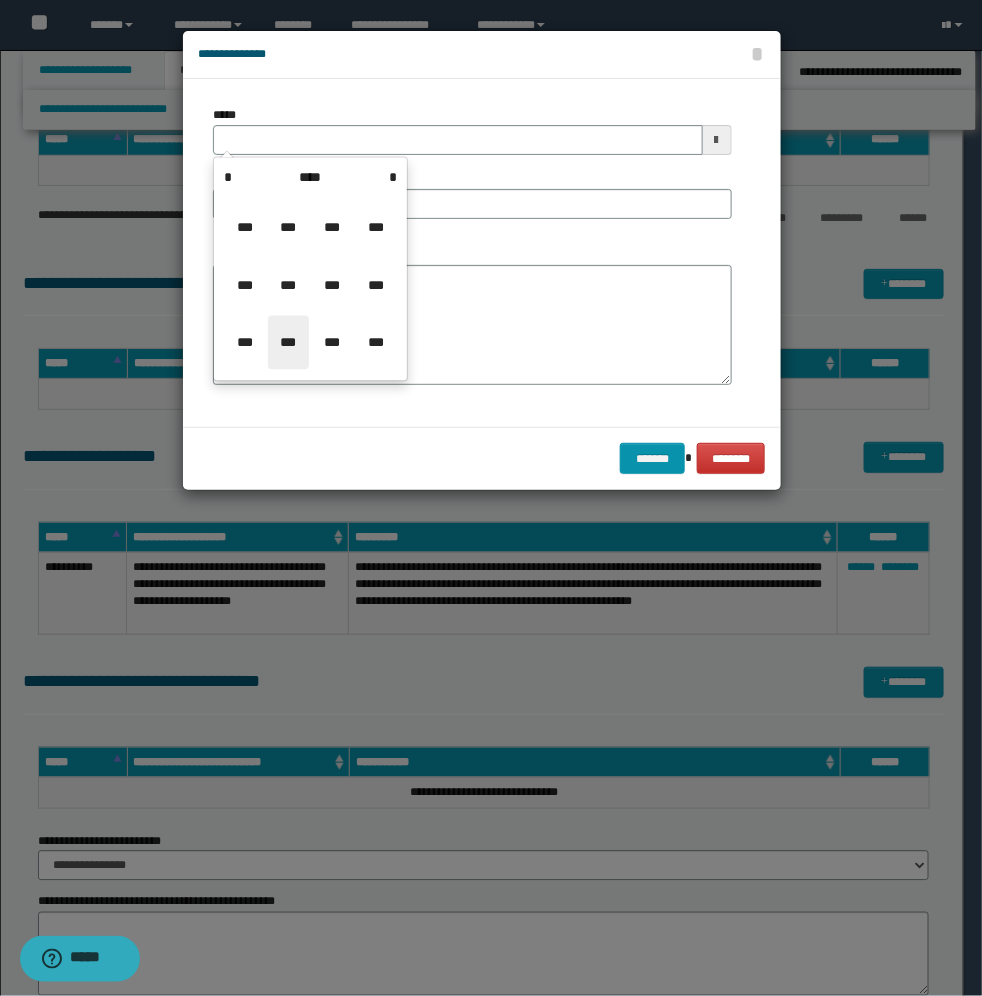click on "***" at bounding box center (288, 343) 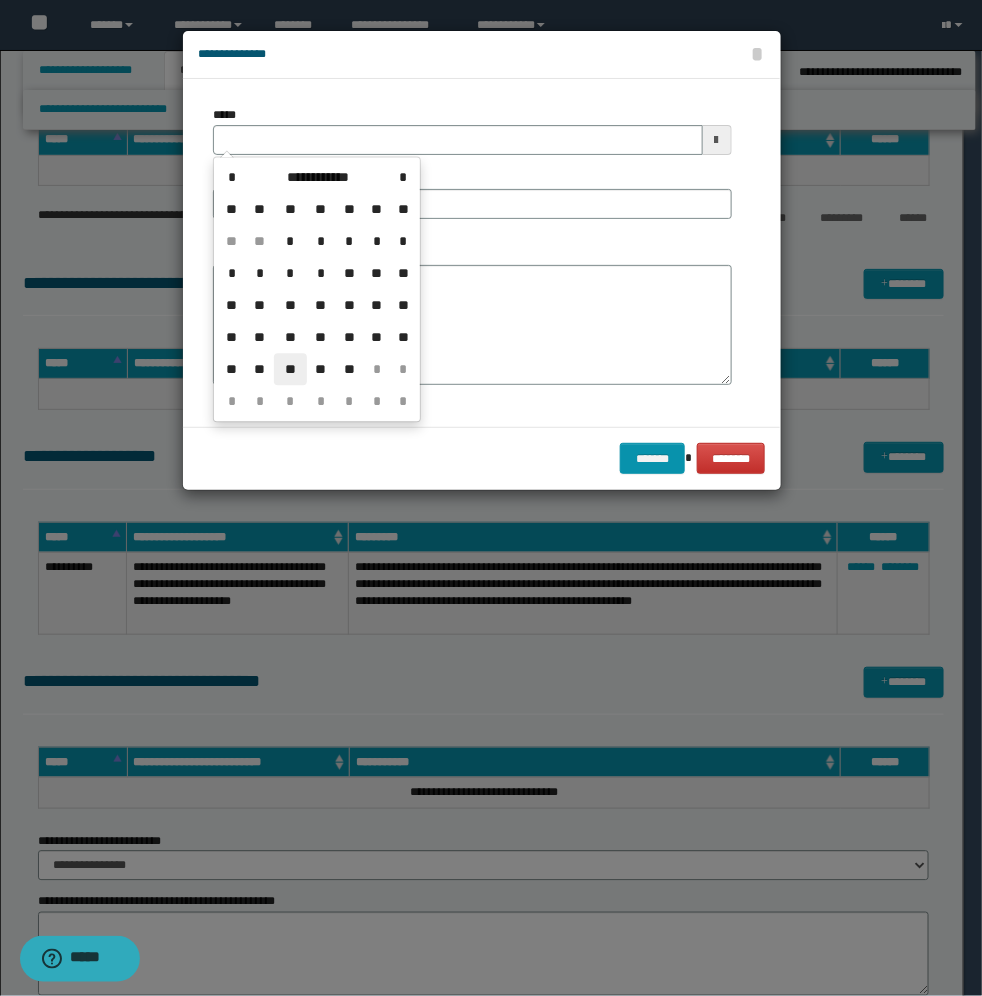 click on "**" at bounding box center [290, 370] 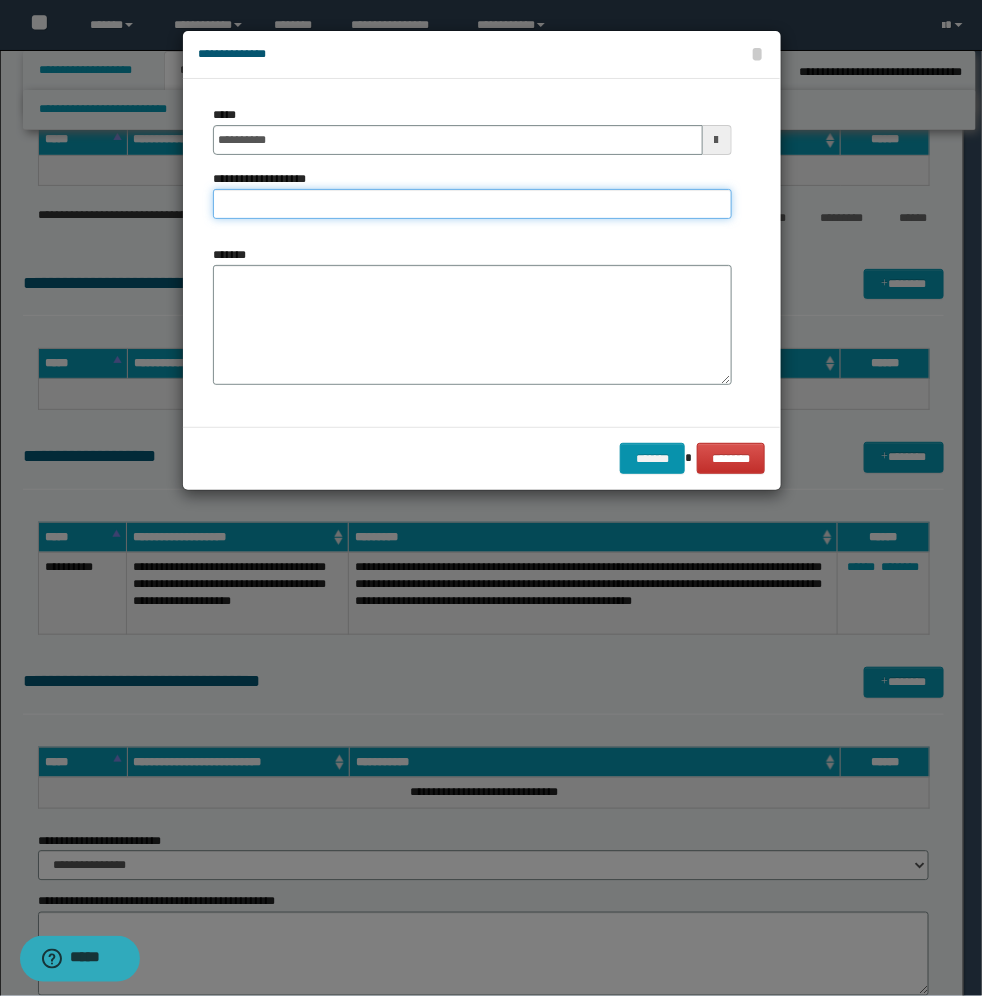 click on "**********" at bounding box center (472, 204) 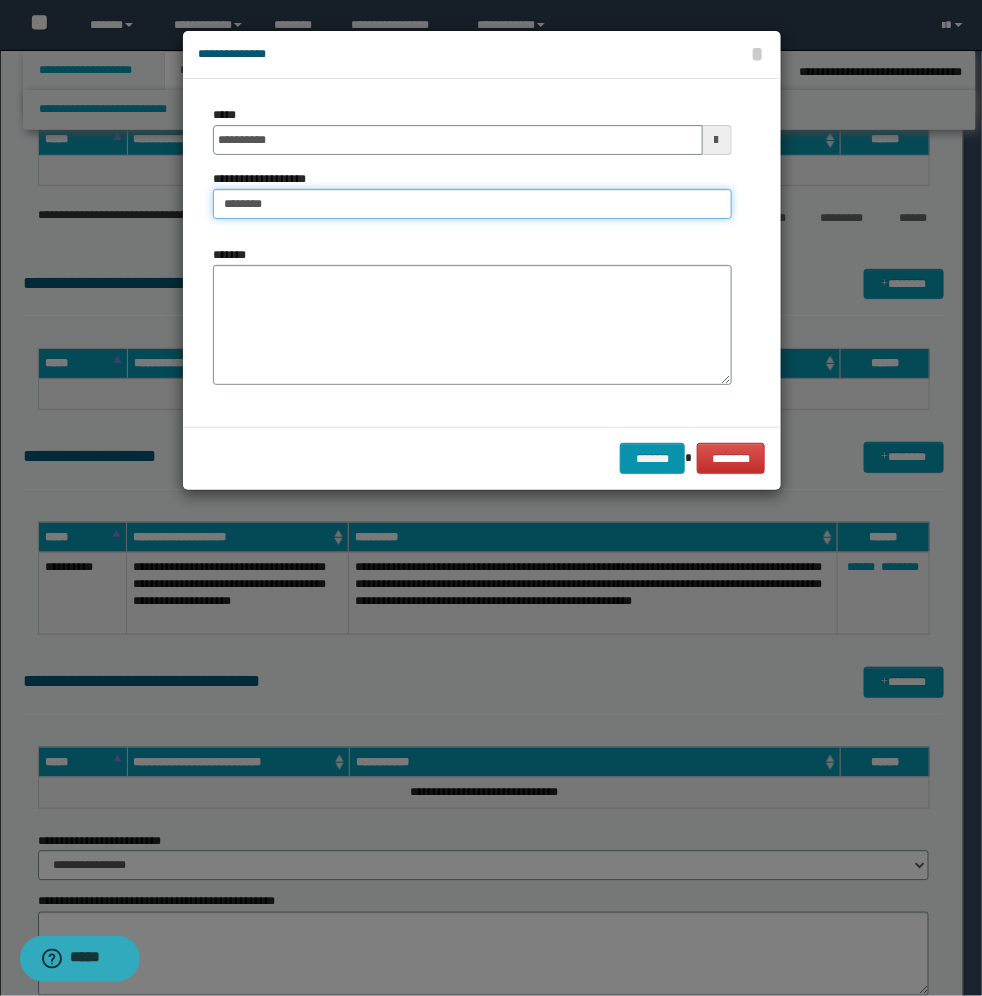 click on "*******" at bounding box center [472, 204] 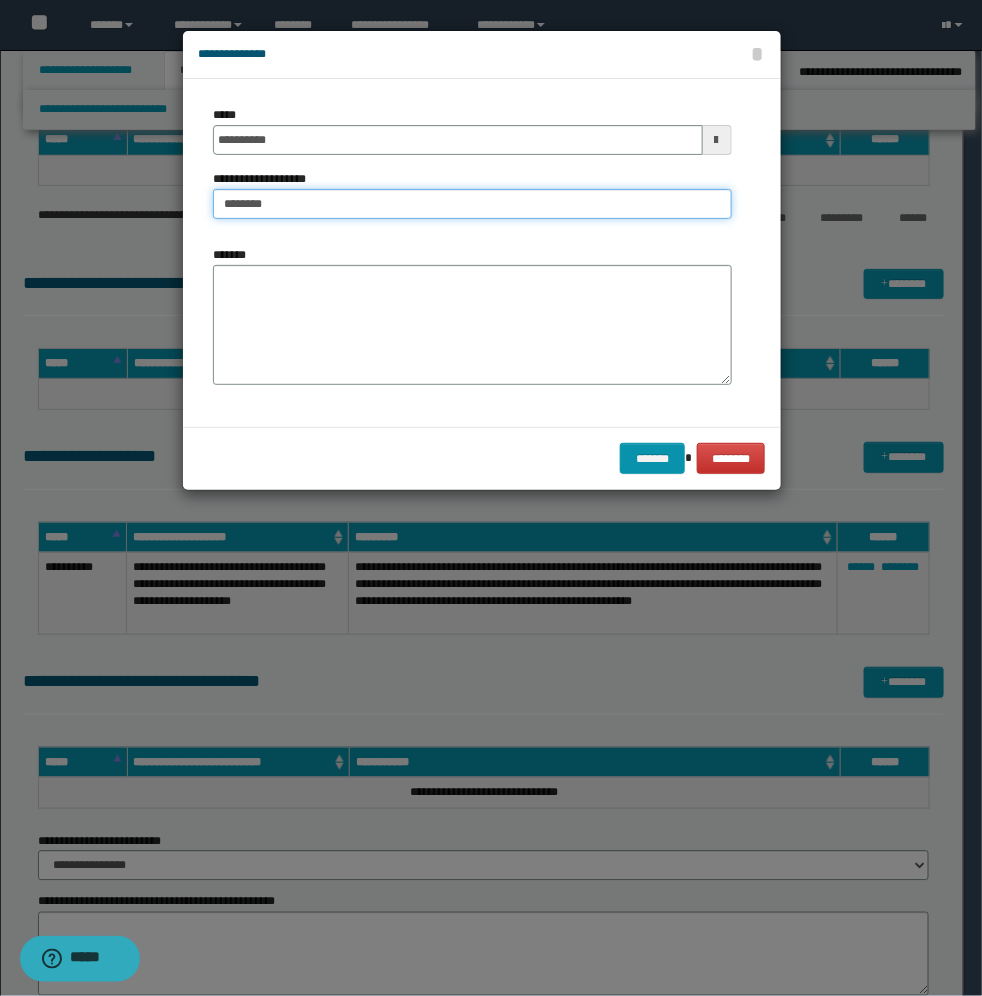 click on "*******" at bounding box center (472, 204) 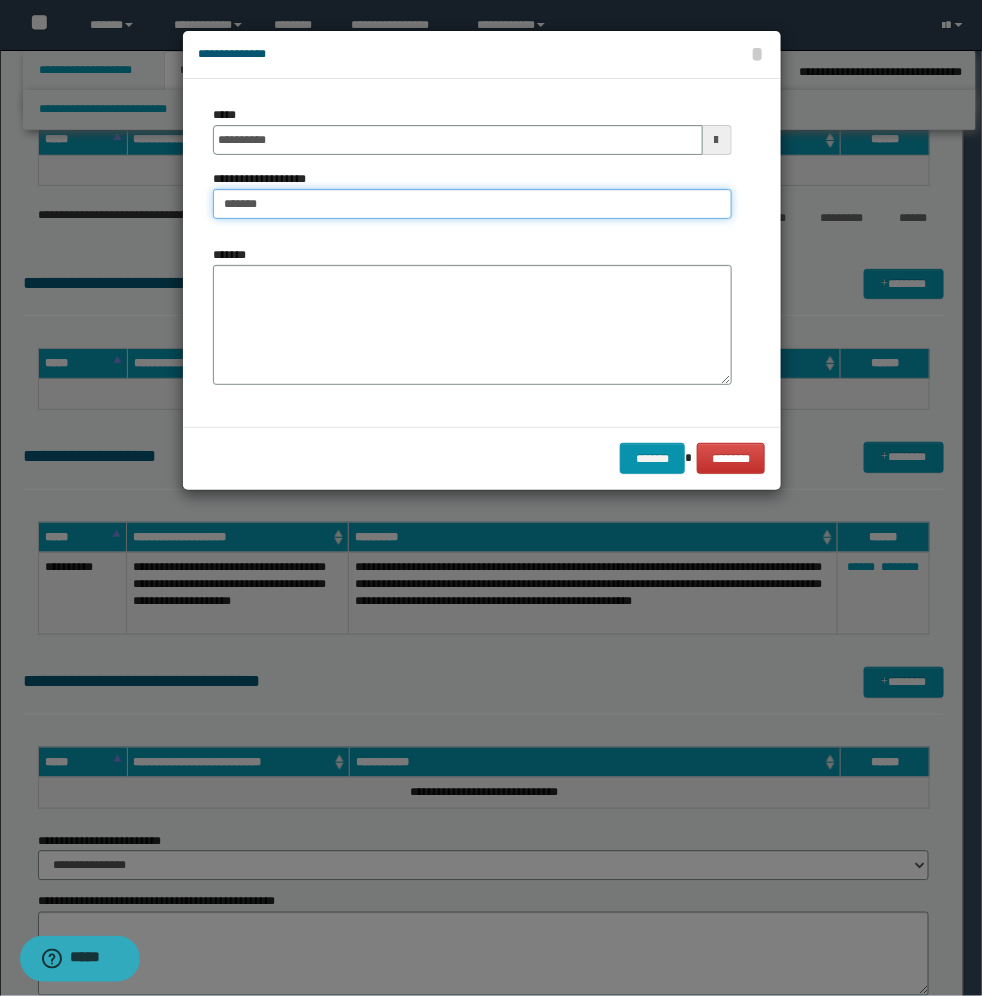 click on "******" at bounding box center [472, 204] 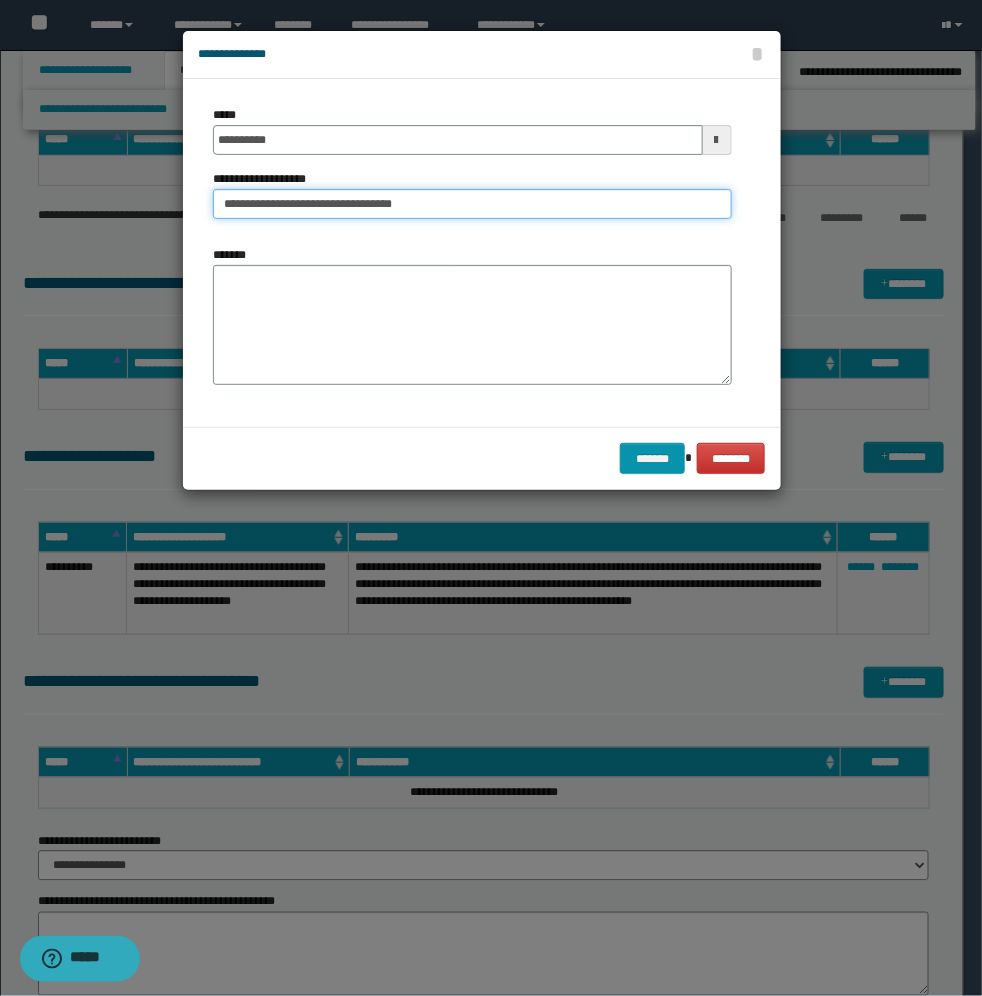 type on "**********" 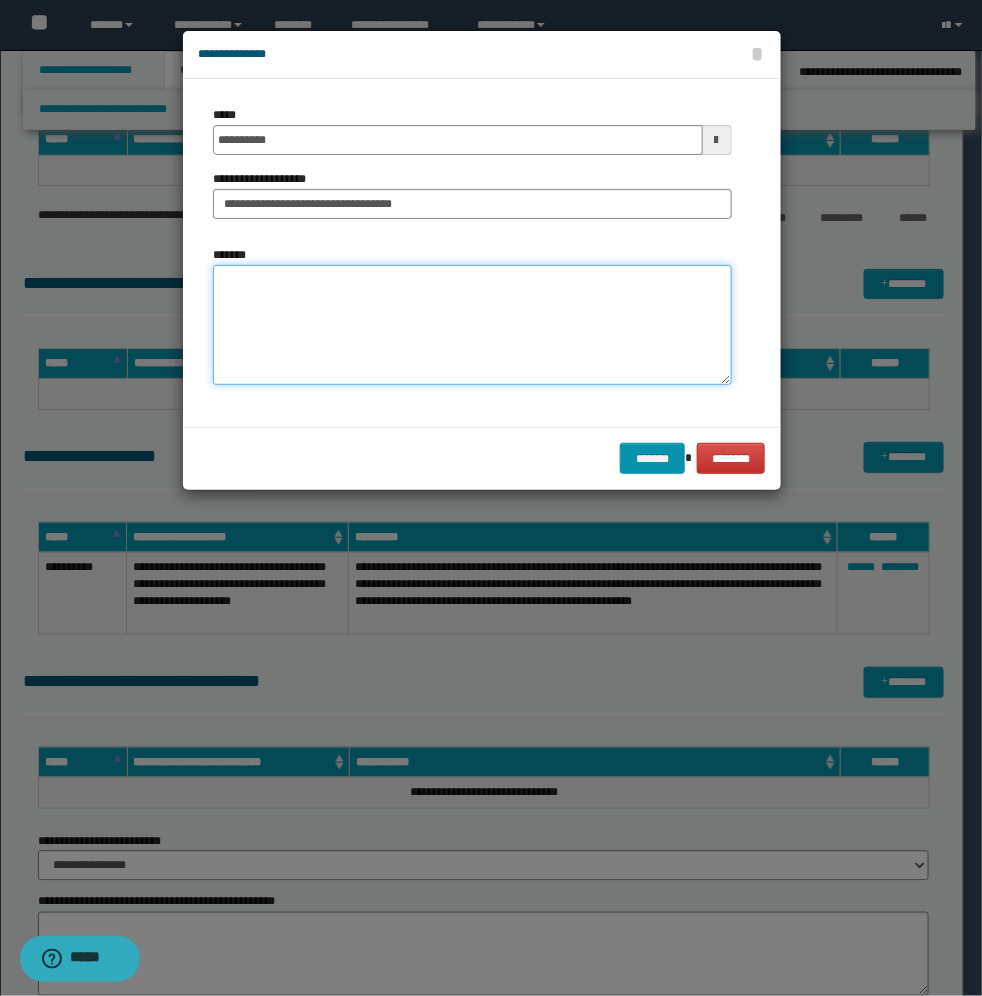 click on "*******" at bounding box center [472, 325] 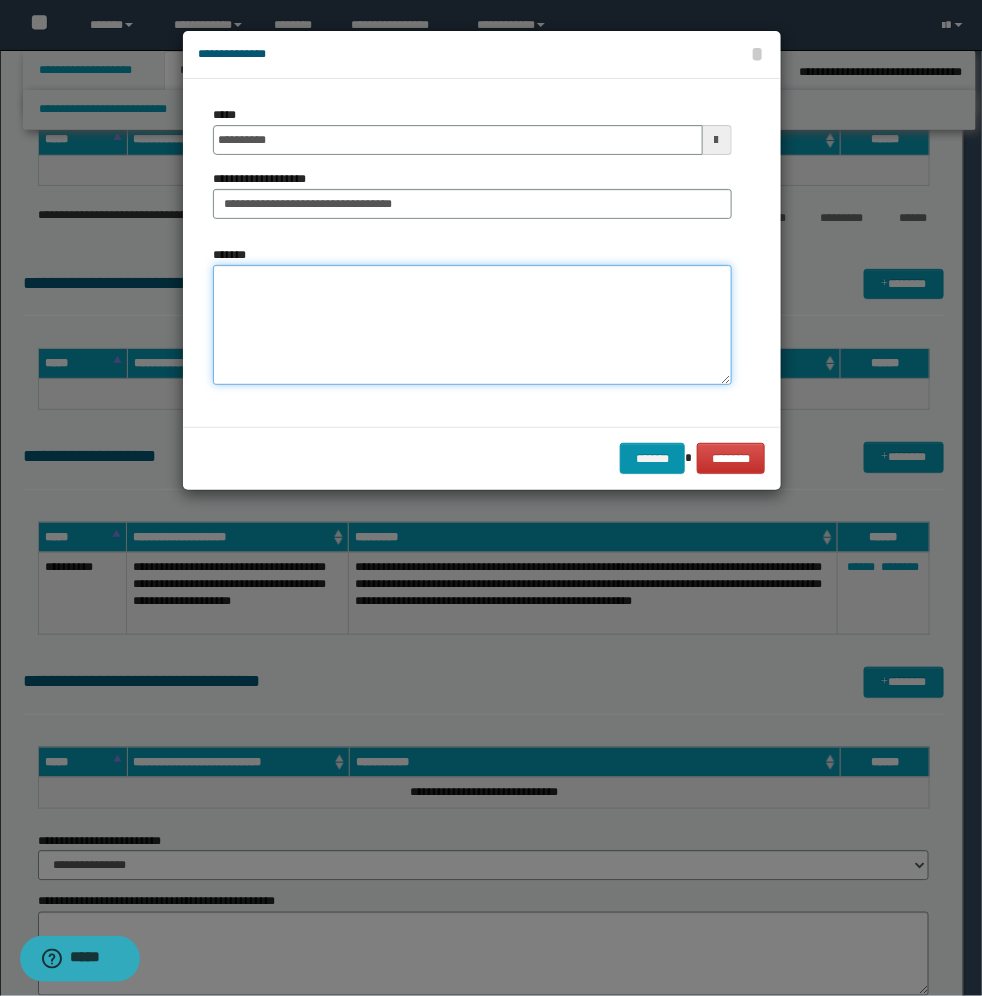 click on "*******" at bounding box center [472, 325] 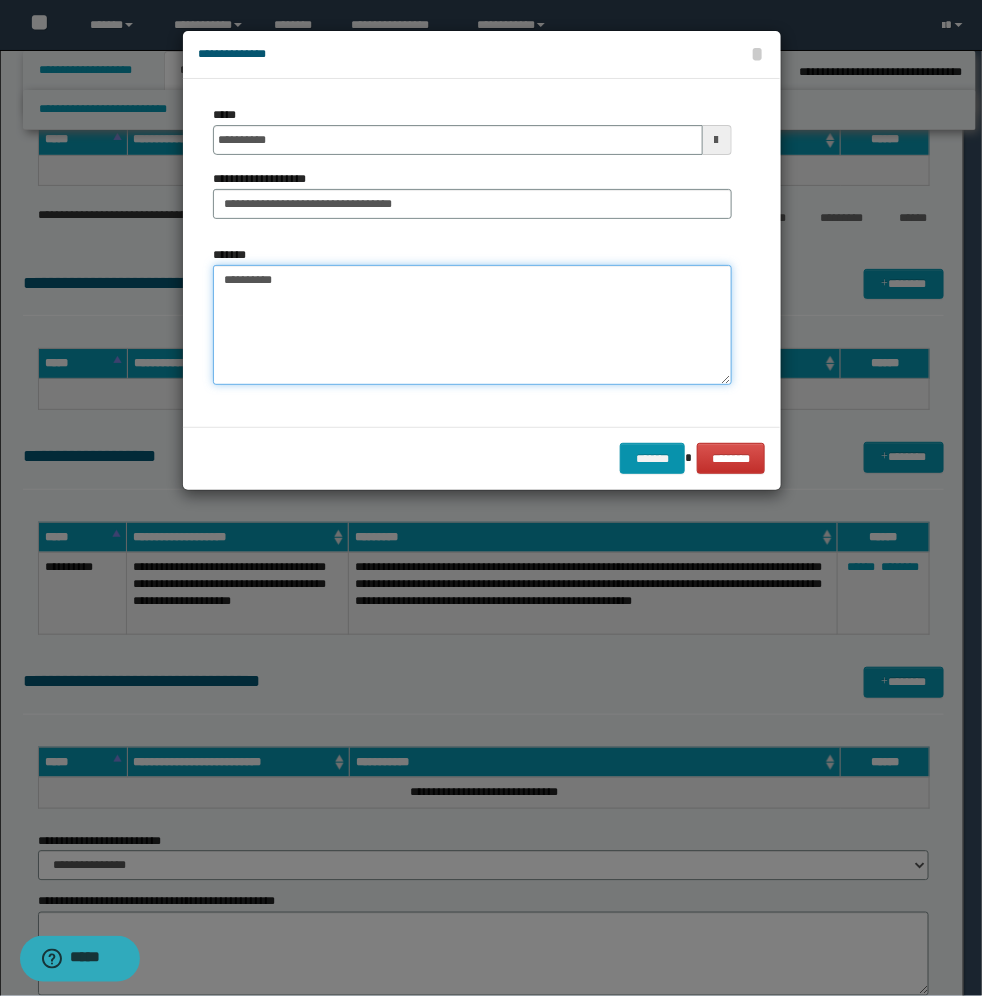 click on "**********" at bounding box center (472, 325) 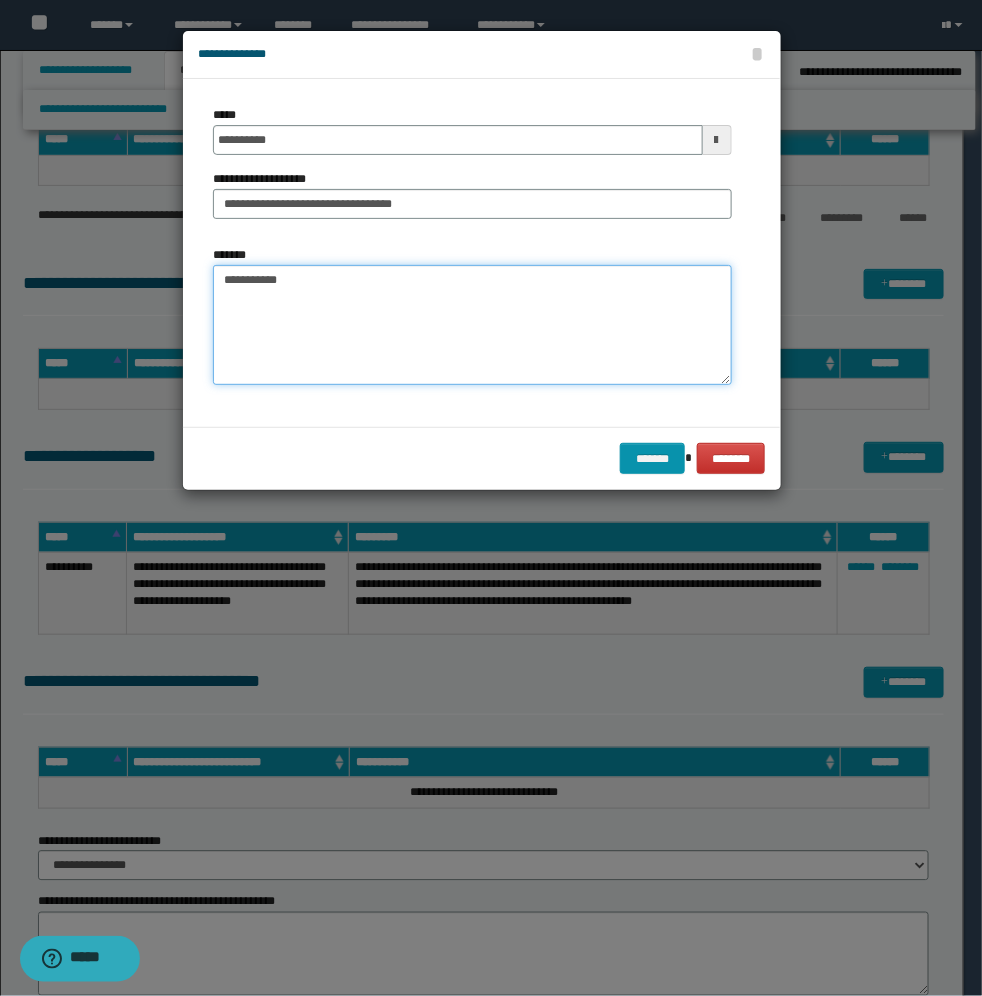 paste on "**********" 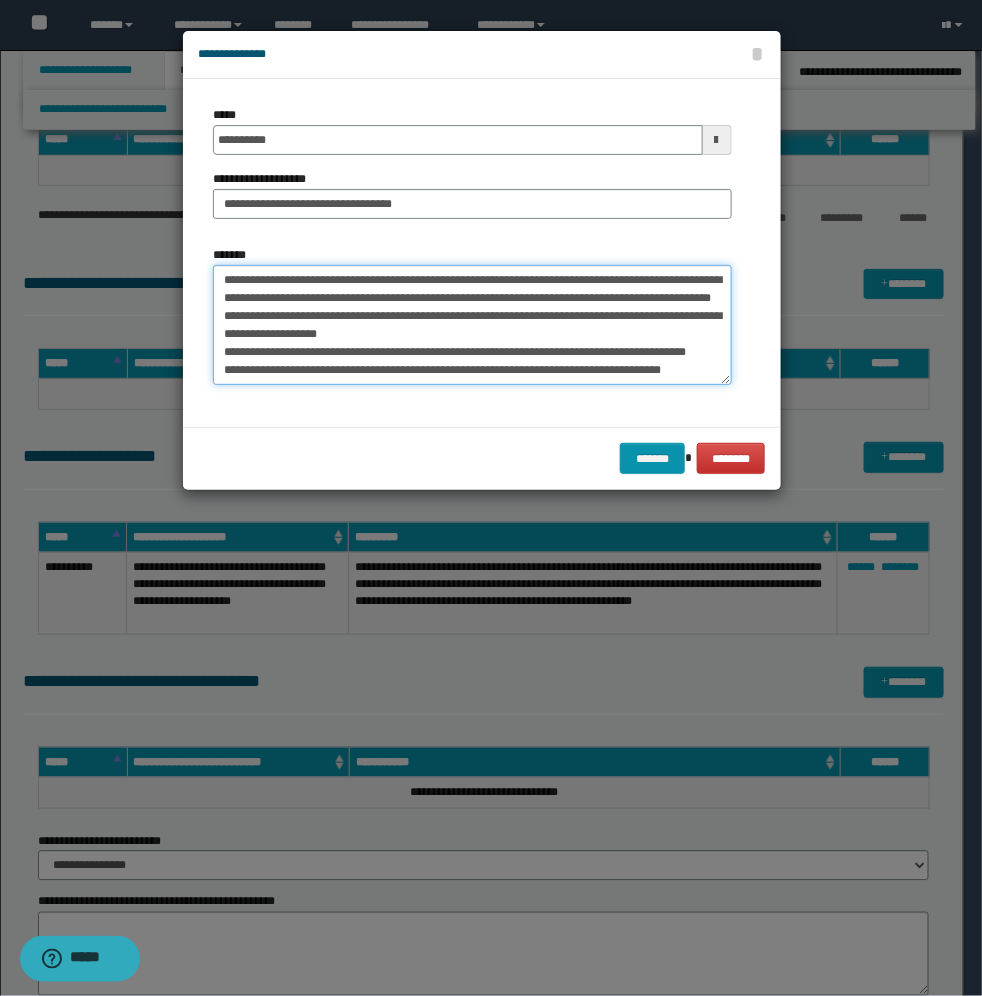 scroll, scrollTop: 0, scrollLeft: 0, axis: both 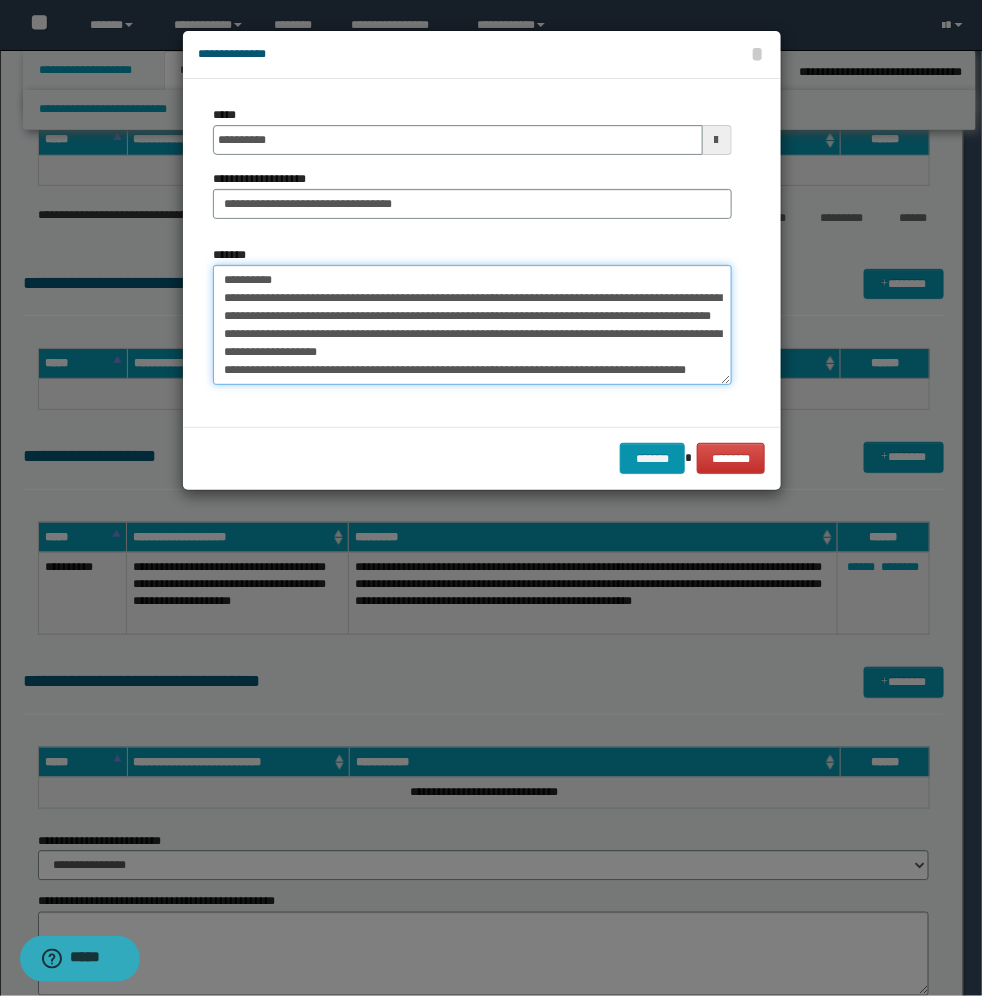 click on "**********" at bounding box center (472, 325) 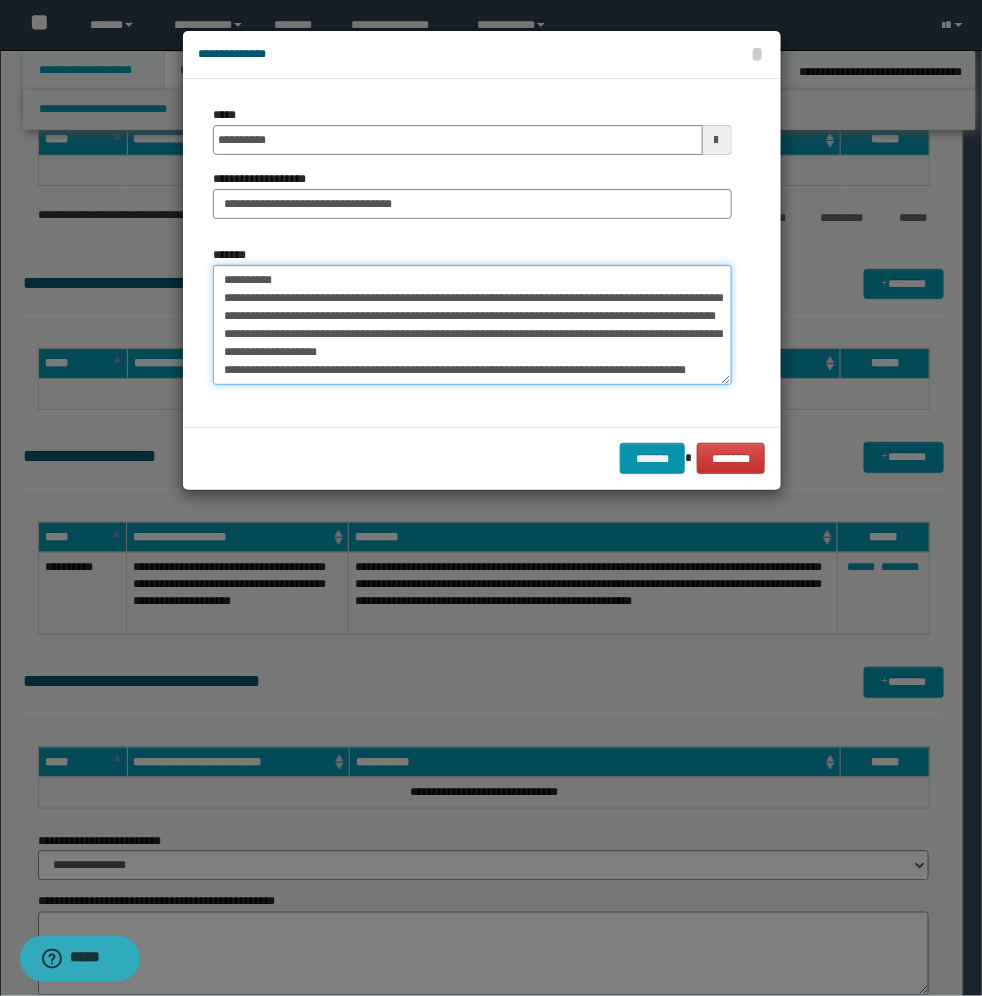 click on "**********" at bounding box center (472, 325) 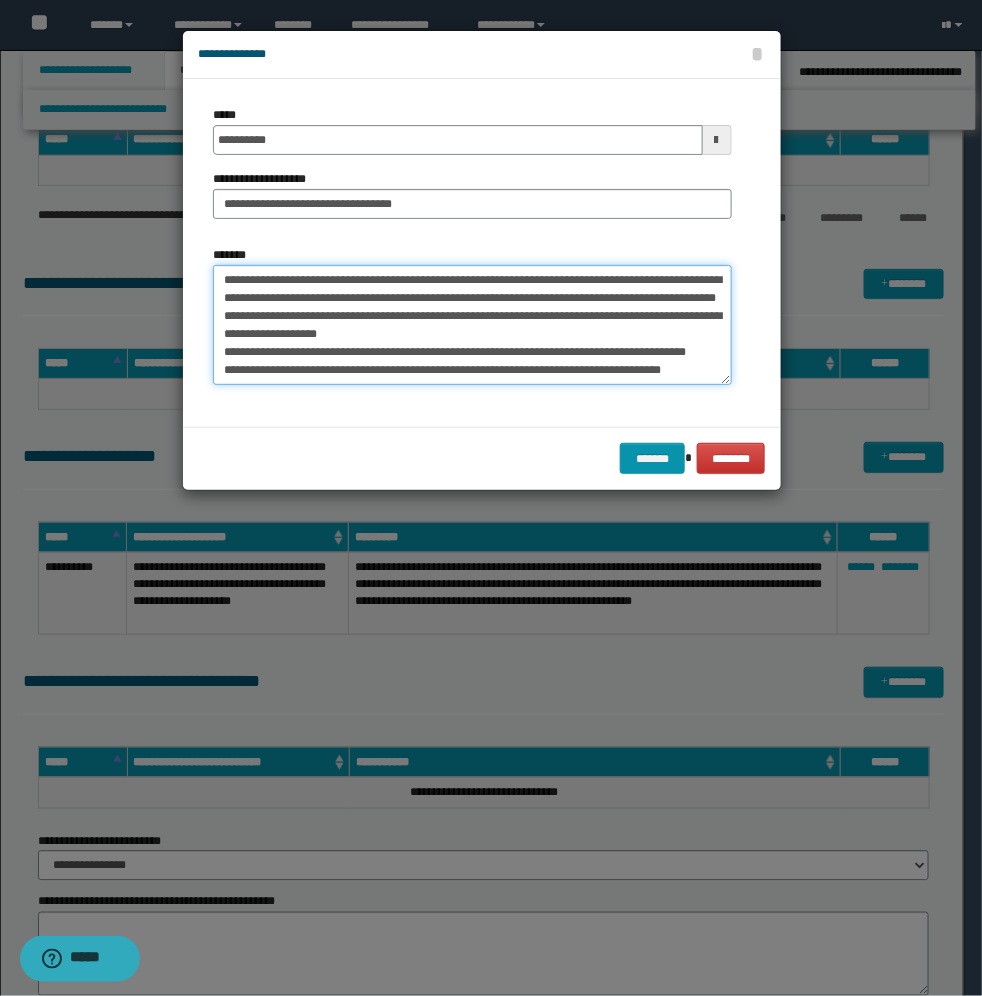 click on "**********" at bounding box center (472, 325) 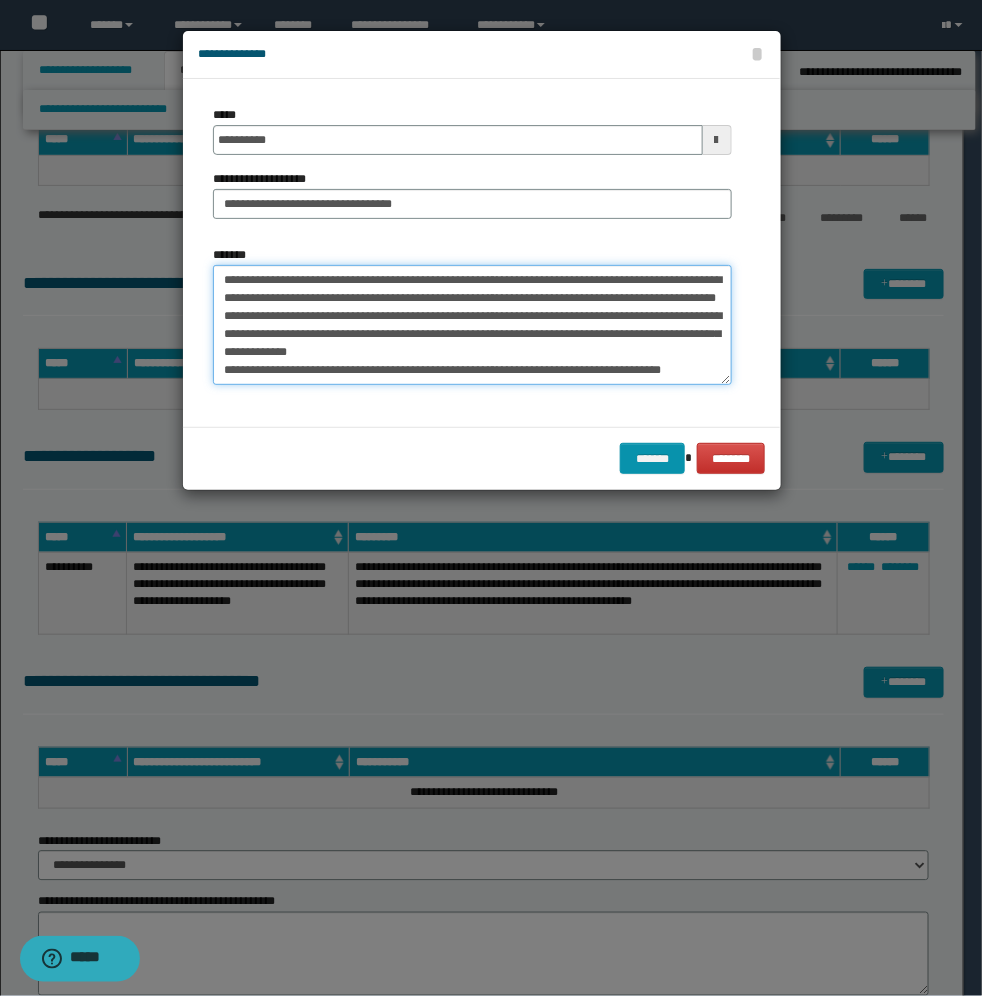 scroll, scrollTop: 0, scrollLeft: 0, axis: both 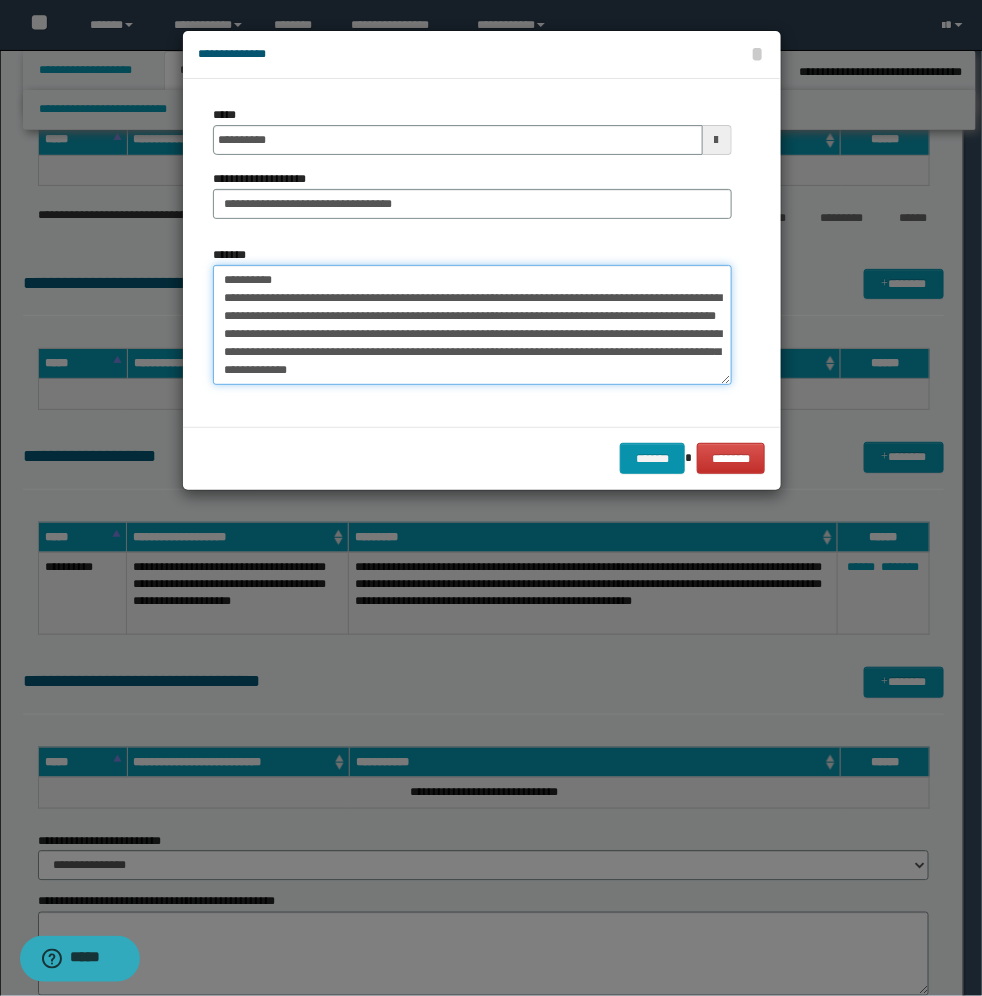 click on "**********" at bounding box center (472, 325) 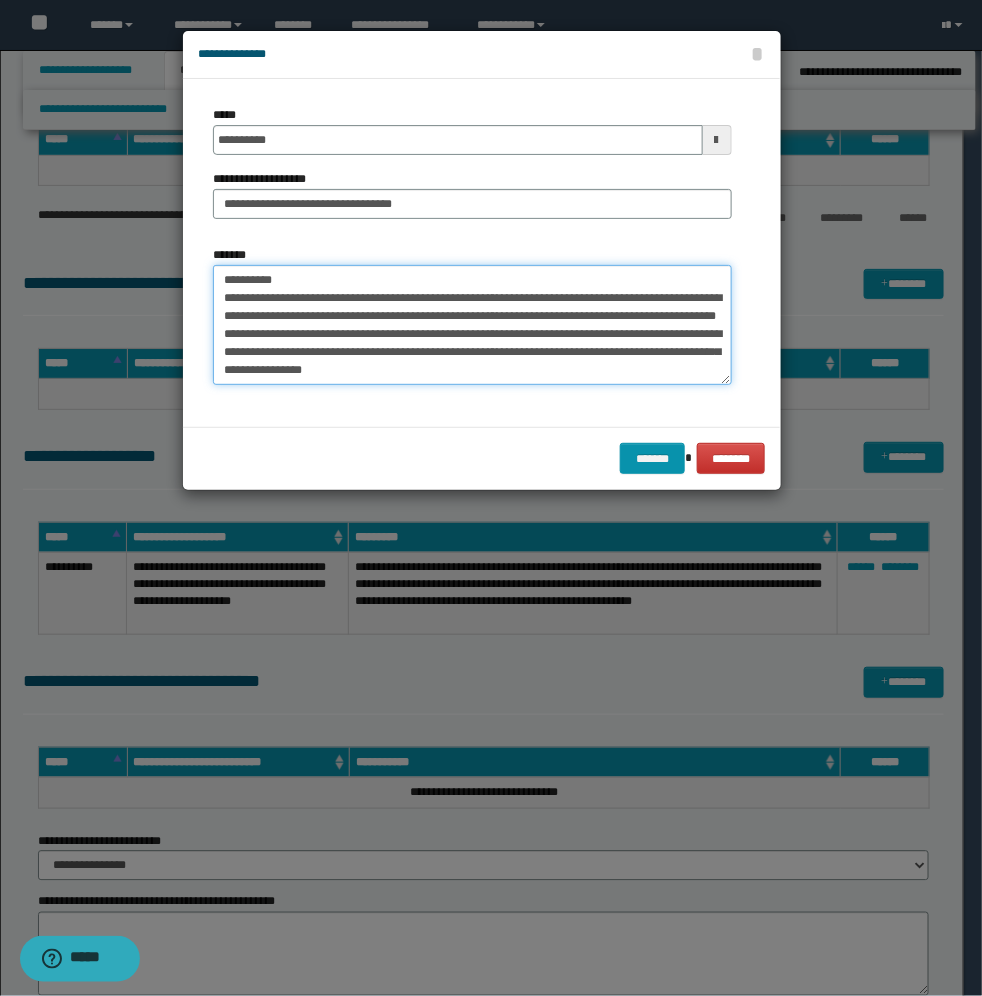 click on "**********" at bounding box center (472, 325) 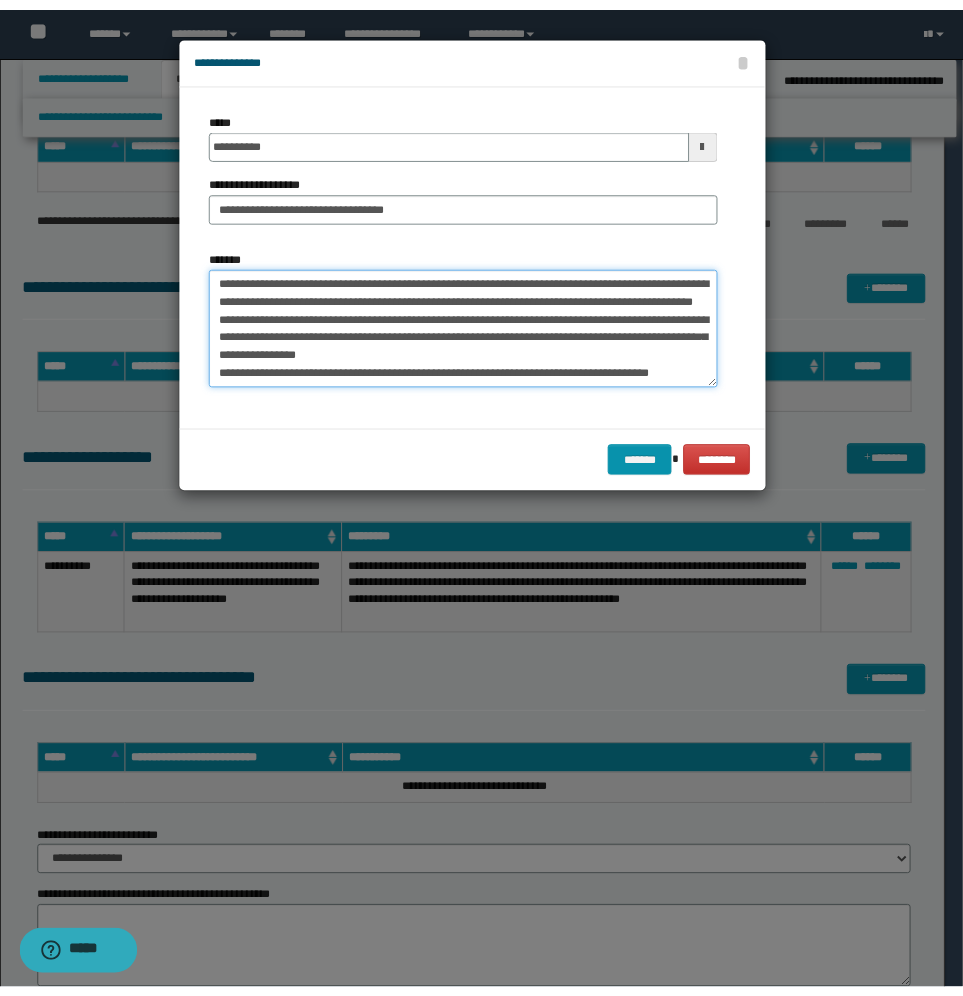 scroll, scrollTop: 55, scrollLeft: 0, axis: vertical 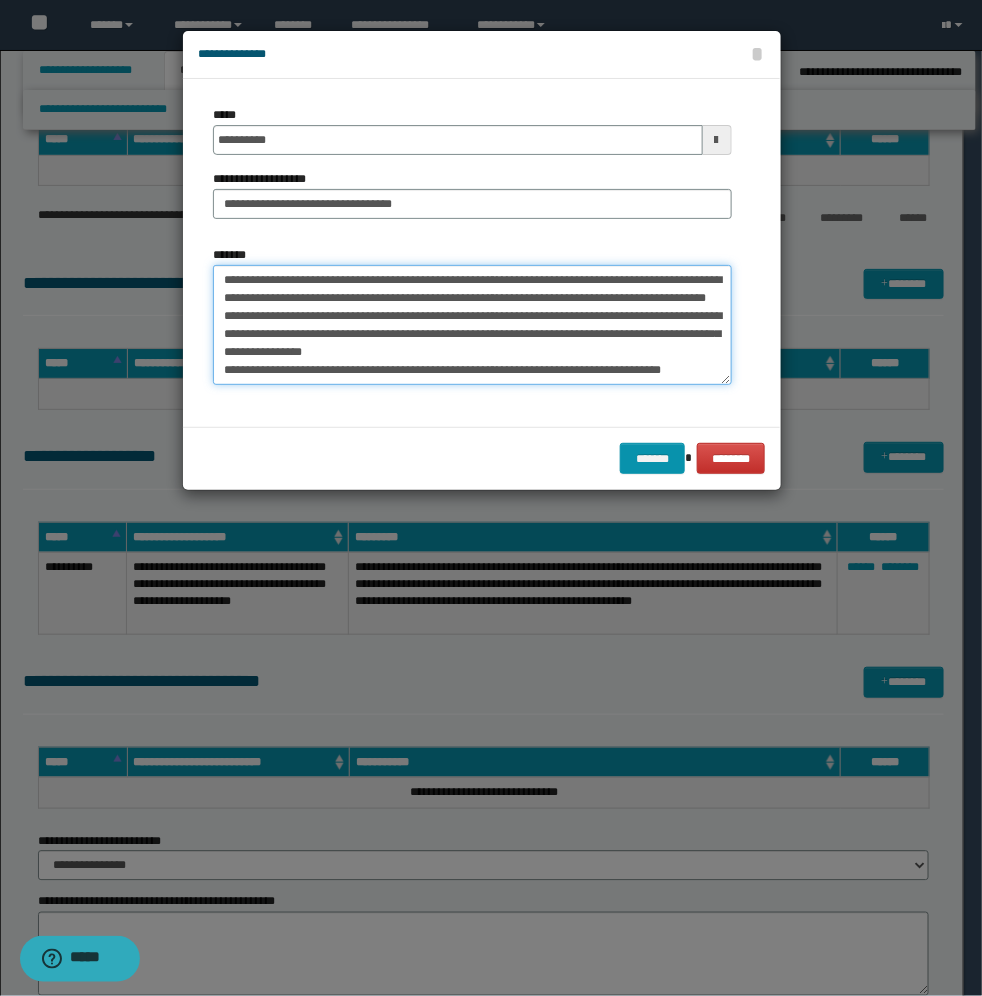 click on "**********" at bounding box center [472, 325] 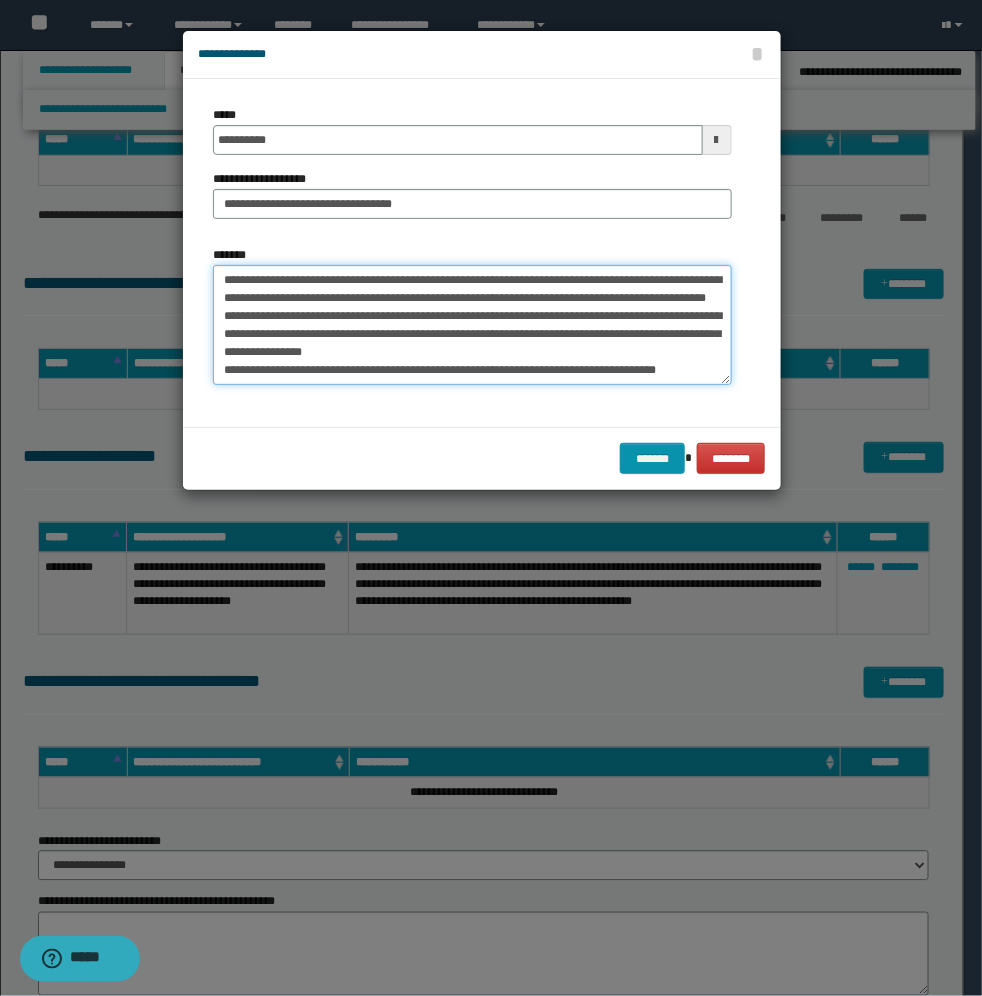 click on "**********" at bounding box center (472, 325) 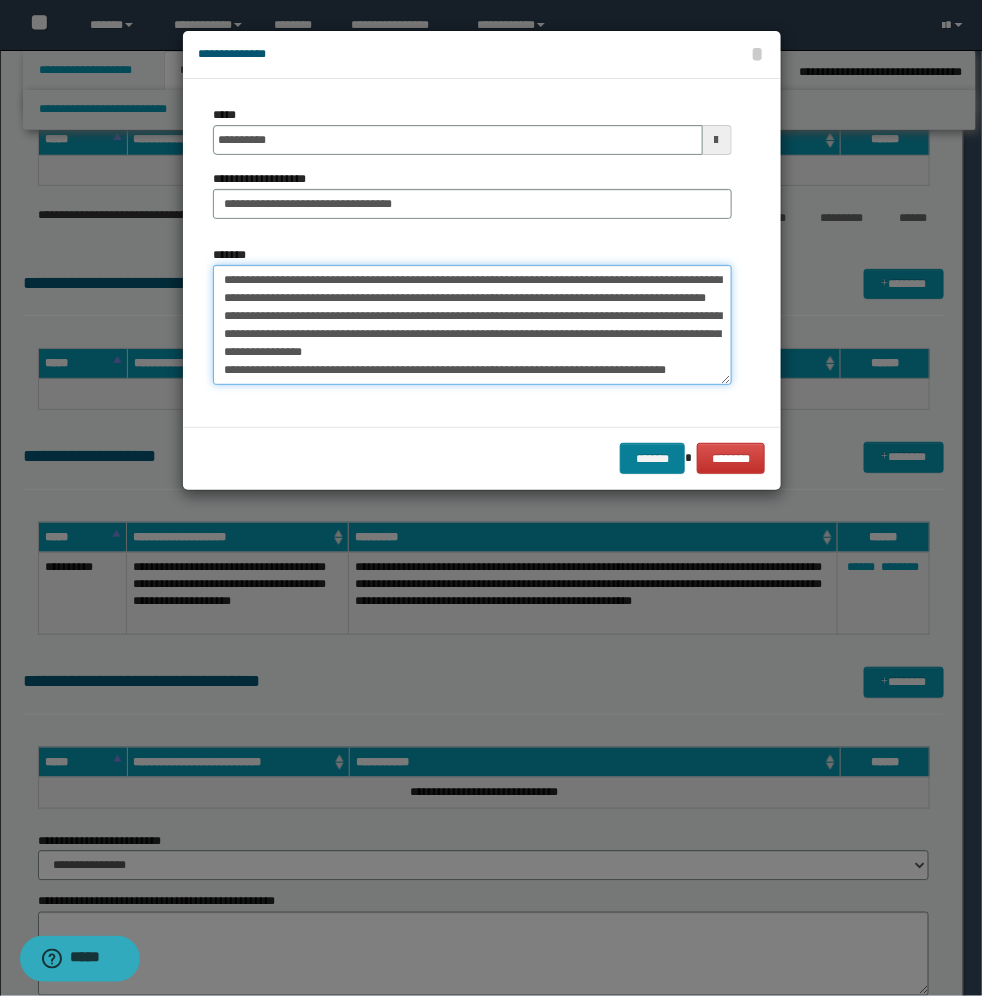 type on "**********" 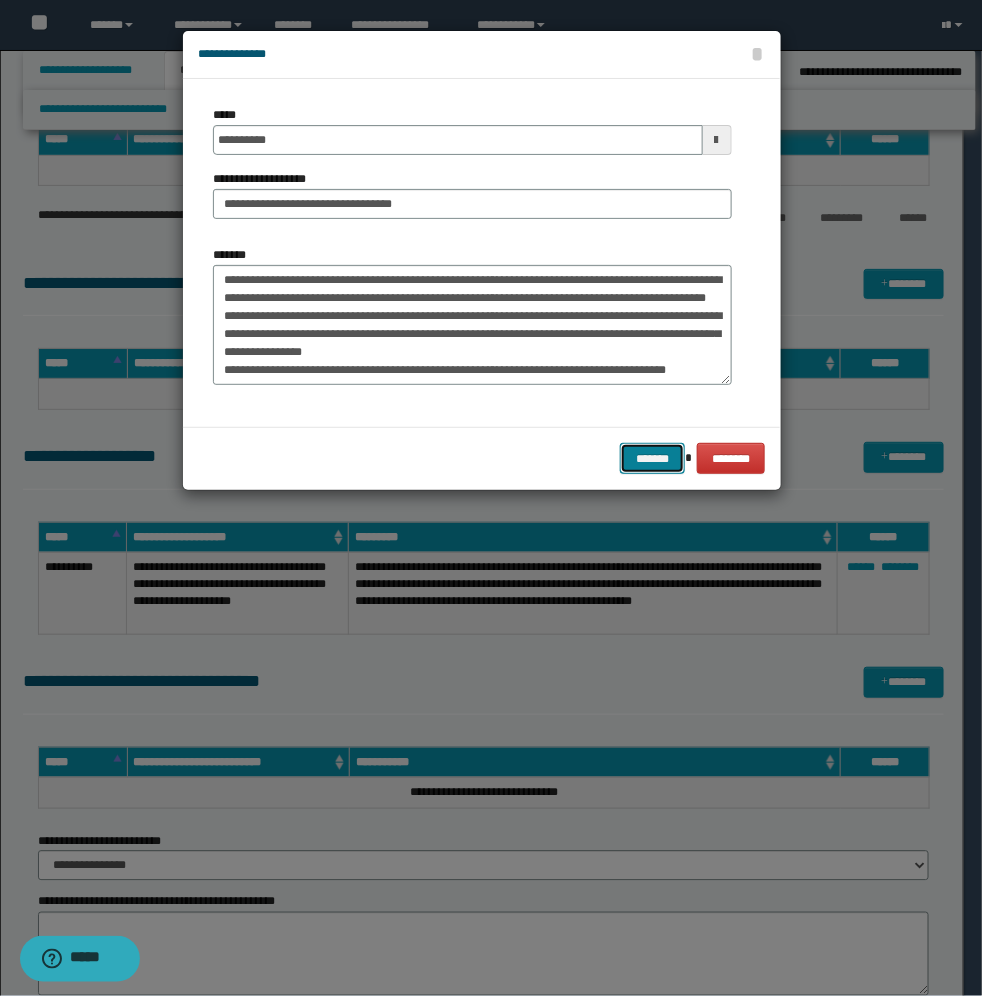 click on "*******" at bounding box center (652, 458) 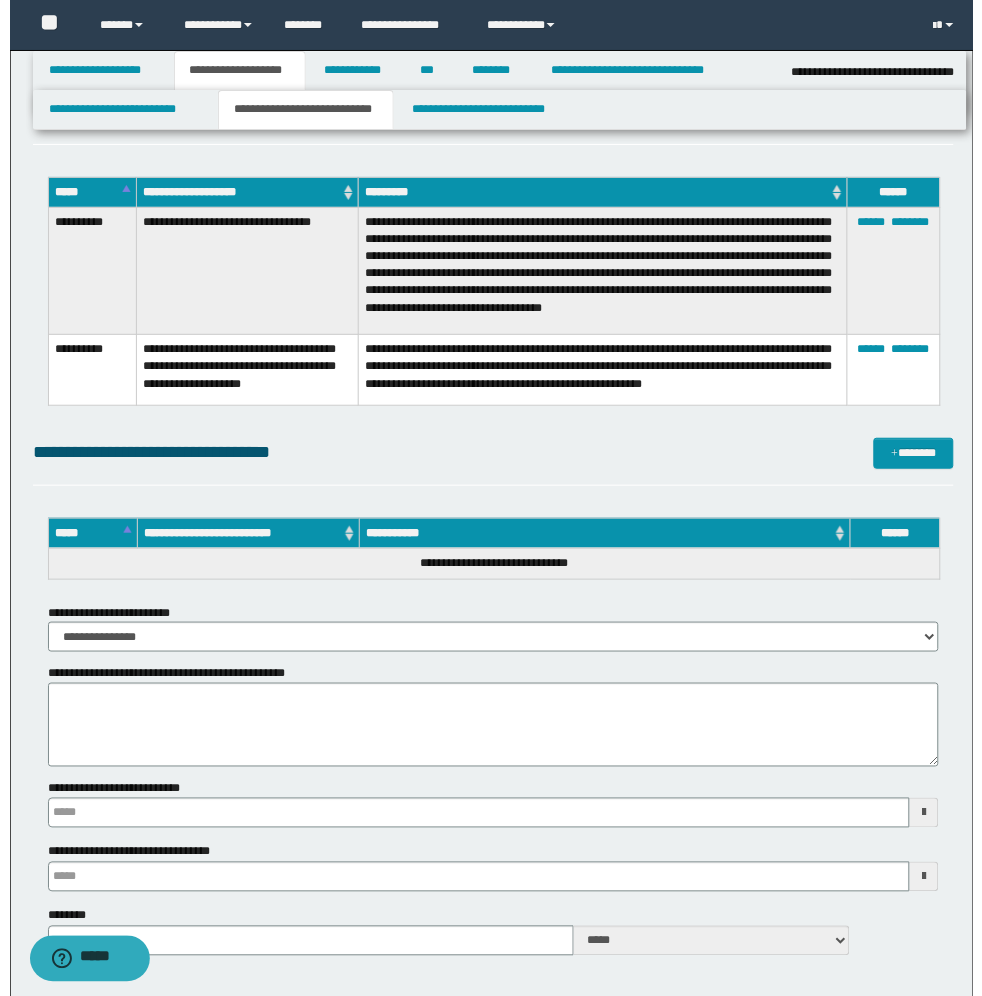 scroll, scrollTop: 1250, scrollLeft: 0, axis: vertical 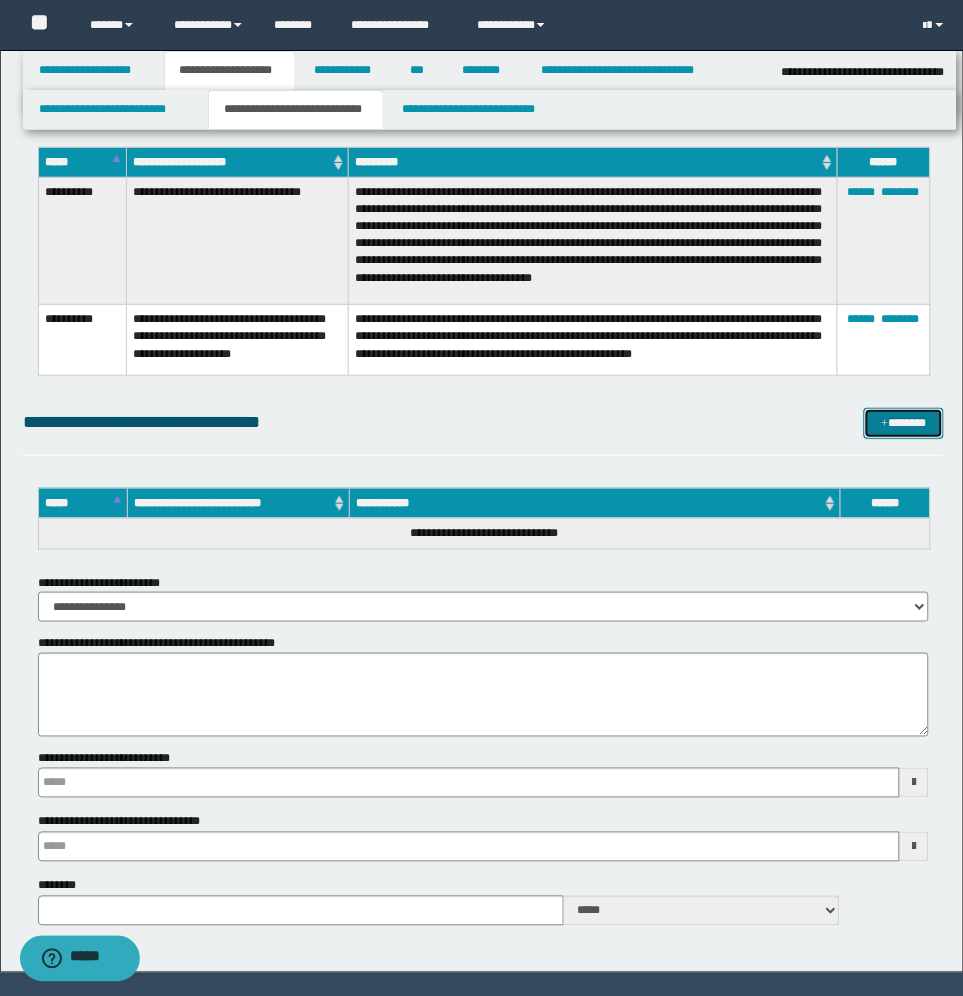 click on "*******" at bounding box center (904, 423) 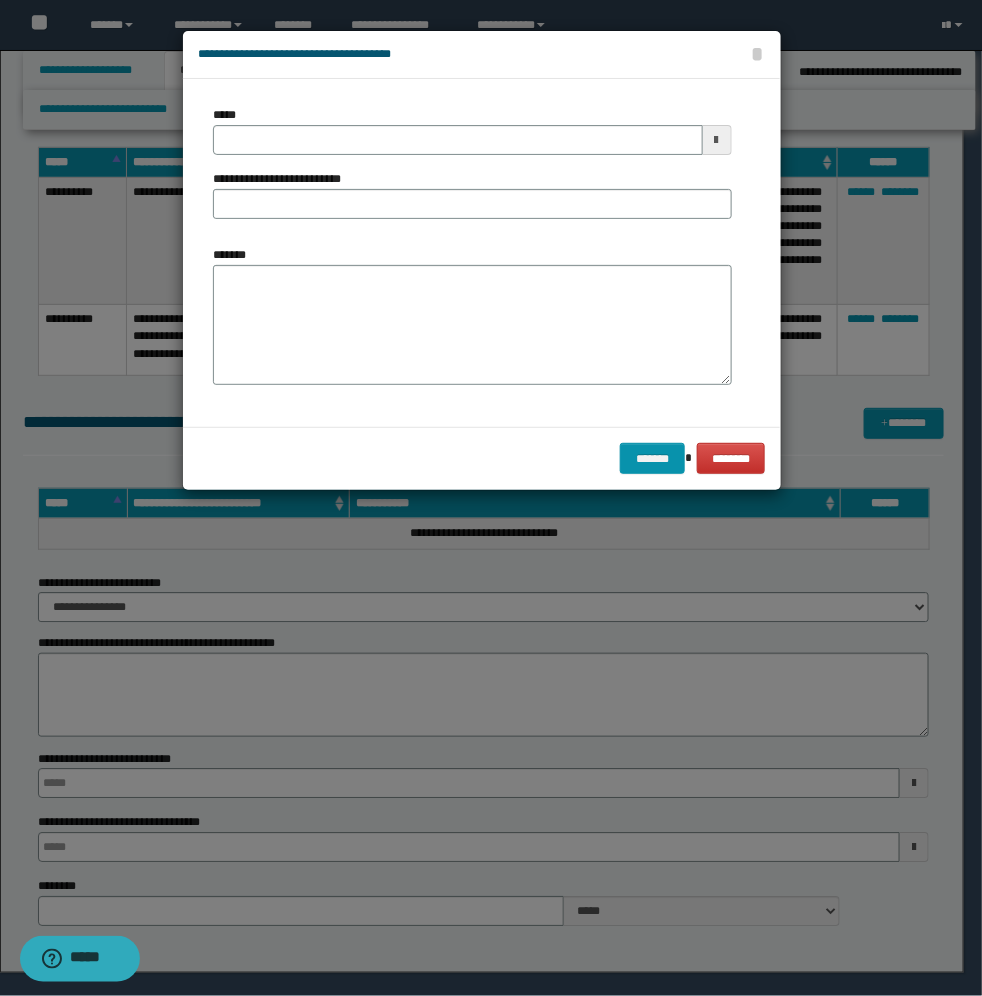 click at bounding box center [717, 140] 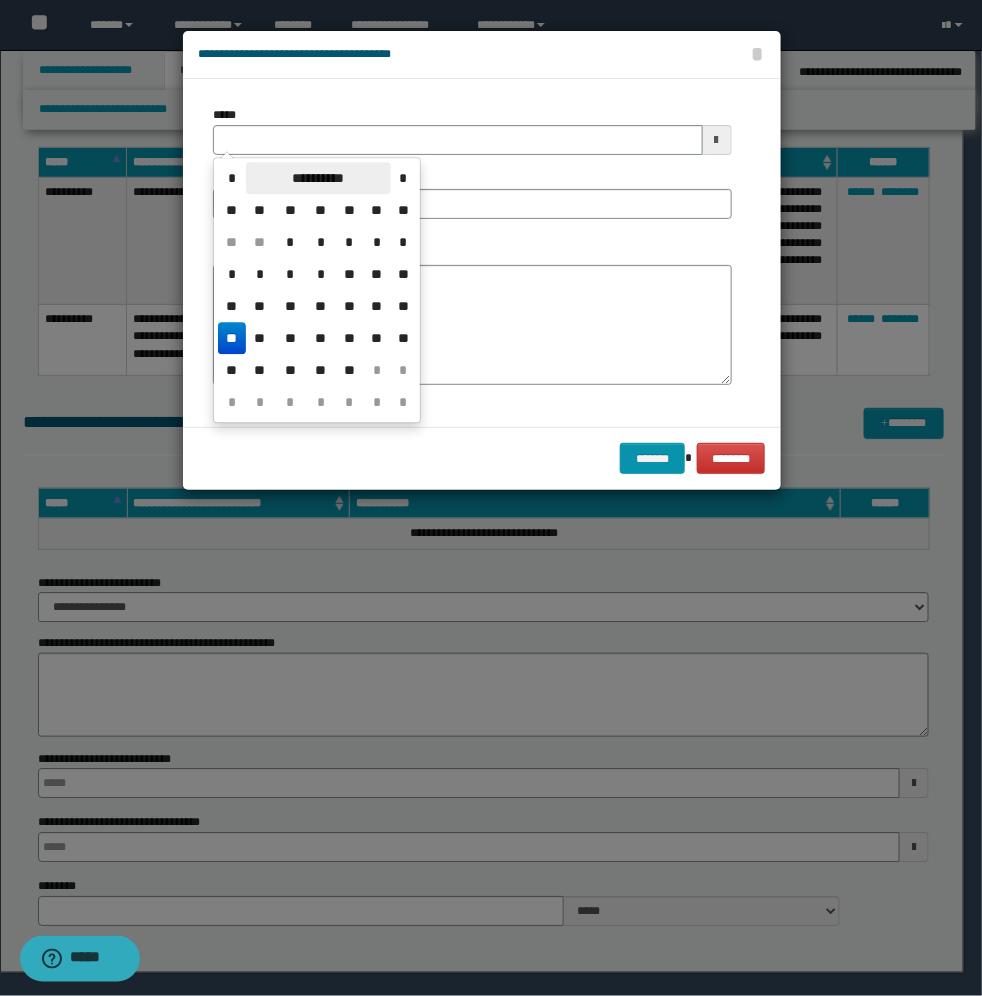 click on "**********" at bounding box center [318, 178] 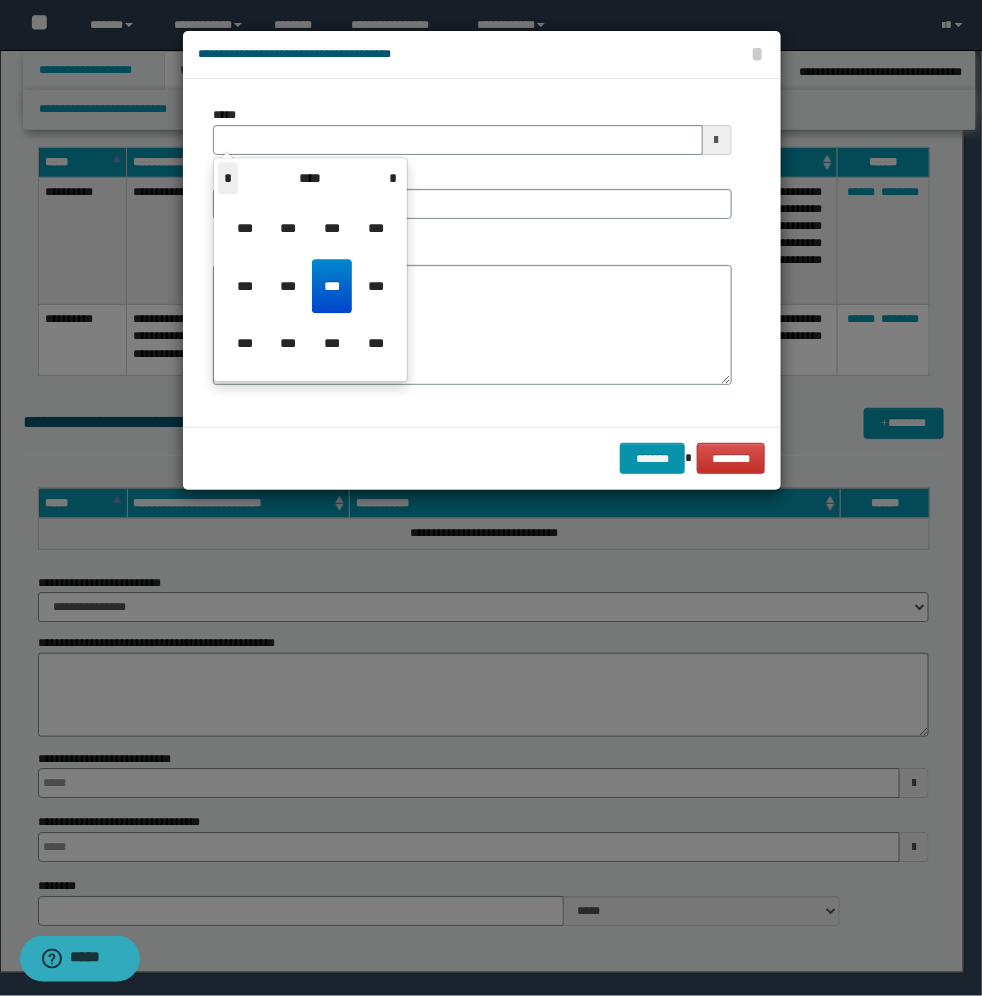 click on "*" at bounding box center [228, 178] 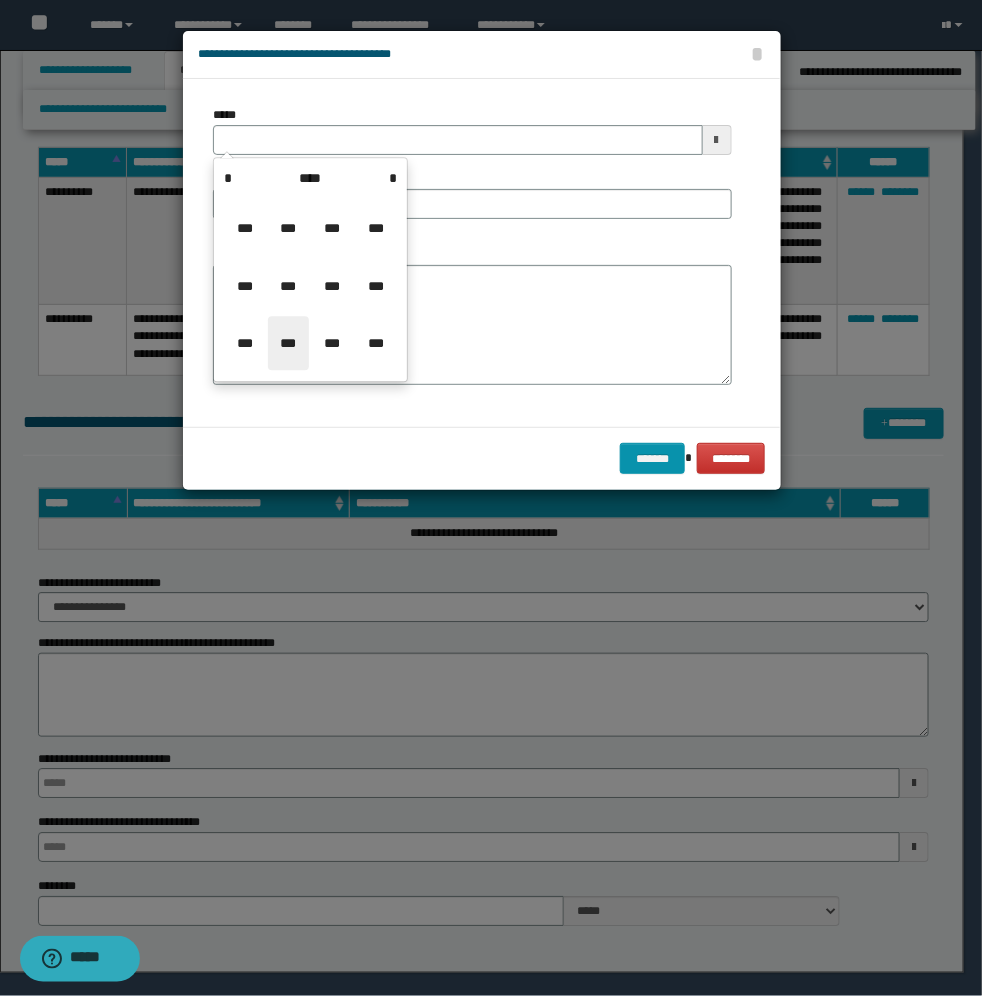 click on "***" at bounding box center (288, 343) 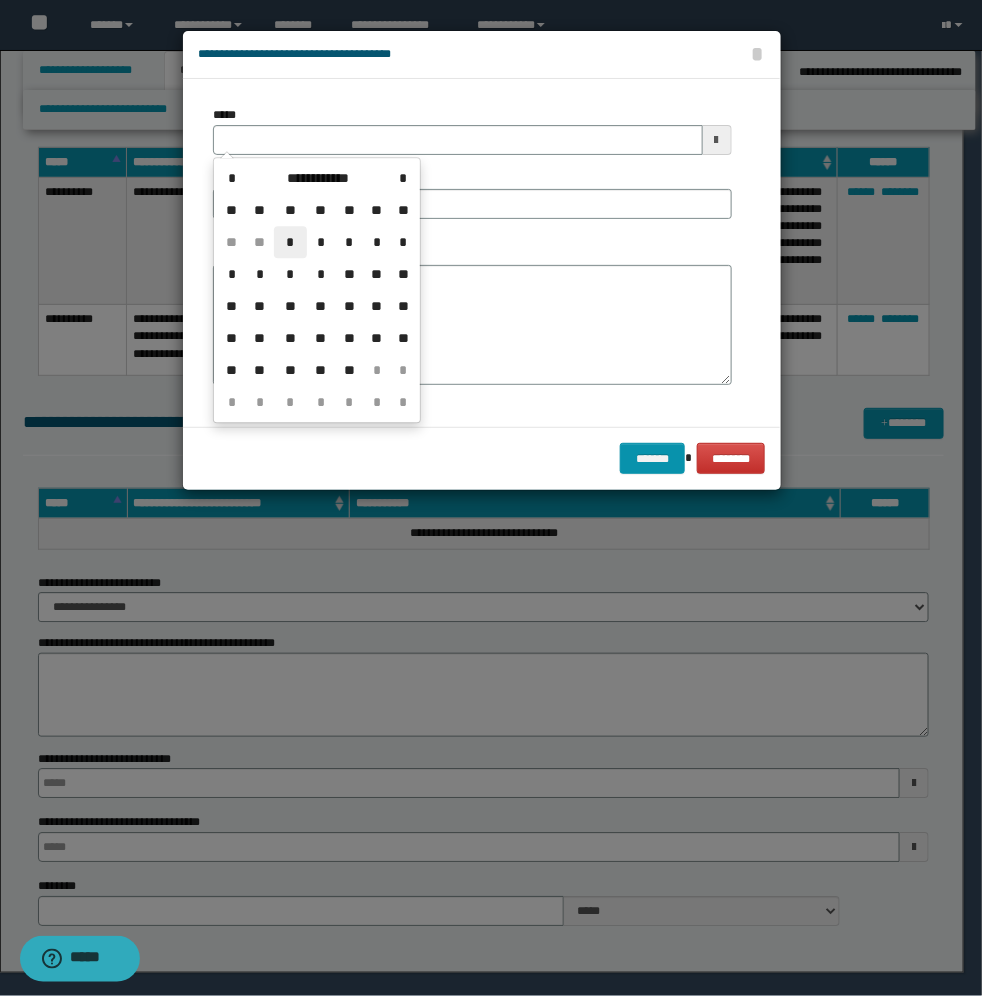 click on "*" at bounding box center [290, 242] 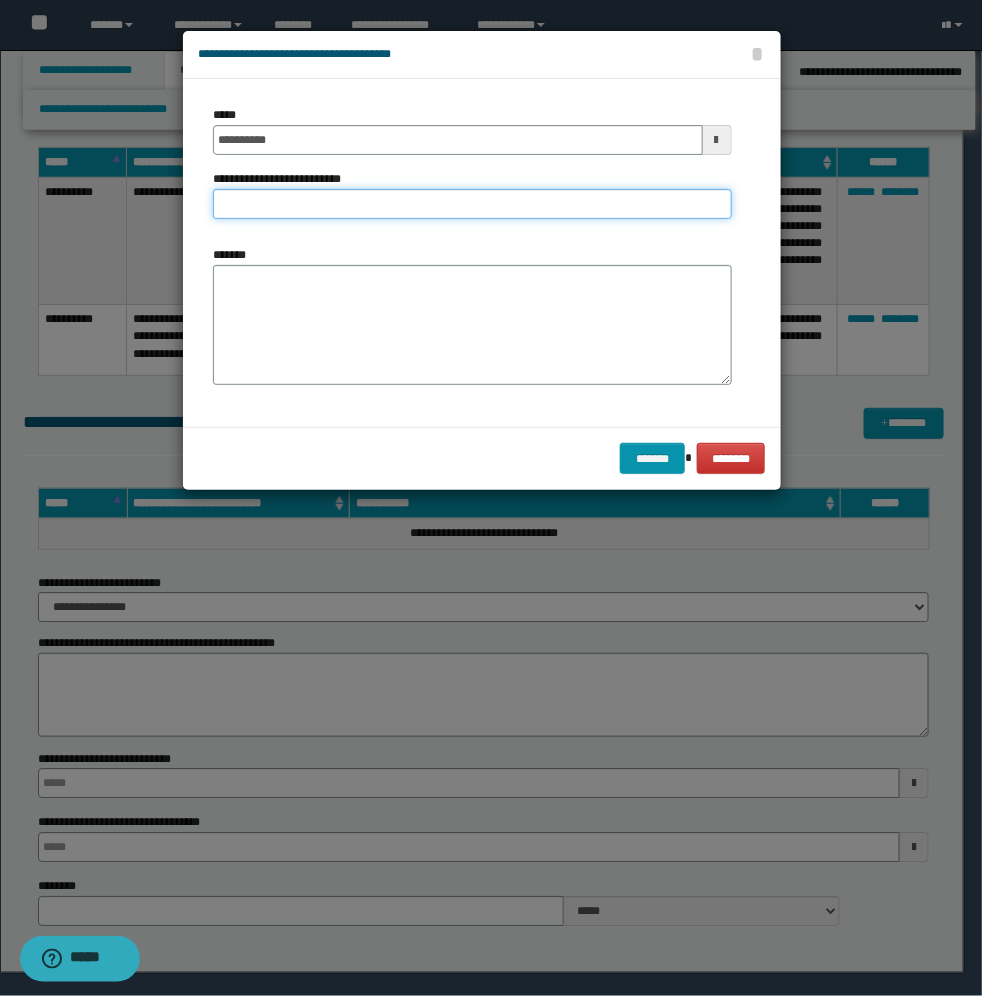 click on "**********" at bounding box center [472, 204] 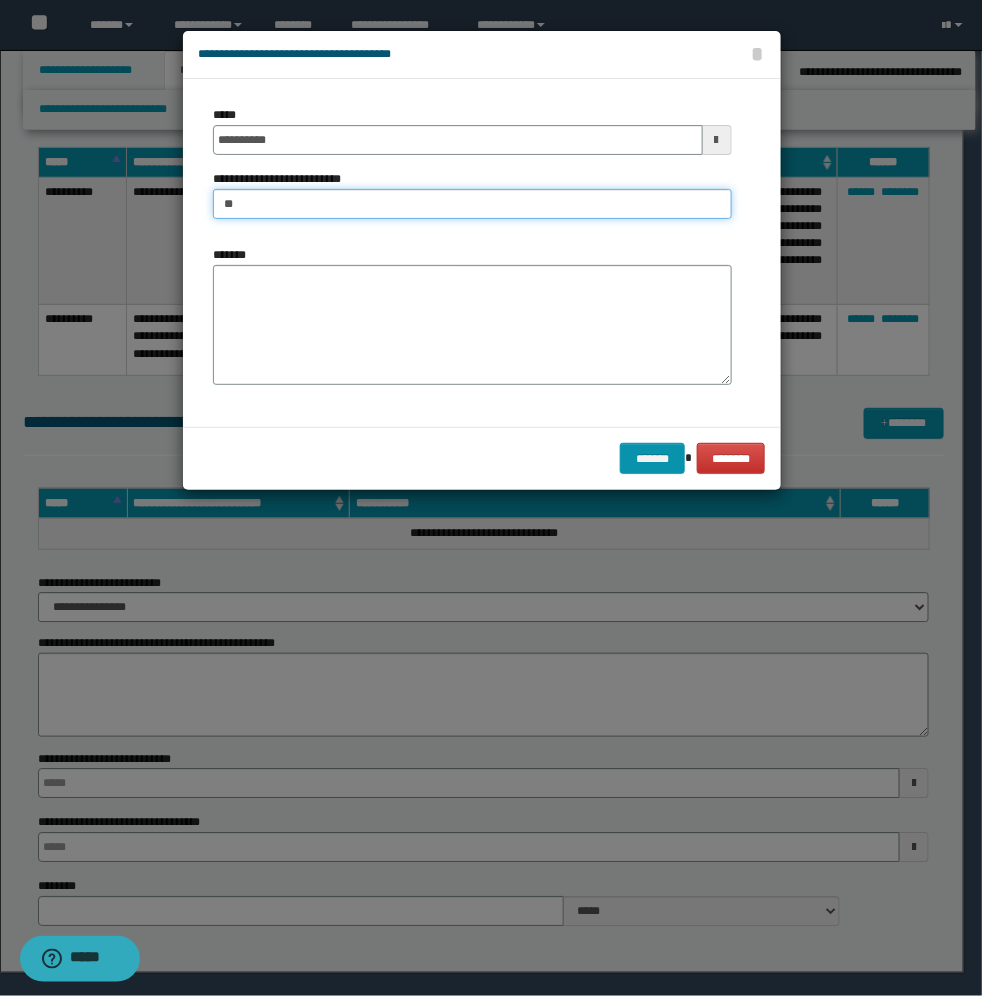 type on "*" 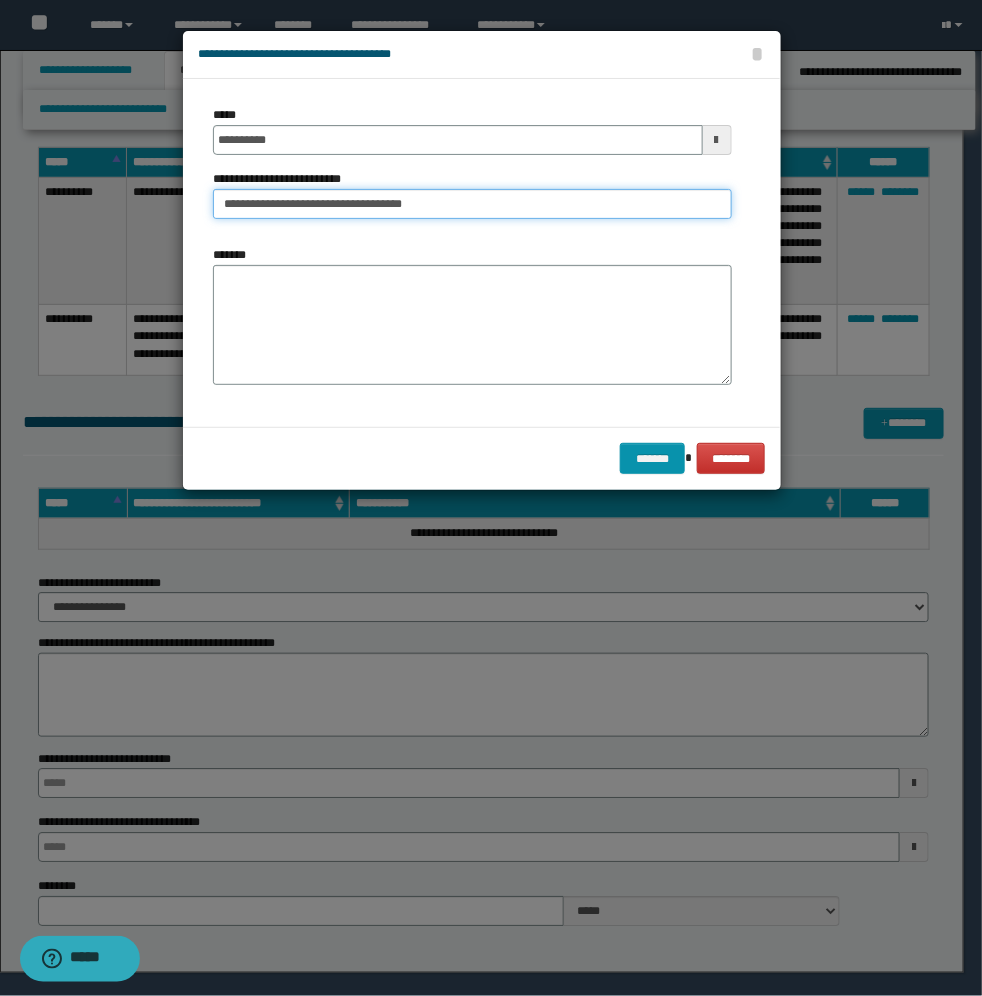 type on "**********" 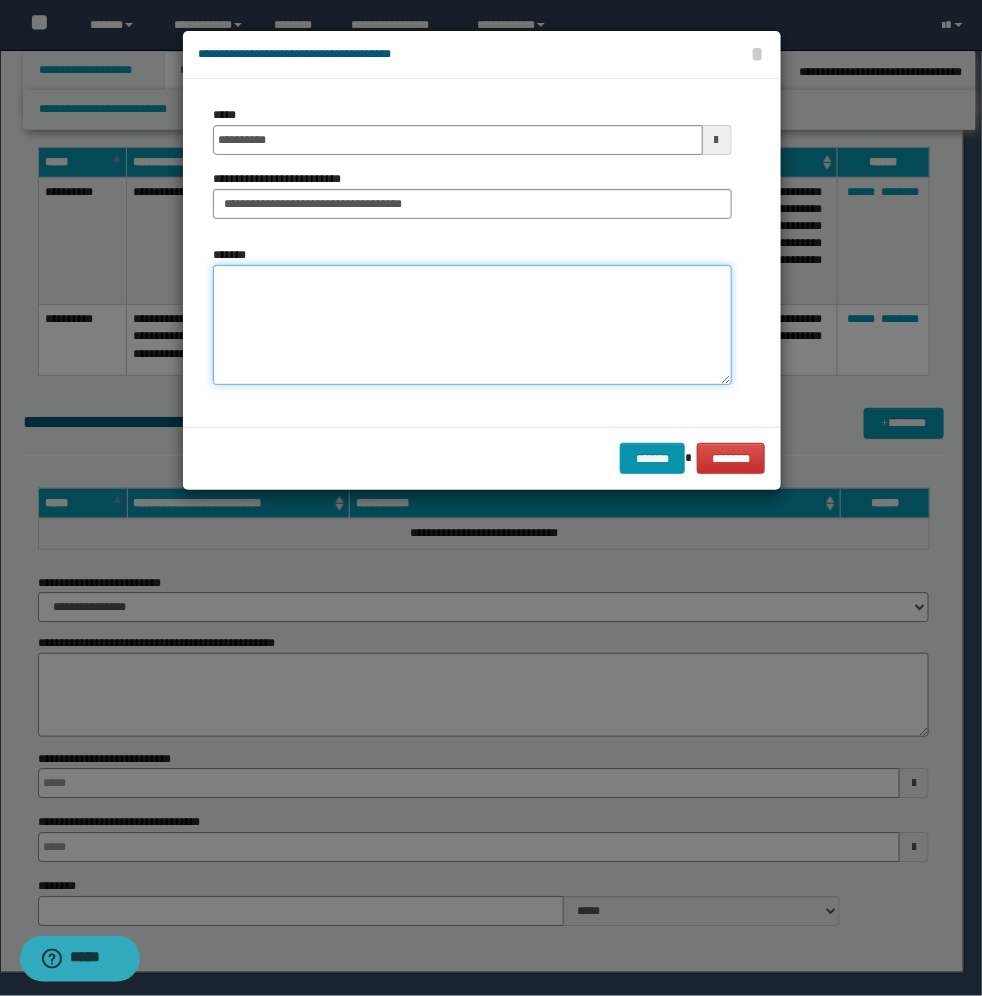 click on "*******" at bounding box center (472, 325) 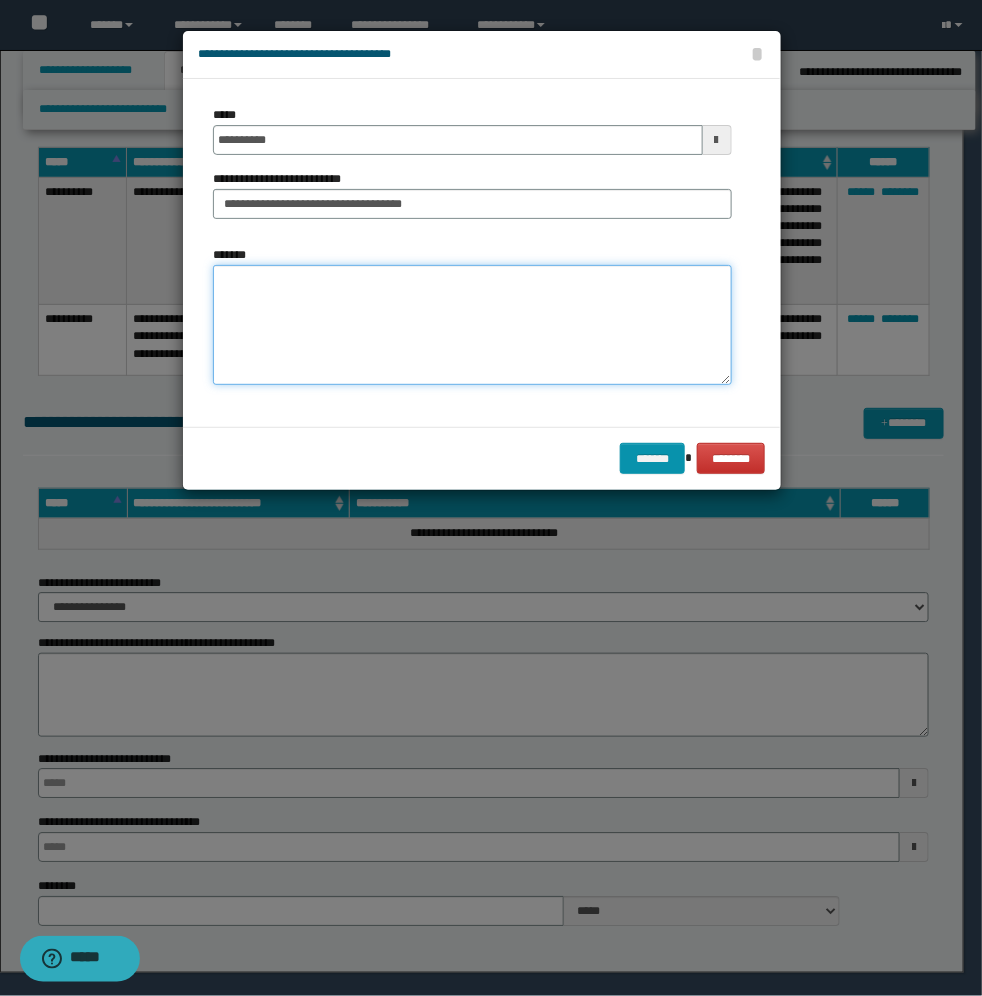 paste on "**********" 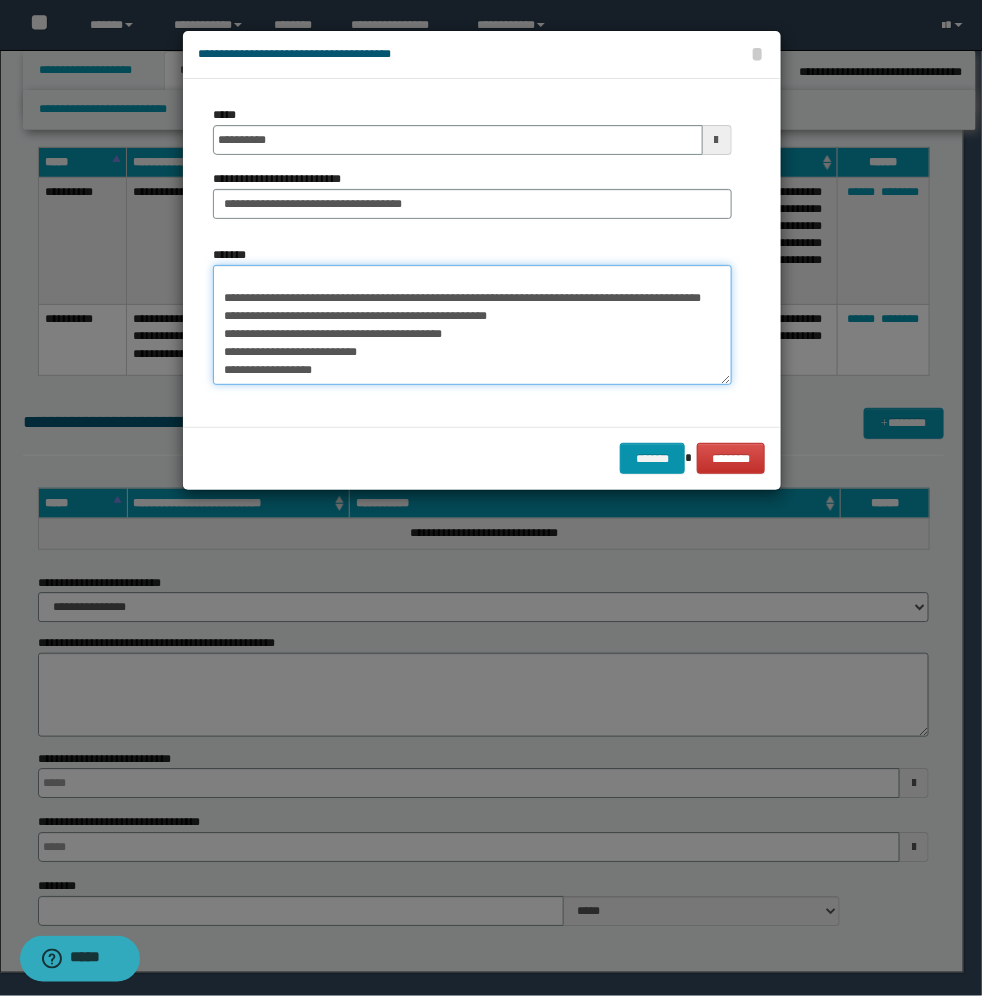 scroll, scrollTop: 0, scrollLeft: 0, axis: both 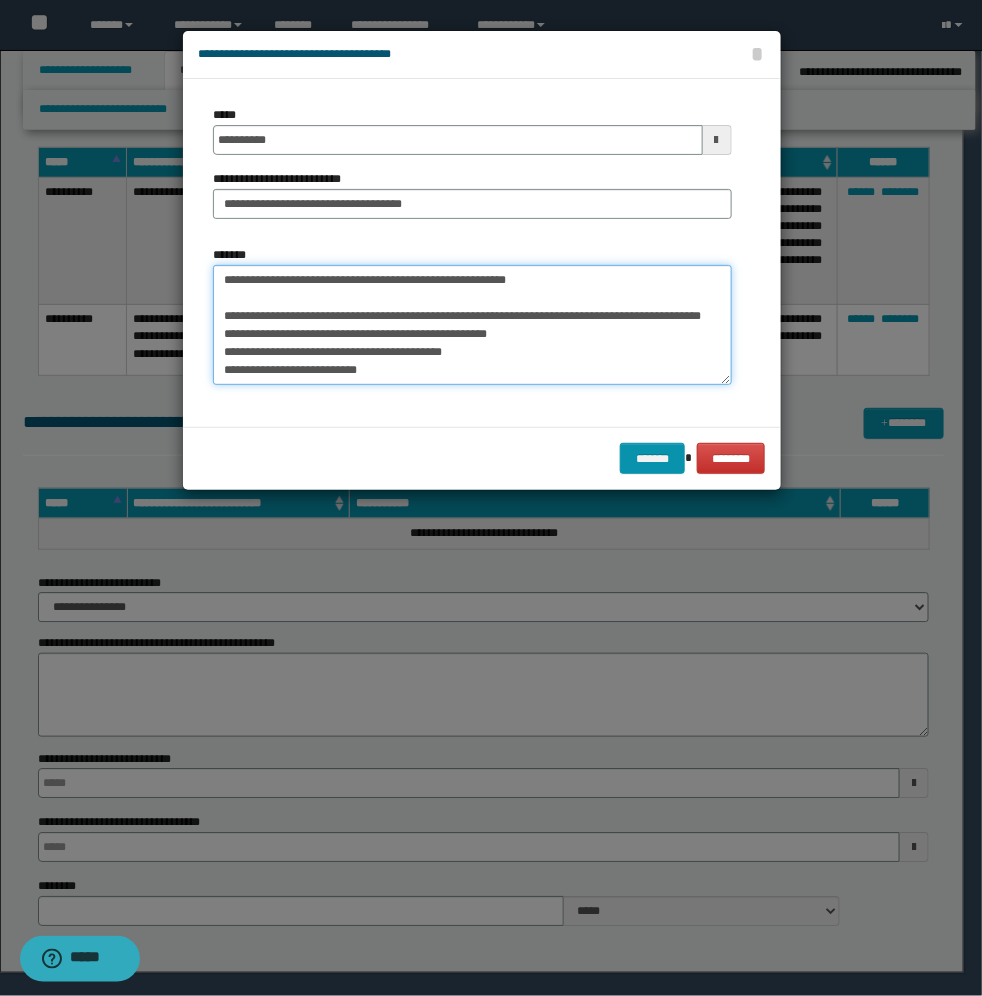 click on "**********" at bounding box center [472, 325] 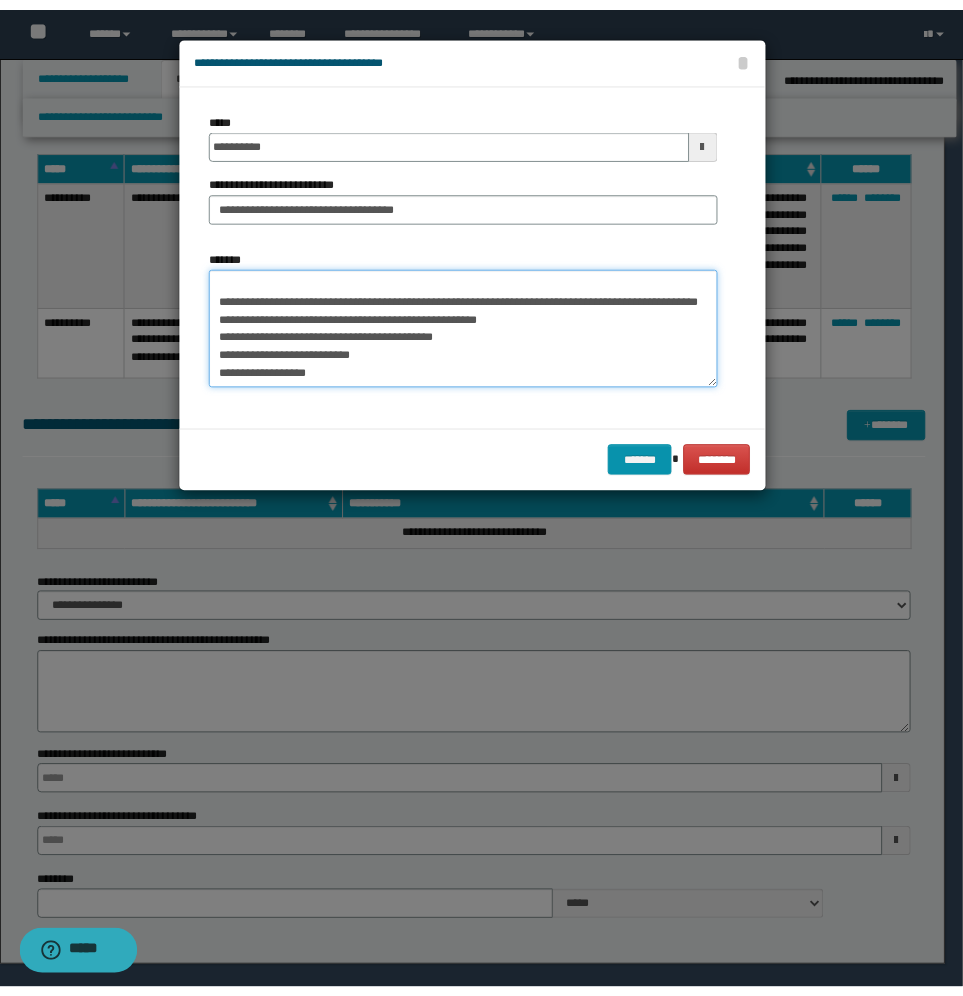 scroll, scrollTop: 0, scrollLeft: 0, axis: both 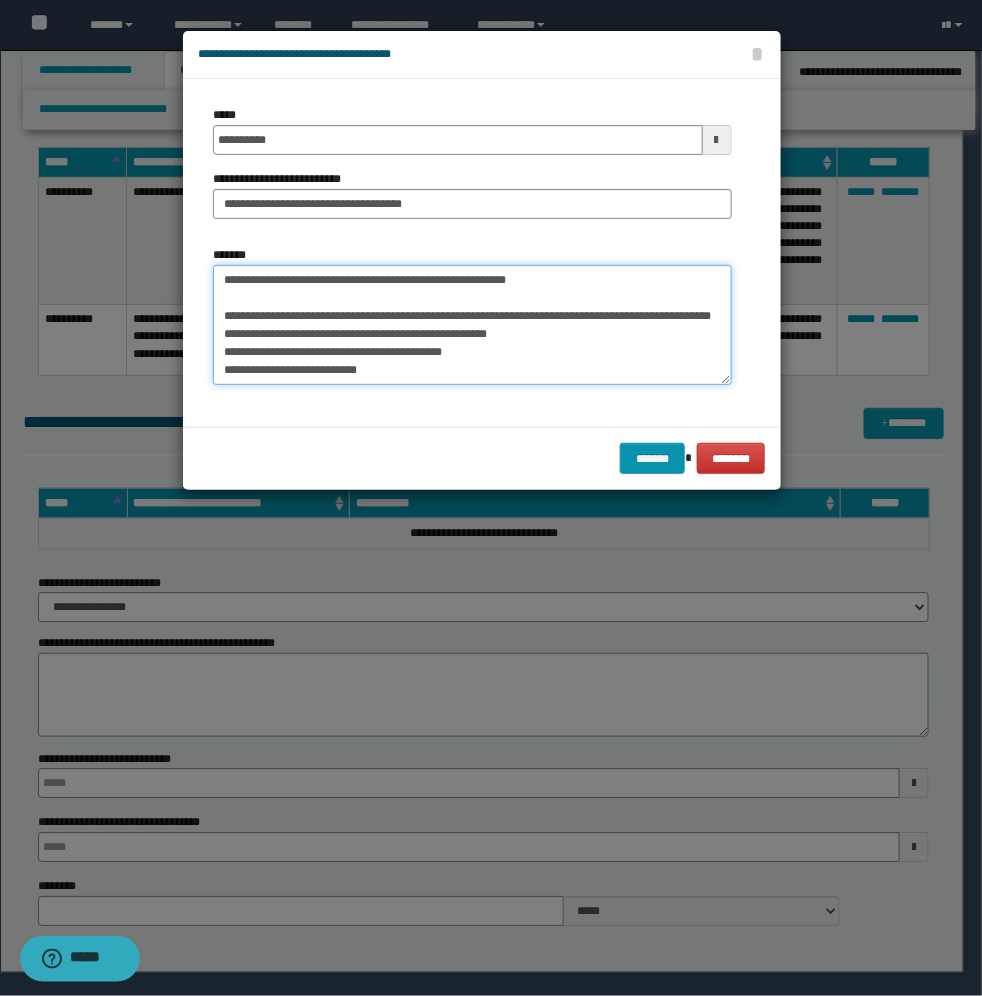 type on "**********" 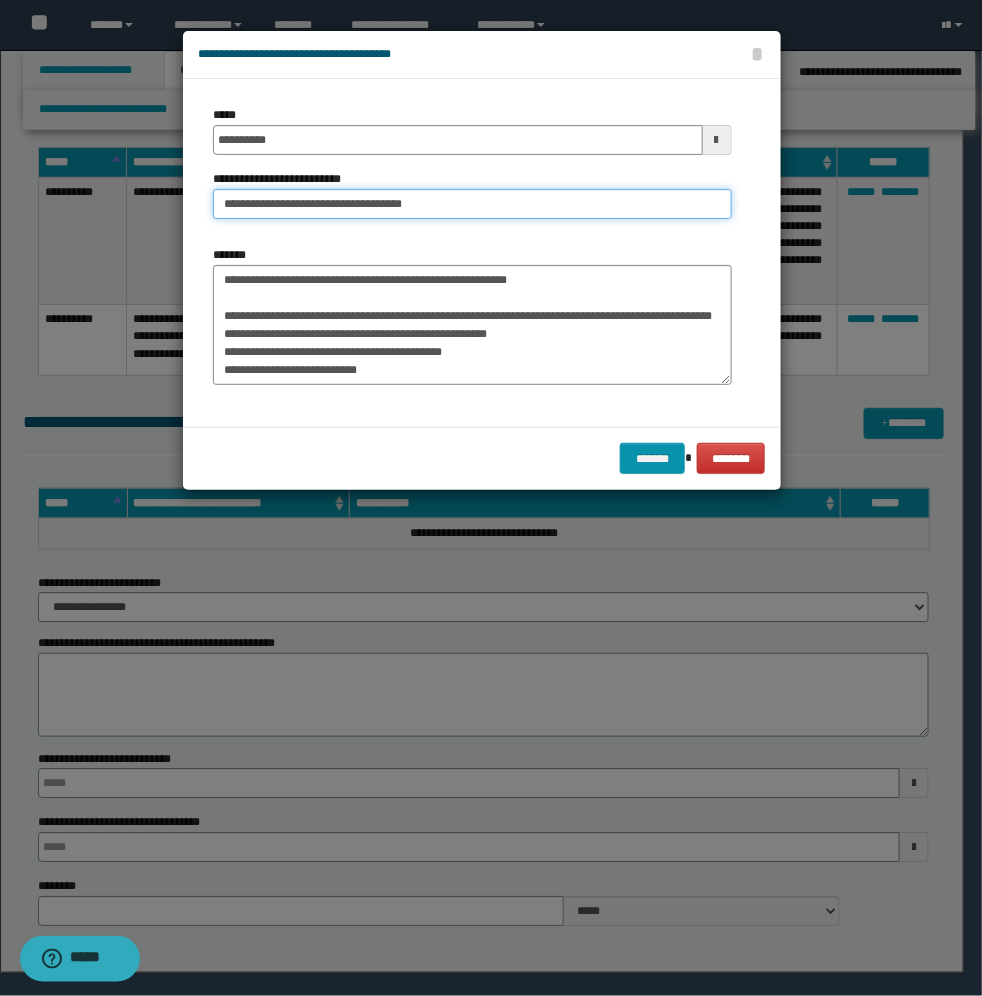 click on "**********" at bounding box center (472, 204) 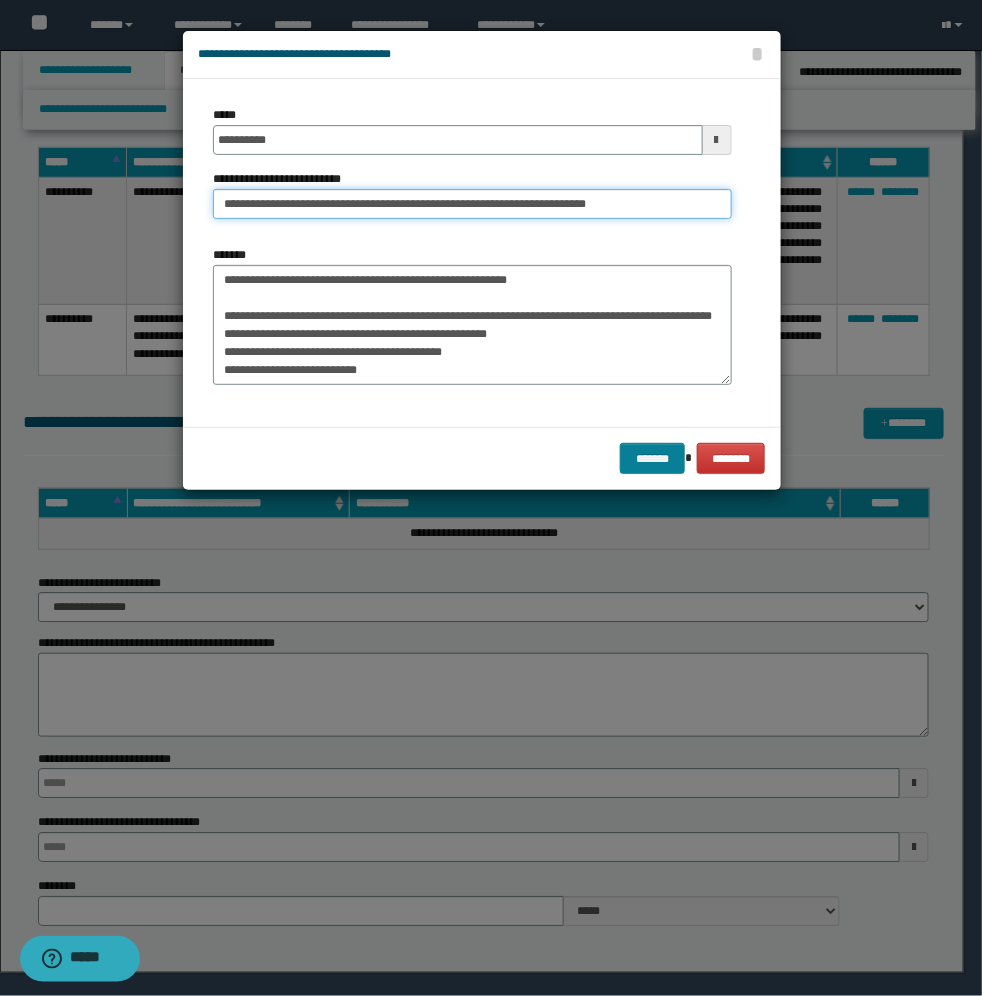 type on "**********" 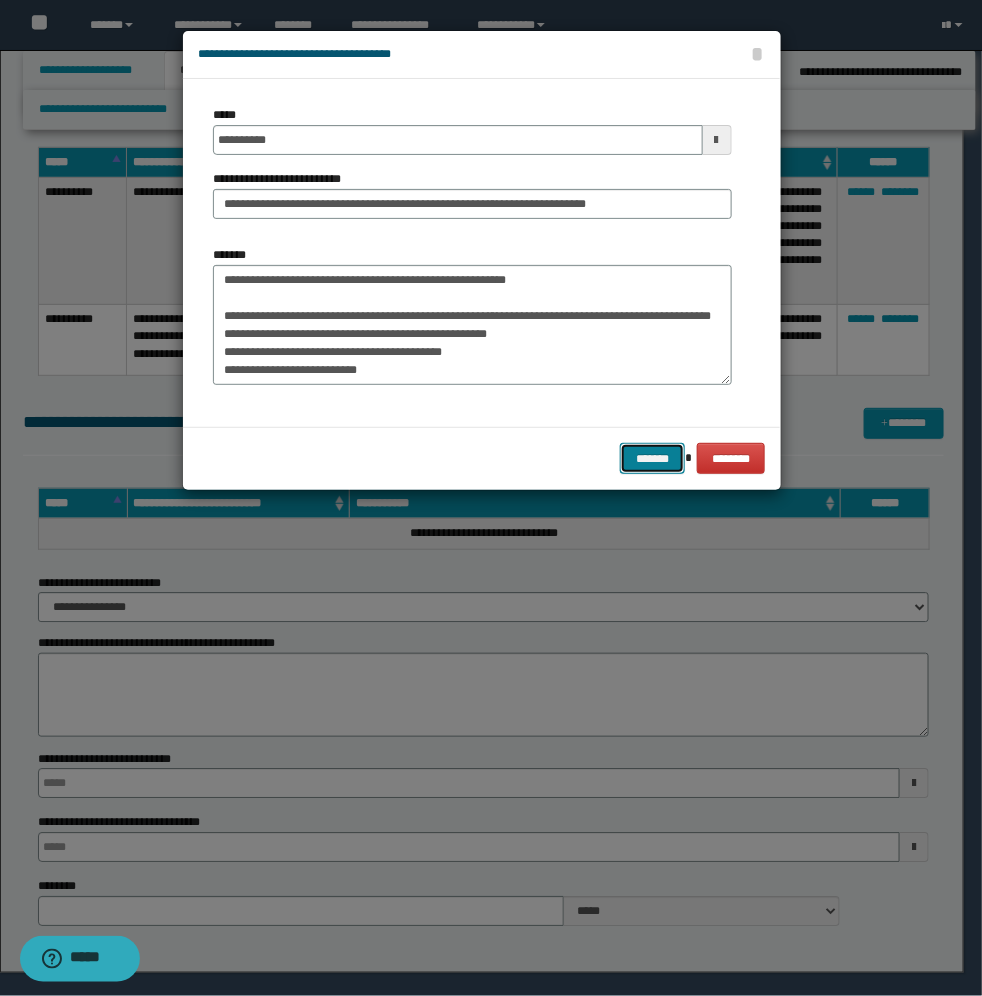 click on "*******" at bounding box center [652, 458] 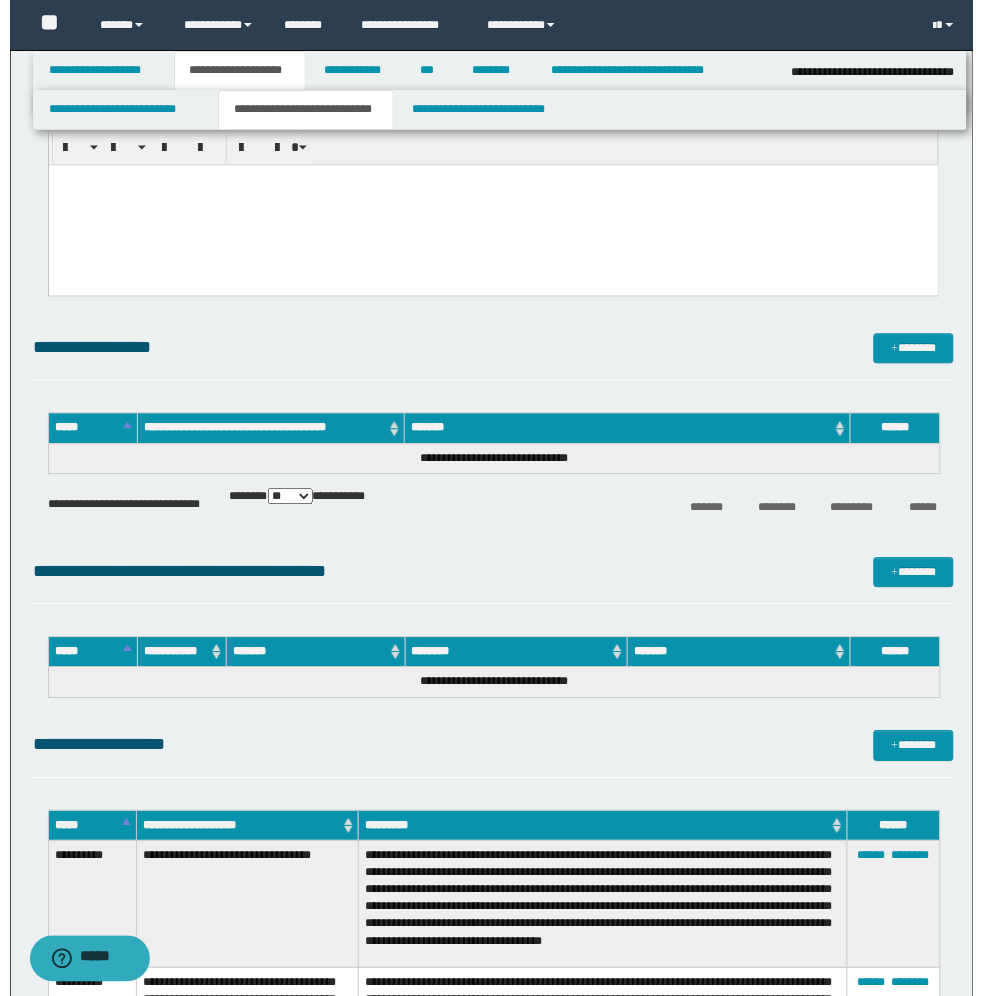 scroll, scrollTop: 500, scrollLeft: 0, axis: vertical 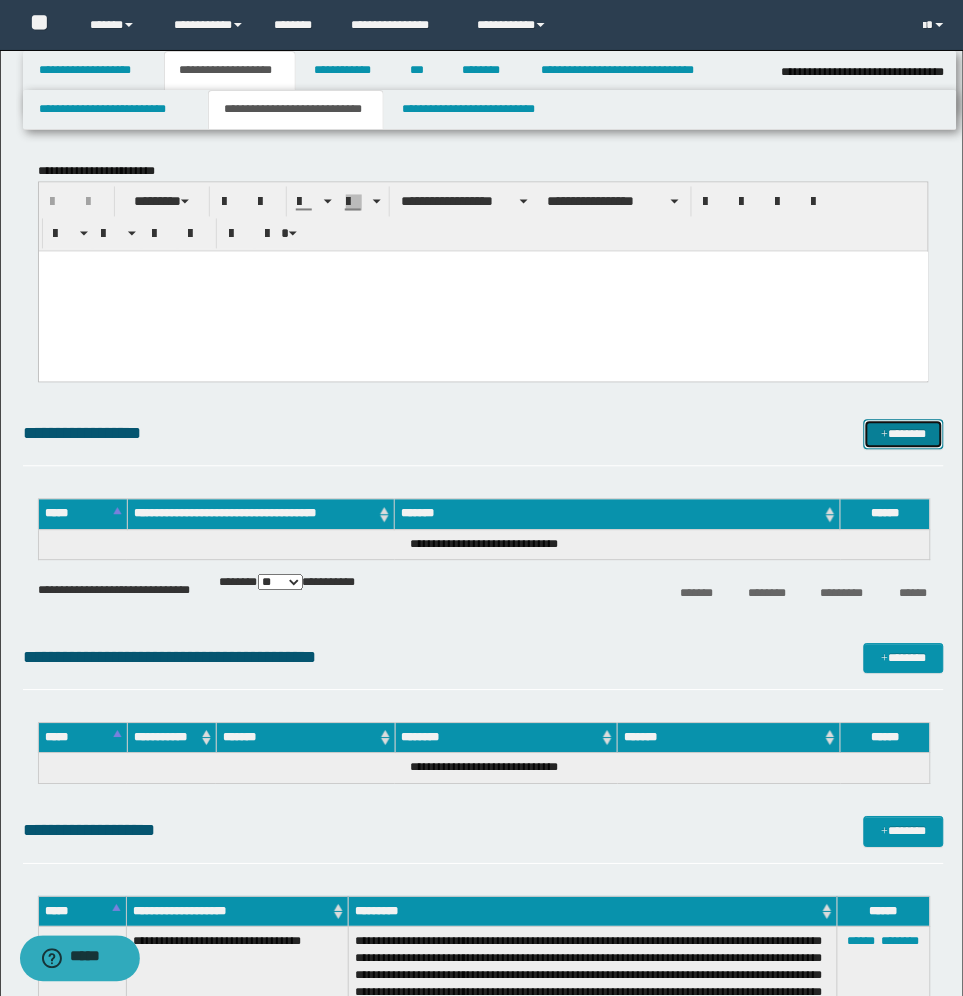 click on "*******" at bounding box center (904, 435) 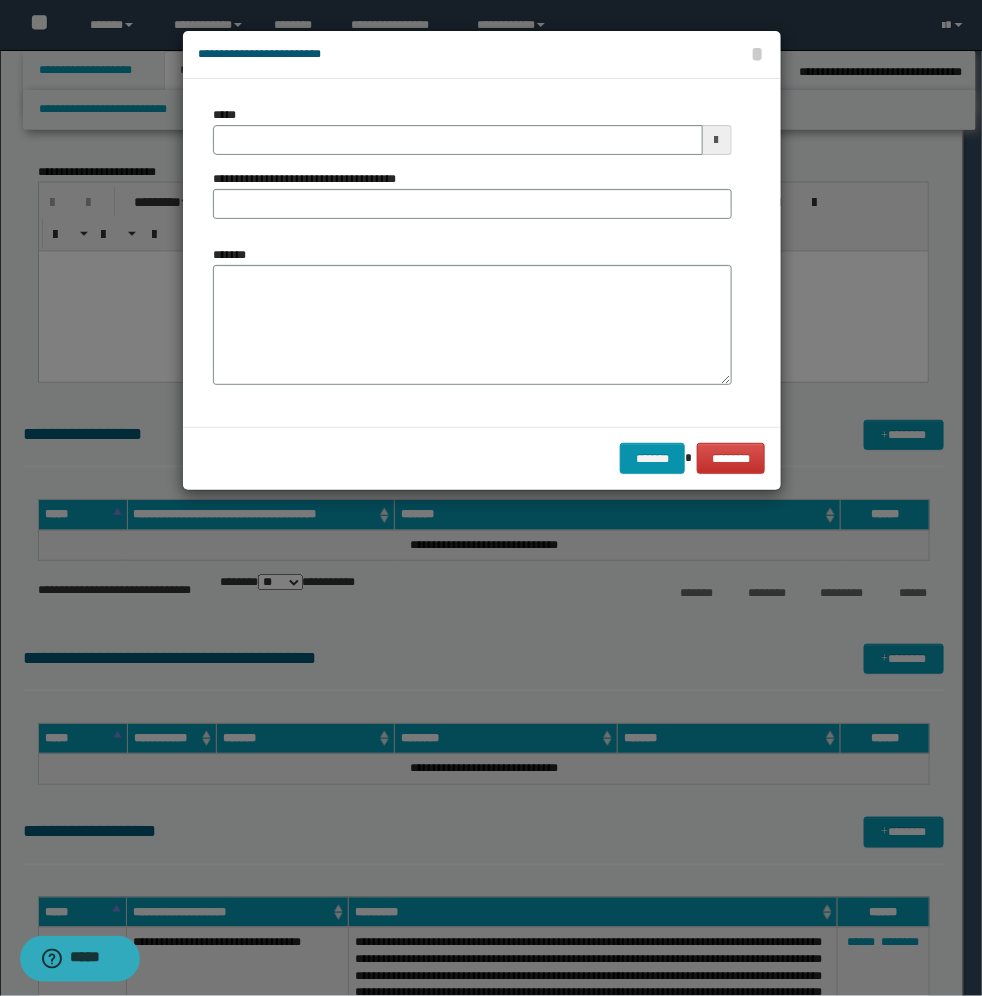 click at bounding box center [717, 140] 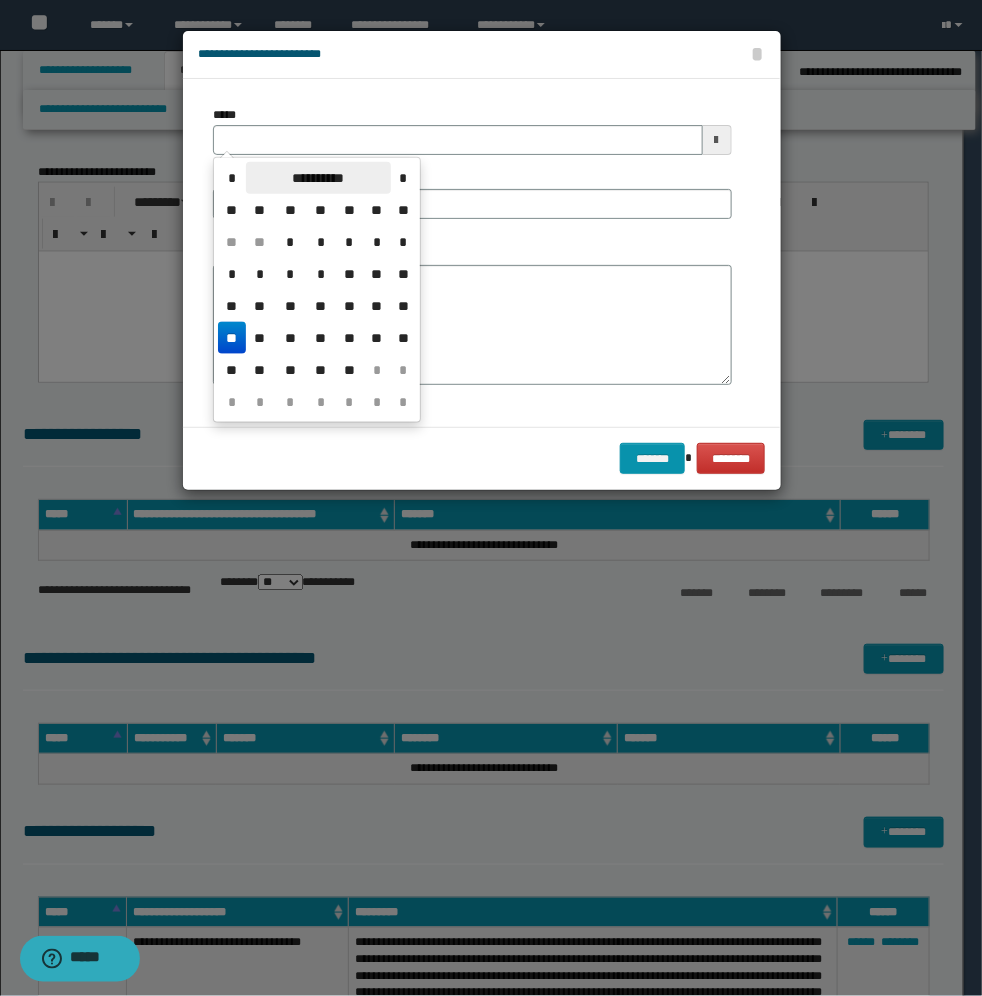 click on "**********" at bounding box center (318, 178) 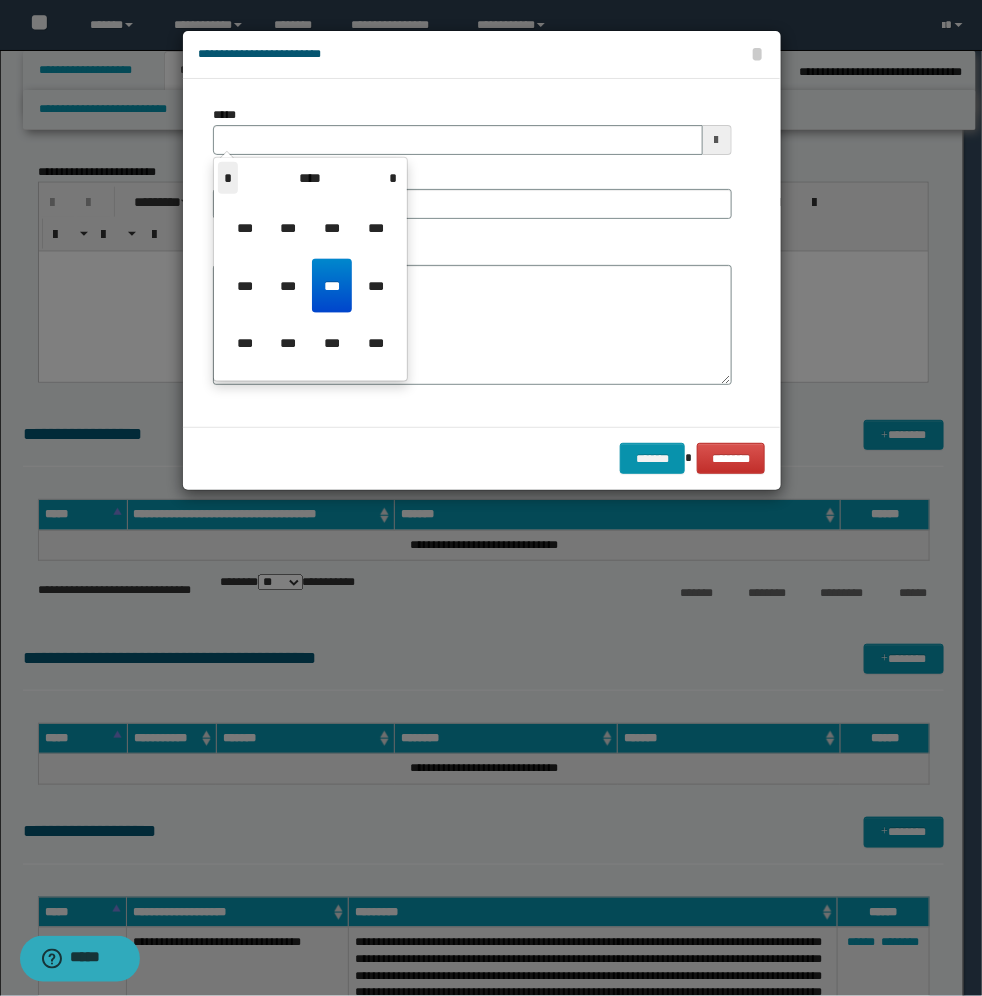 click on "*" at bounding box center (228, 178) 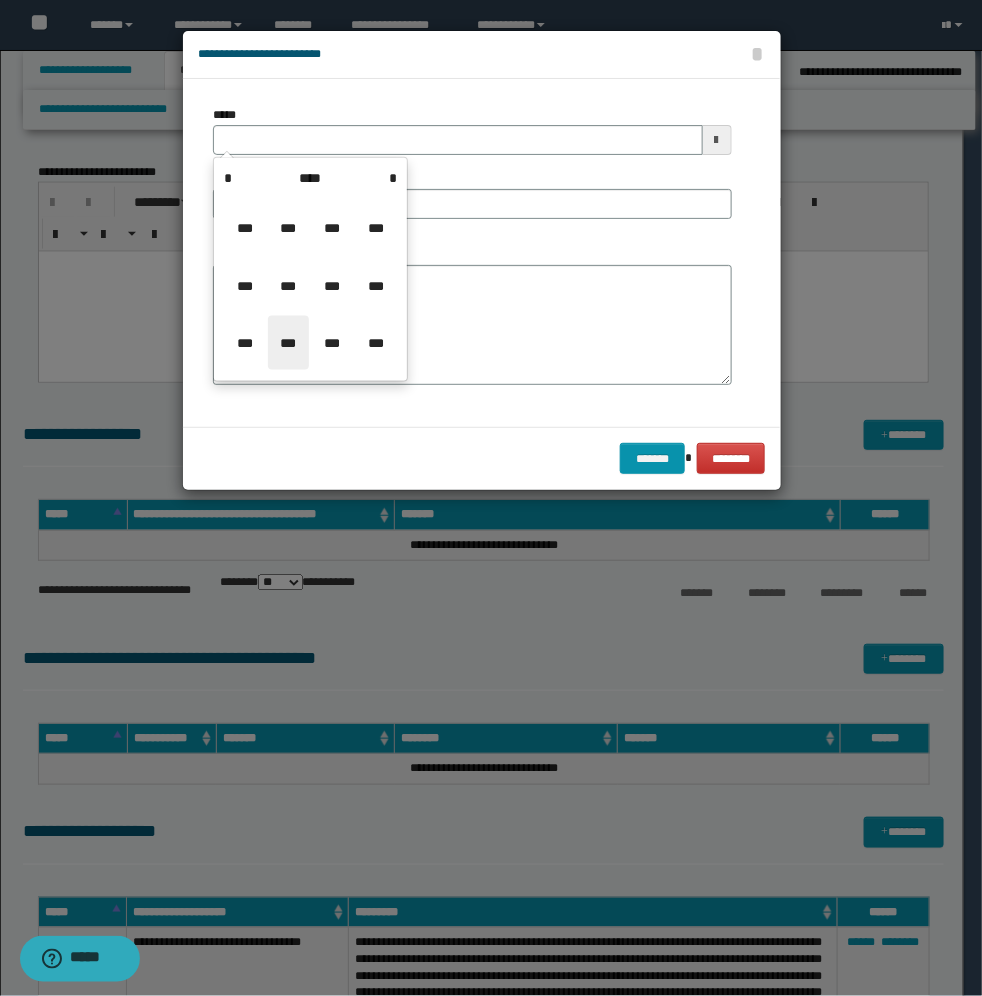 click on "***" at bounding box center [288, 343] 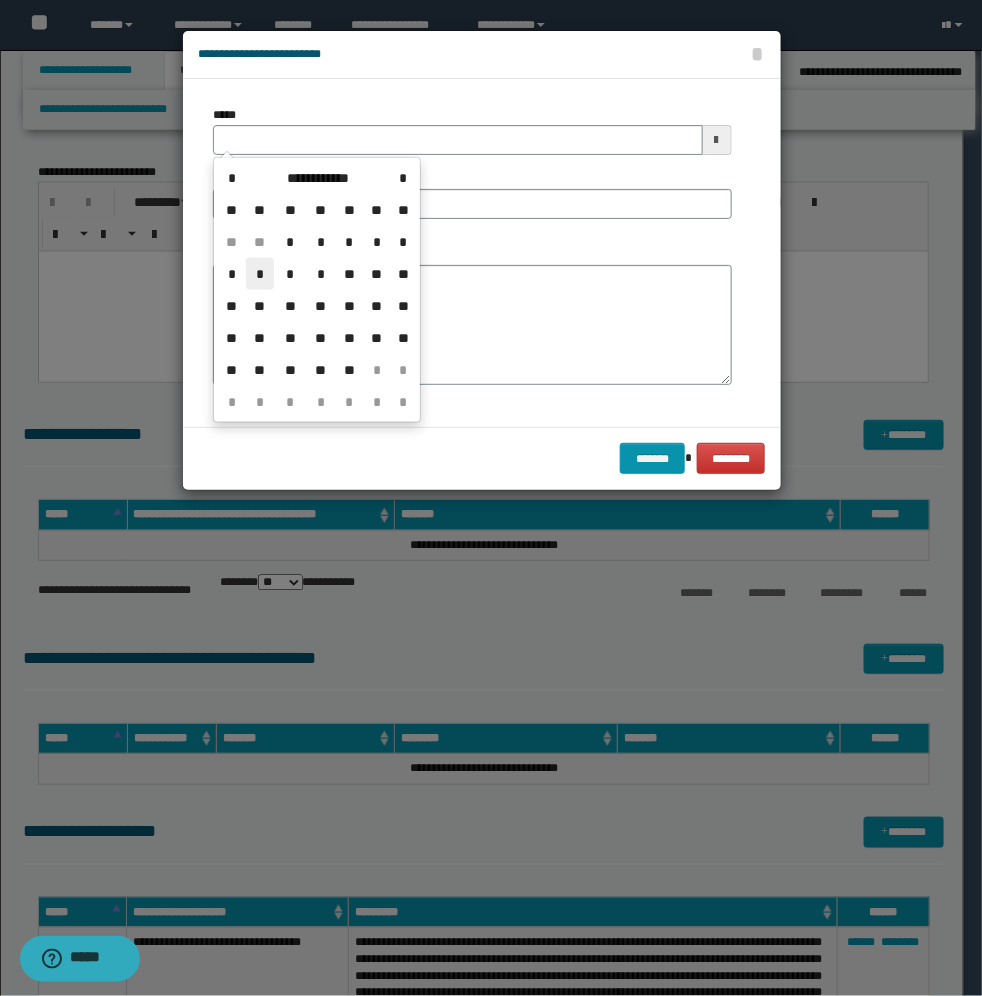 click on "*" at bounding box center [260, 274] 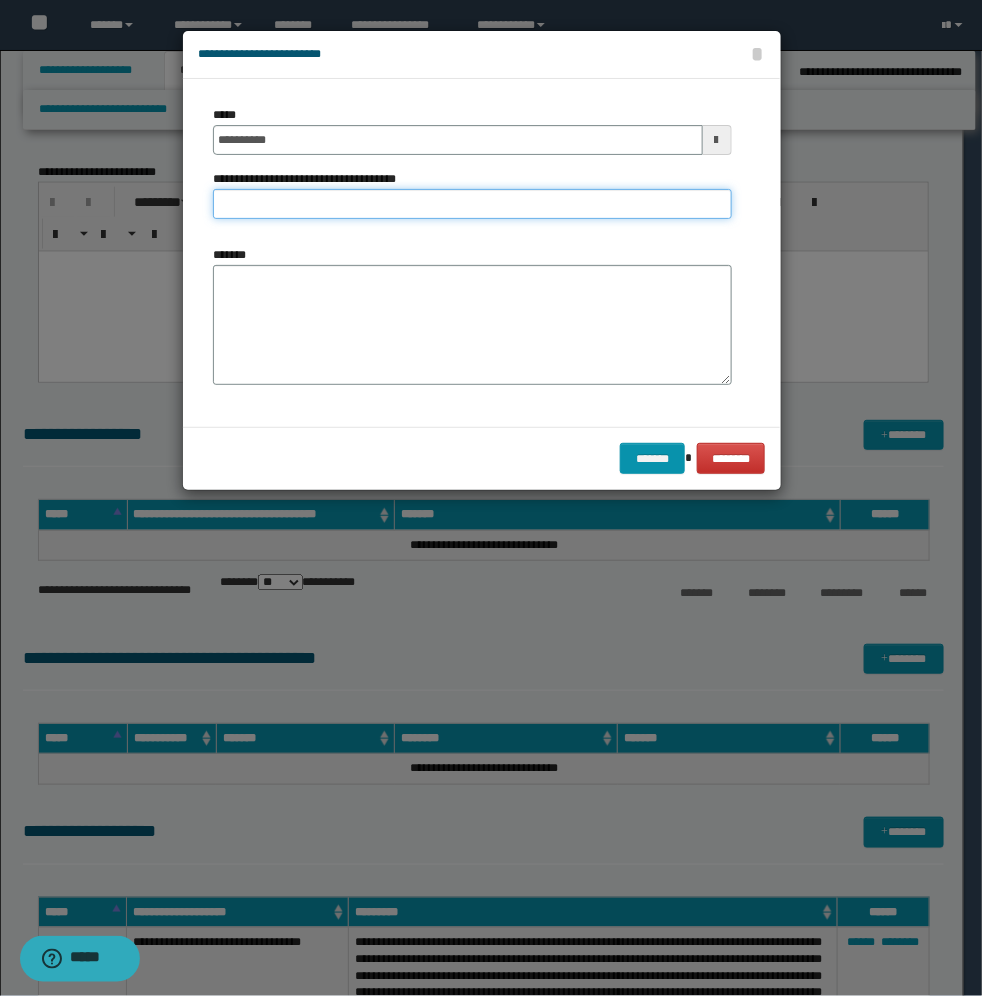 click on "**********" at bounding box center [472, 204] 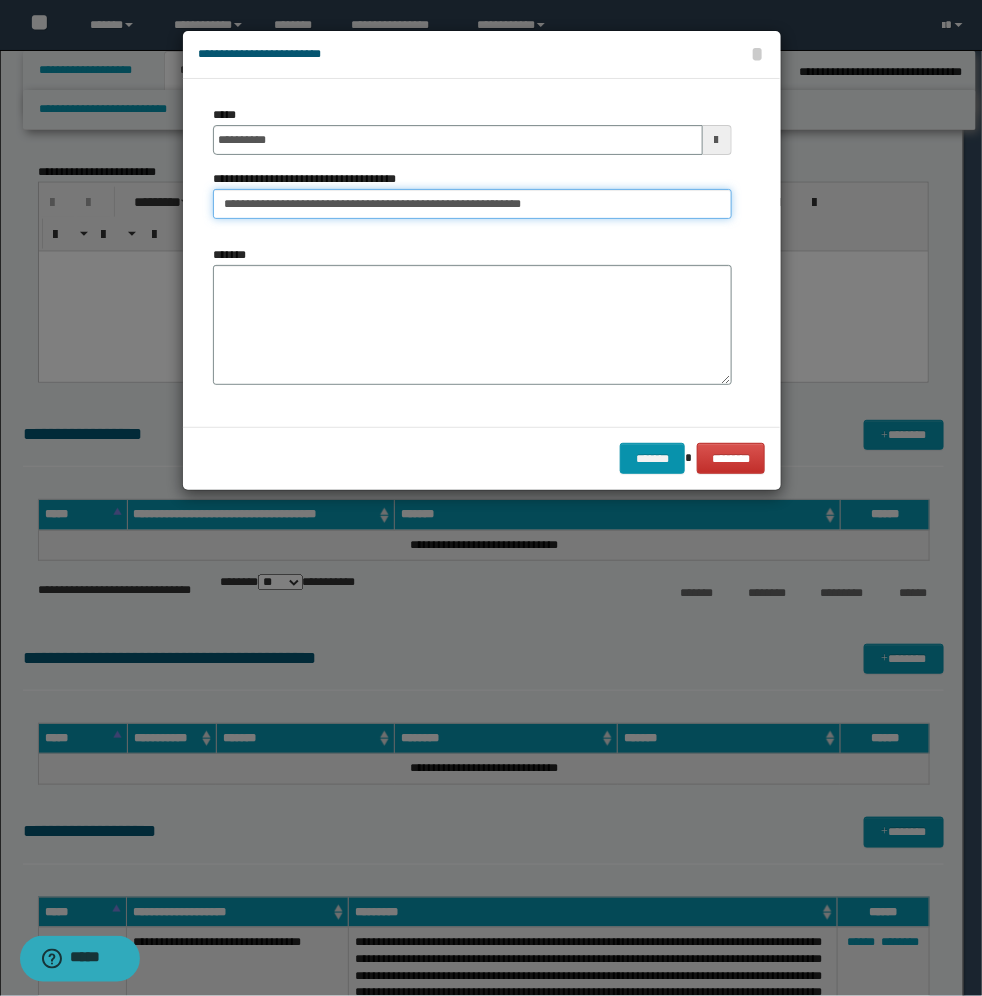 type on "**********" 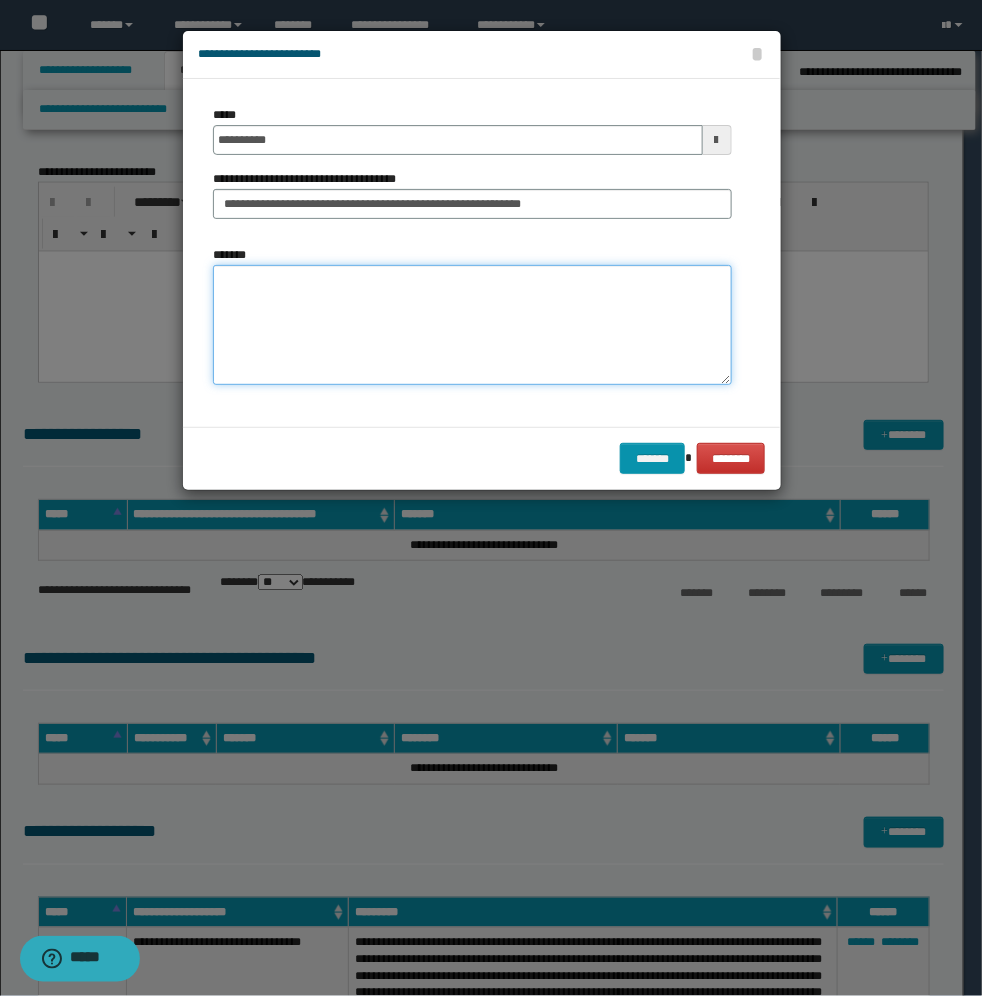 click on "*******" at bounding box center (472, 325) 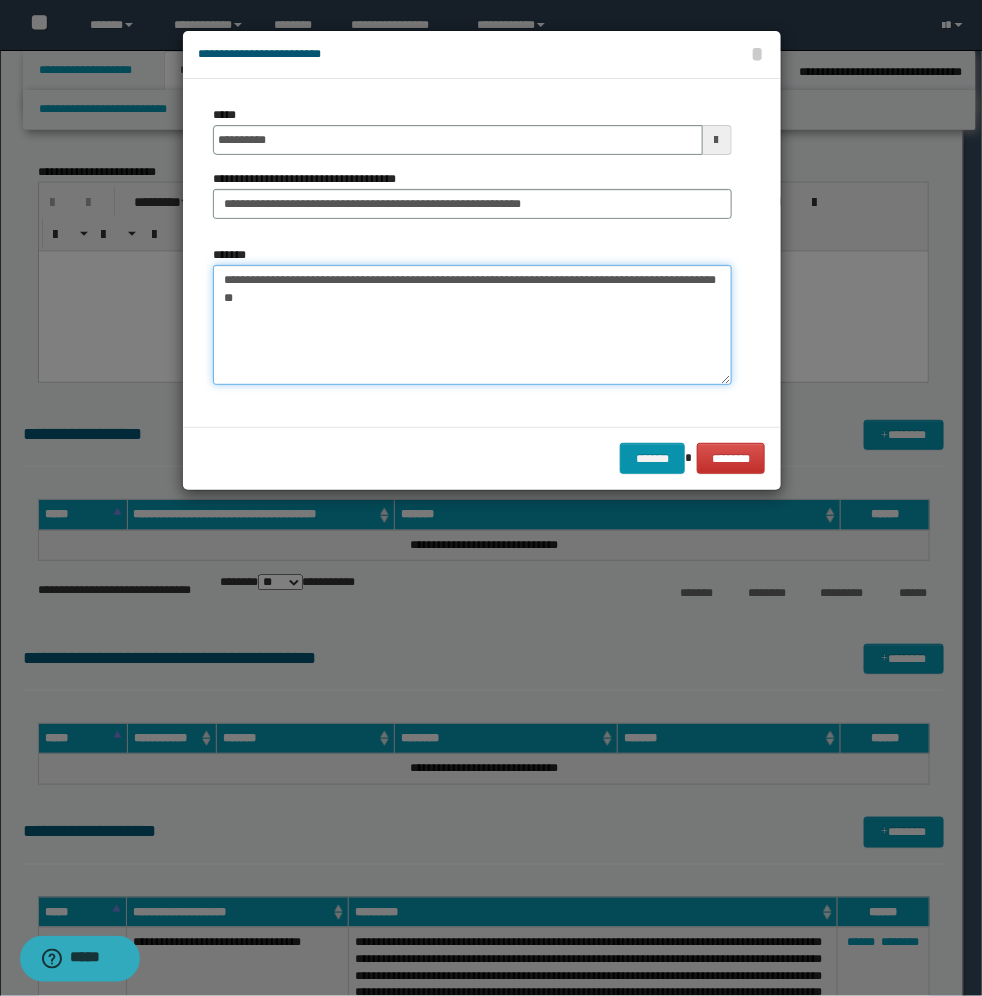 click on "**********" at bounding box center [472, 325] 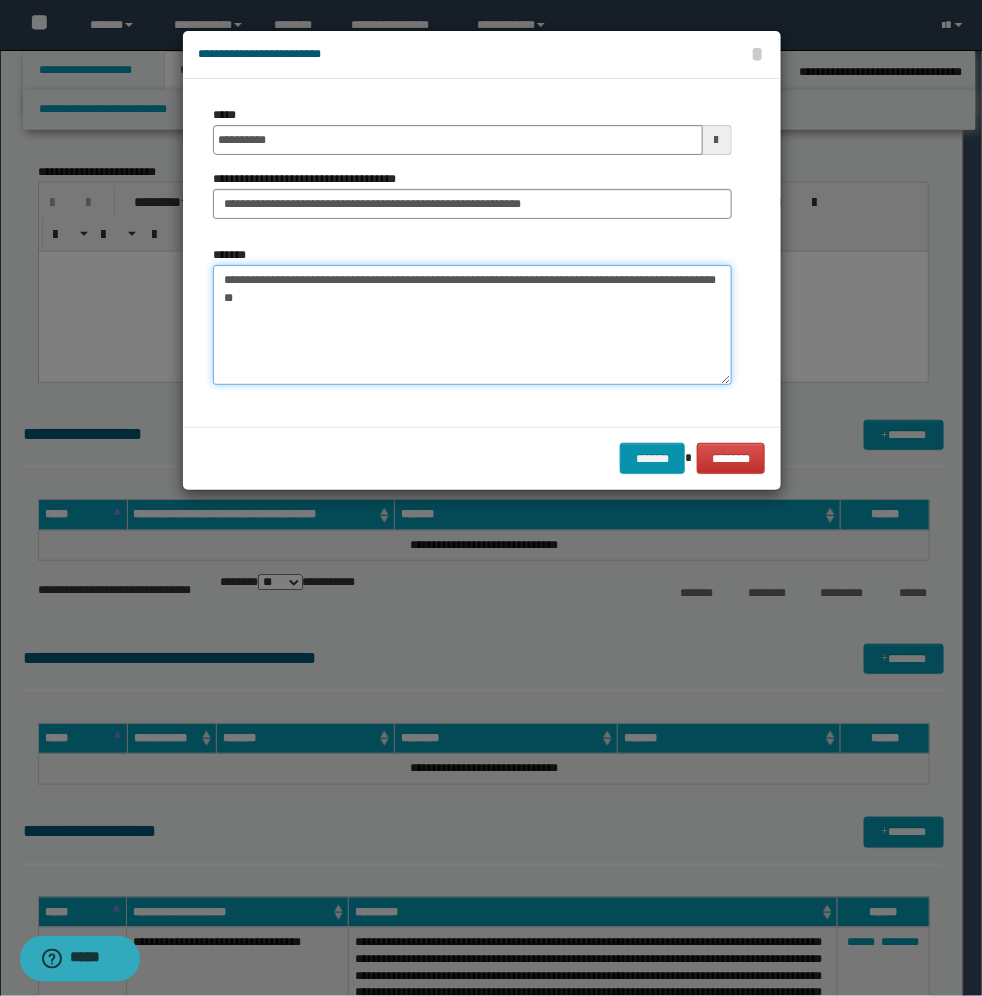 paste on "**********" 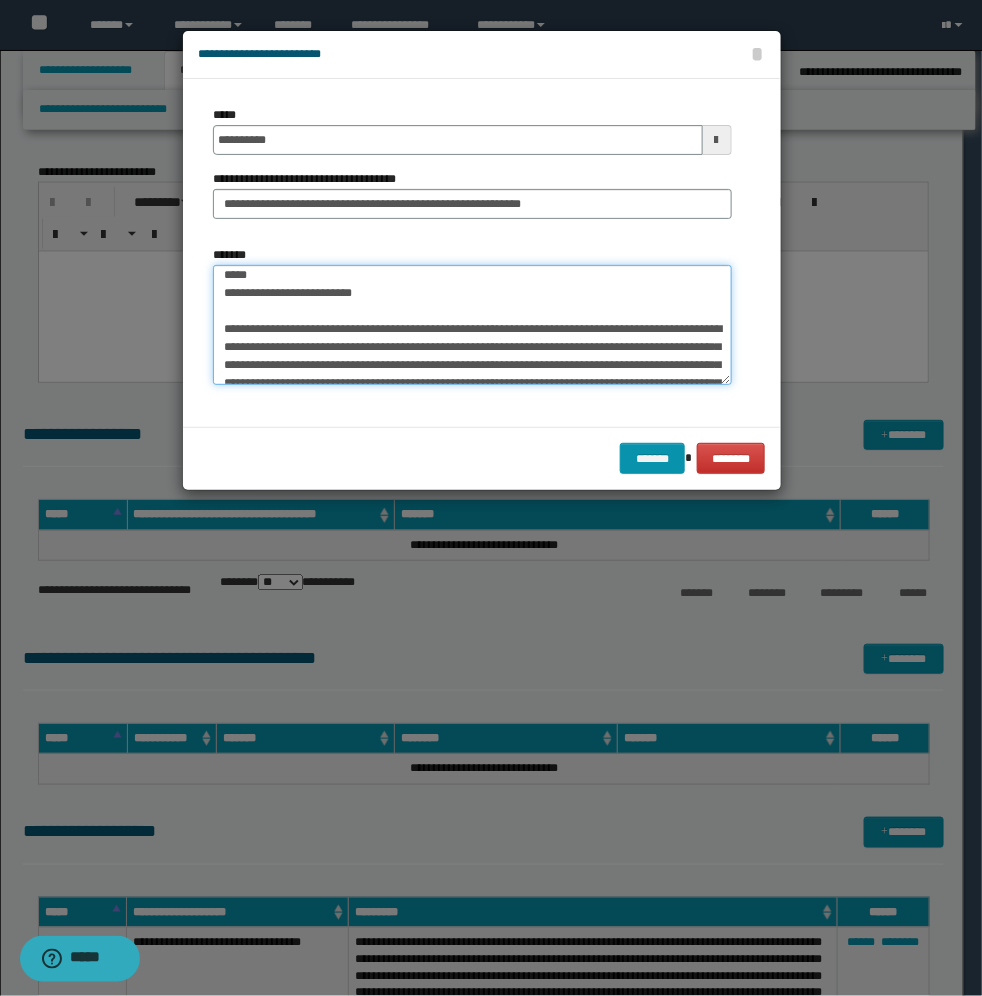 scroll, scrollTop: 0, scrollLeft: 0, axis: both 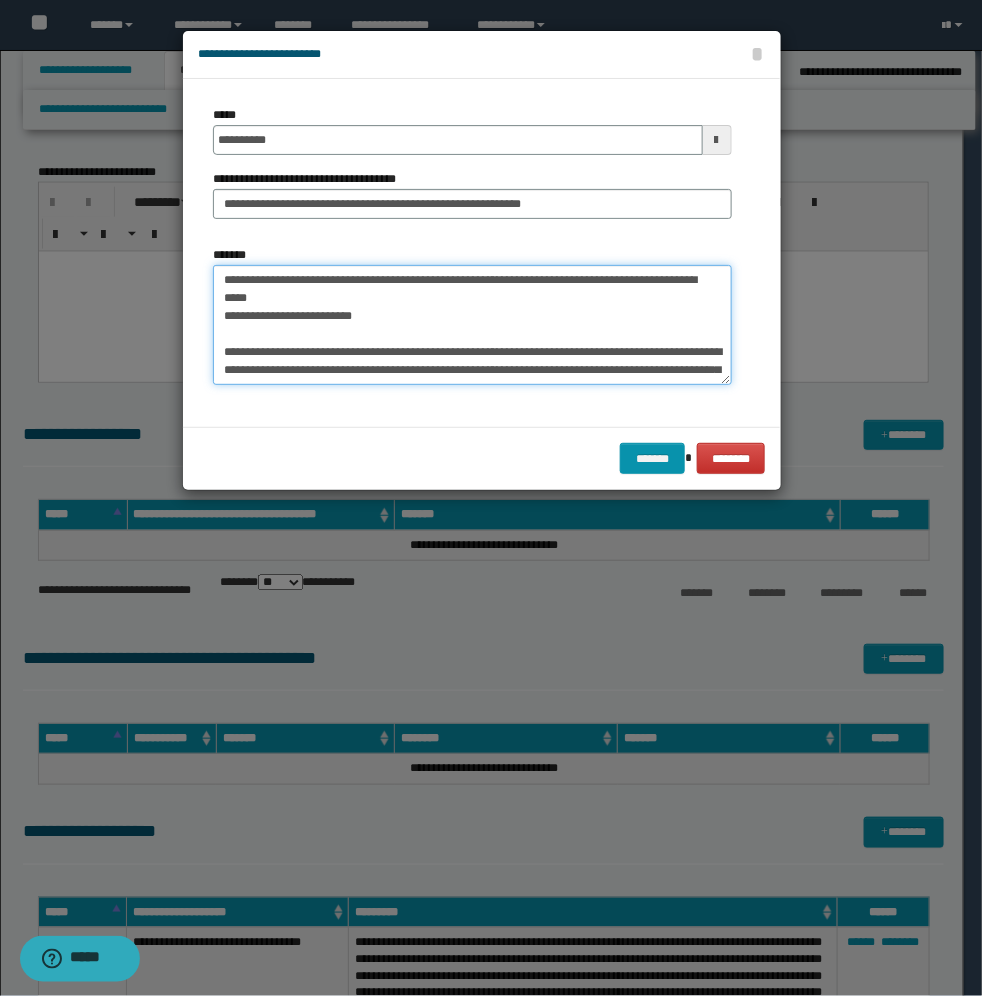 click on "**********" at bounding box center [472, 325] 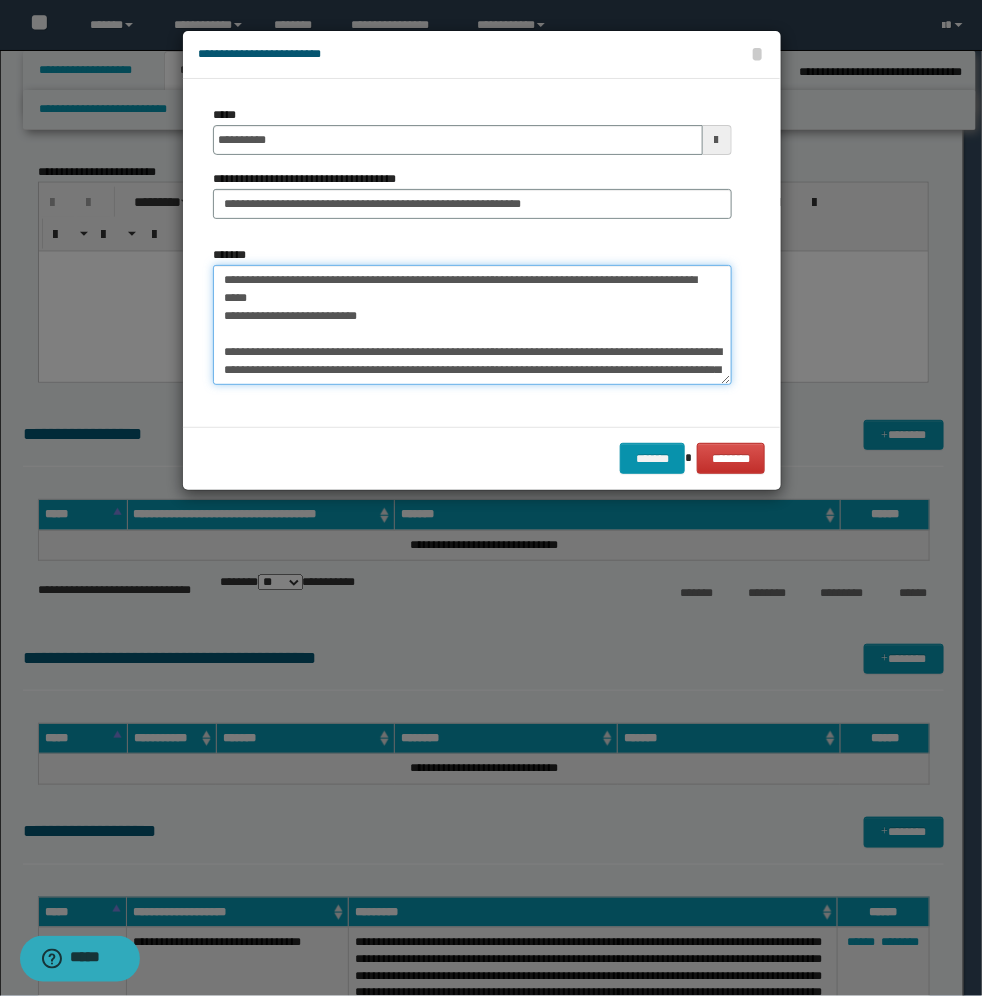 click on "**********" at bounding box center [472, 325] 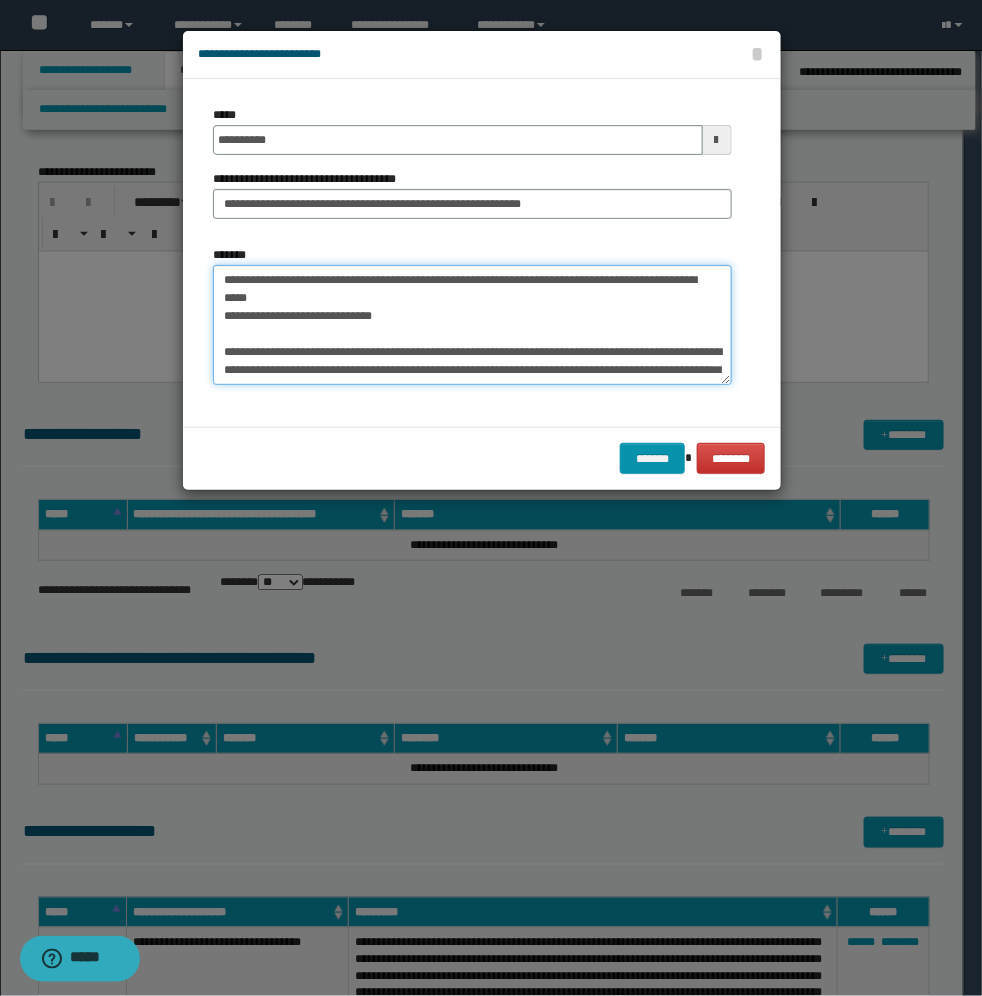 click on "**********" at bounding box center [472, 325] 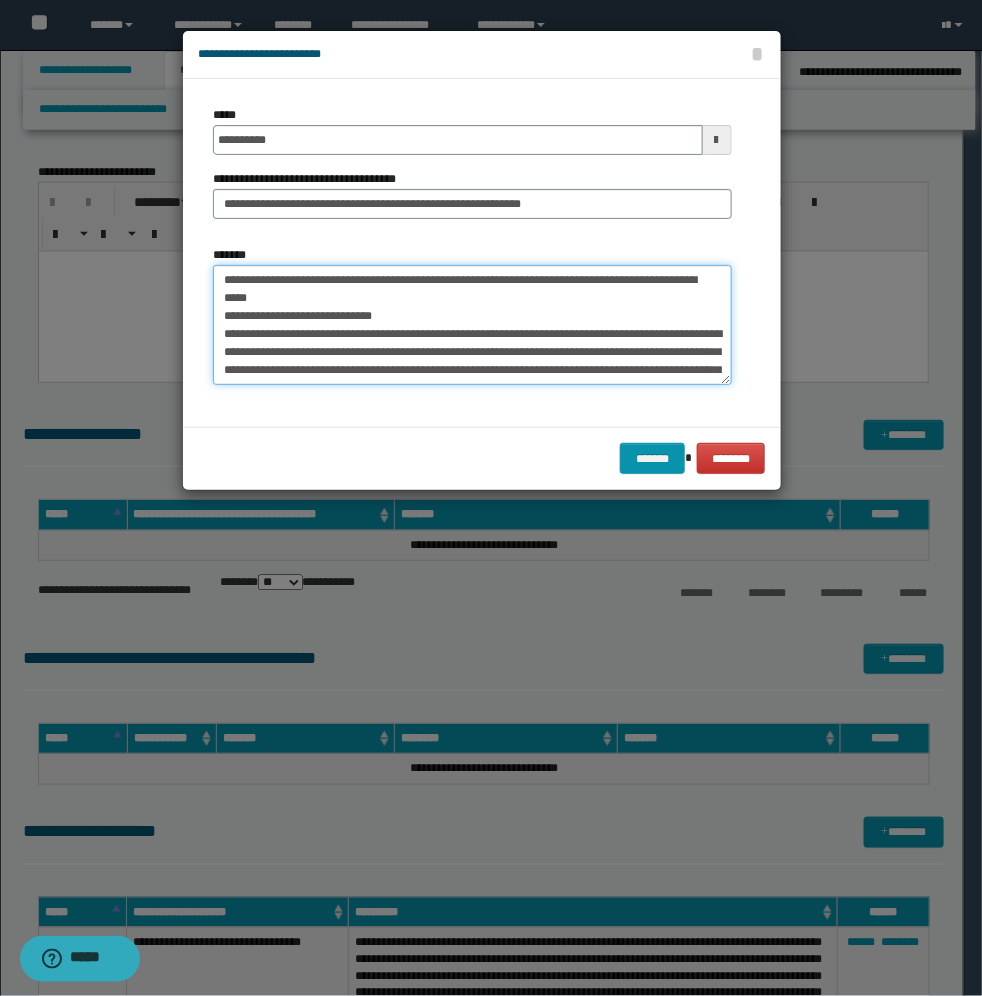 click on "**********" at bounding box center [472, 325] 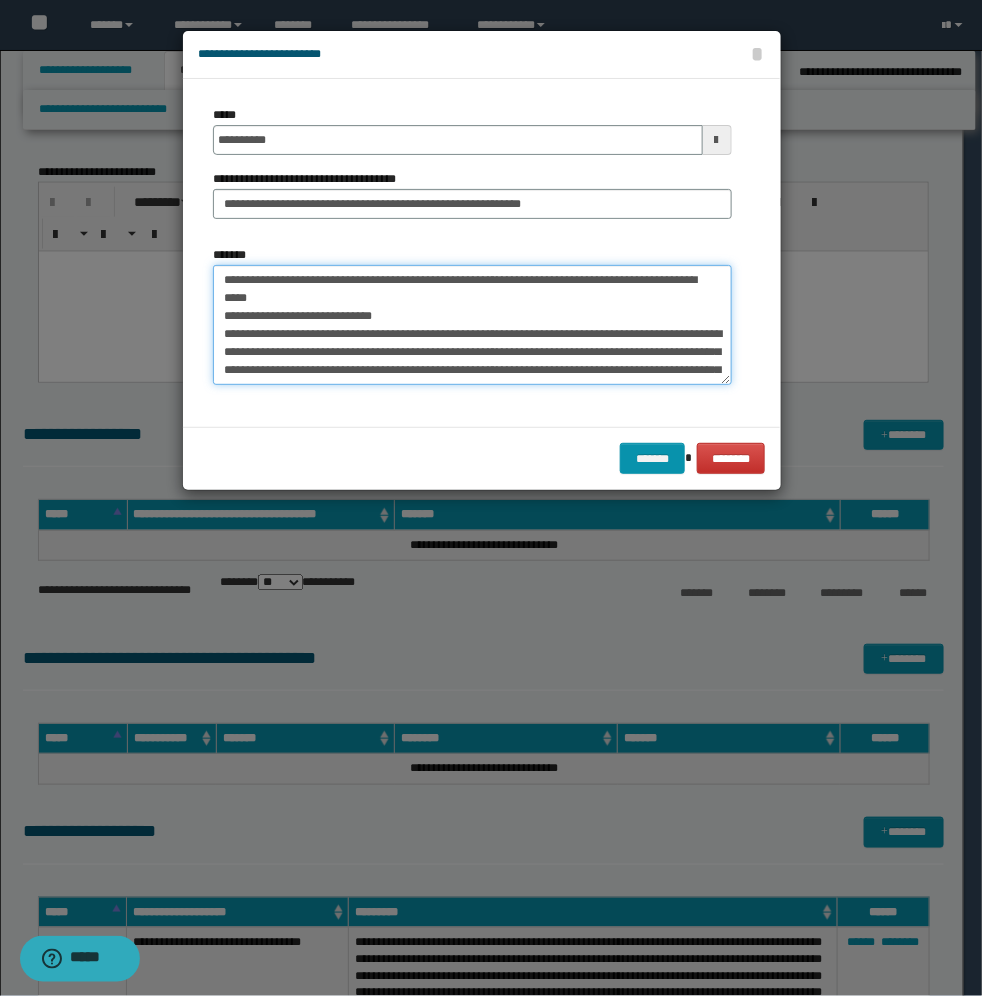 click on "**********" at bounding box center [472, 325] 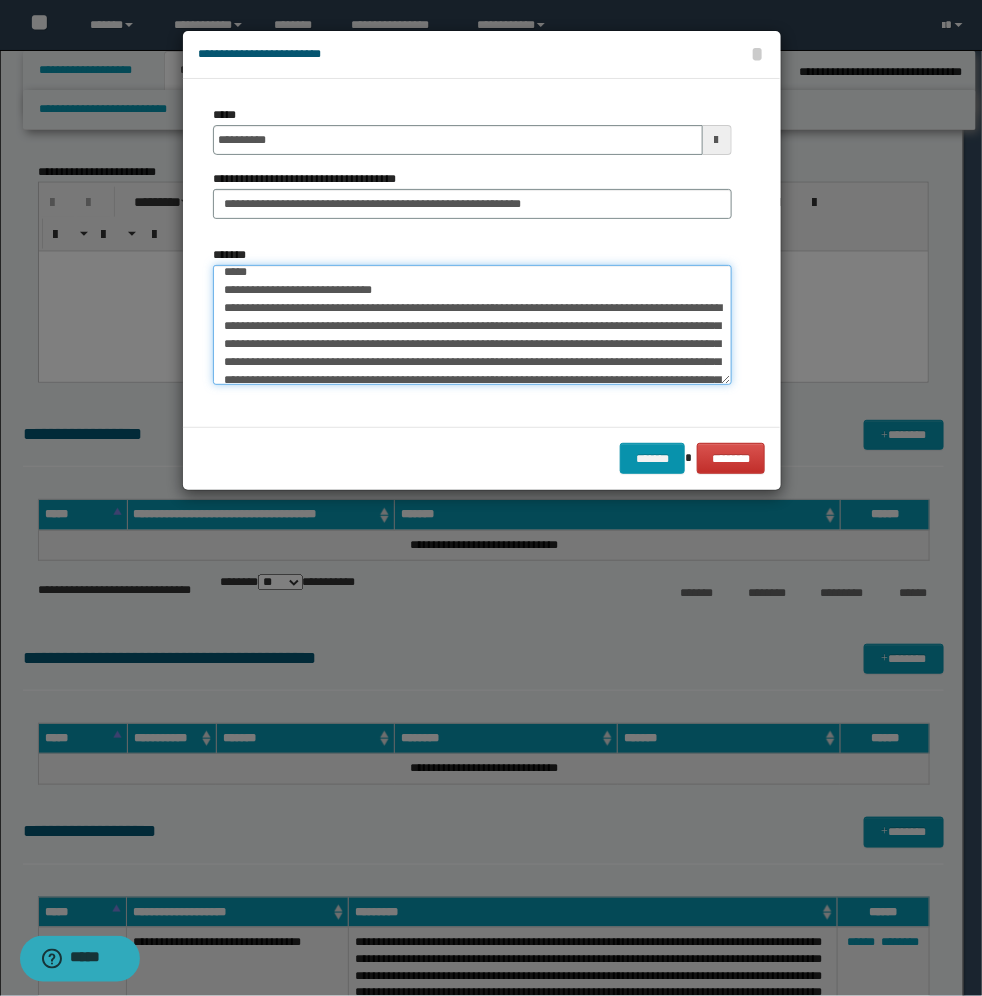 scroll, scrollTop: 50, scrollLeft: 0, axis: vertical 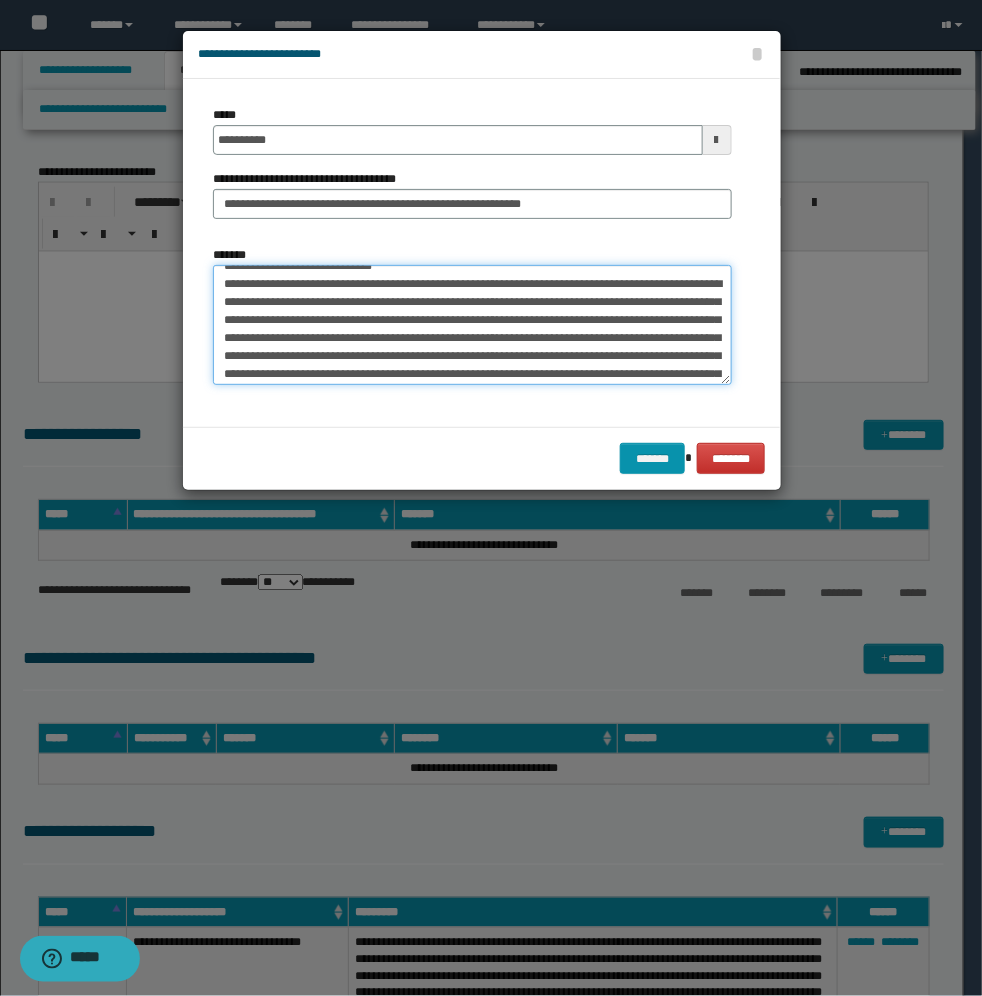 click on "**********" at bounding box center (472, 325) 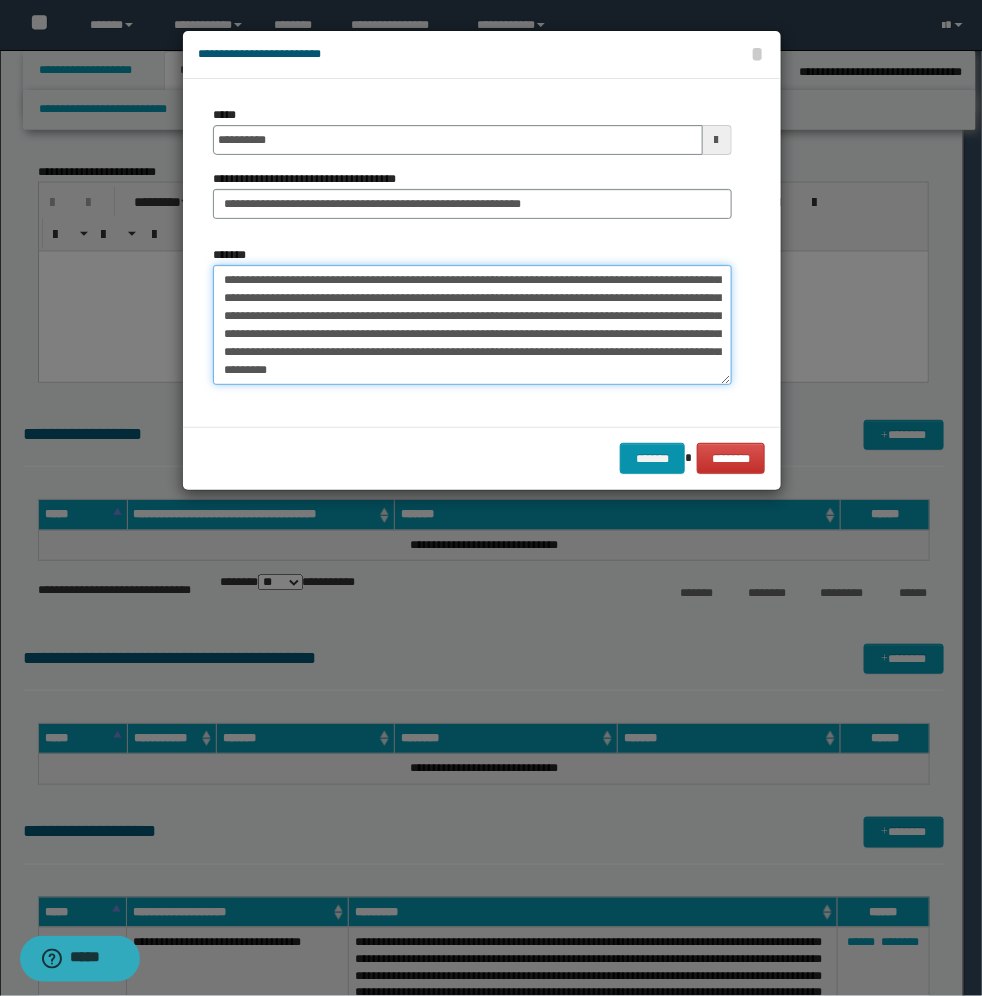 scroll, scrollTop: 100, scrollLeft: 0, axis: vertical 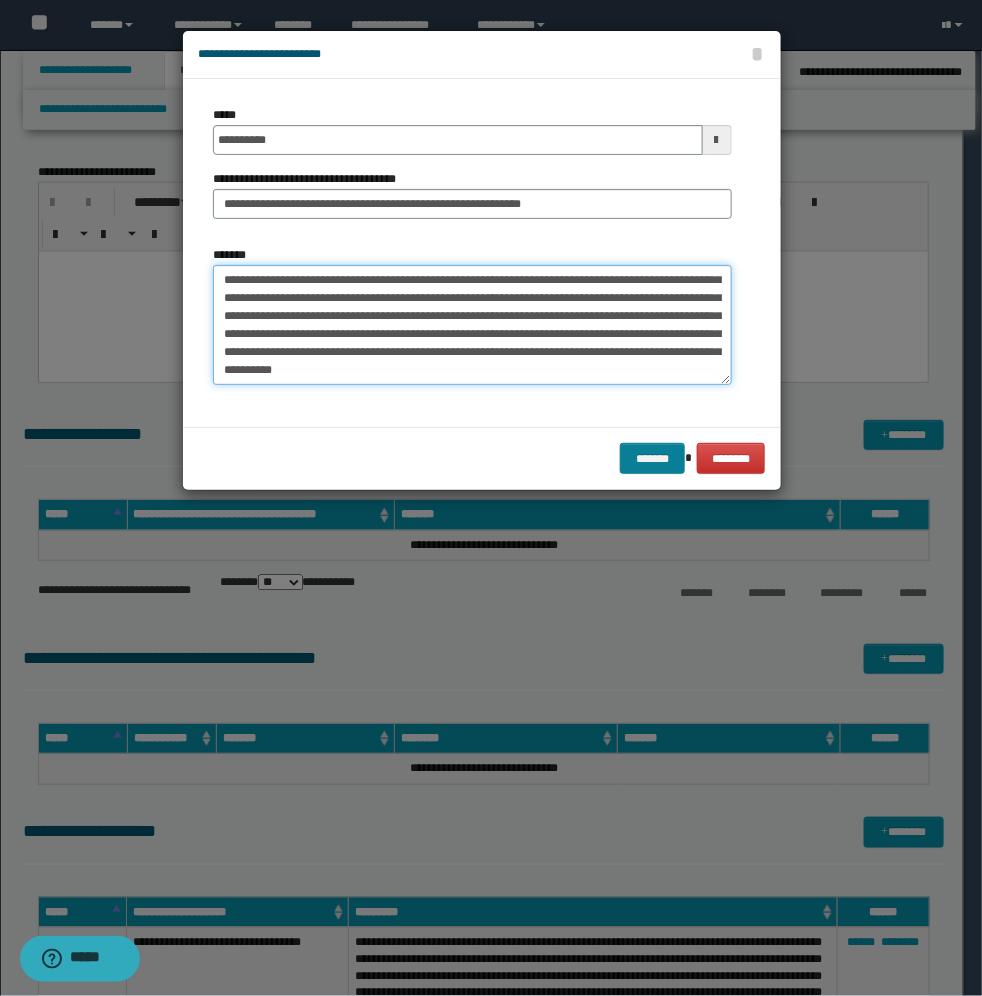 type on "**********" 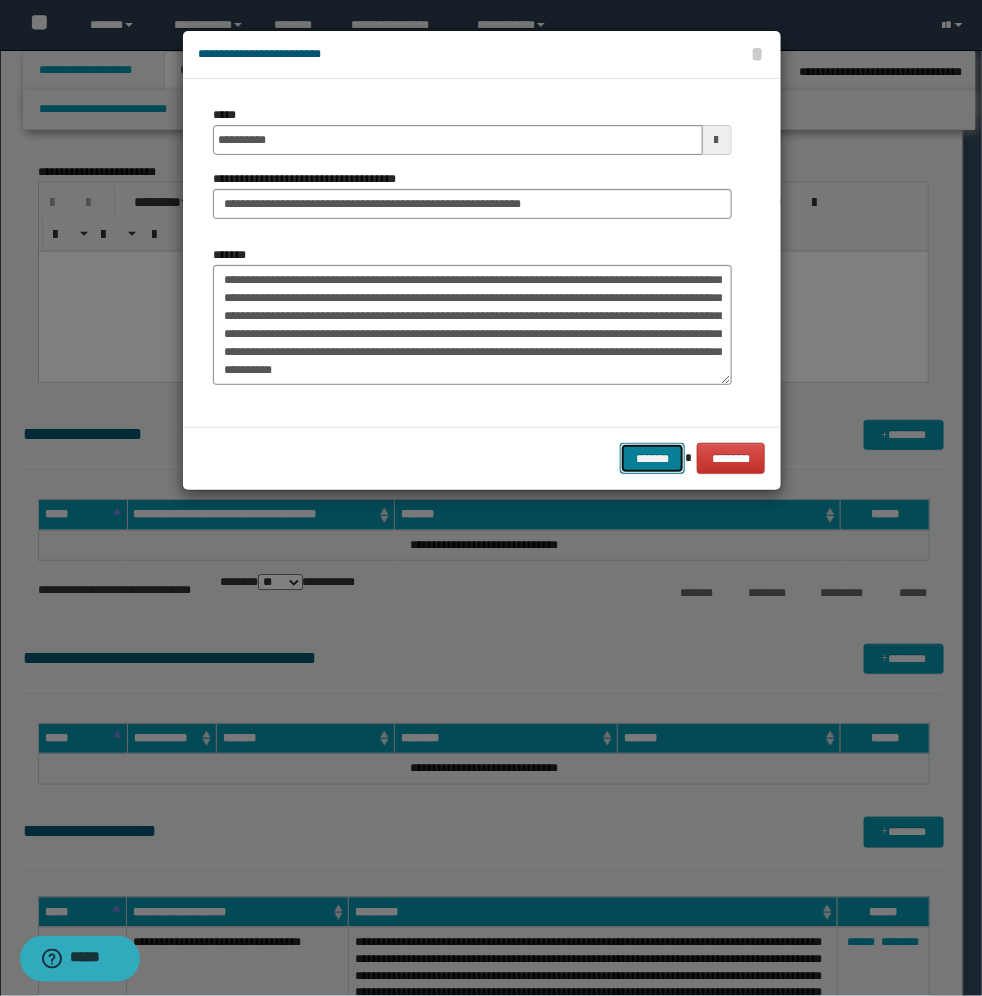 click on "*******" at bounding box center (652, 458) 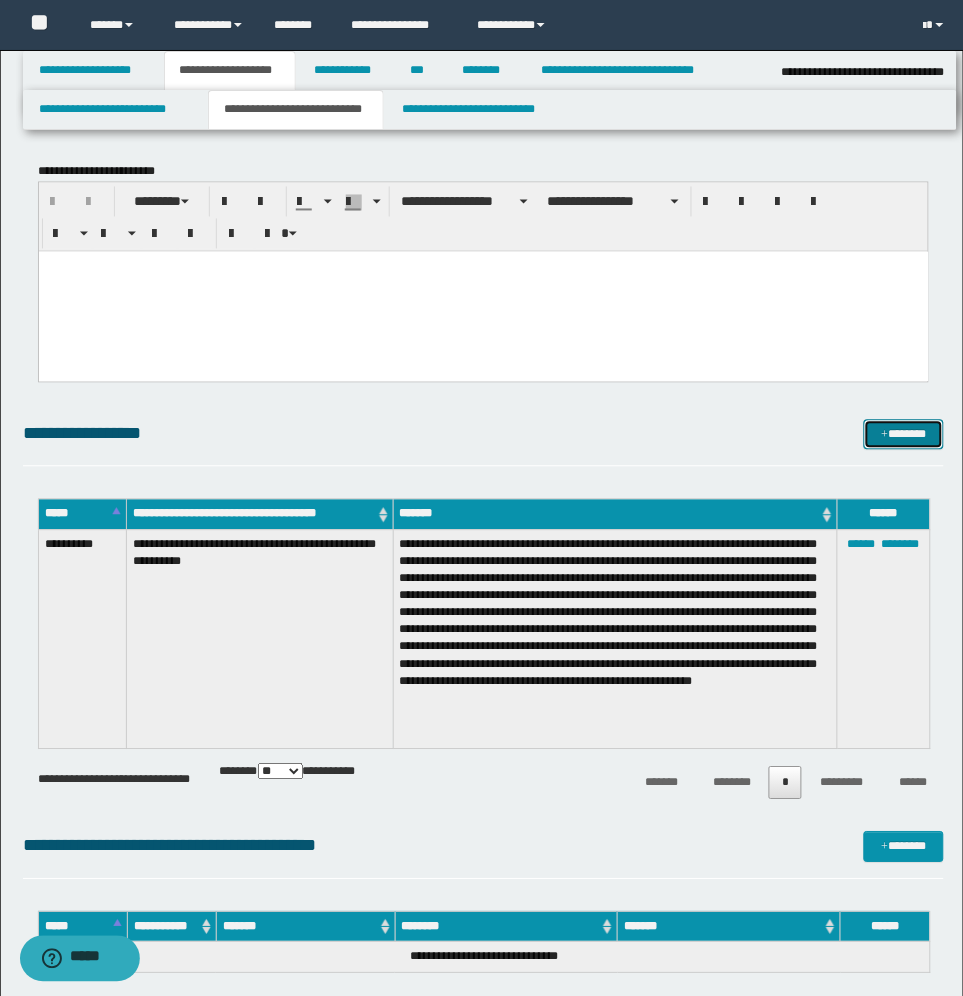 click on "*******" at bounding box center [904, 435] 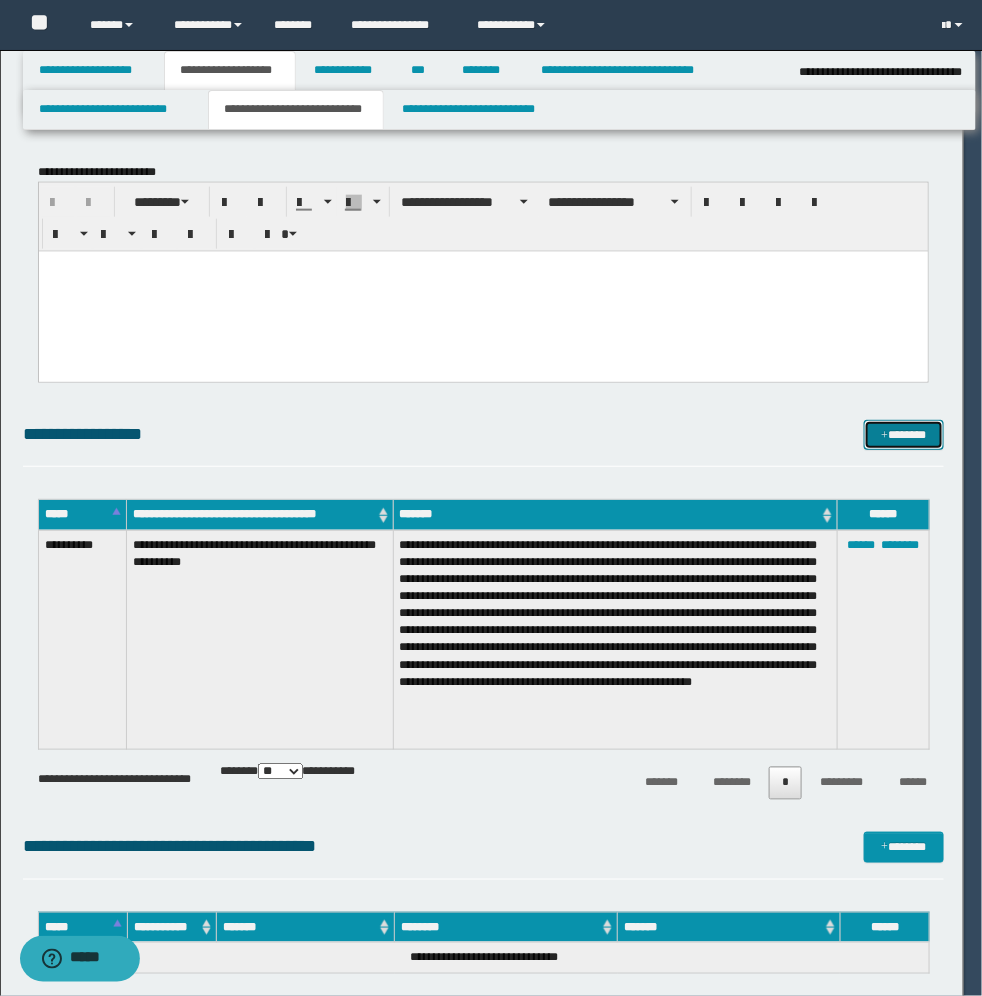 scroll, scrollTop: 0, scrollLeft: 0, axis: both 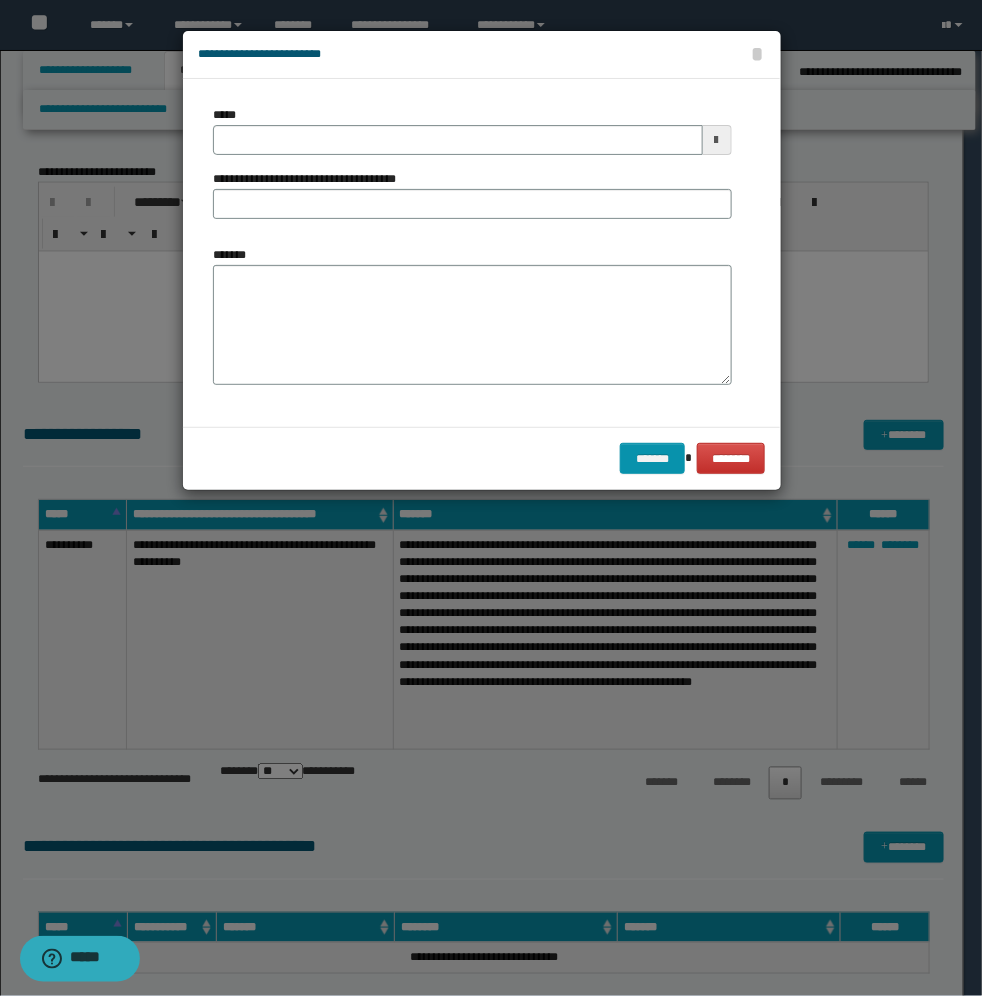 click at bounding box center (717, 140) 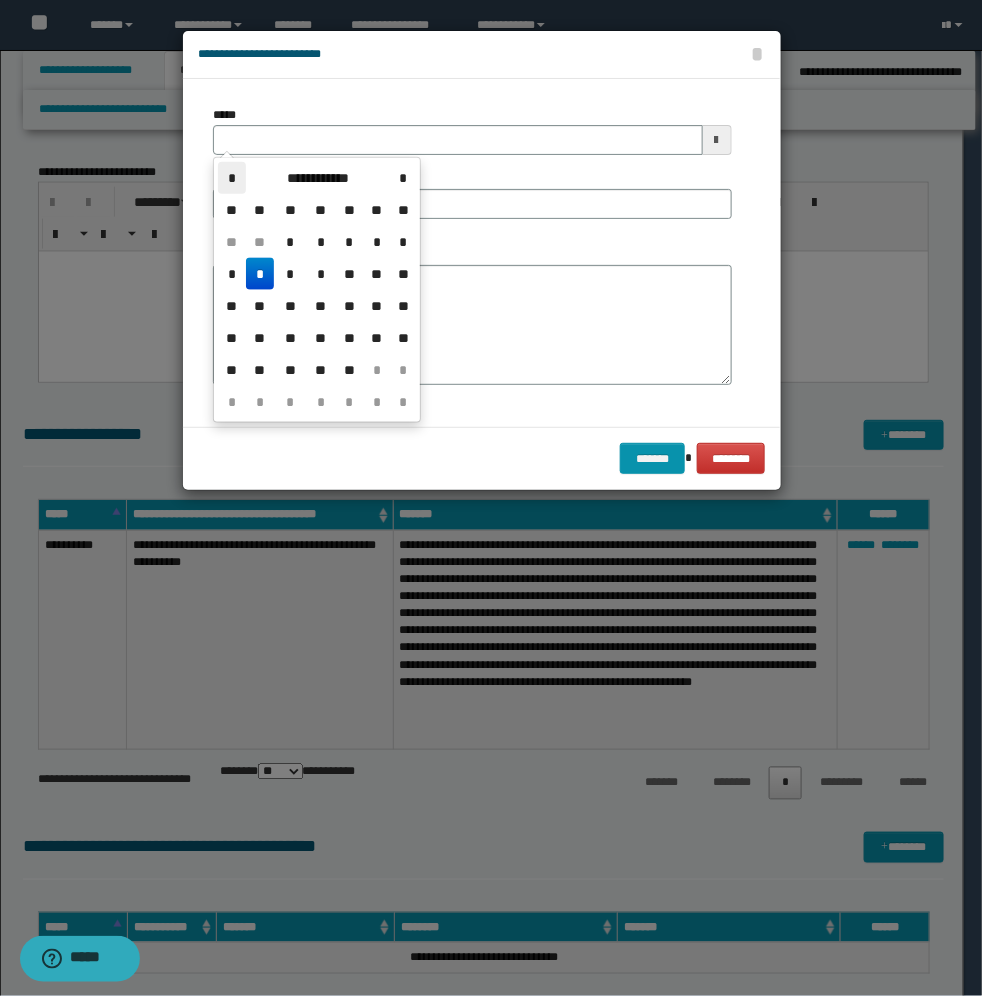 click on "*" at bounding box center (232, 178) 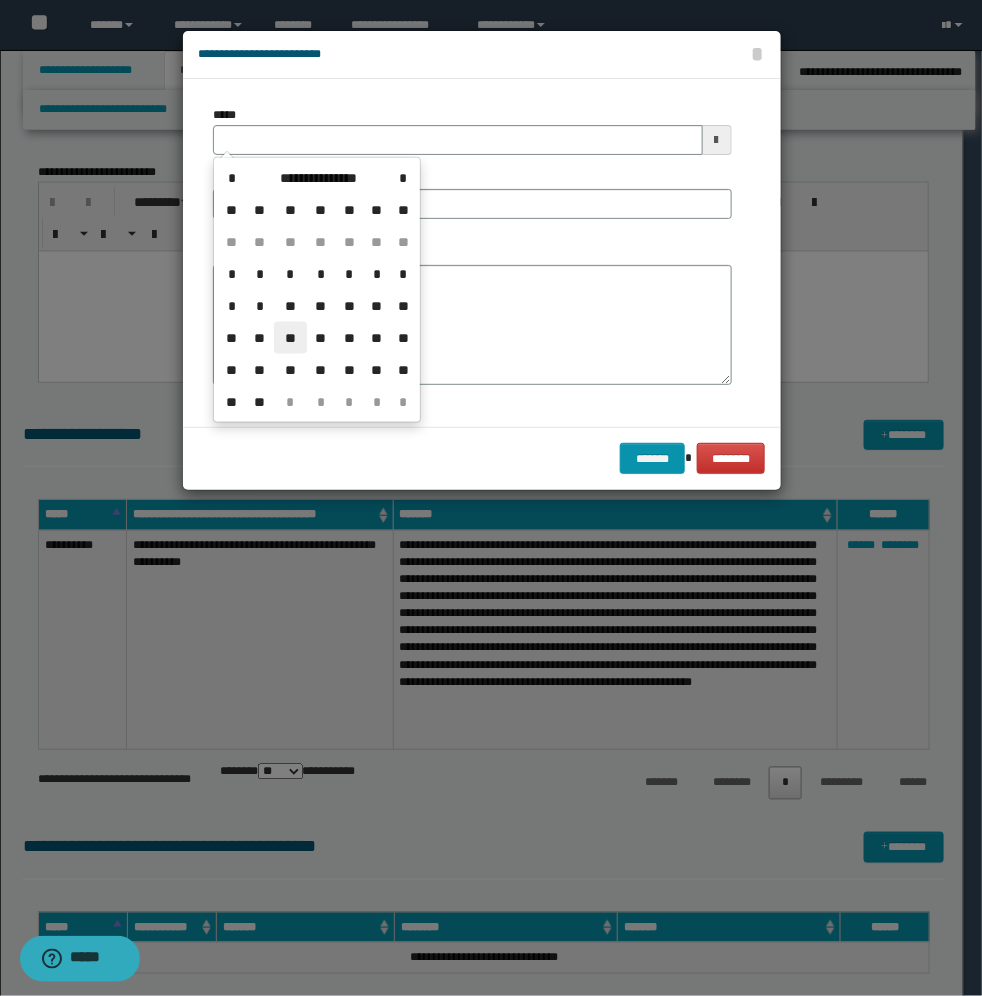 click on "**" at bounding box center [290, 338] 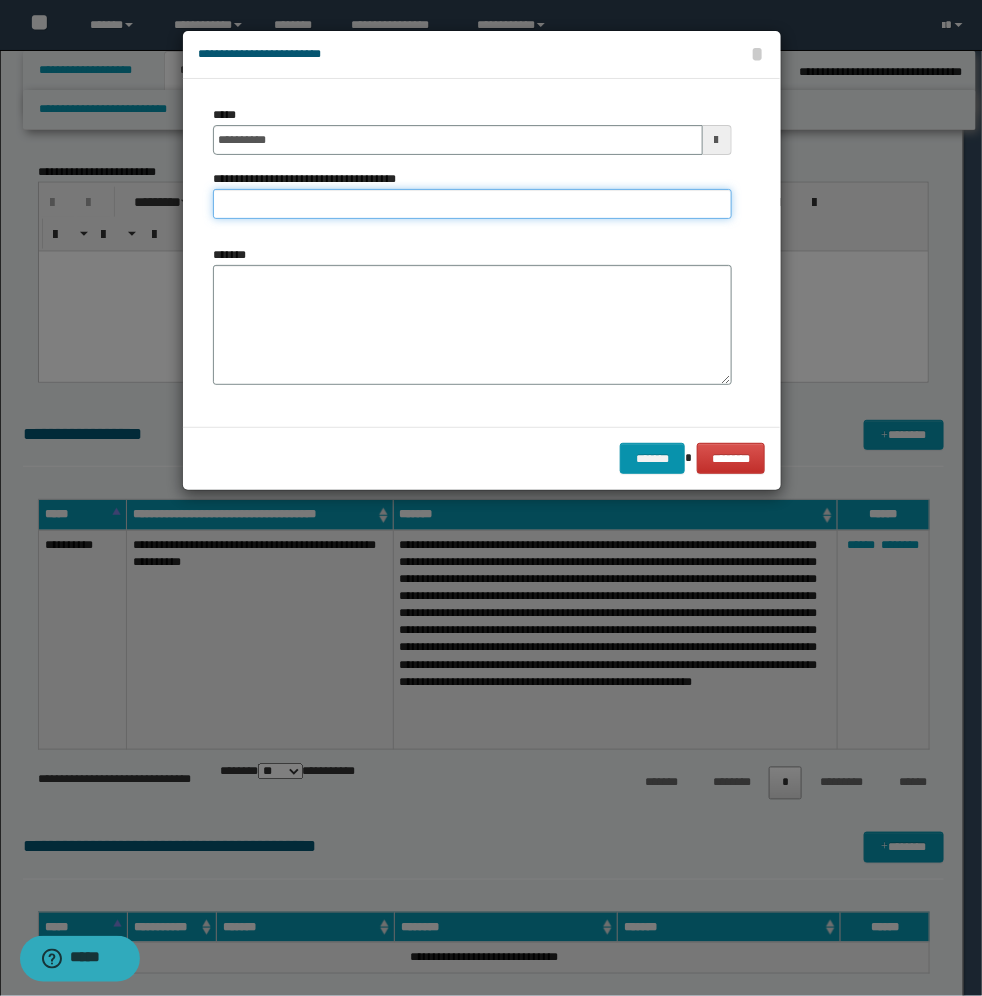 click on "**********" at bounding box center (472, 204) 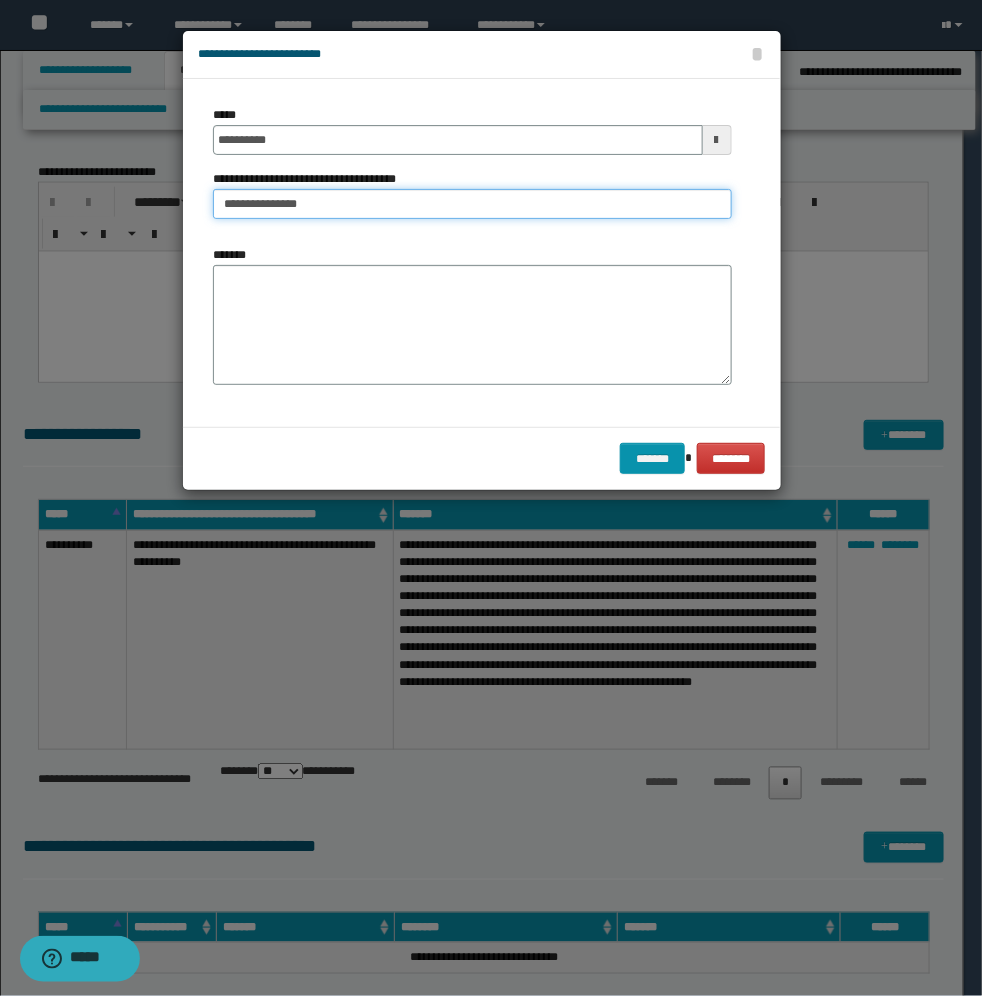 click on "**********" at bounding box center [472, 204] 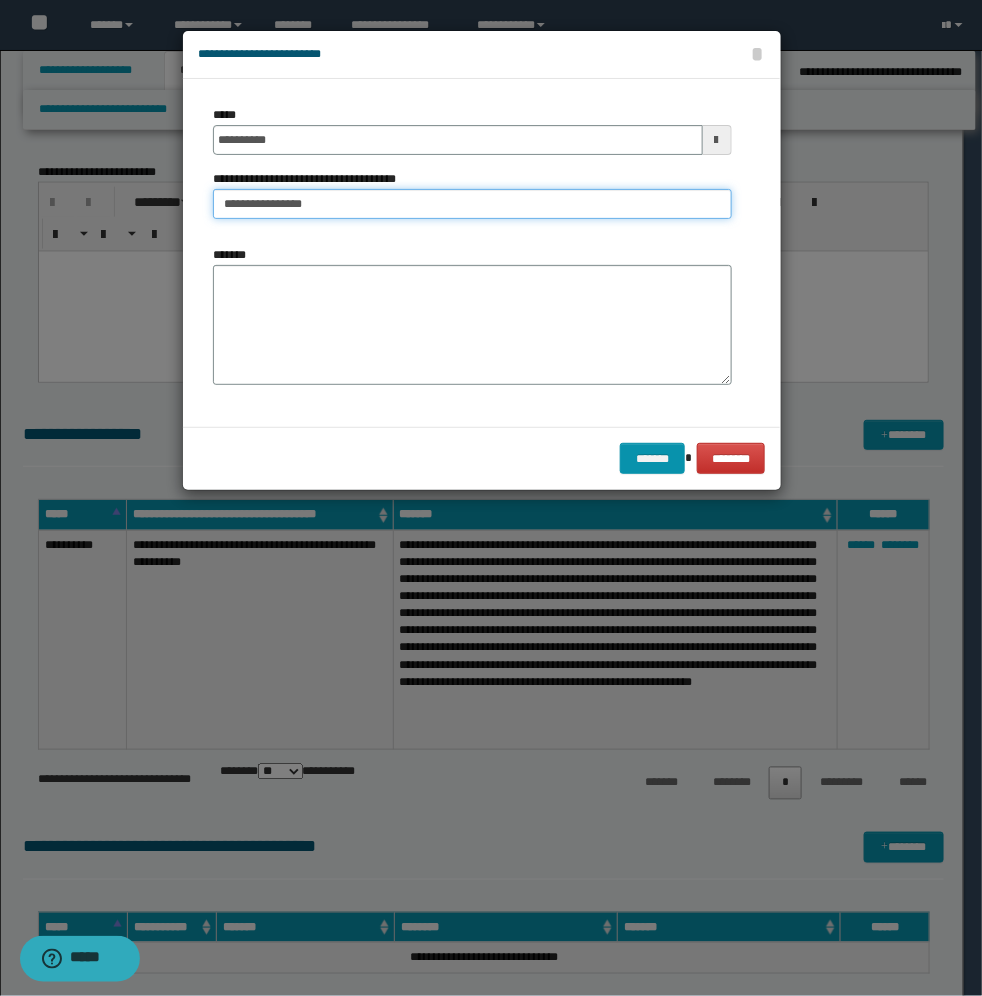 click on "**********" at bounding box center (472, 204) 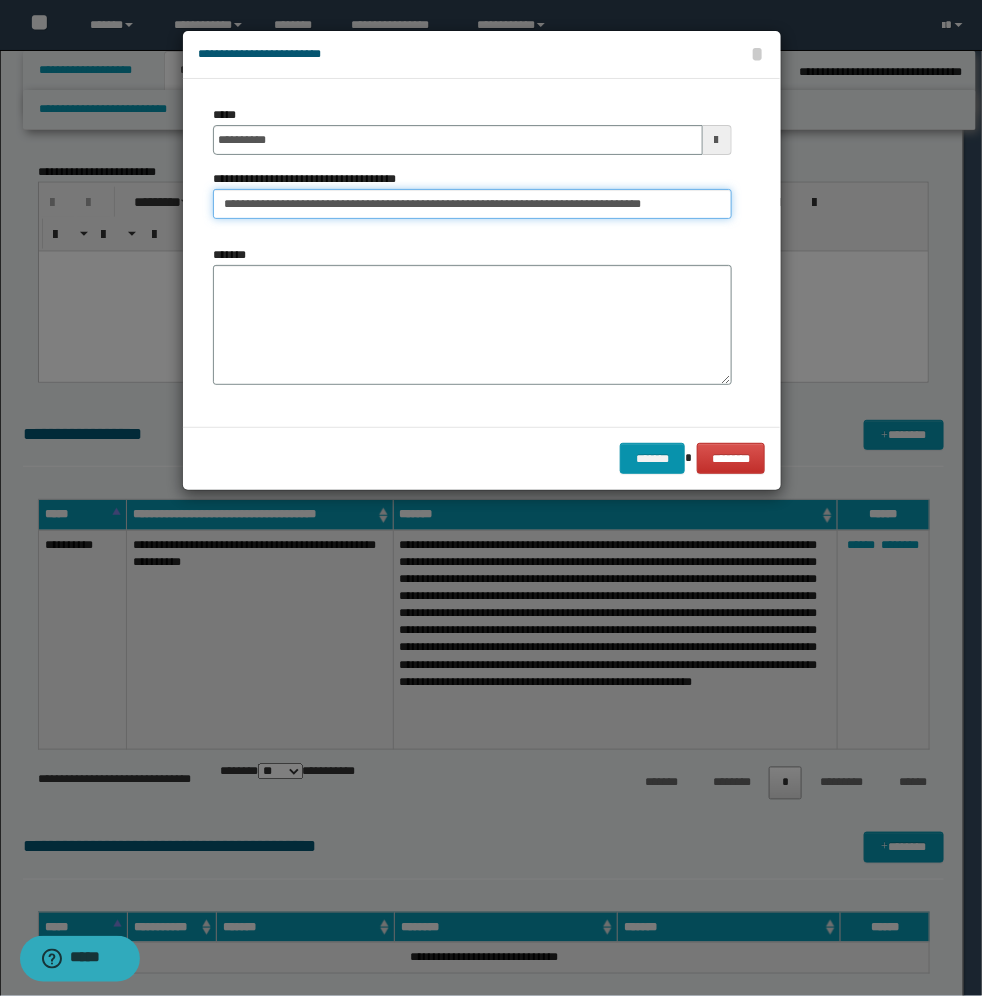 scroll, scrollTop: 0, scrollLeft: 67, axis: horizontal 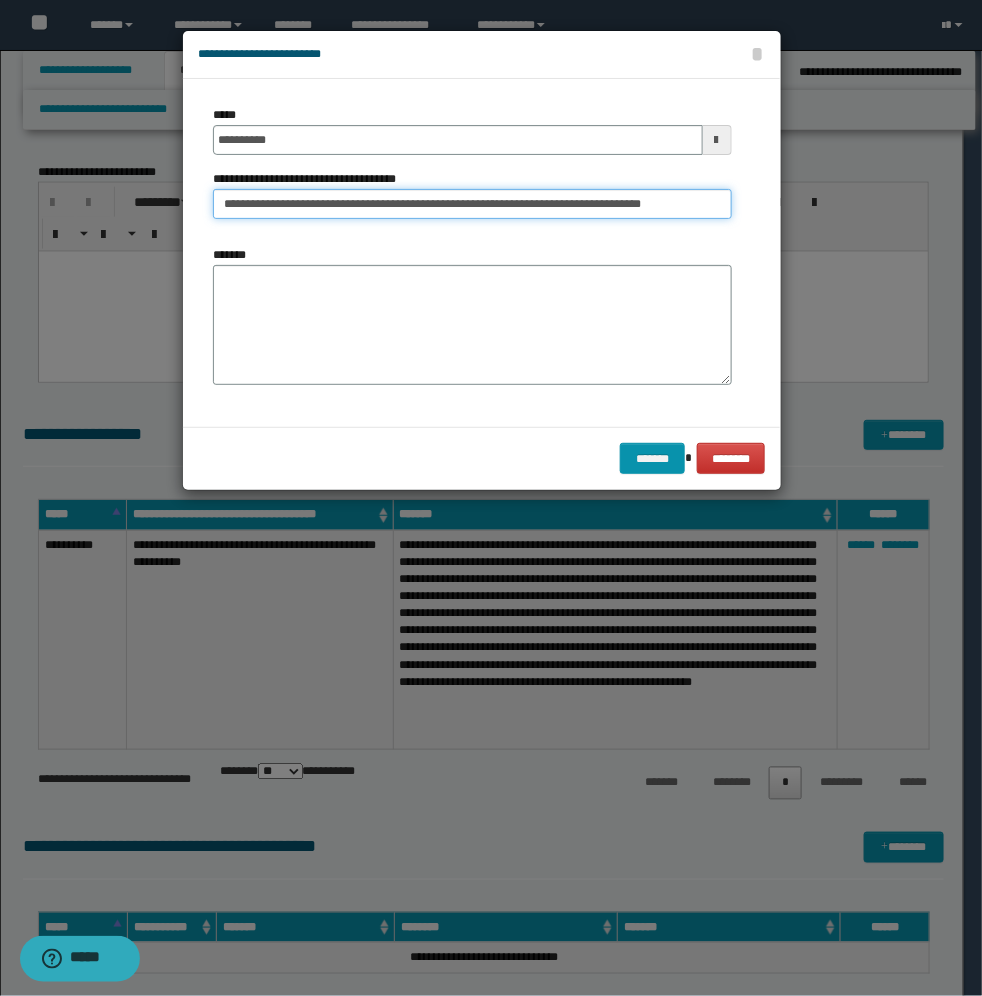 click on "**********" at bounding box center (472, 204) 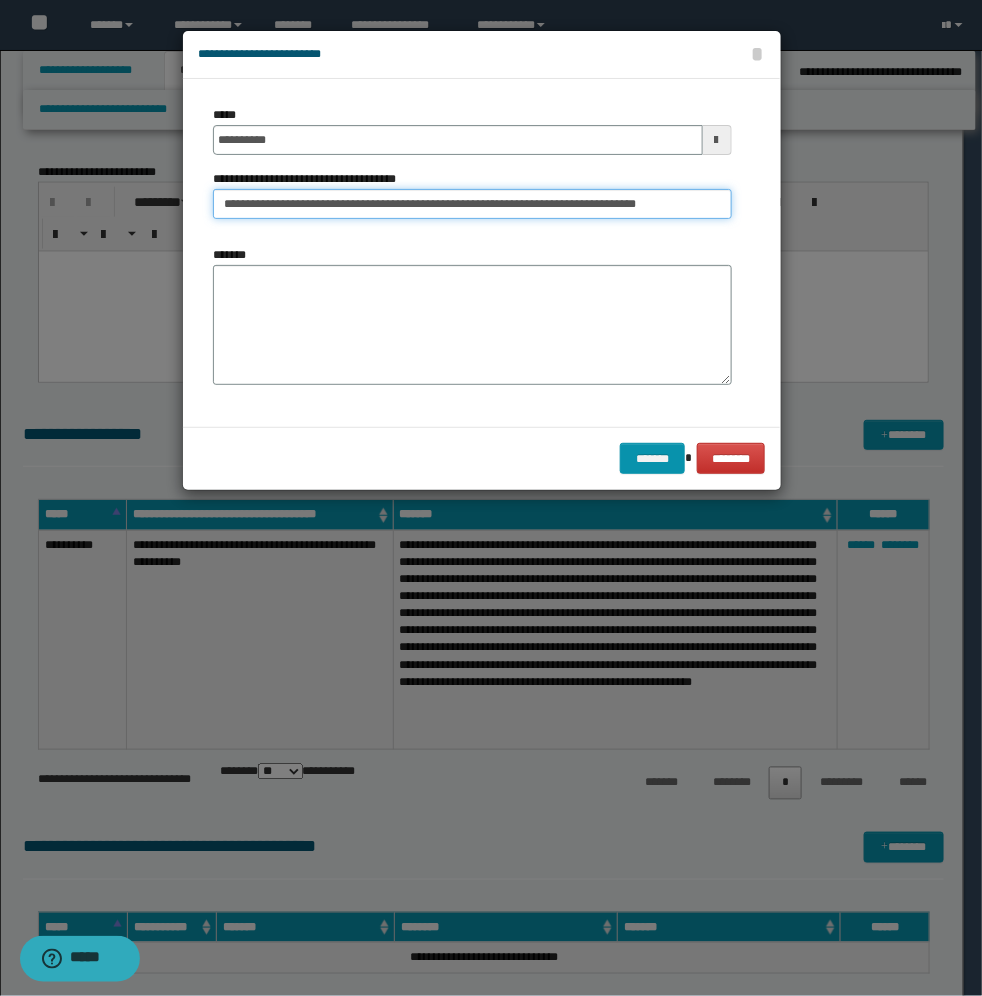 scroll, scrollTop: 0, scrollLeft: 56, axis: horizontal 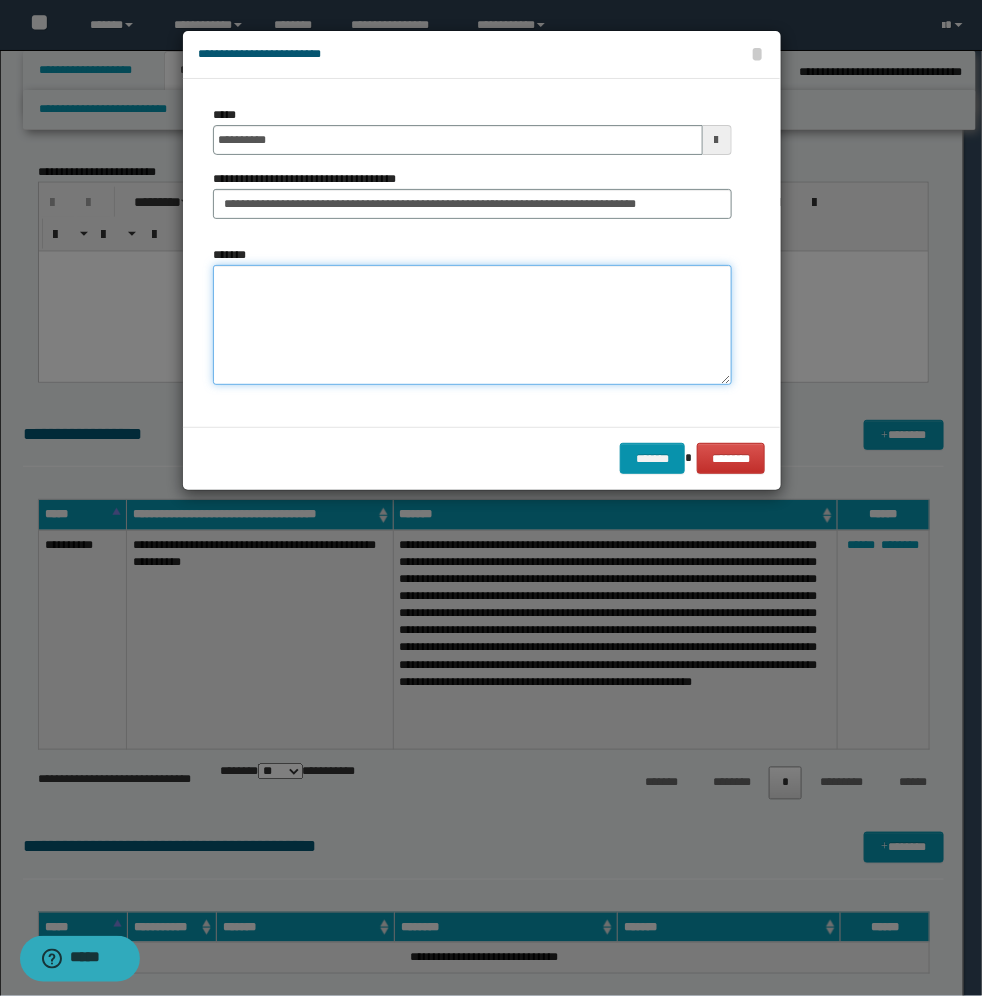 click on "*******" at bounding box center [472, 325] 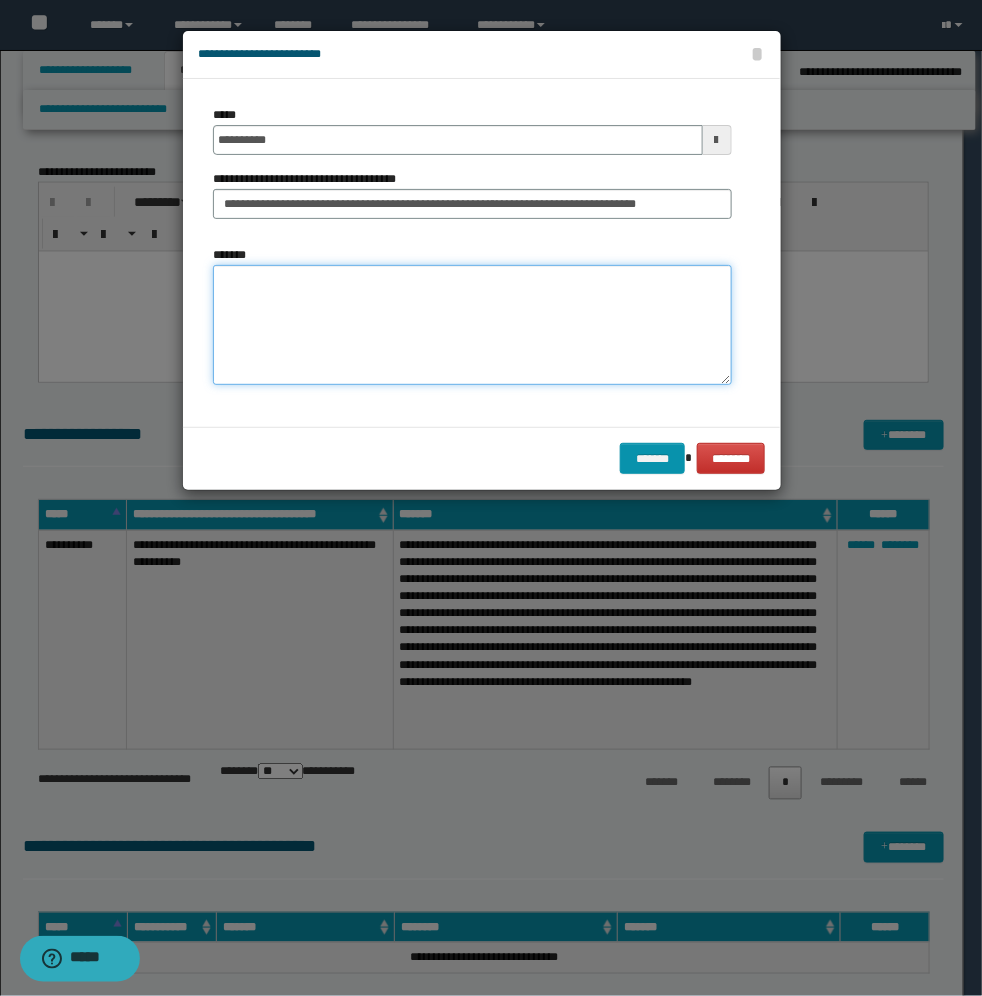 paste on "**********" 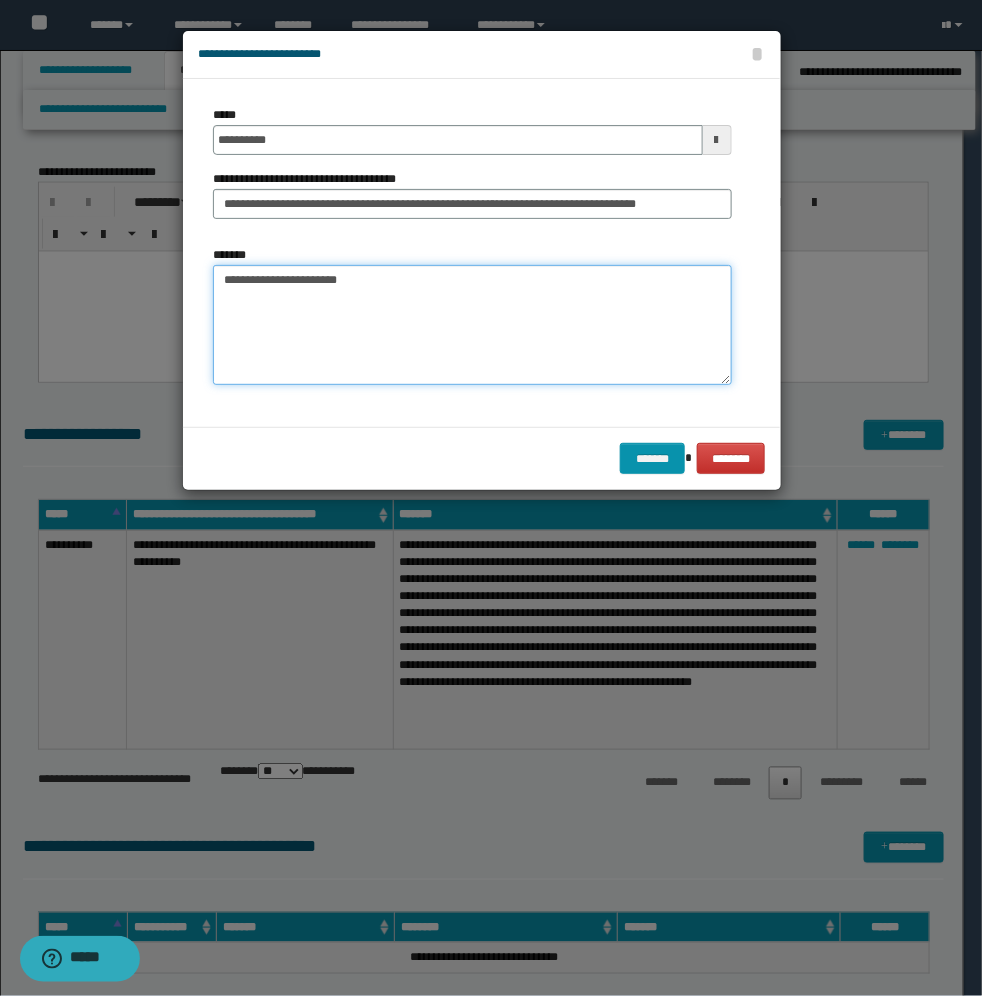click on "**********" at bounding box center [472, 325] 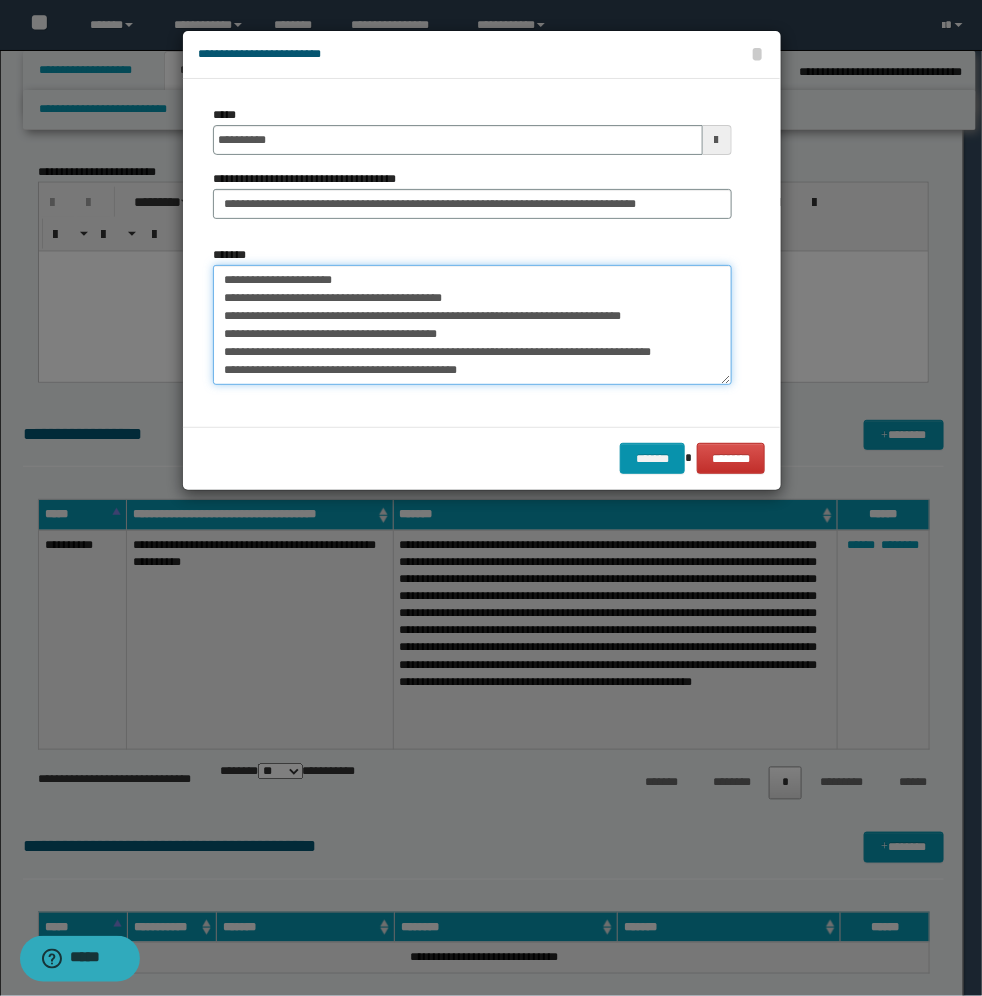 scroll, scrollTop: 0, scrollLeft: 0, axis: both 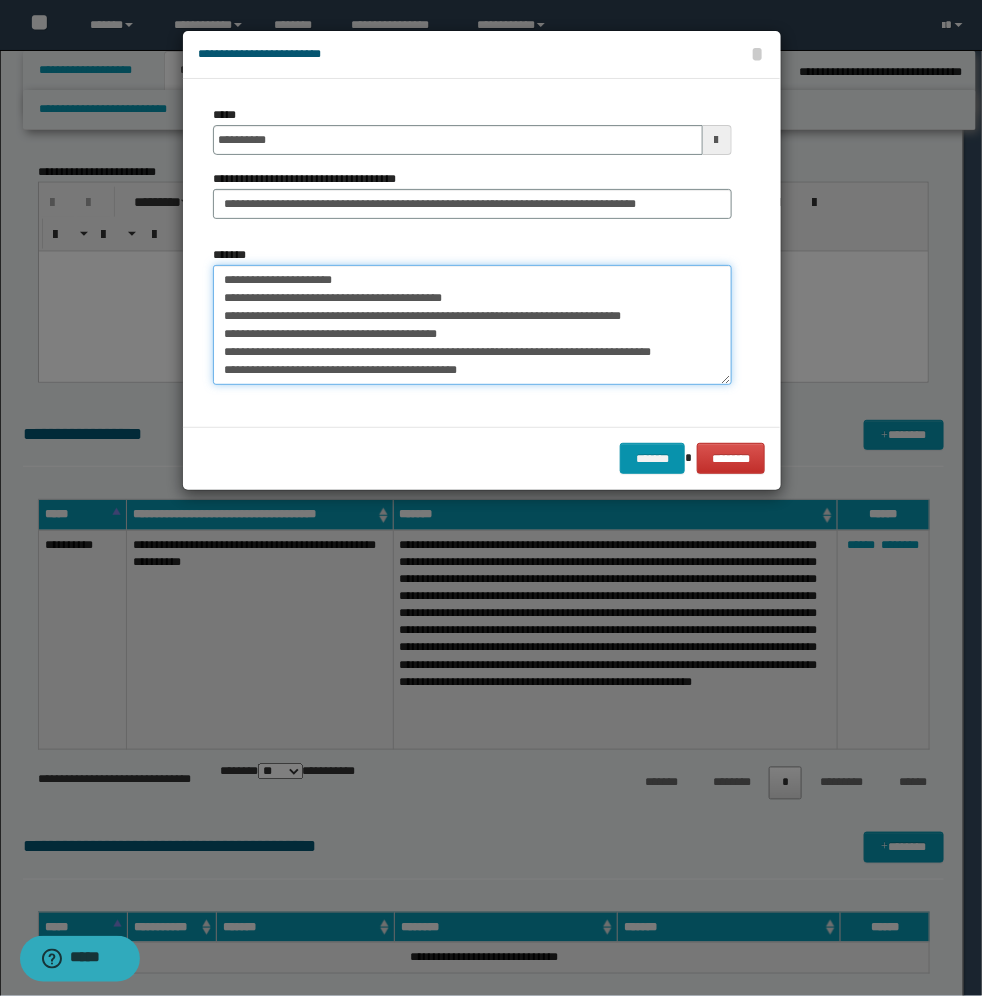 click on "**********" at bounding box center [472, 325] 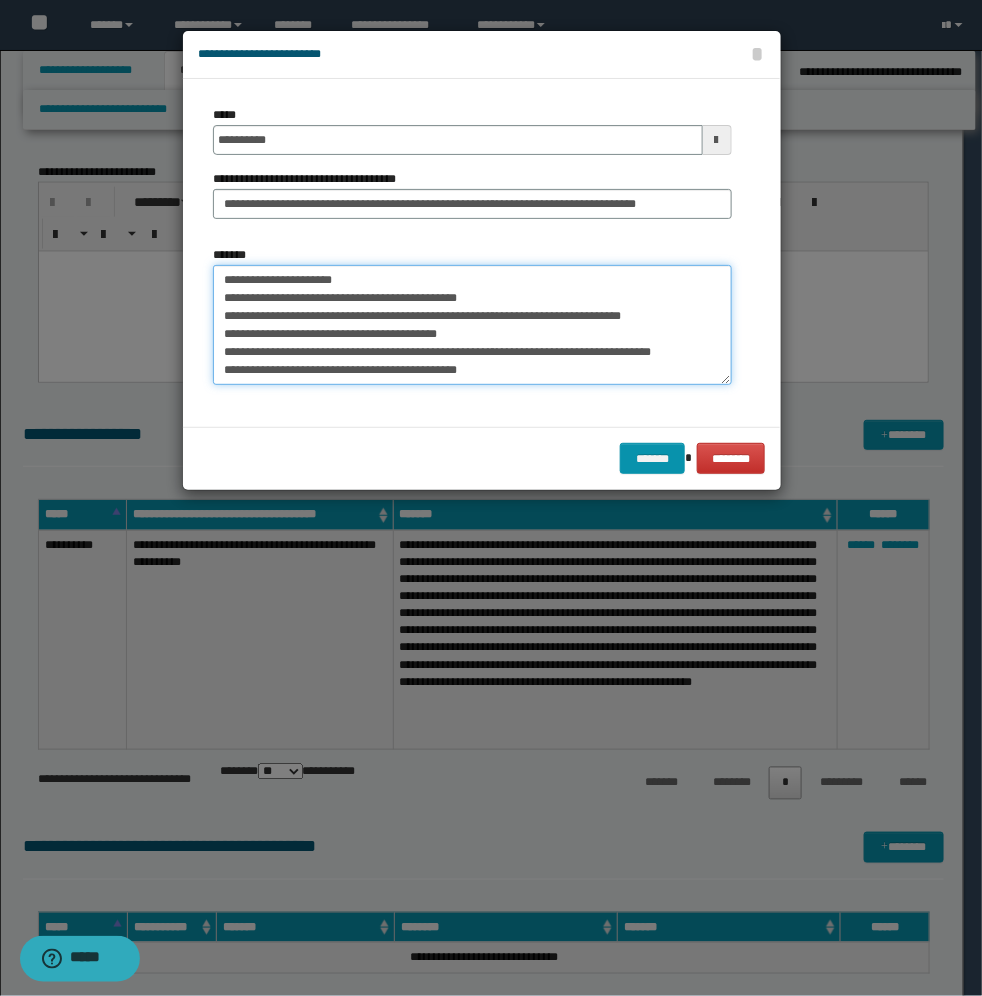 click on "**********" at bounding box center (472, 325) 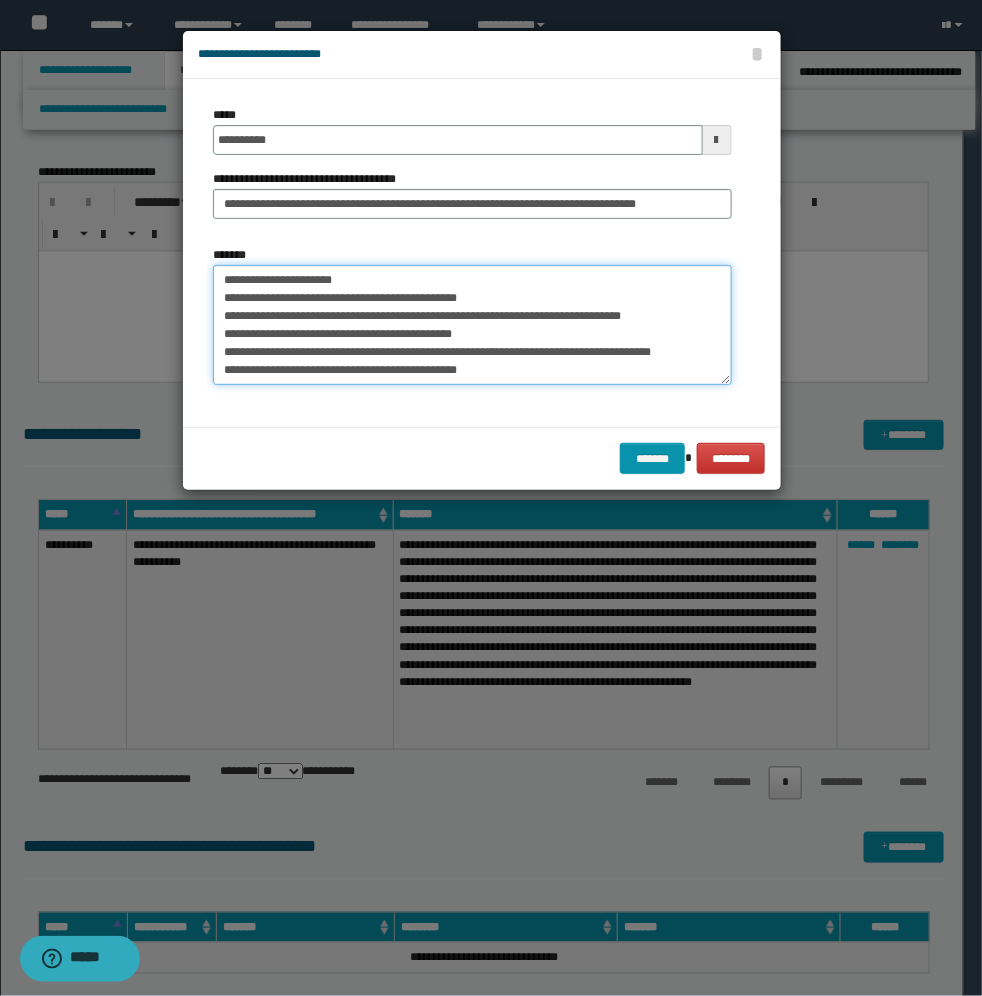 scroll, scrollTop: 50, scrollLeft: 0, axis: vertical 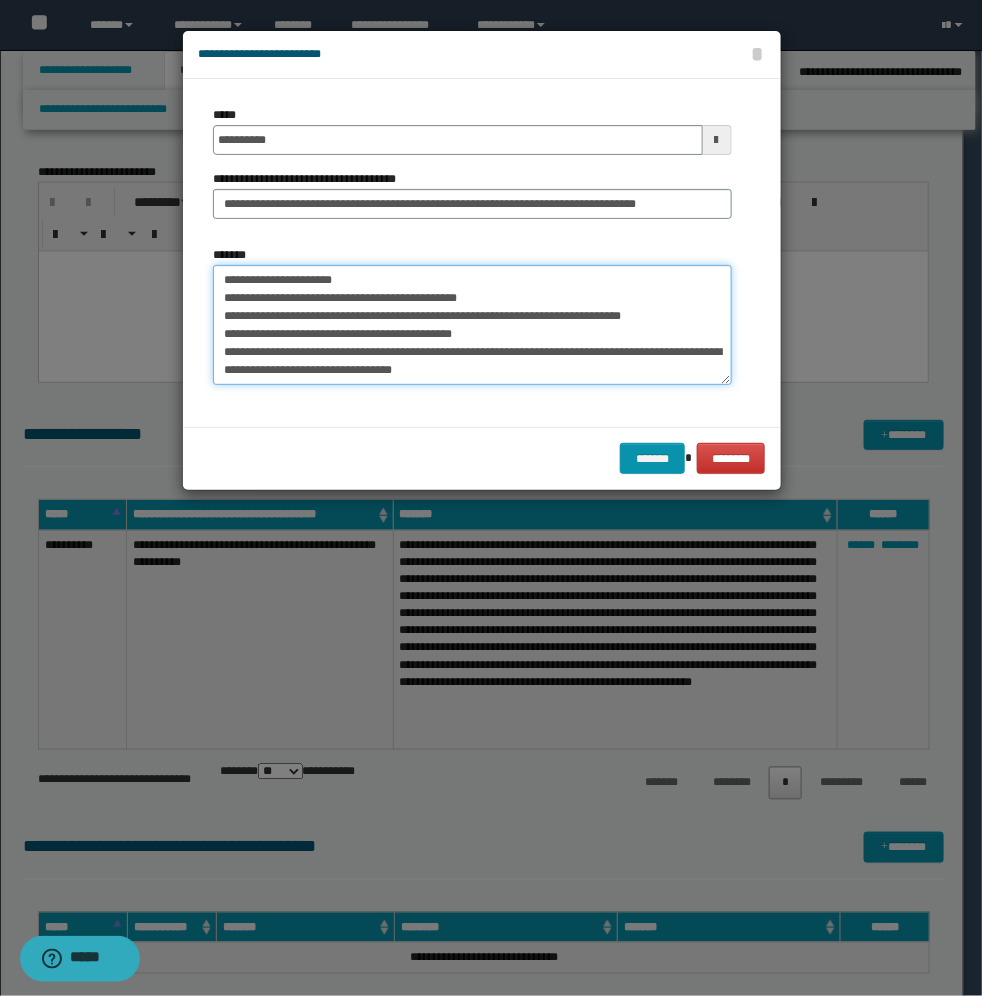 click on "**********" at bounding box center (472, 325) 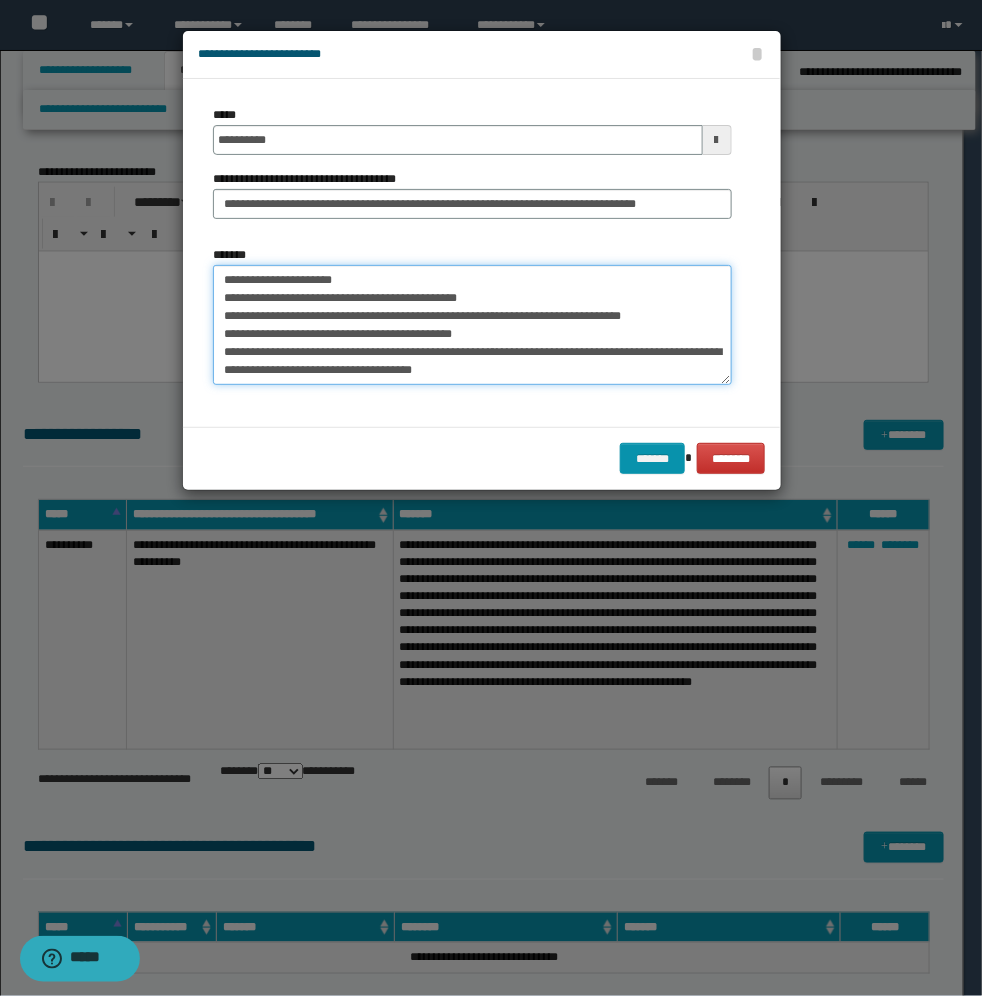 scroll, scrollTop: 50, scrollLeft: 0, axis: vertical 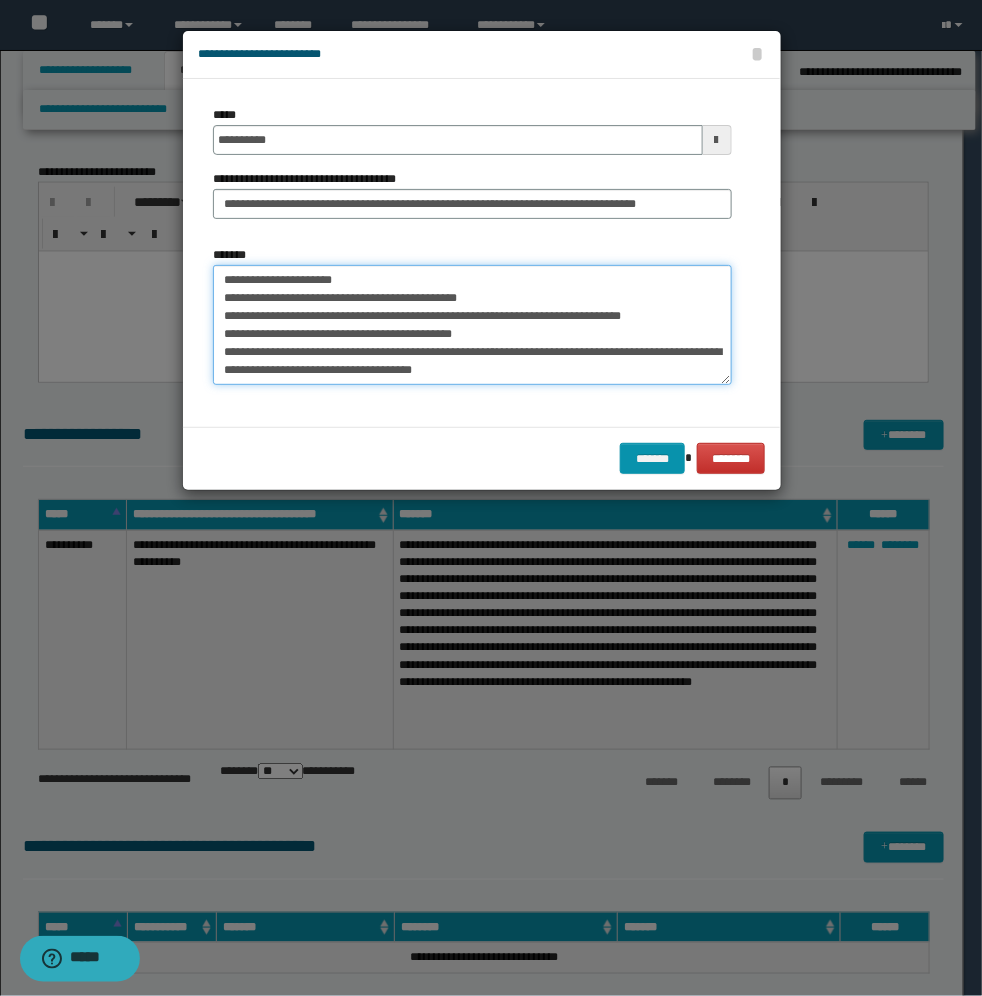 click on "**********" at bounding box center (472, 325) 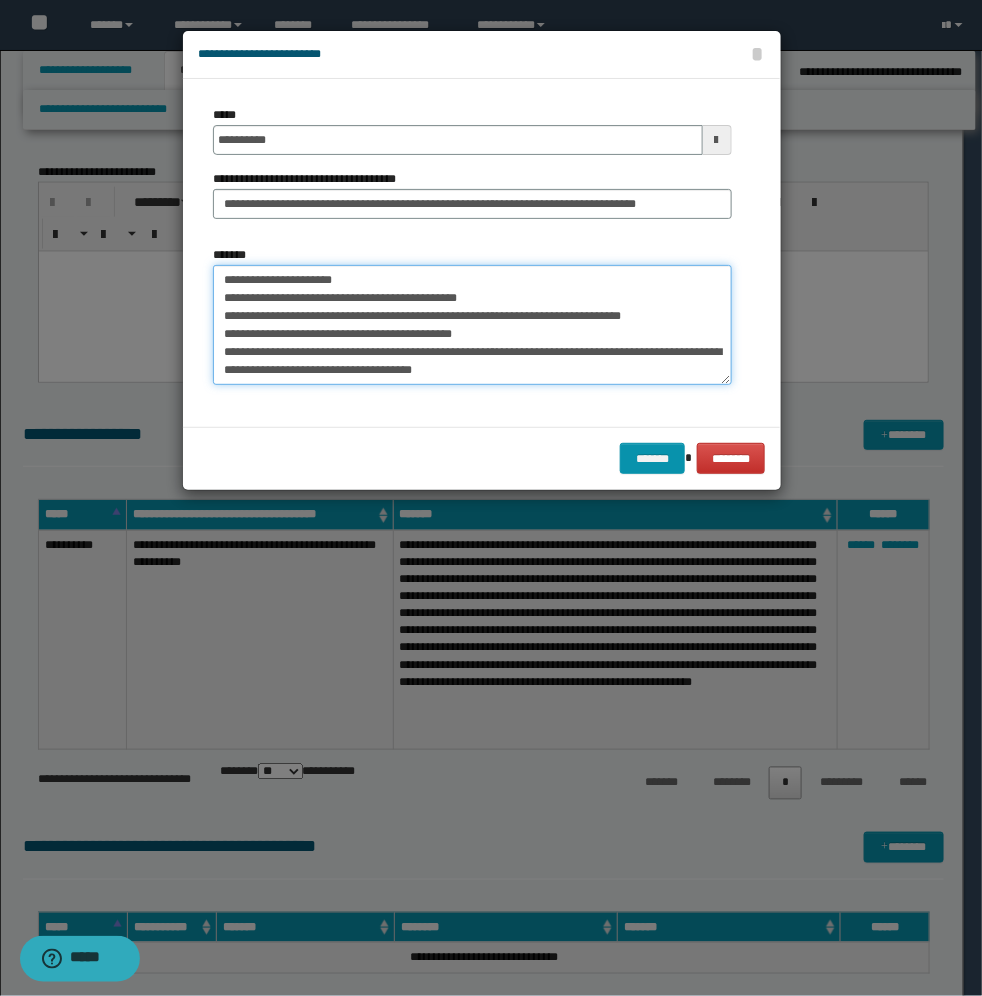 paste on "**********" 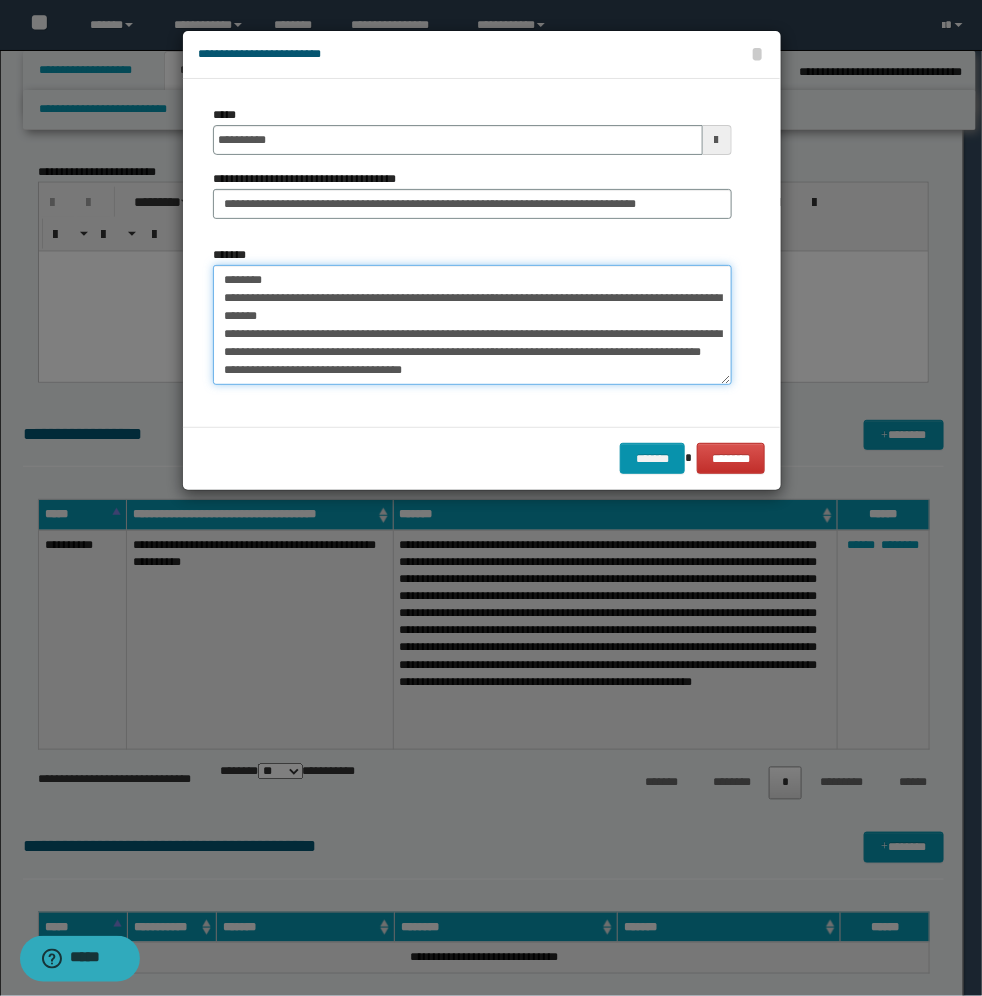 scroll, scrollTop: 48, scrollLeft: 0, axis: vertical 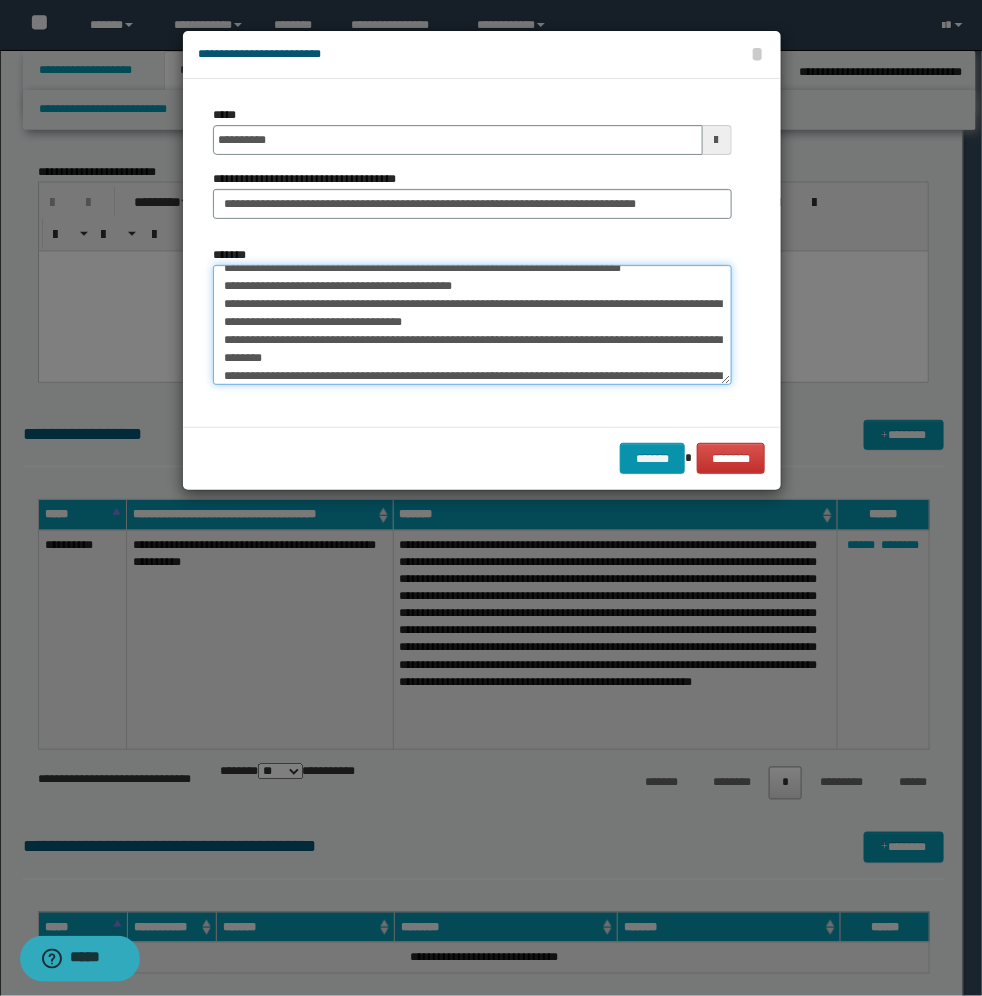 click on "**********" at bounding box center (472, 325) 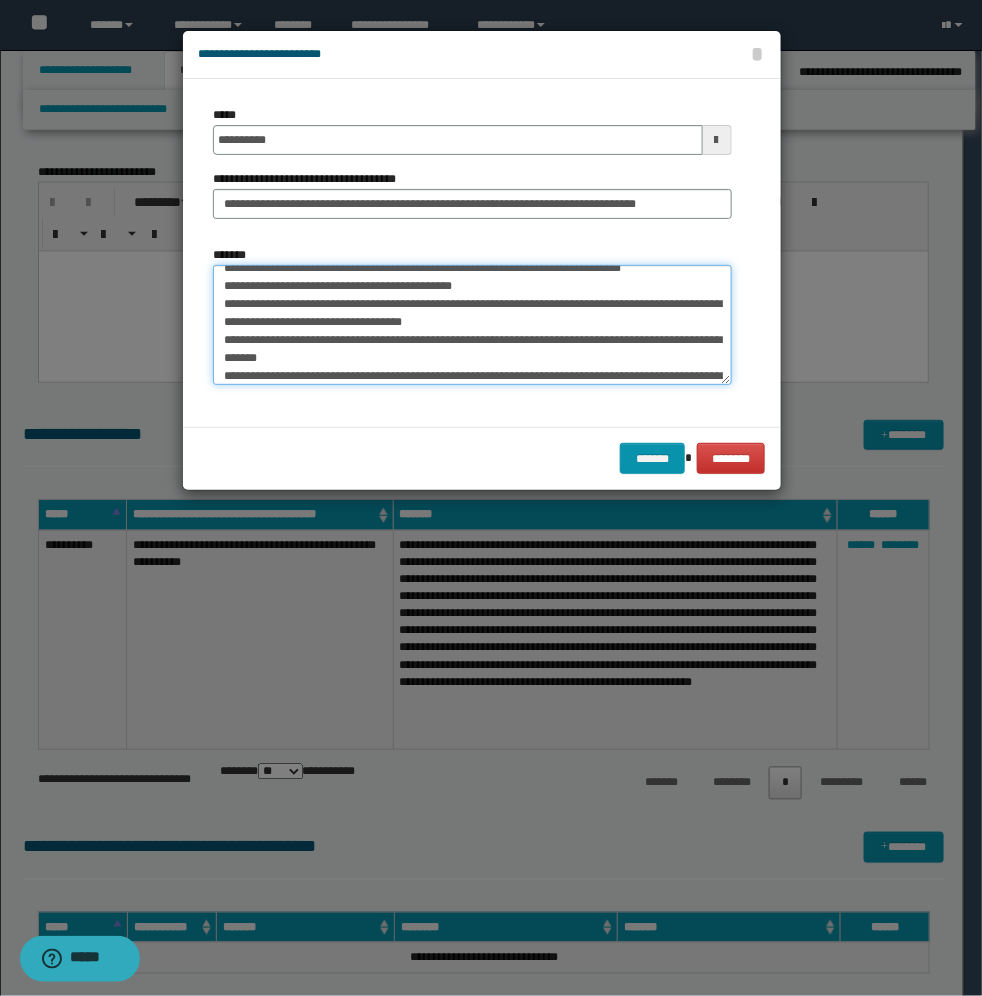 click on "**********" at bounding box center (472, 325) 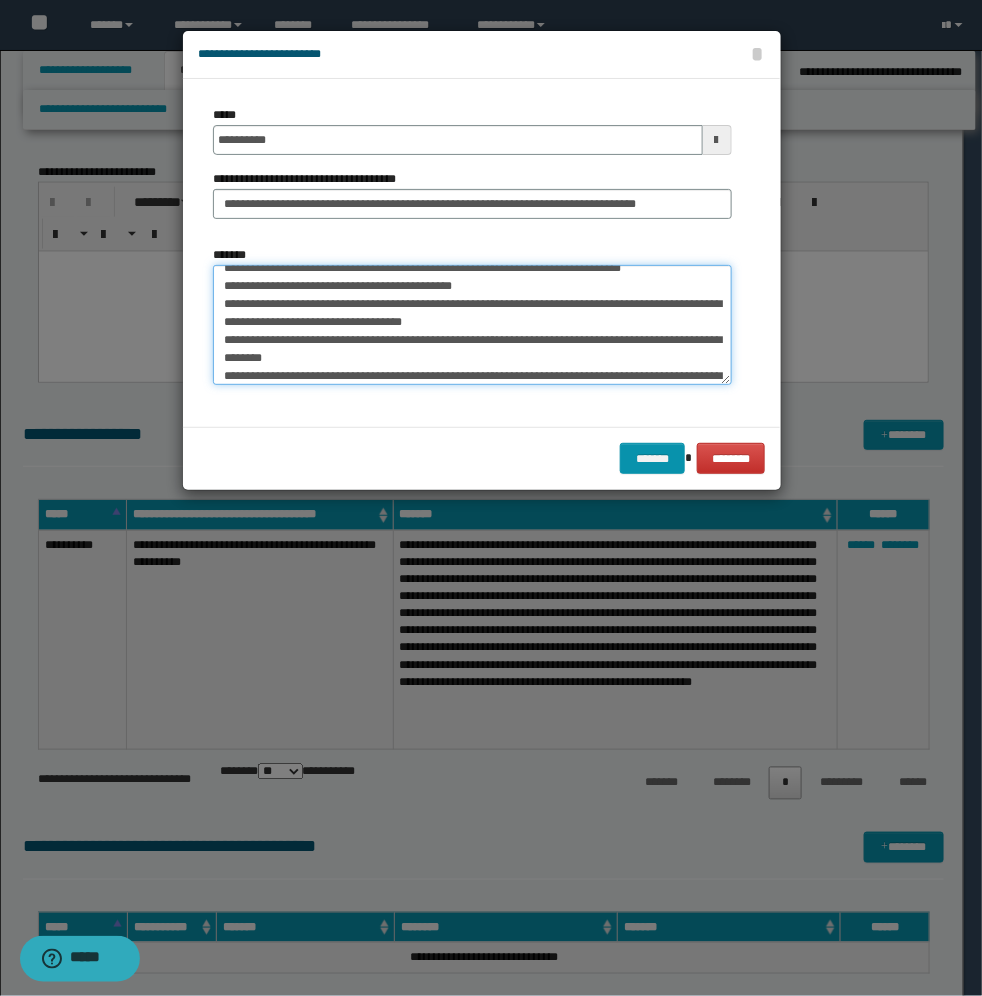 scroll, scrollTop: 98, scrollLeft: 0, axis: vertical 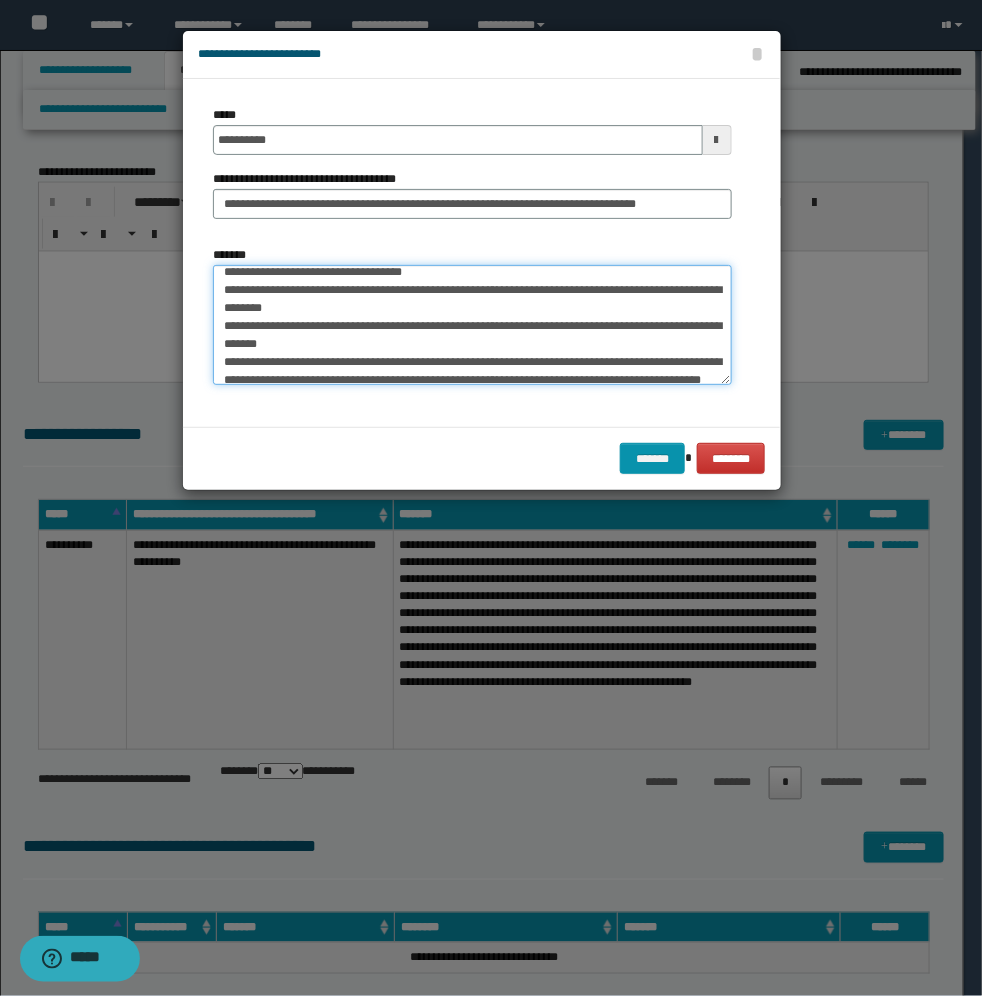 click on "**********" at bounding box center (472, 325) 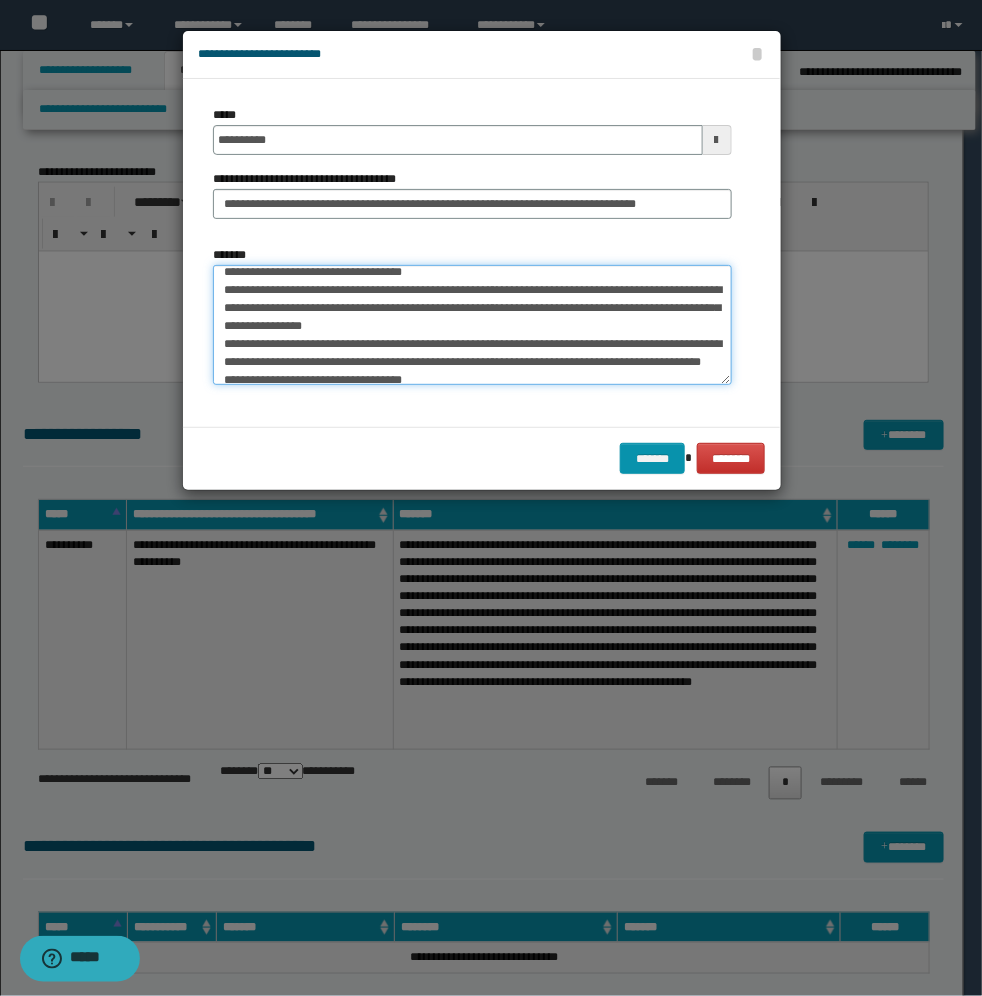 click on "**********" at bounding box center (472, 325) 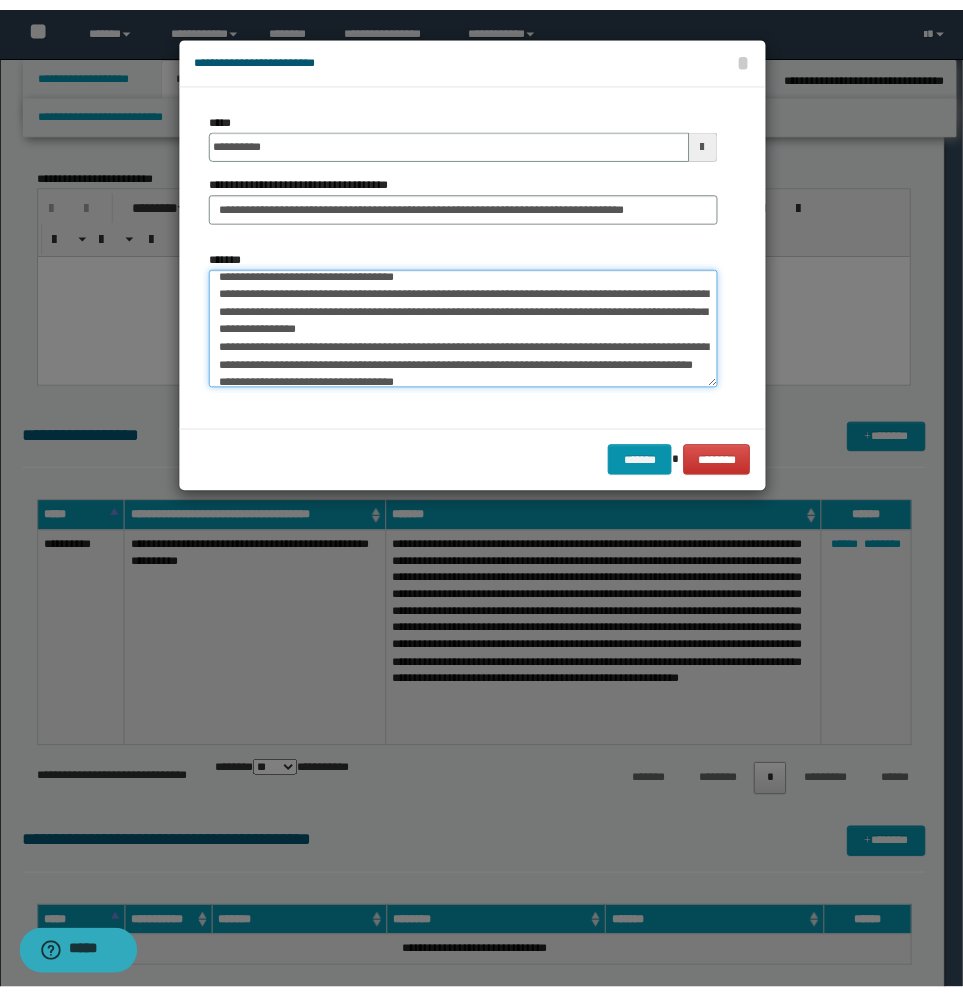 scroll, scrollTop: 148, scrollLeft: 0, axis: vertical 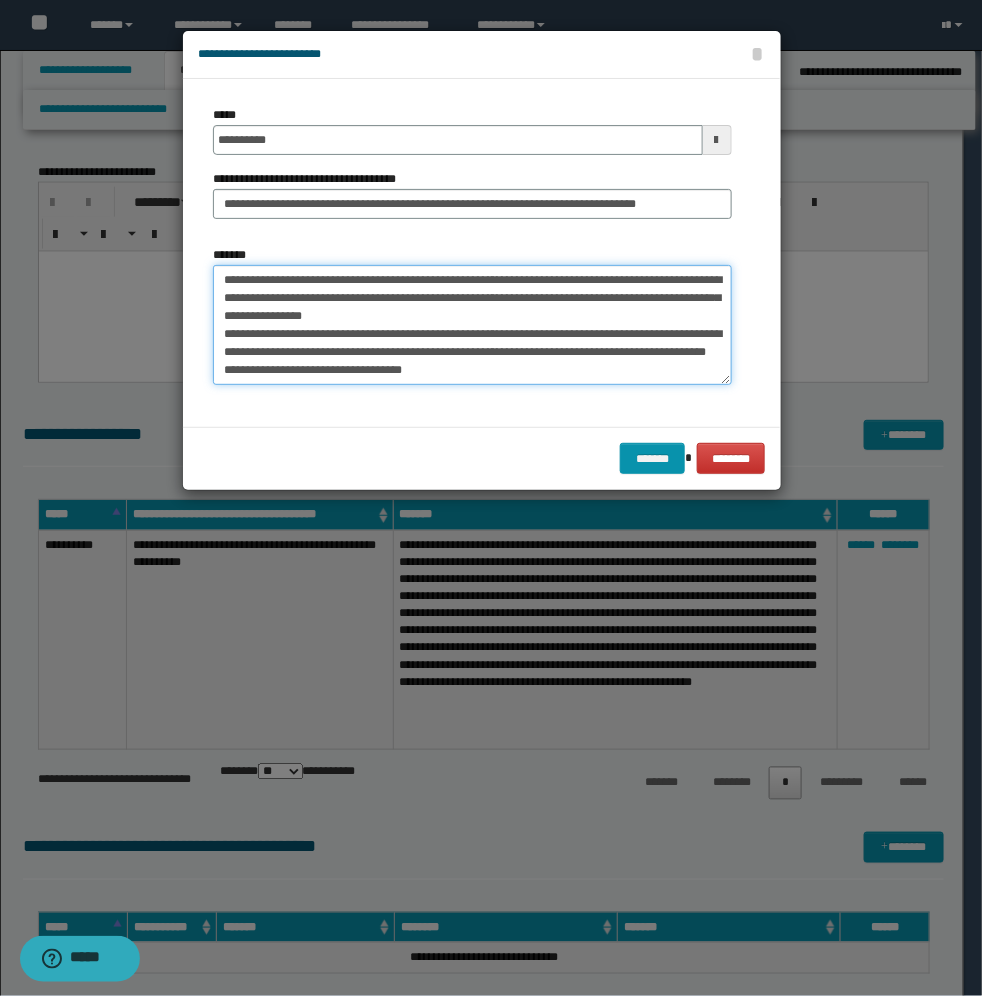 click on "**********" at bounding box center [472, 325] 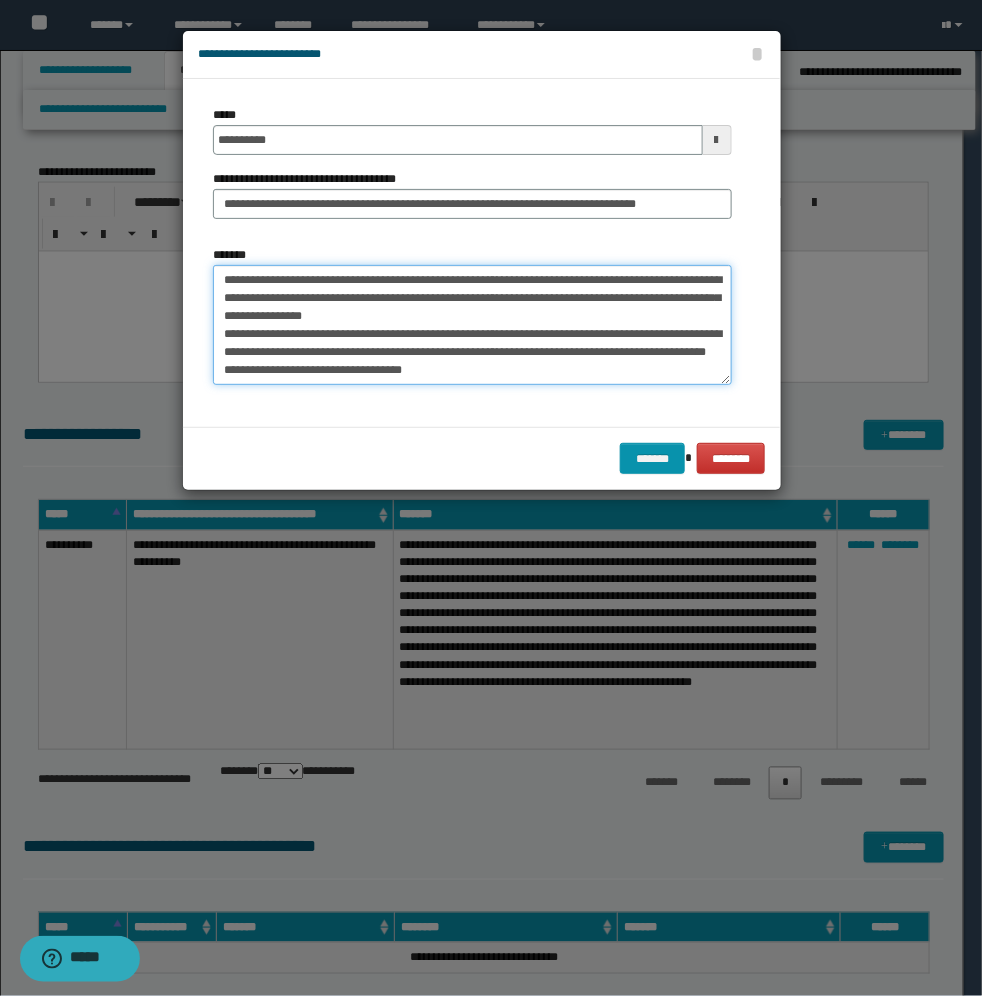 click on "**********" at bounding box center (472, 325) 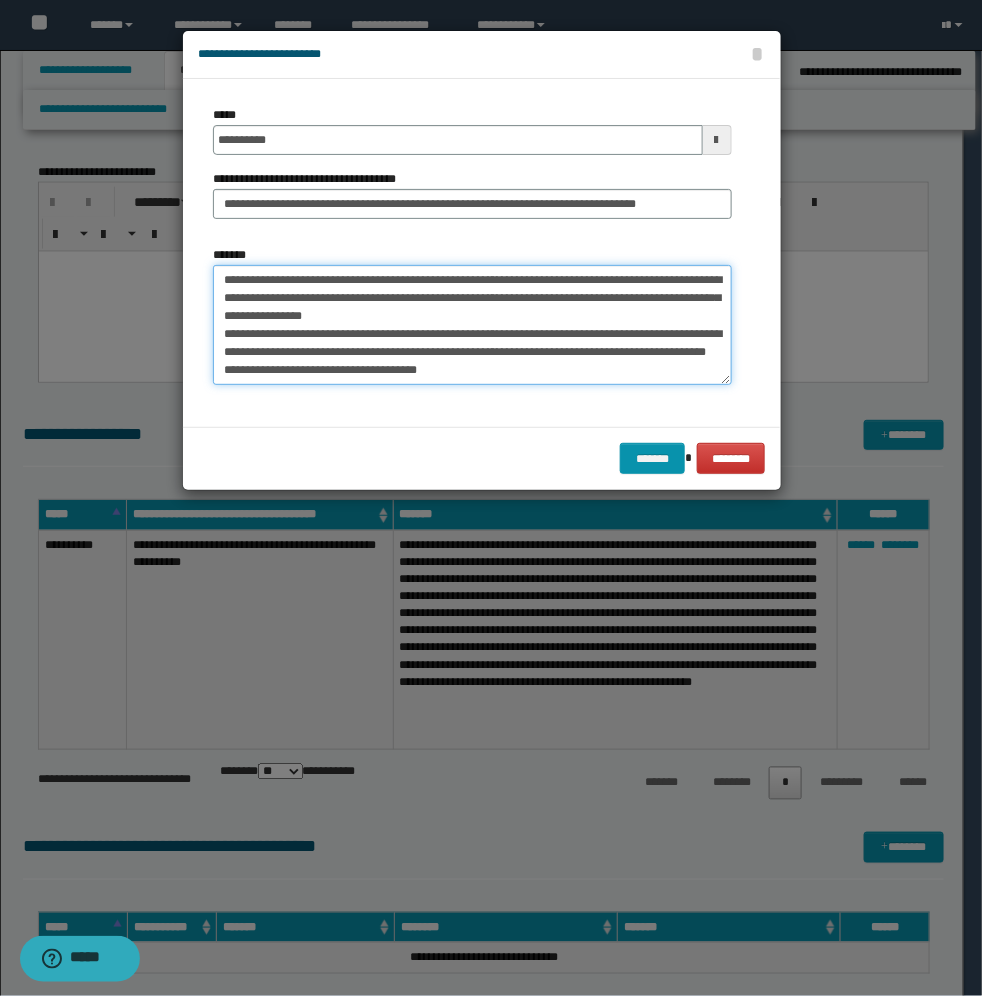 click on "**********" at bounding box center (472, 325) 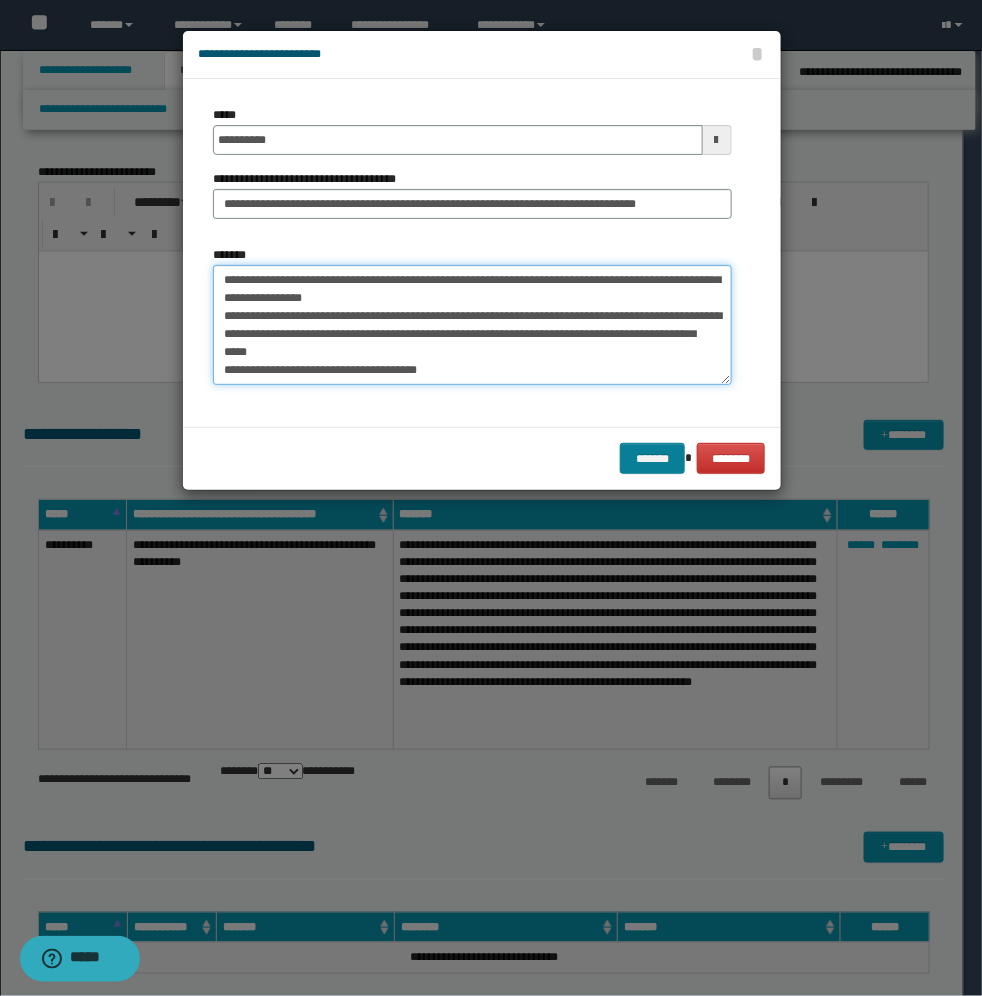 type on "**********" 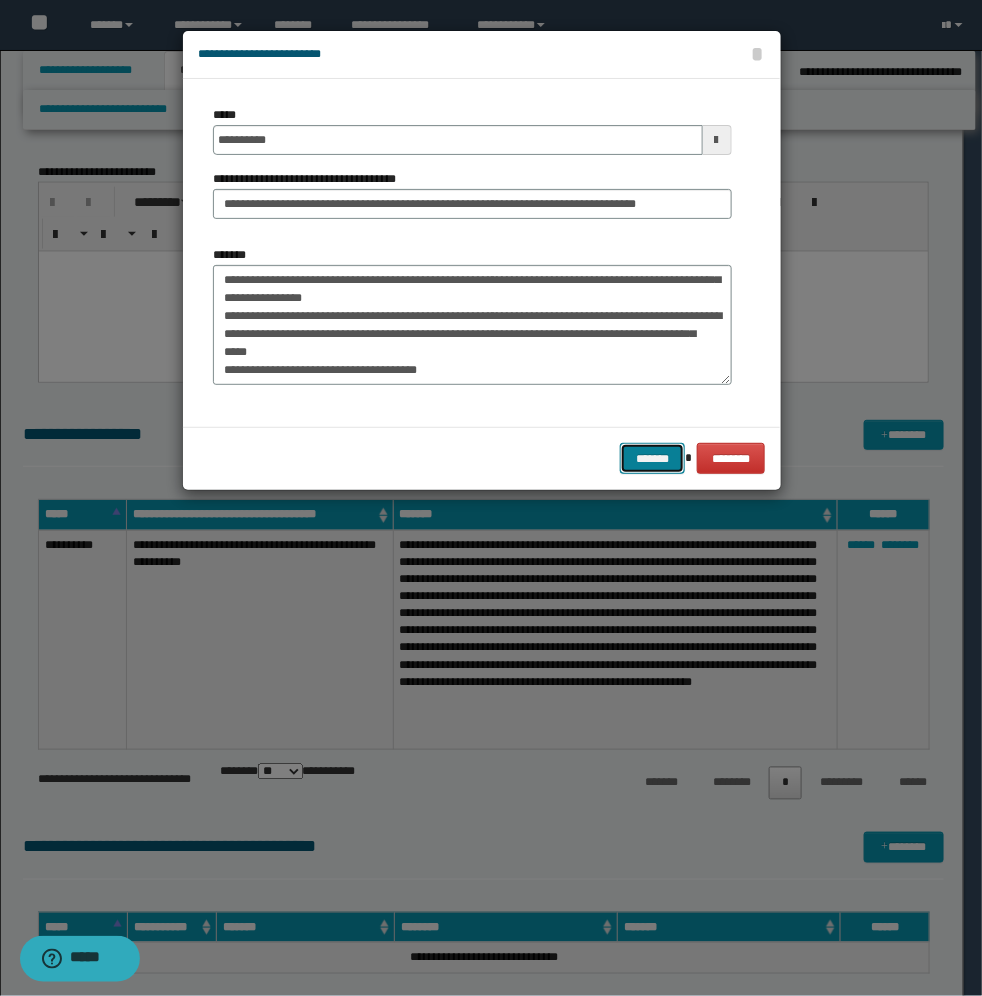 click on "*******" at bounding box center [652, 458] 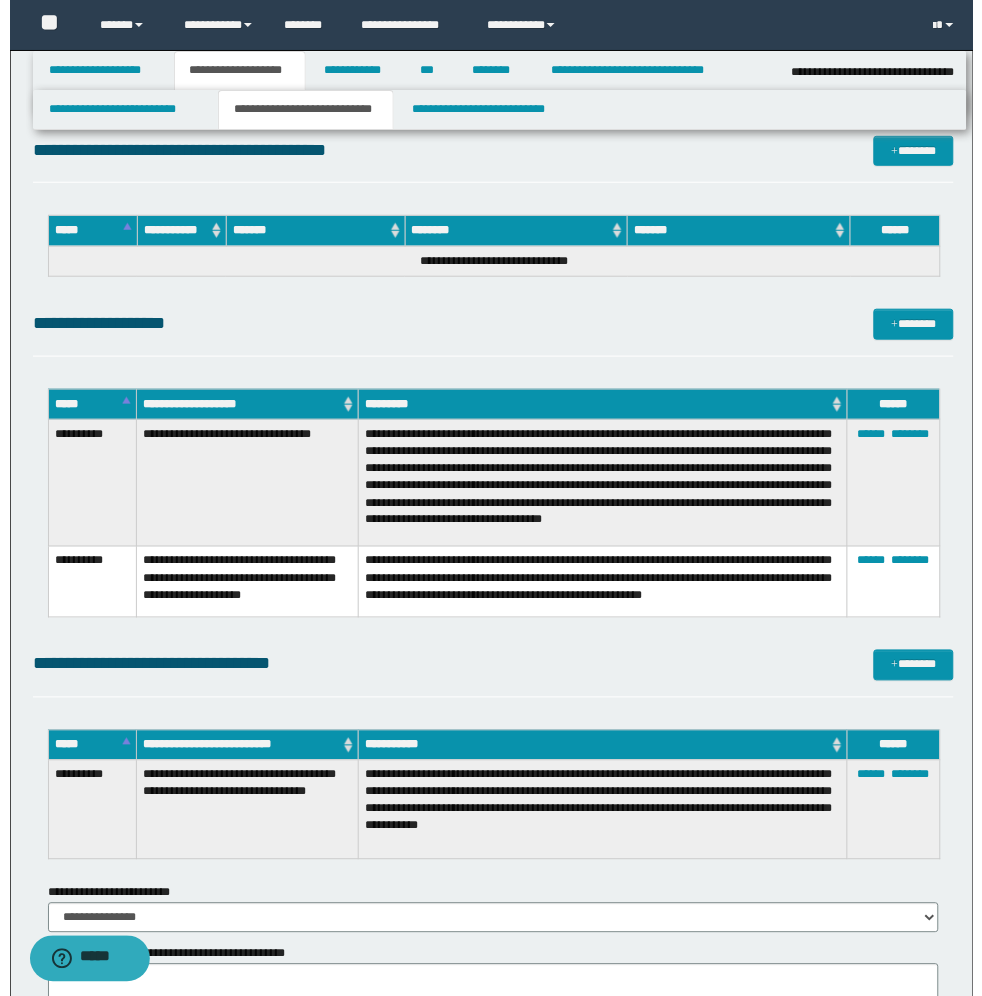 scroll, scrollTop: 1375, scrollLeft: 0, axis: vertical 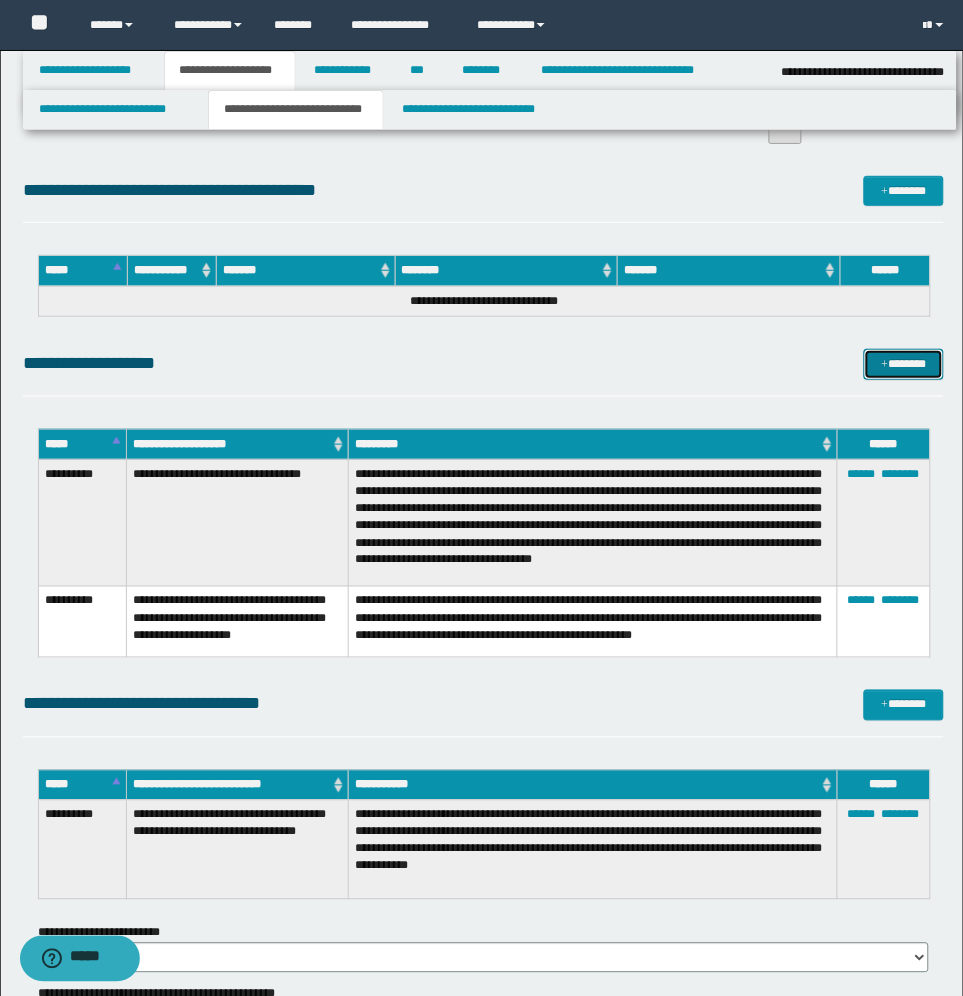 click on "*******" at bounding box center (904, 364) 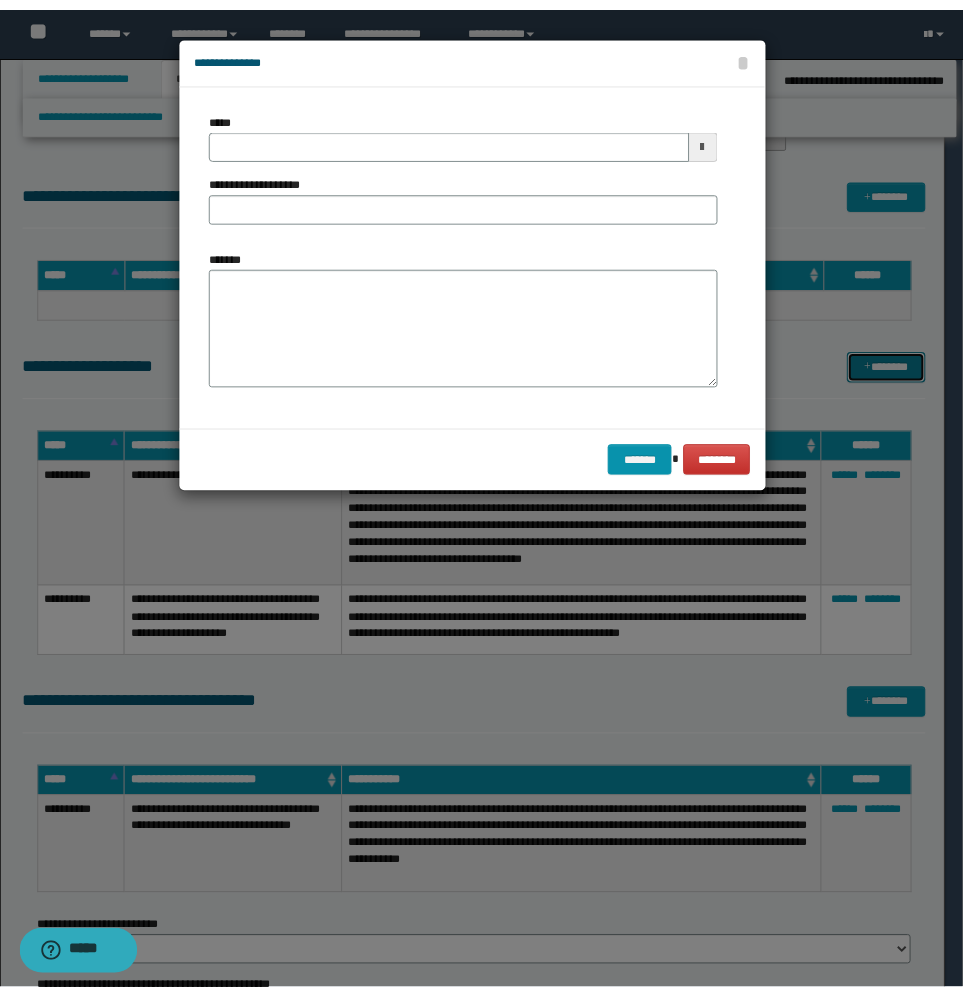 scroll, scrollTop: 0, scrollLeft: 0, axis: both 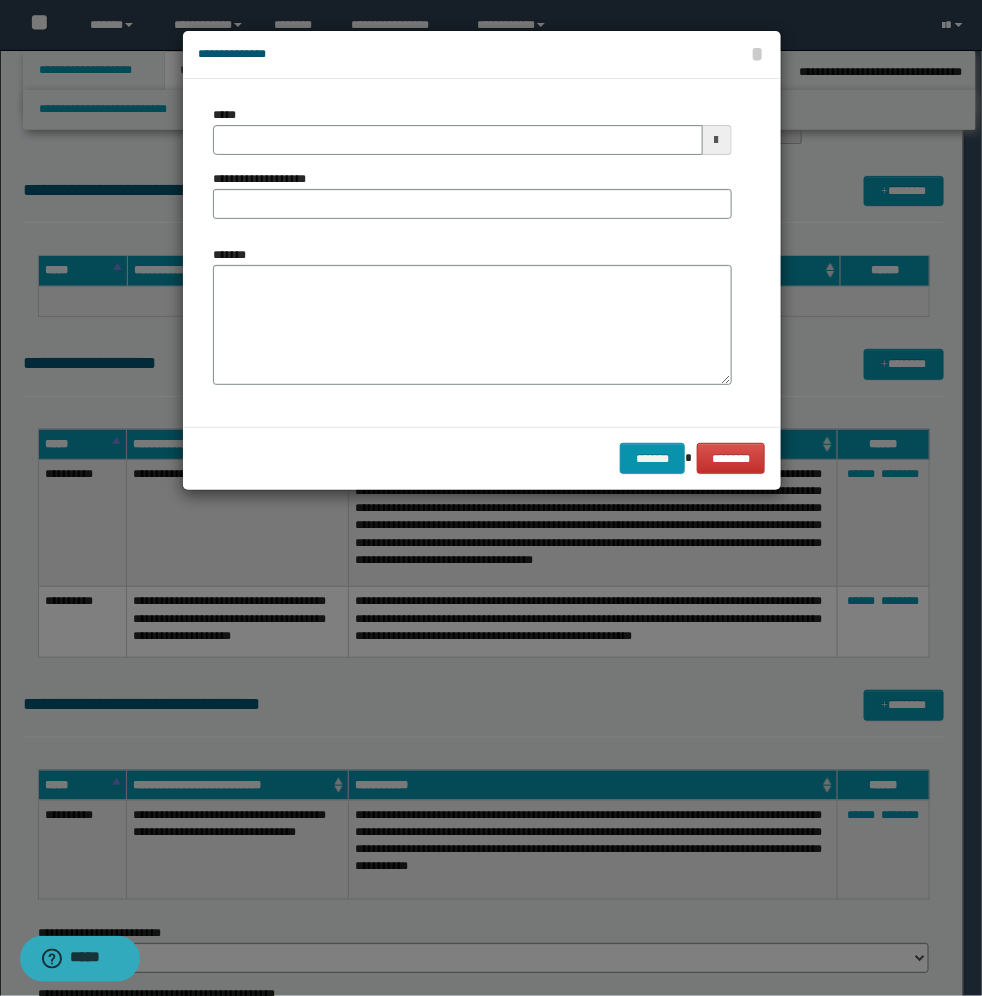 click at bounding box center [717, 140] 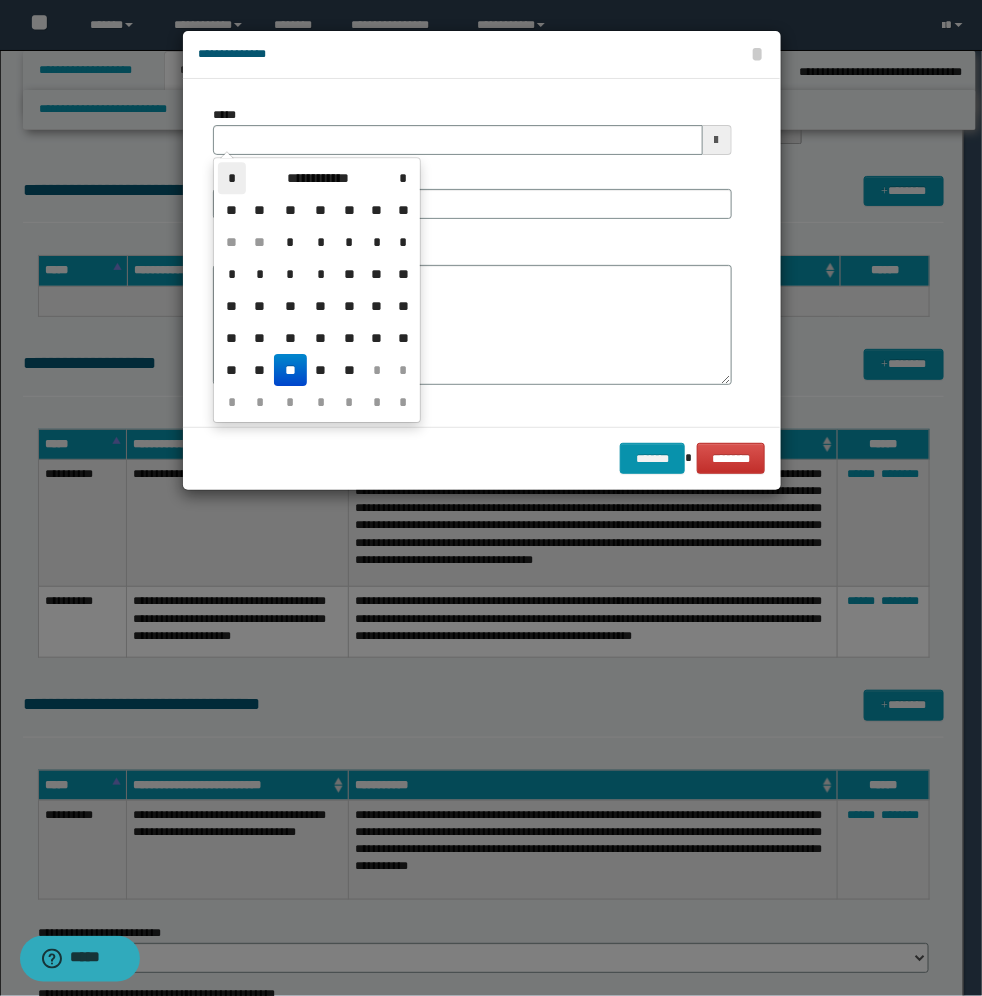click on "*" at bounding box center (232, 178) 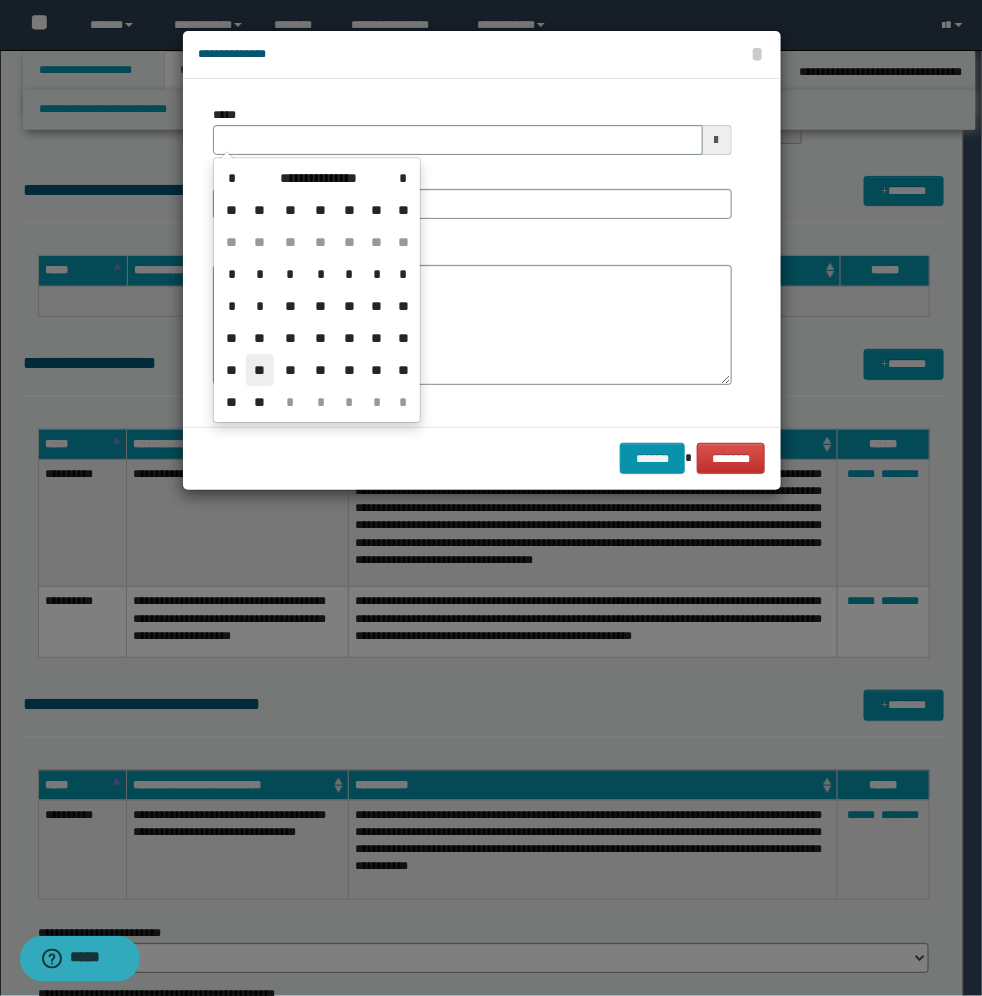 click on "**" at bounding box center (260, 370) 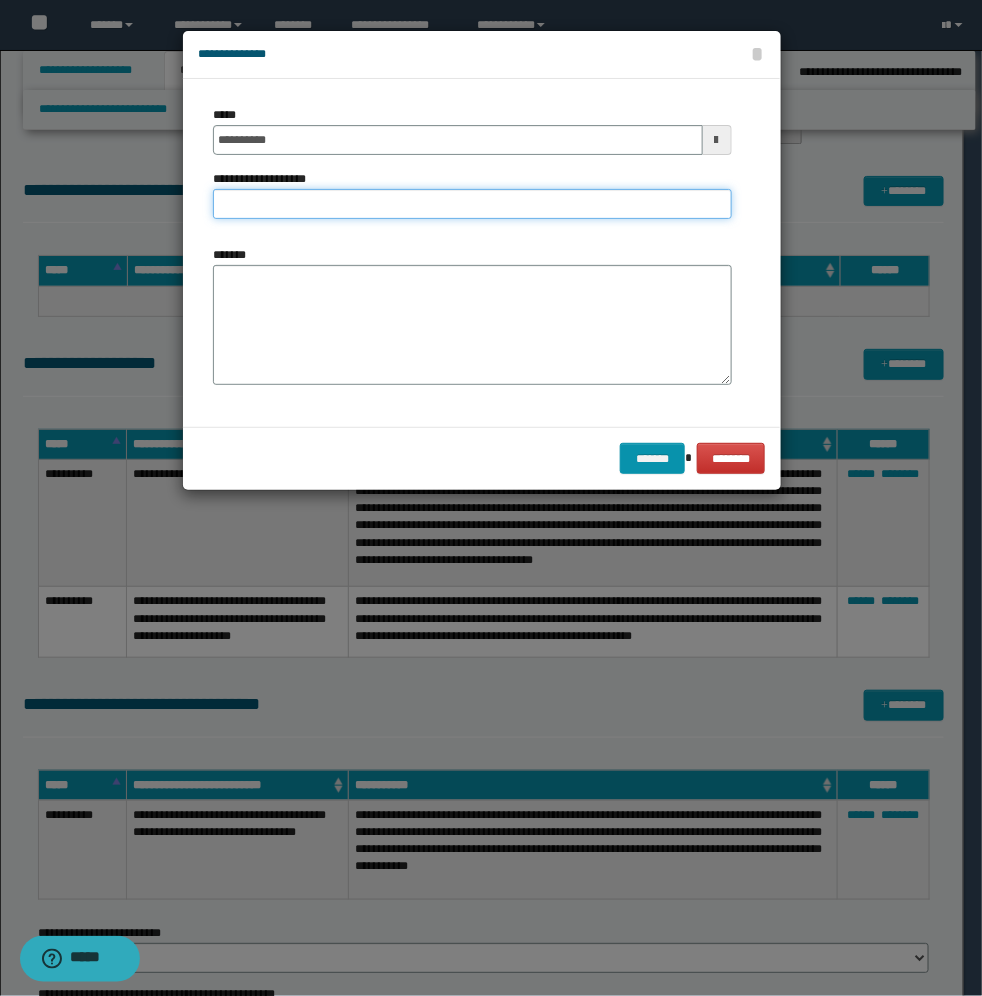 click on "**********" at bounding box center [472, 204] 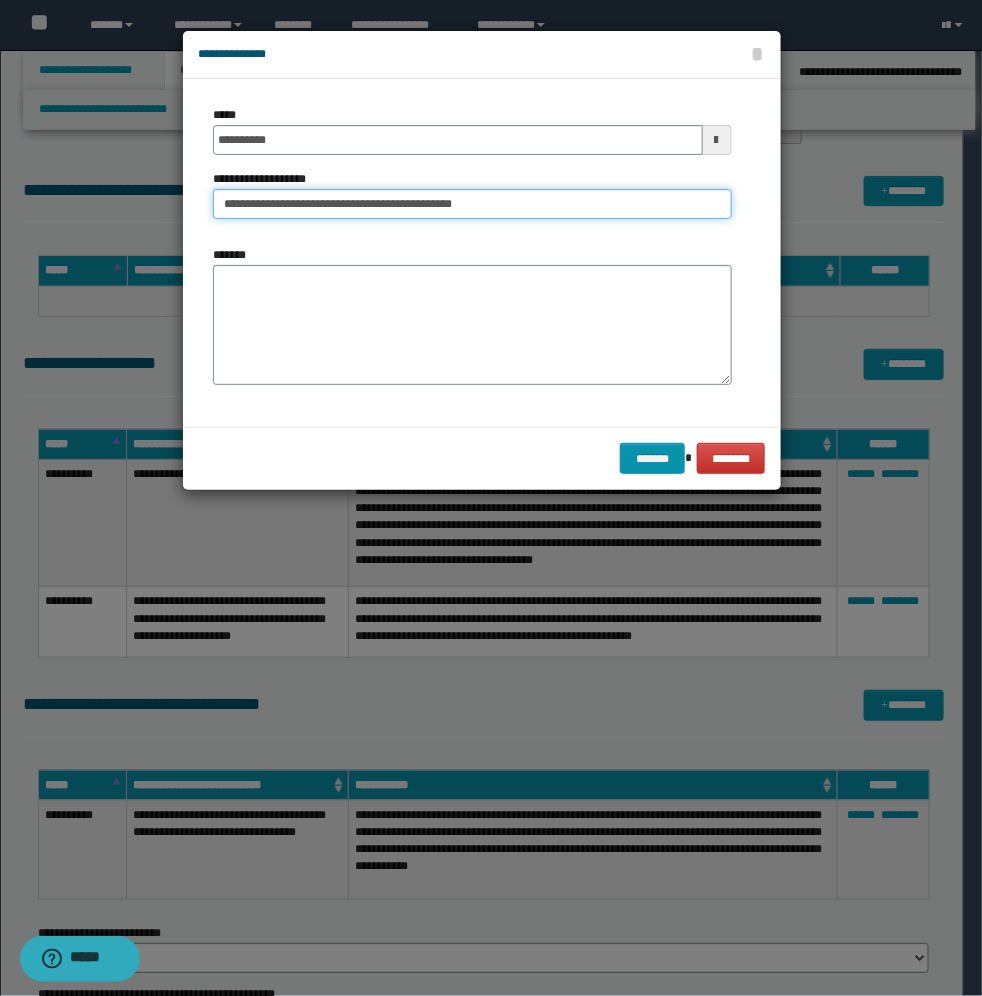 click on "**********" at bounding box center (472, 204) 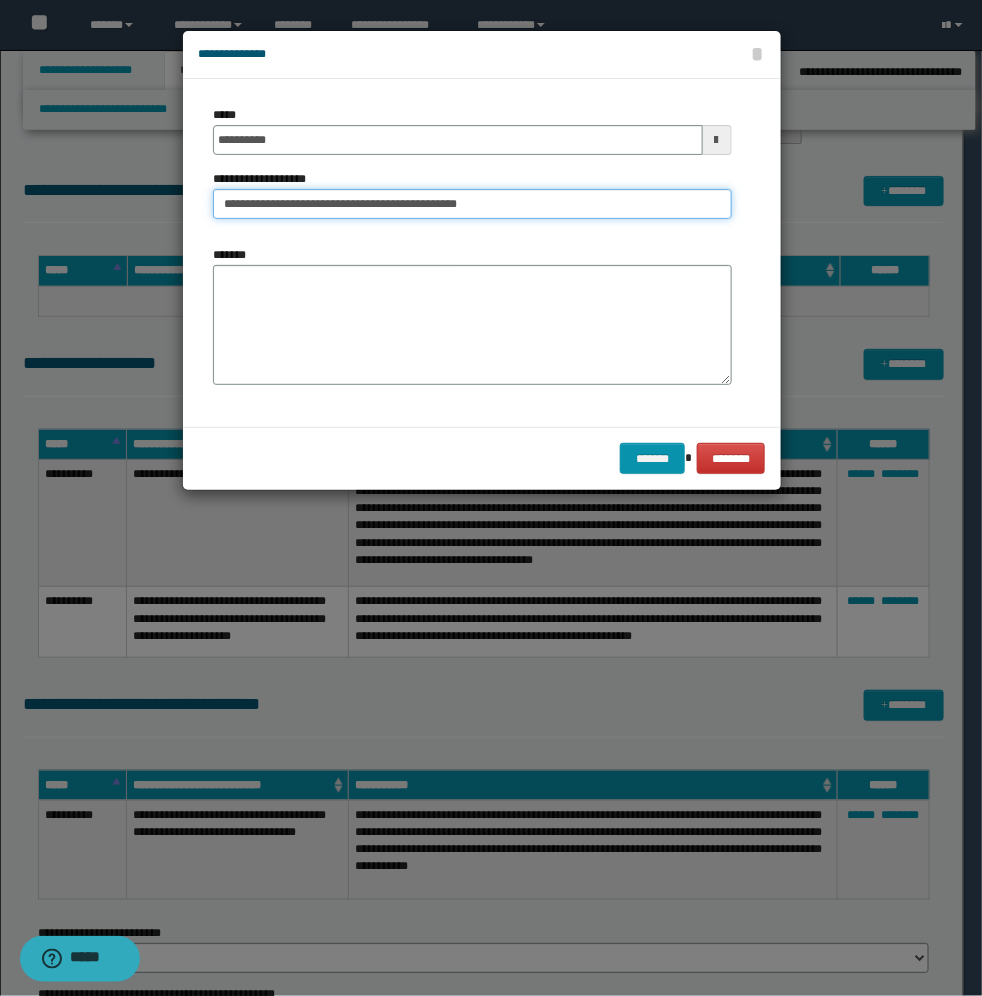 type on "**********" 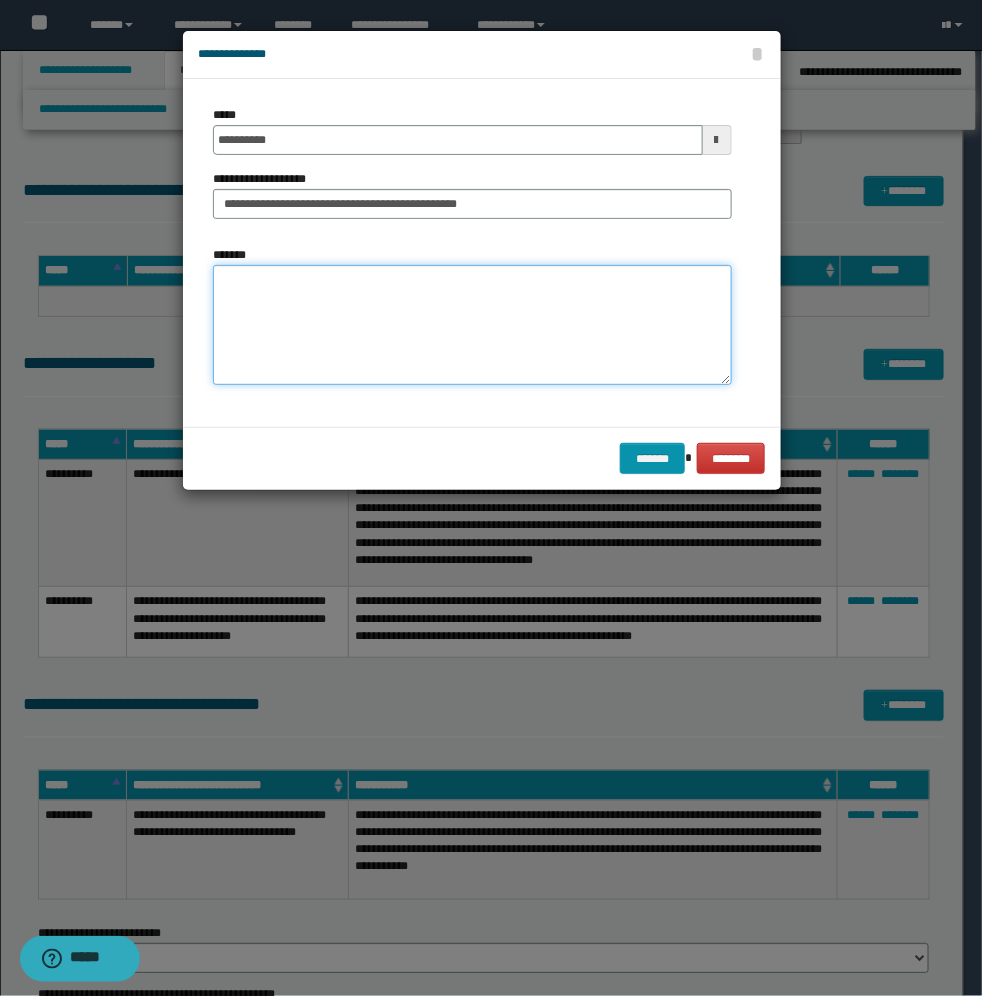 click on "*******" at bounding box center [472, 325] 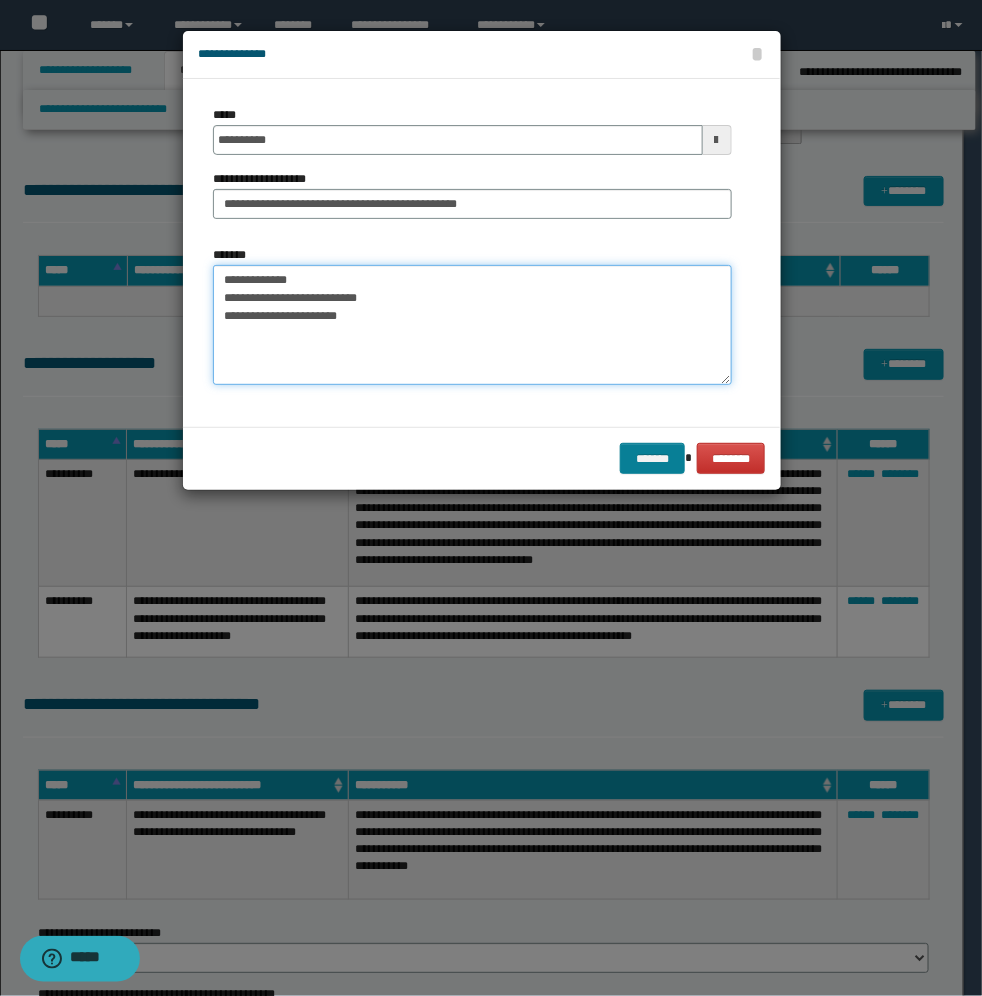 type on "**********" 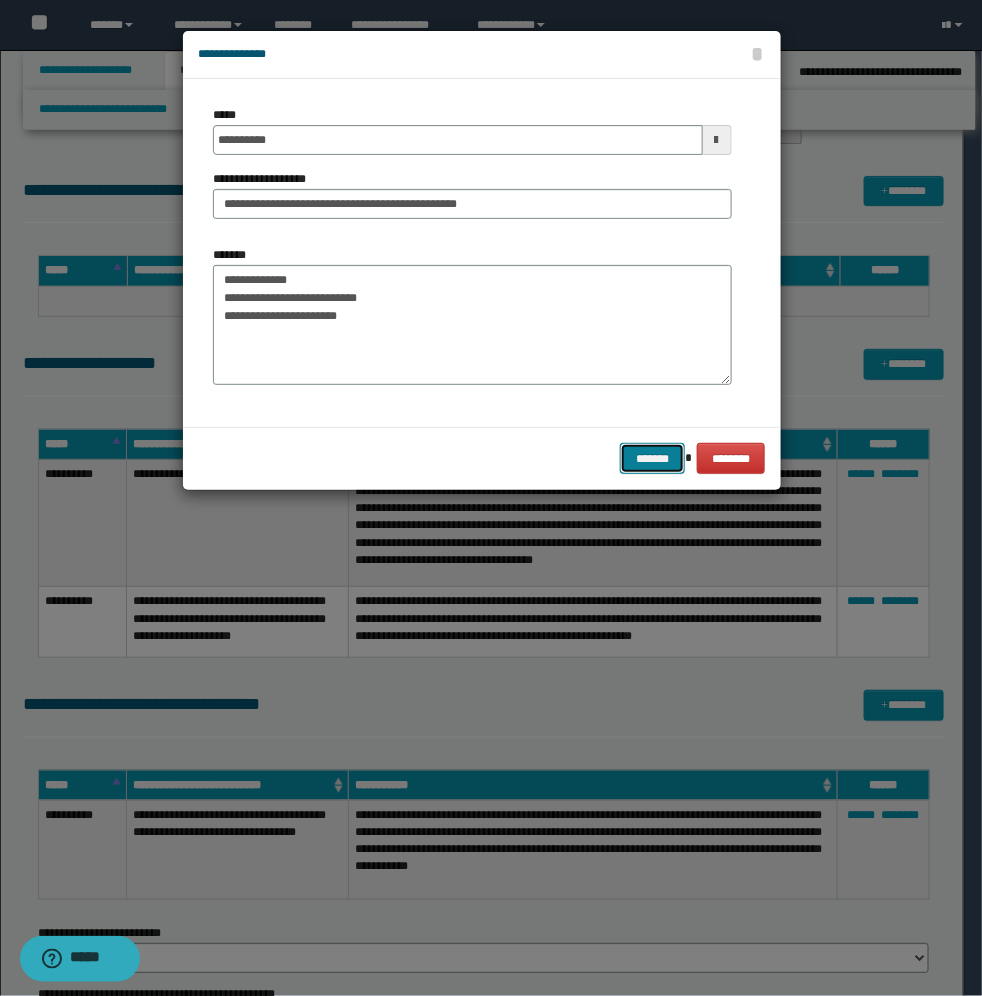 click on "*******" at bounding box center (652, 458) 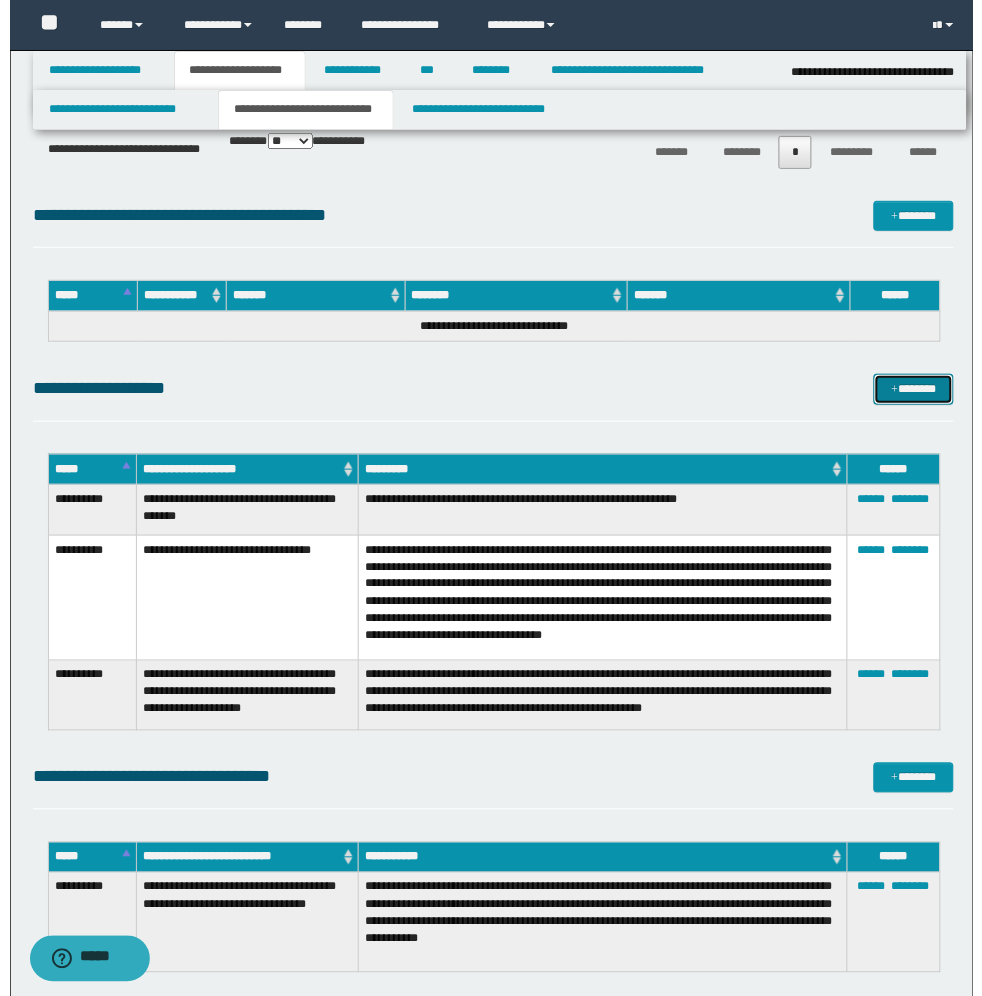 scroll, scrollTop: 1375, scrollLeft: 0, axis: vertical 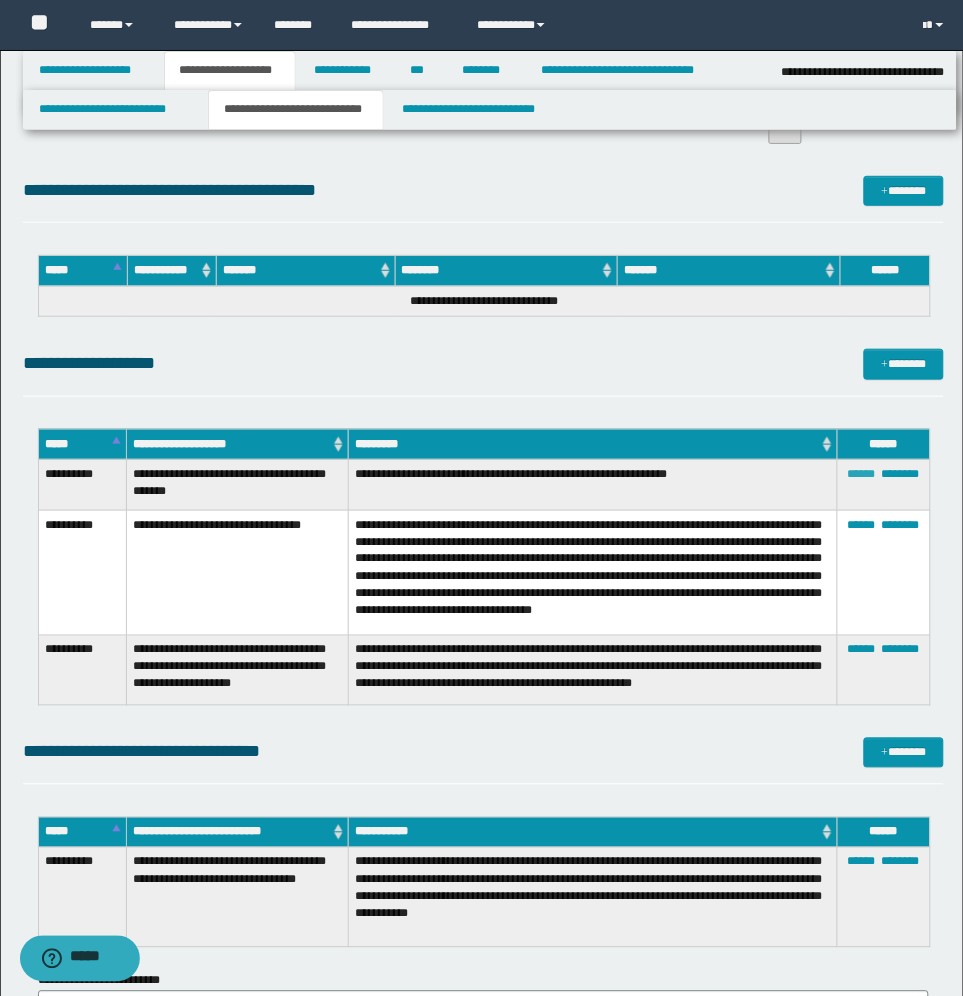 click on "******" at bounding box center (862, 474) 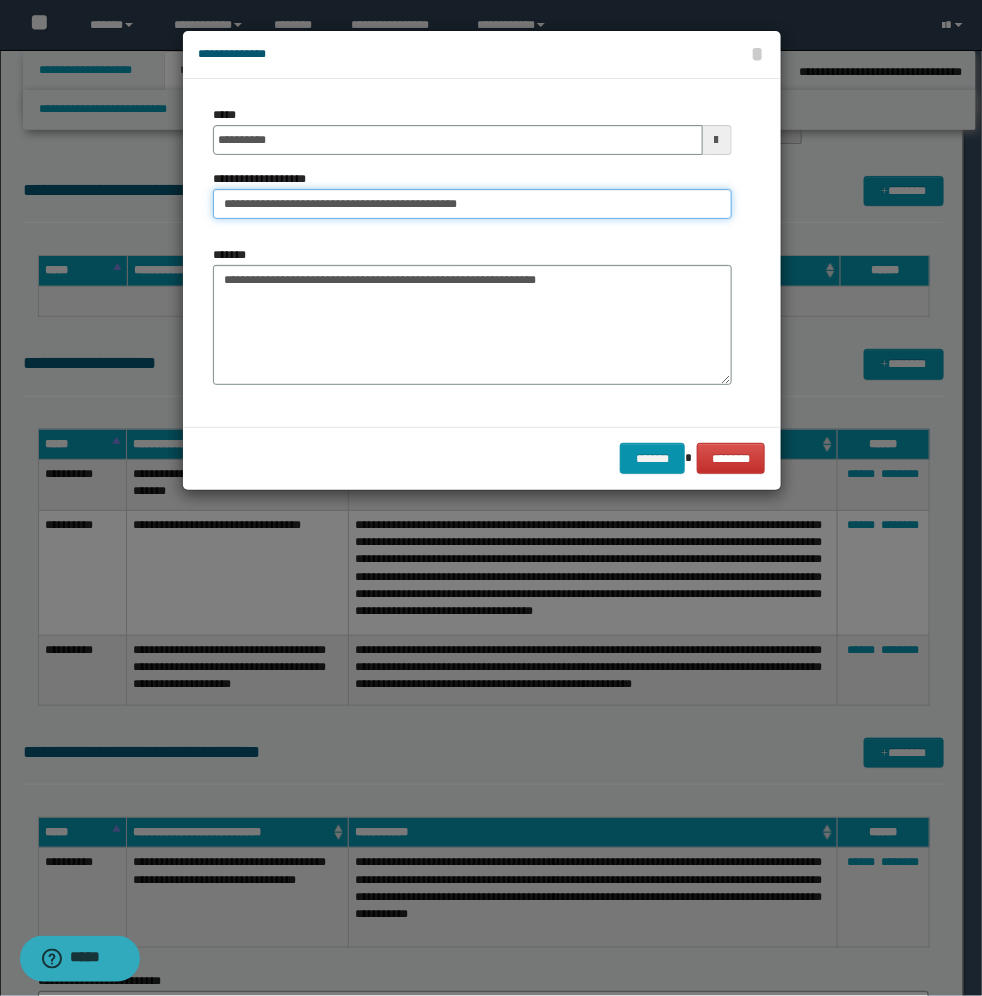 click on "**********" at bounding box center [472, 204] 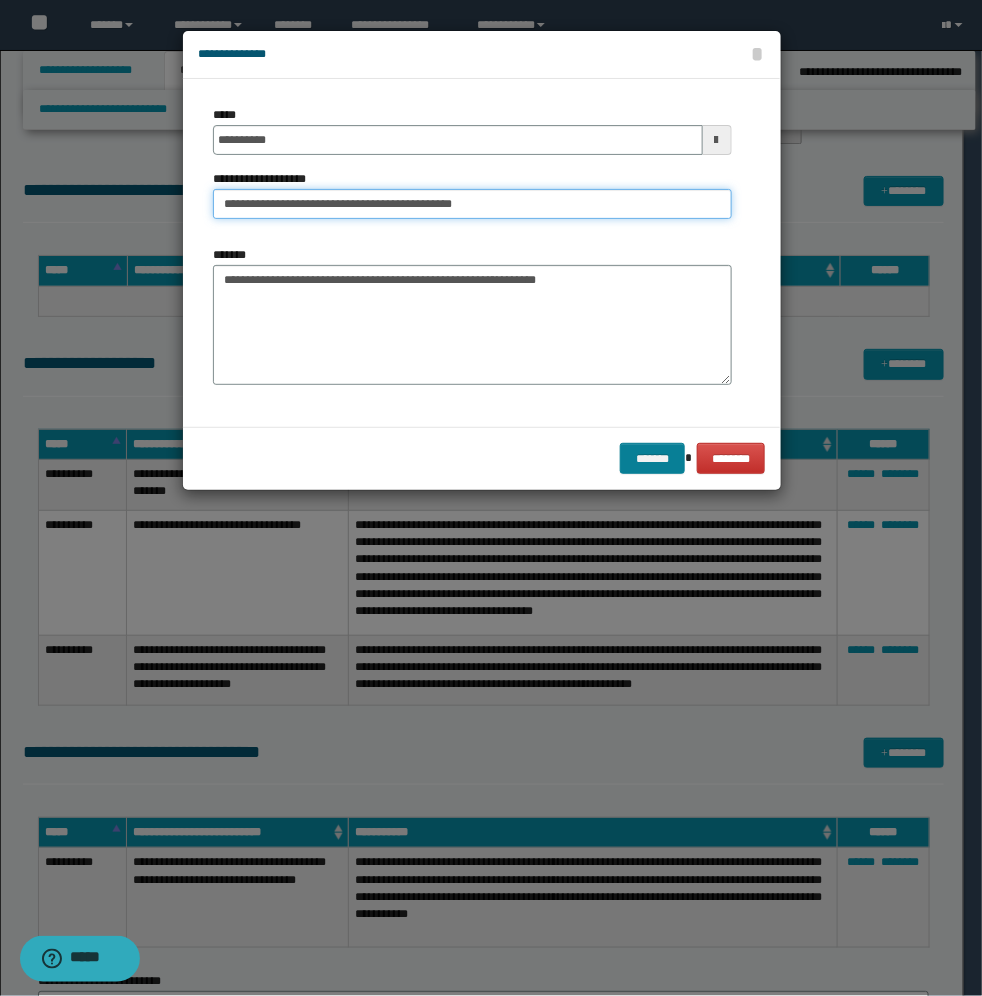 type on "**********" 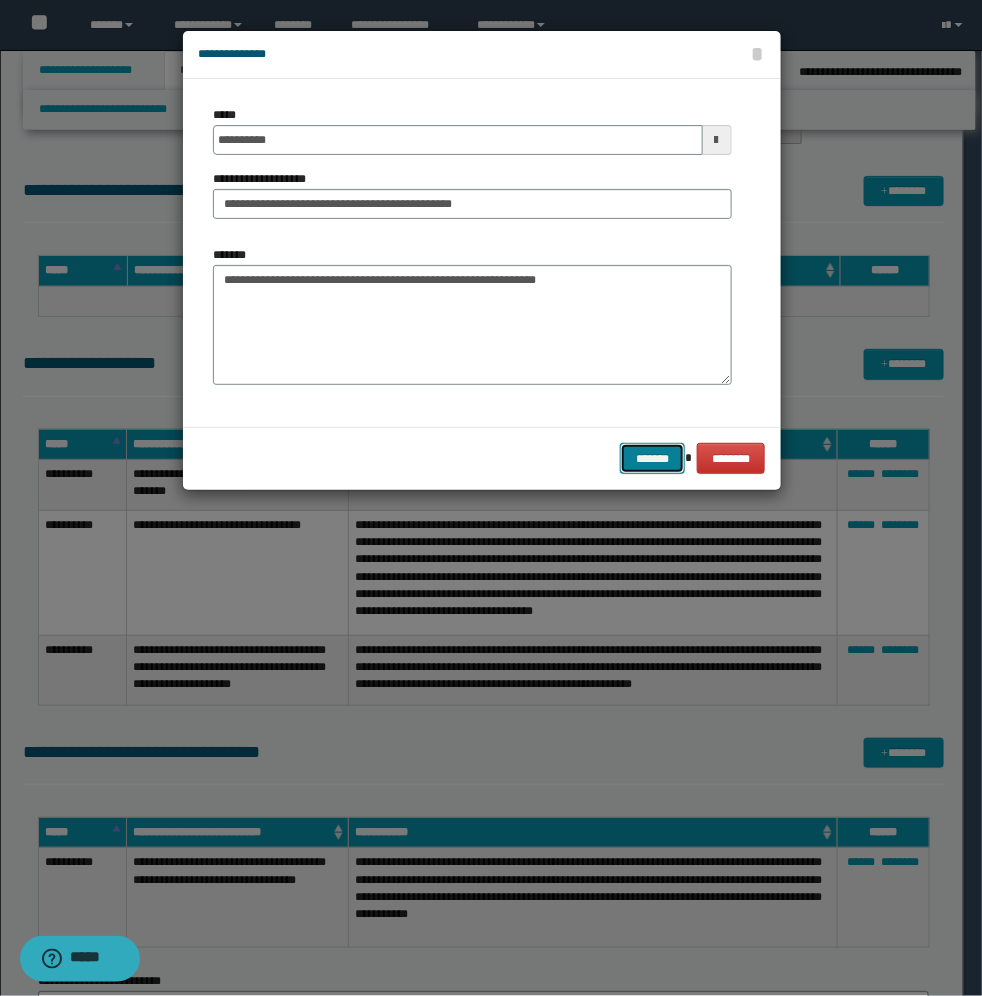 click on "*******" at bounding box center (652, 458) 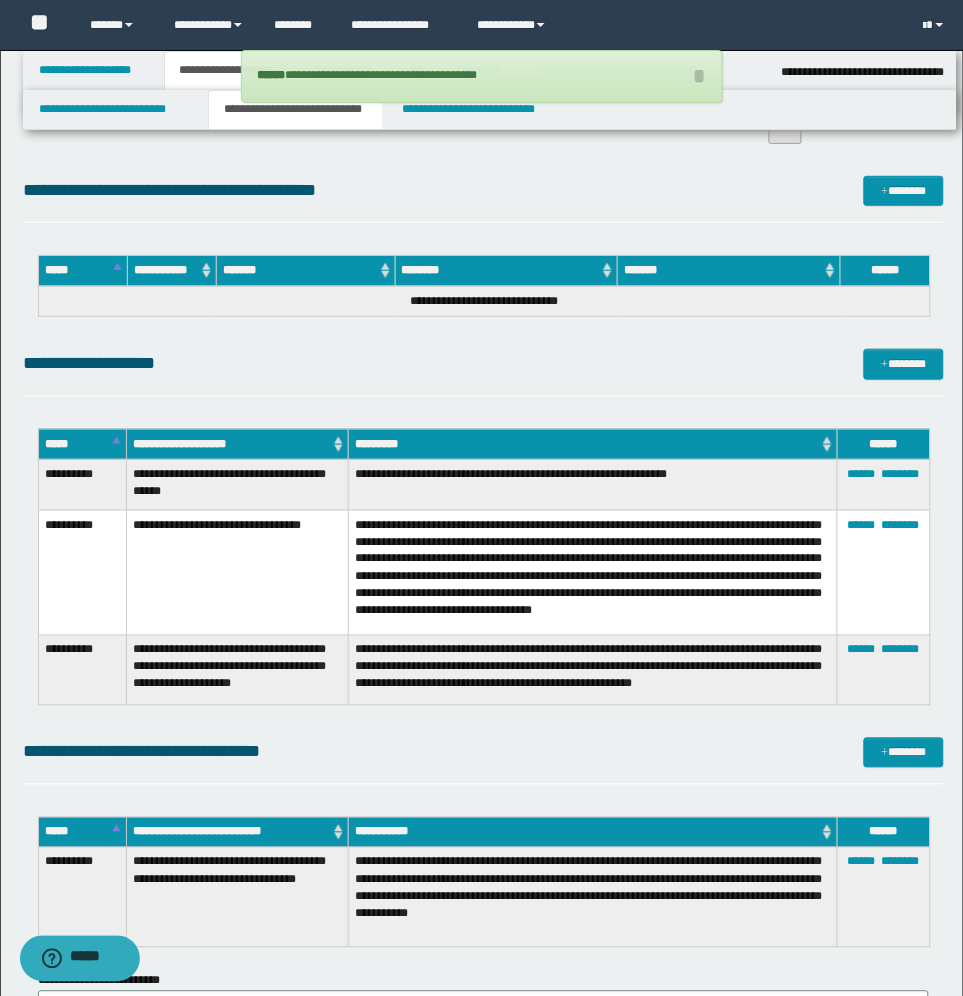 click on "**********" at bounding box center (484, 61) 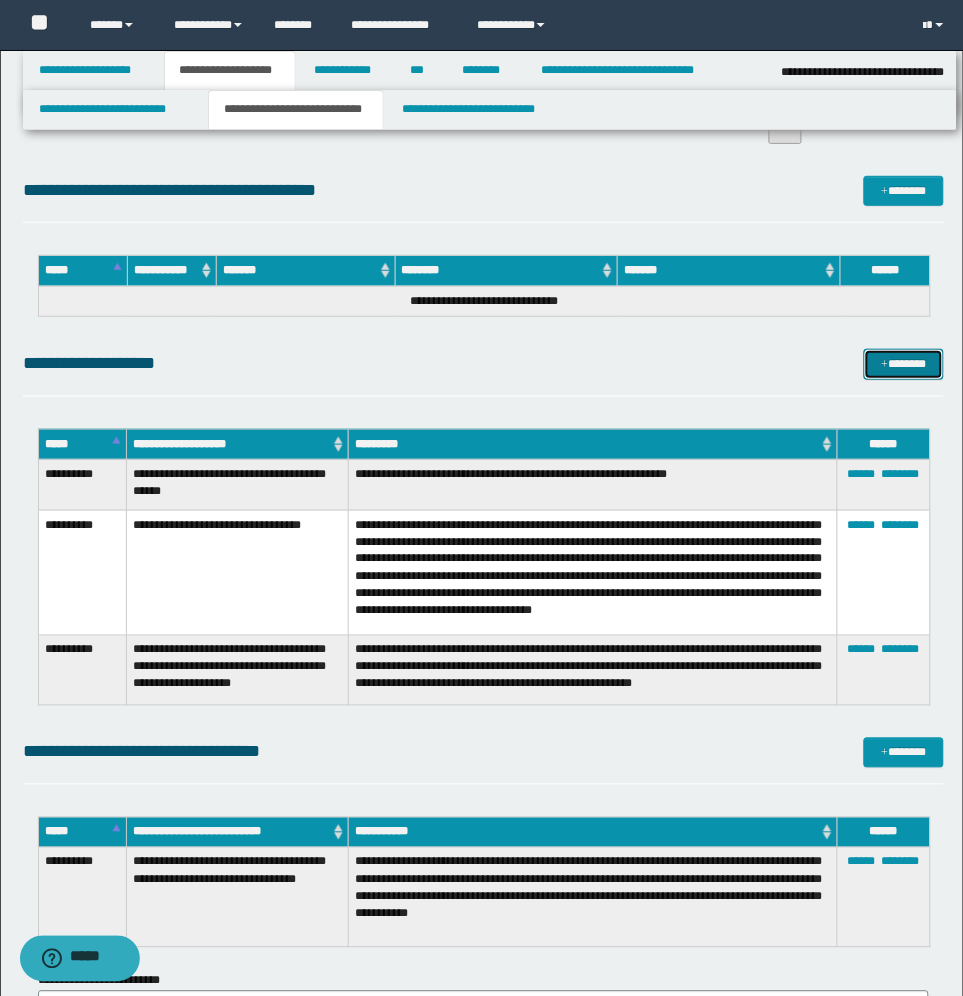 click on "*******" at bounding box center (904, 364) 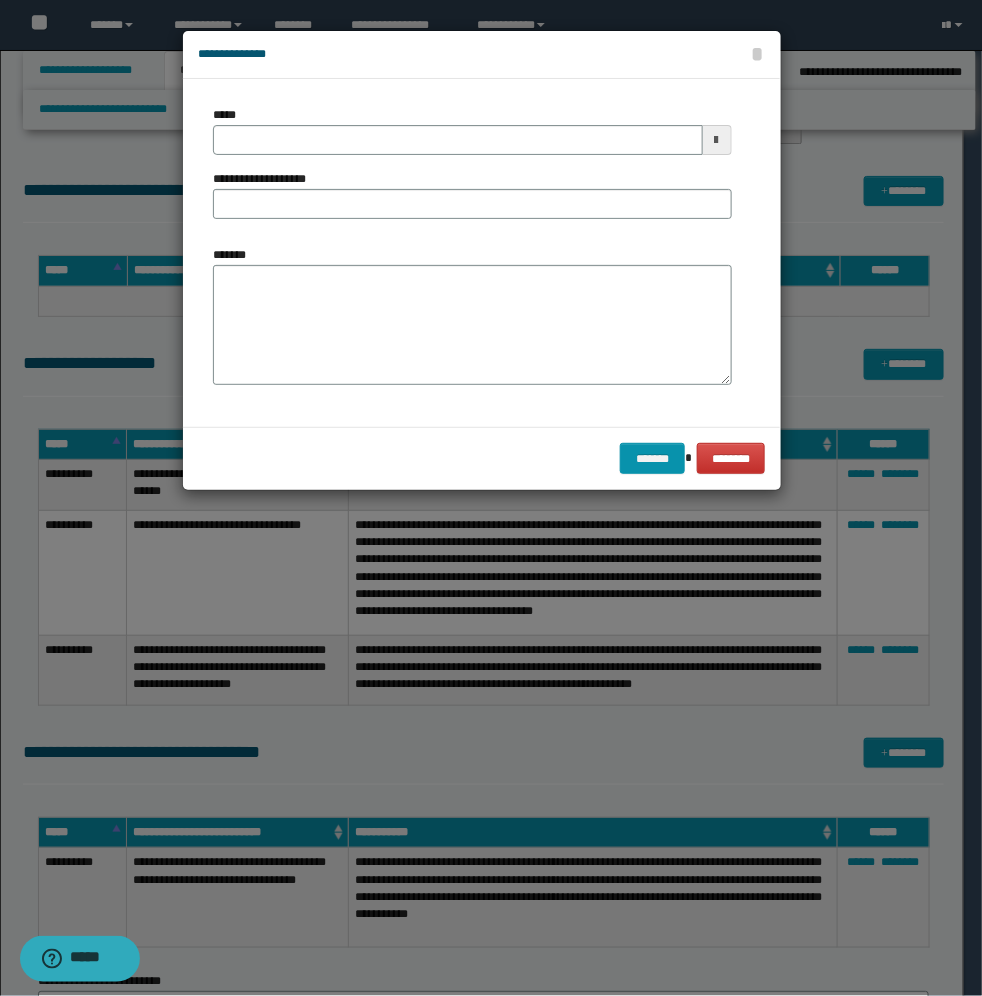 click at bounding box center (717, 140) 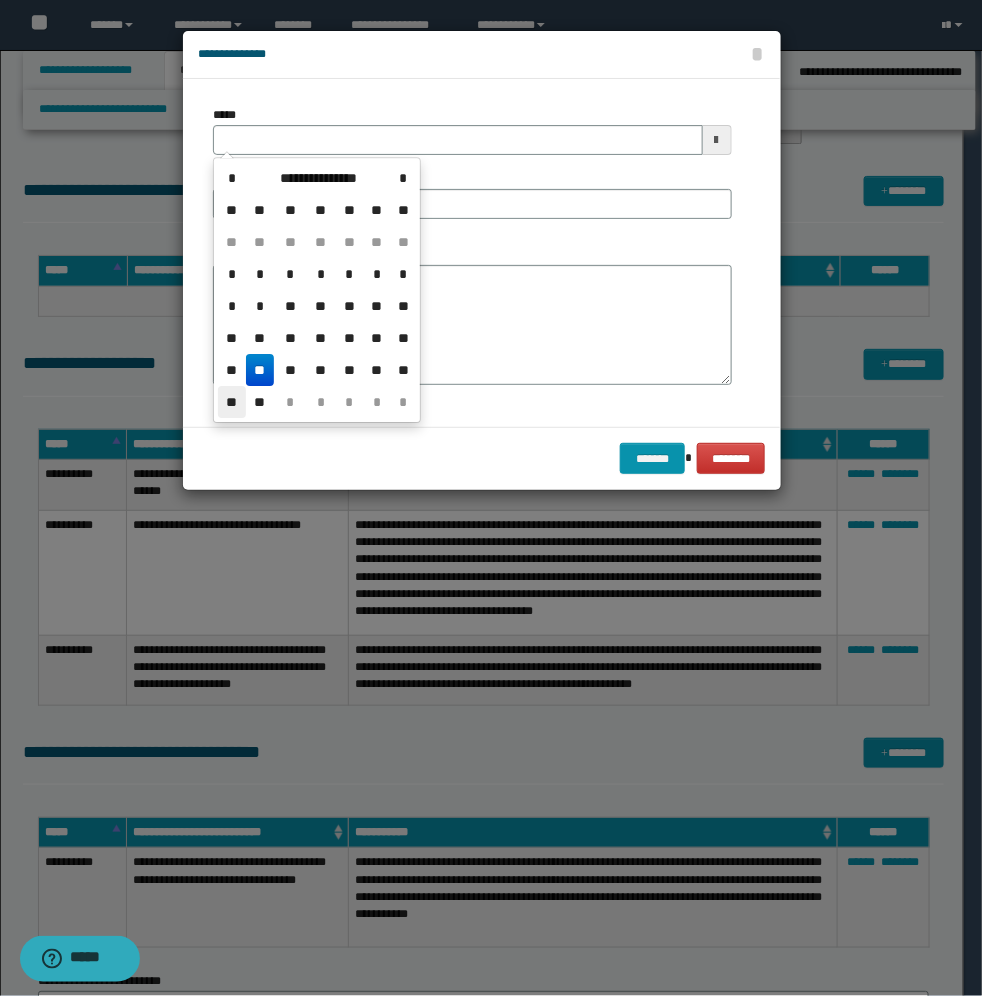 click on "**" at bounding box center (232, 402) 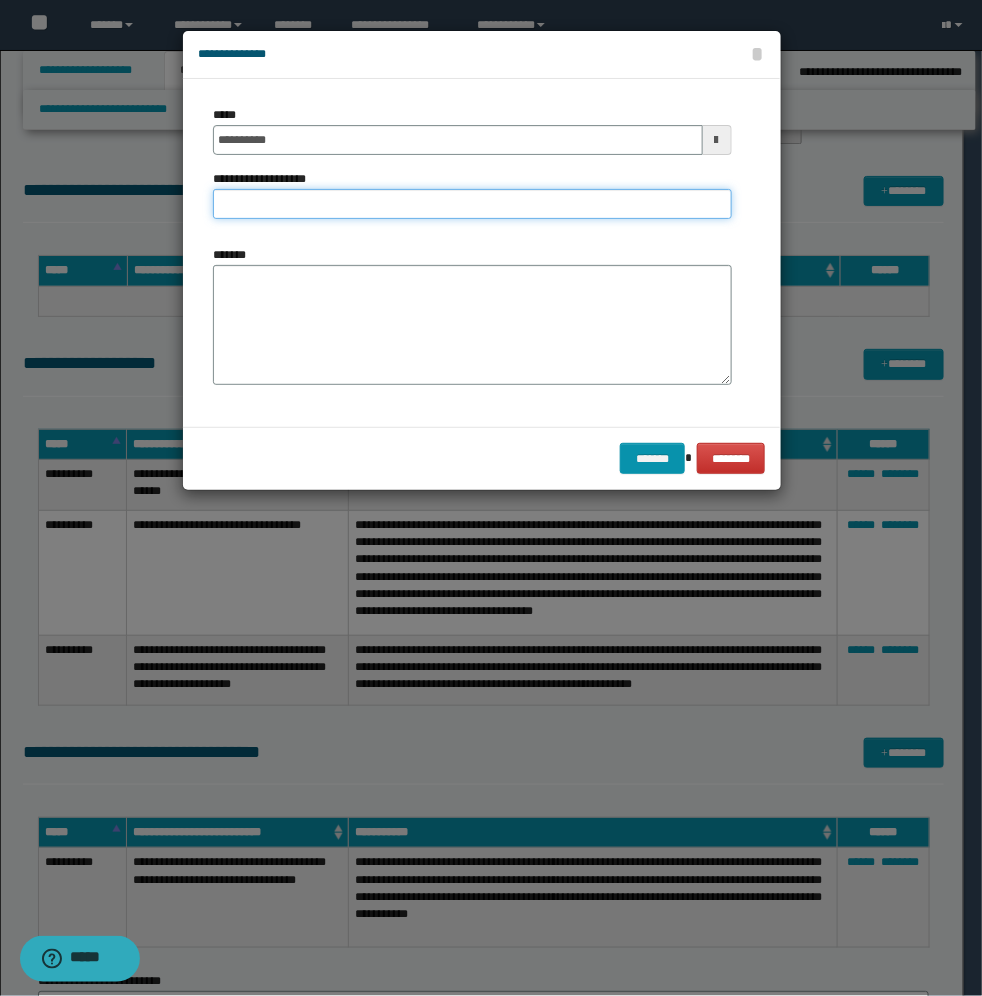 click on "**********" at bounding box center (472, 204) 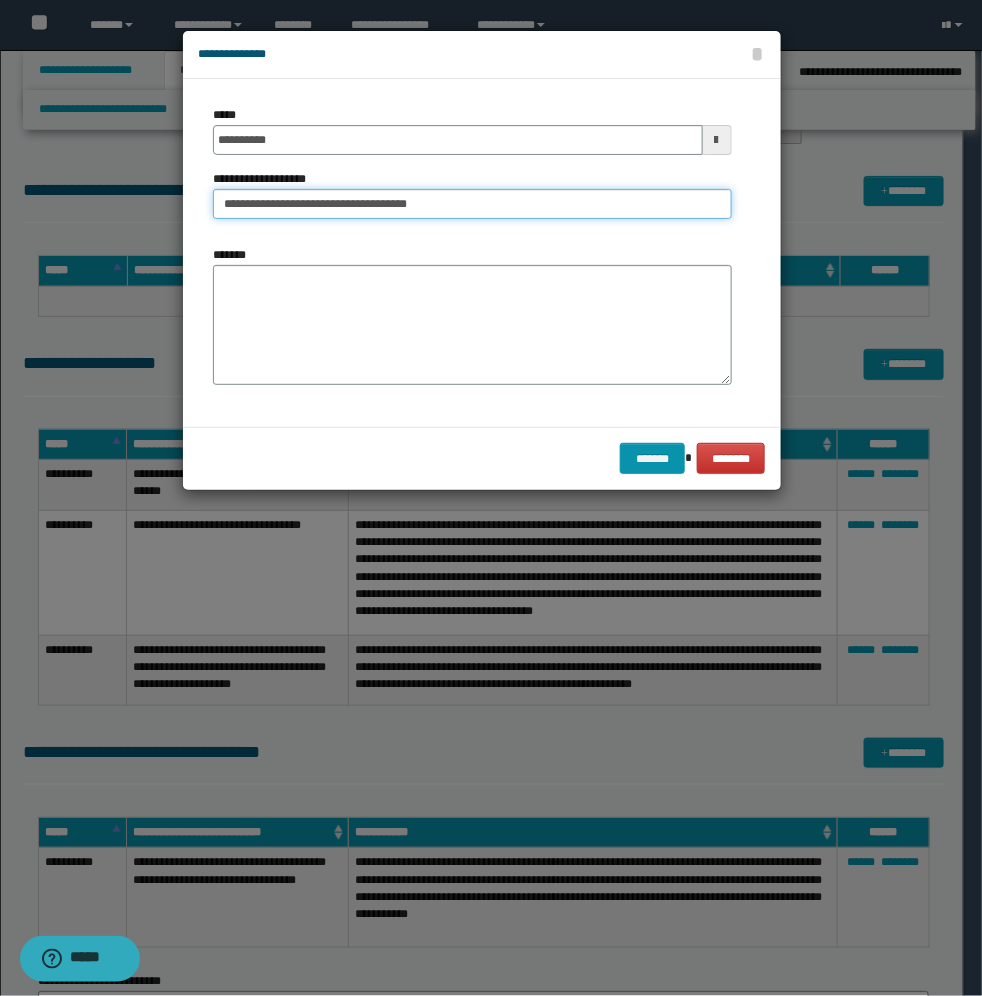 type on "**********" 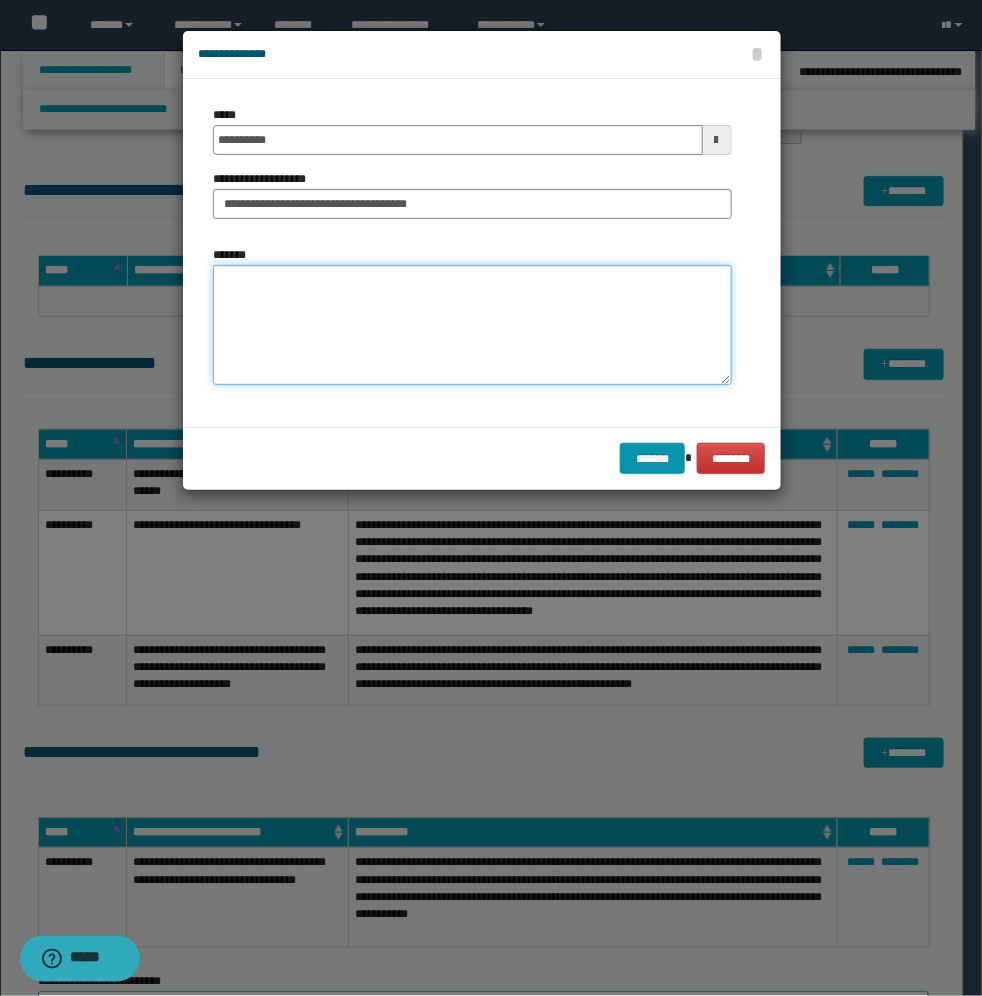 click on "*******" at bounding box center [472, 325] 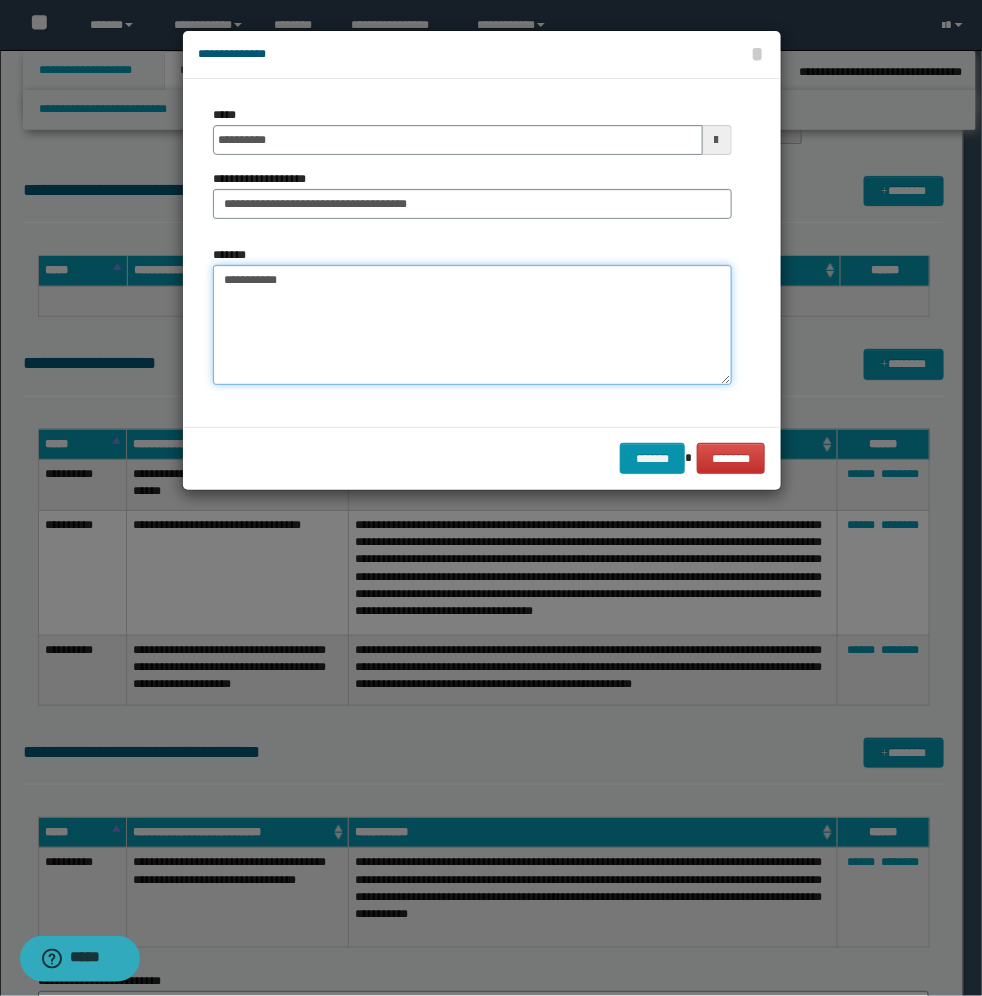 click on "**********" at bounding box center (472, 325) 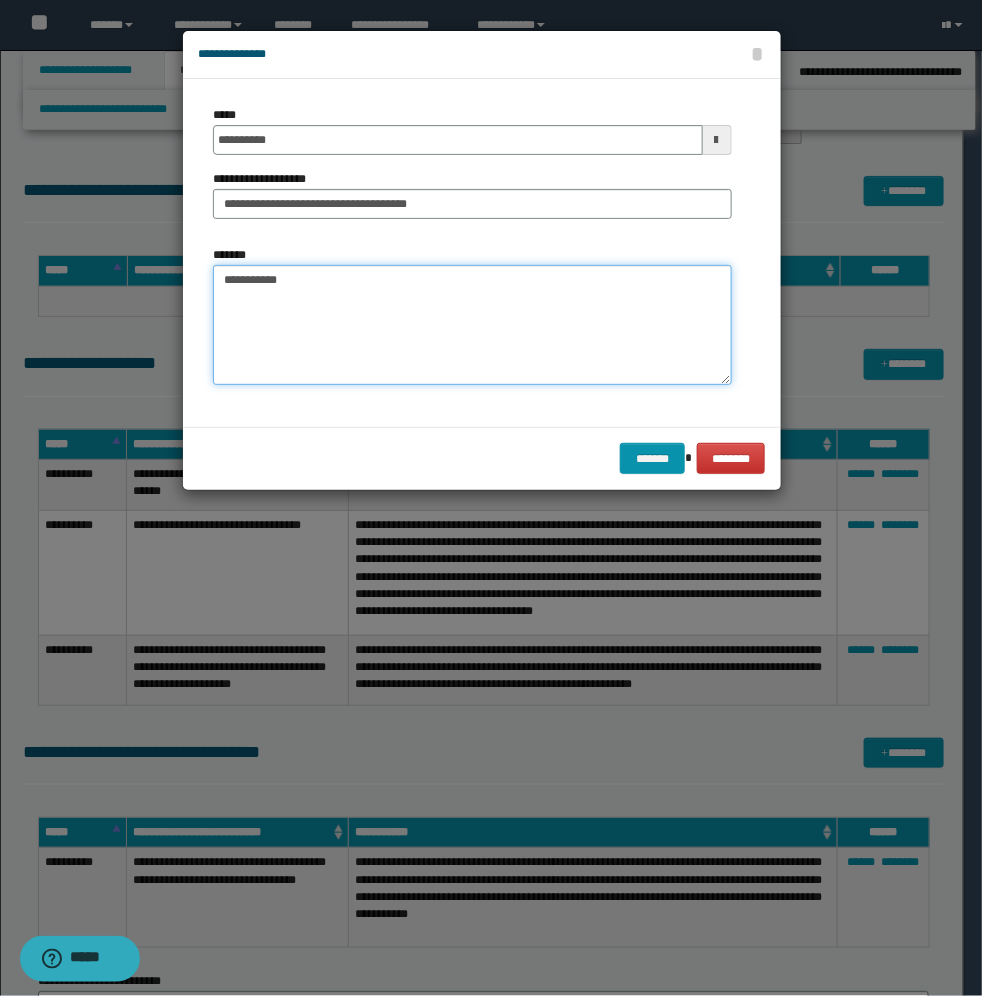 paste on "**********" 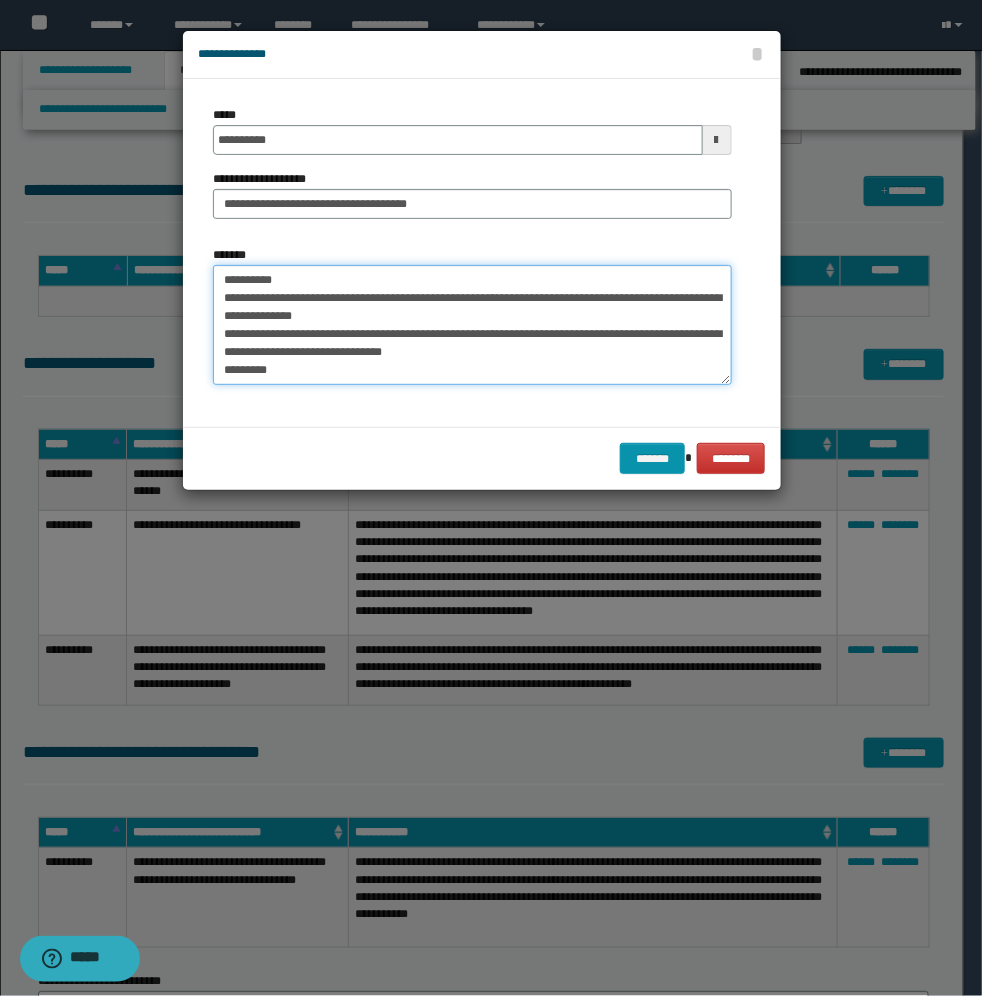 scroll, scrollTop: 0, scrollLeft: 0, axis: both 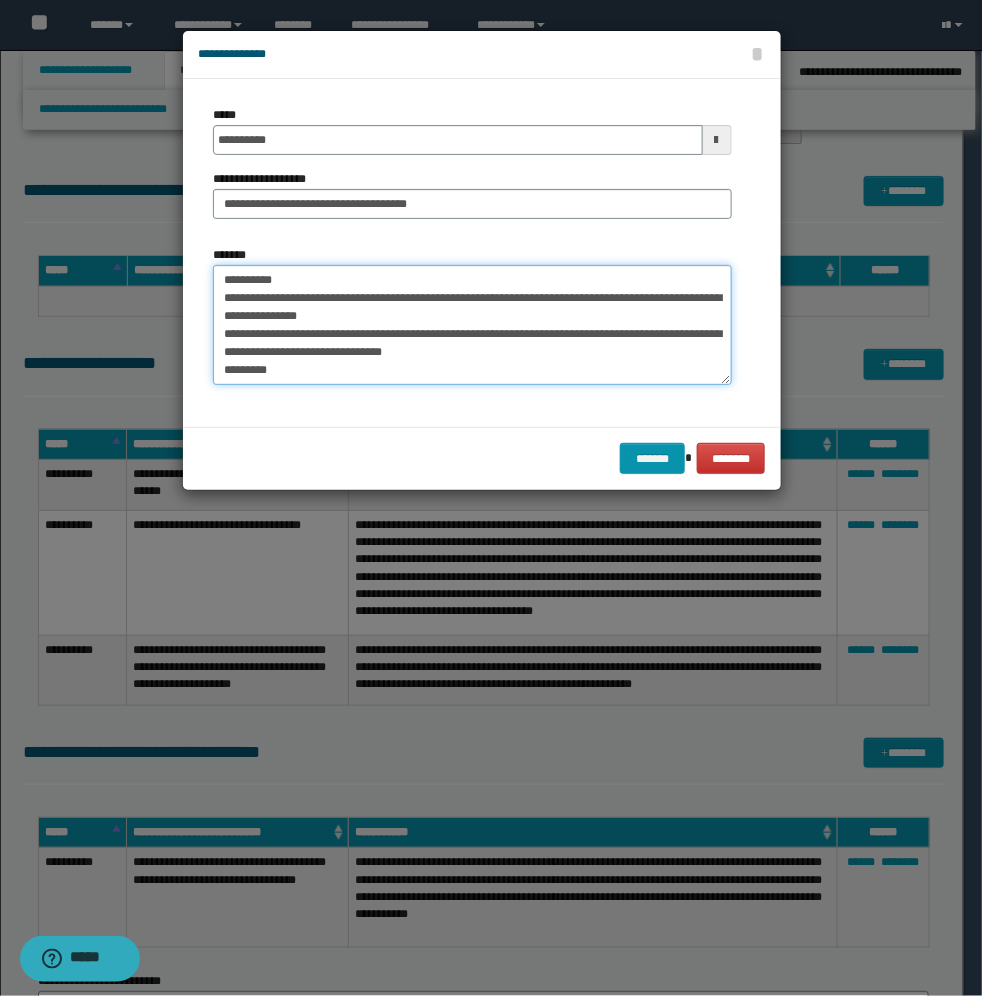 click on "**********" at bounding box center [472, 325] 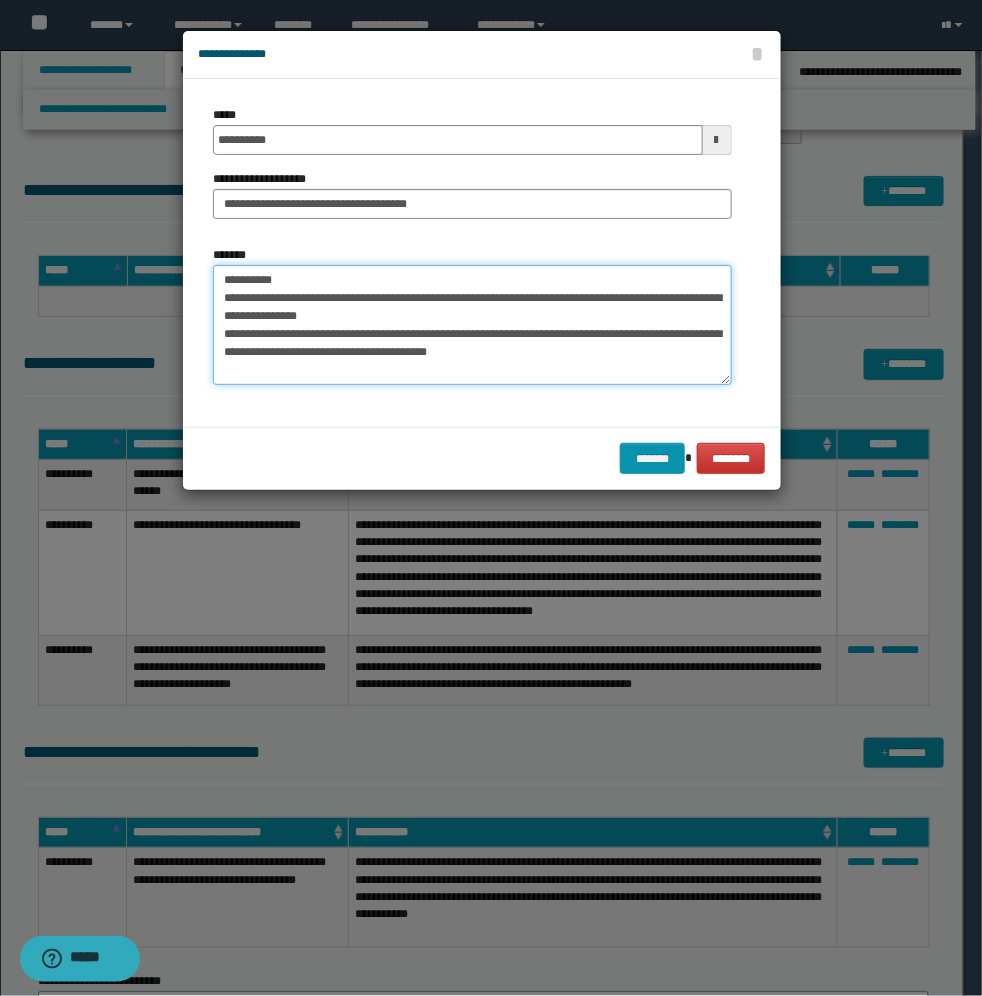 click on "**********" at bounding box center (472, 325) 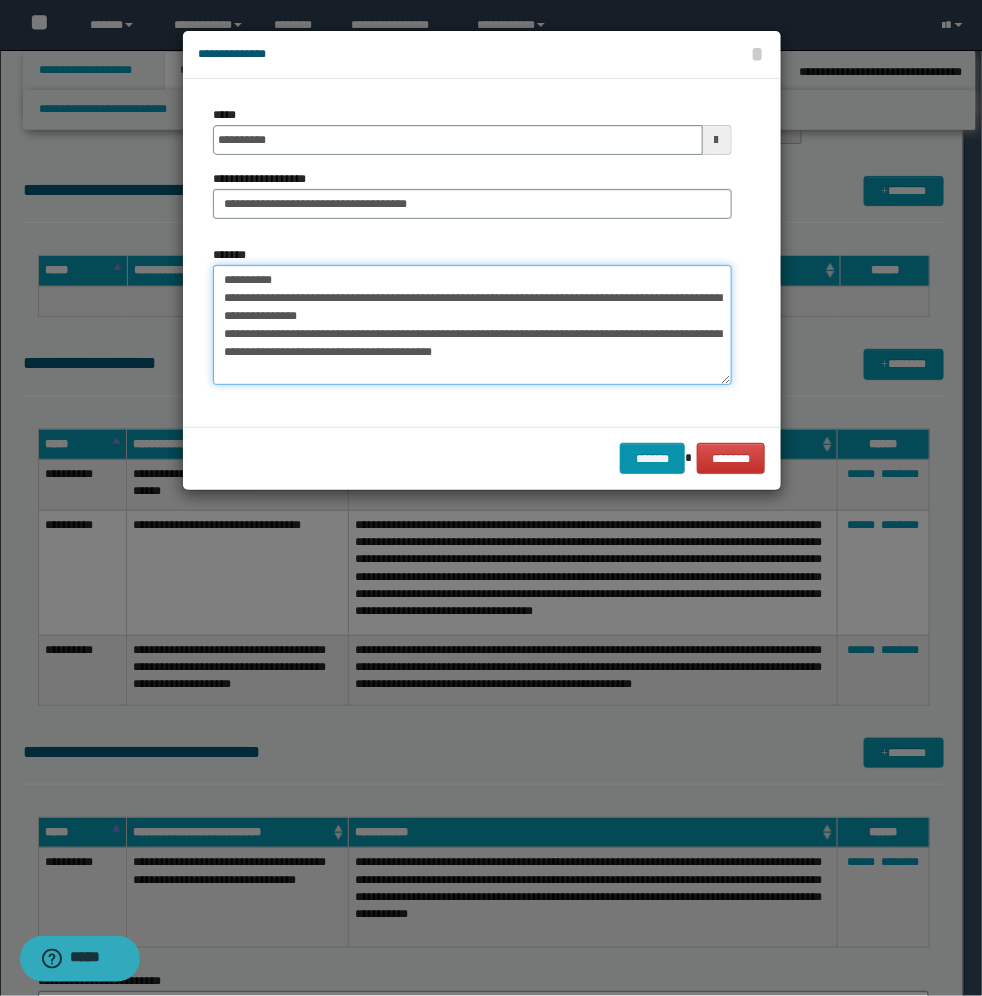 click on "**********" at bounding box center [472, 325] 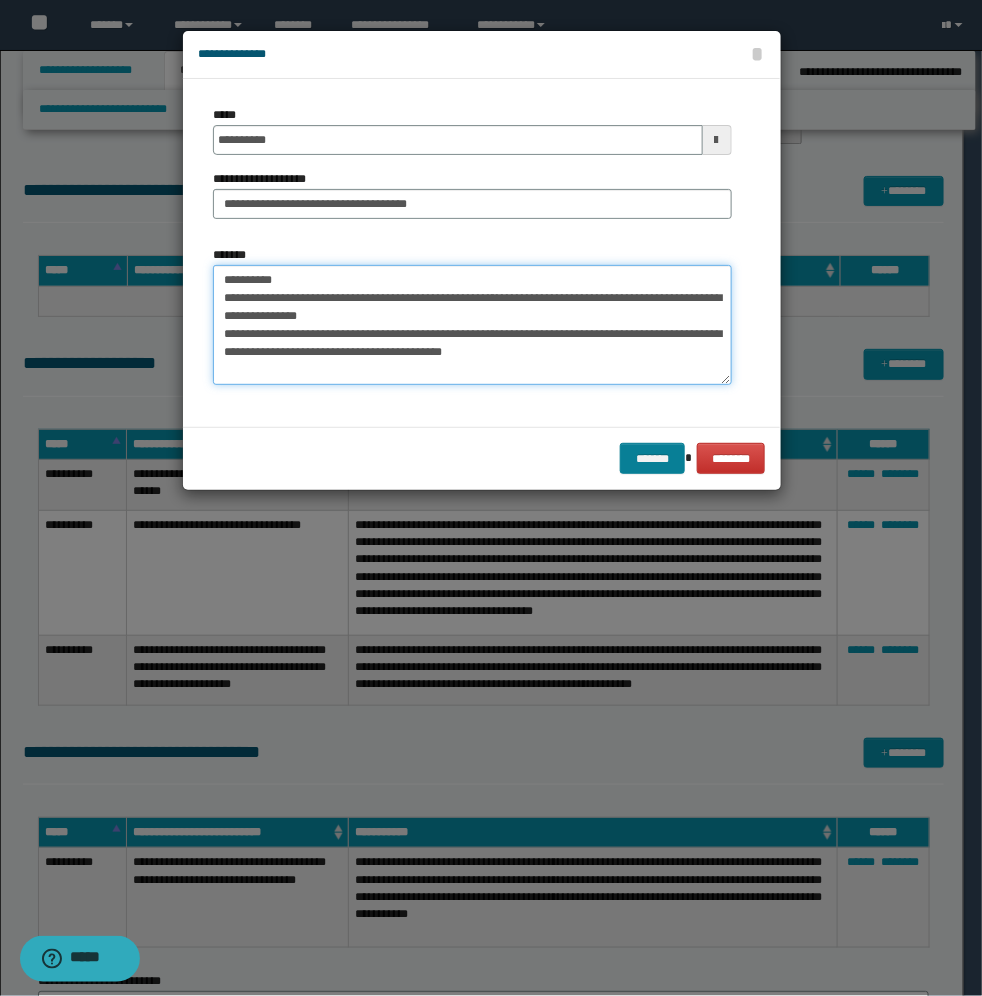 type on "**********" 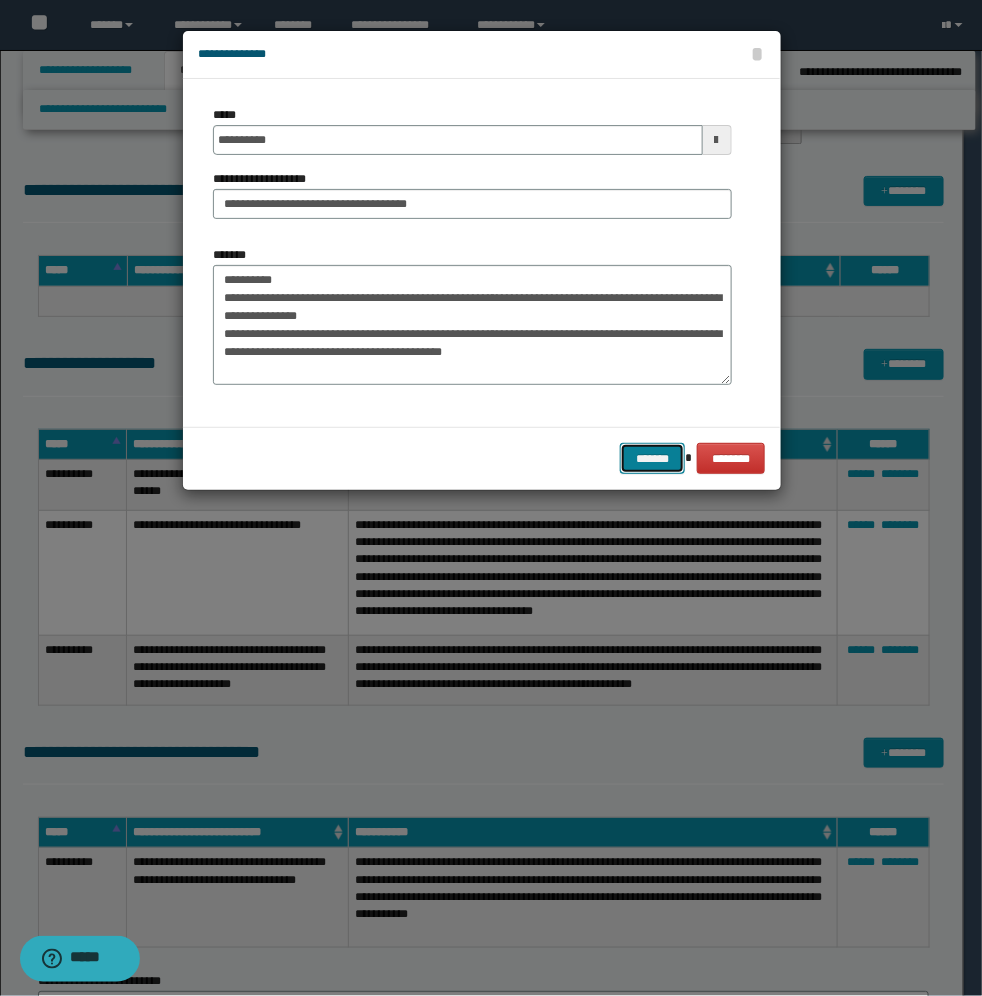 click on "*******" at bounding box center [652, 458] 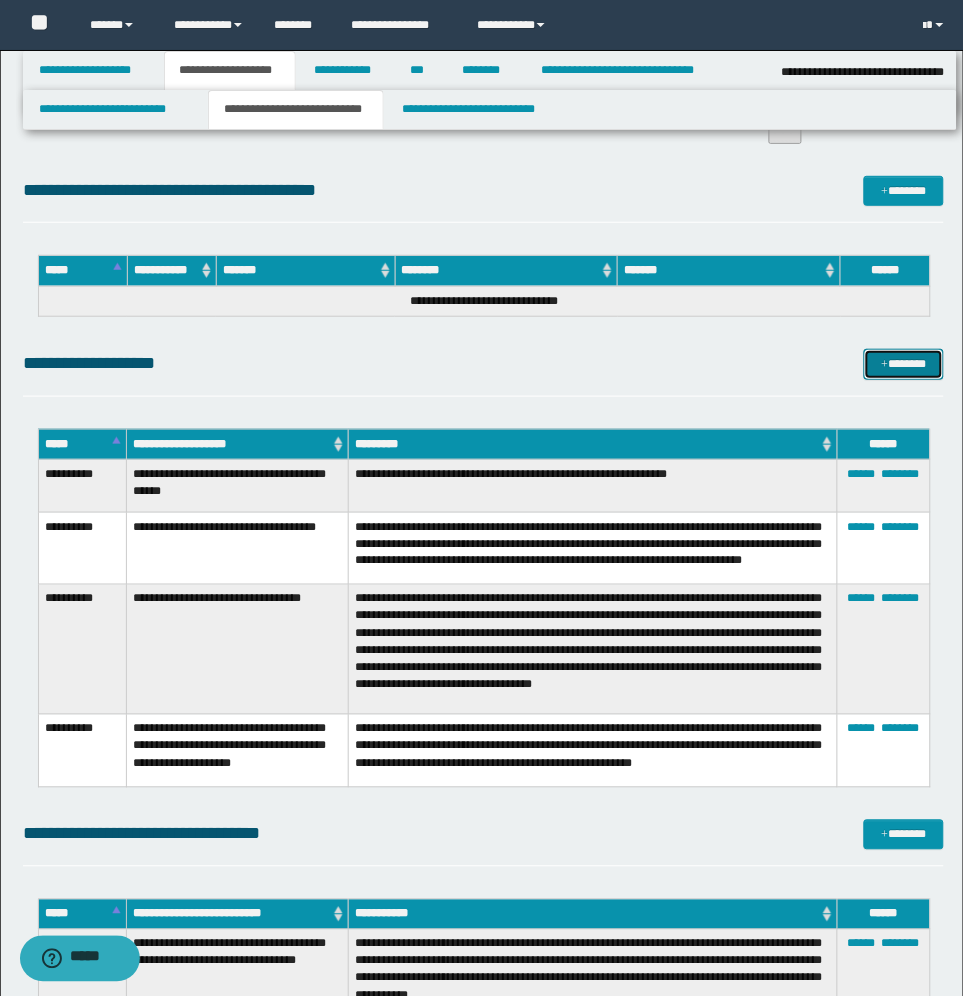 click on "*******" at bounding box center [904, 364] 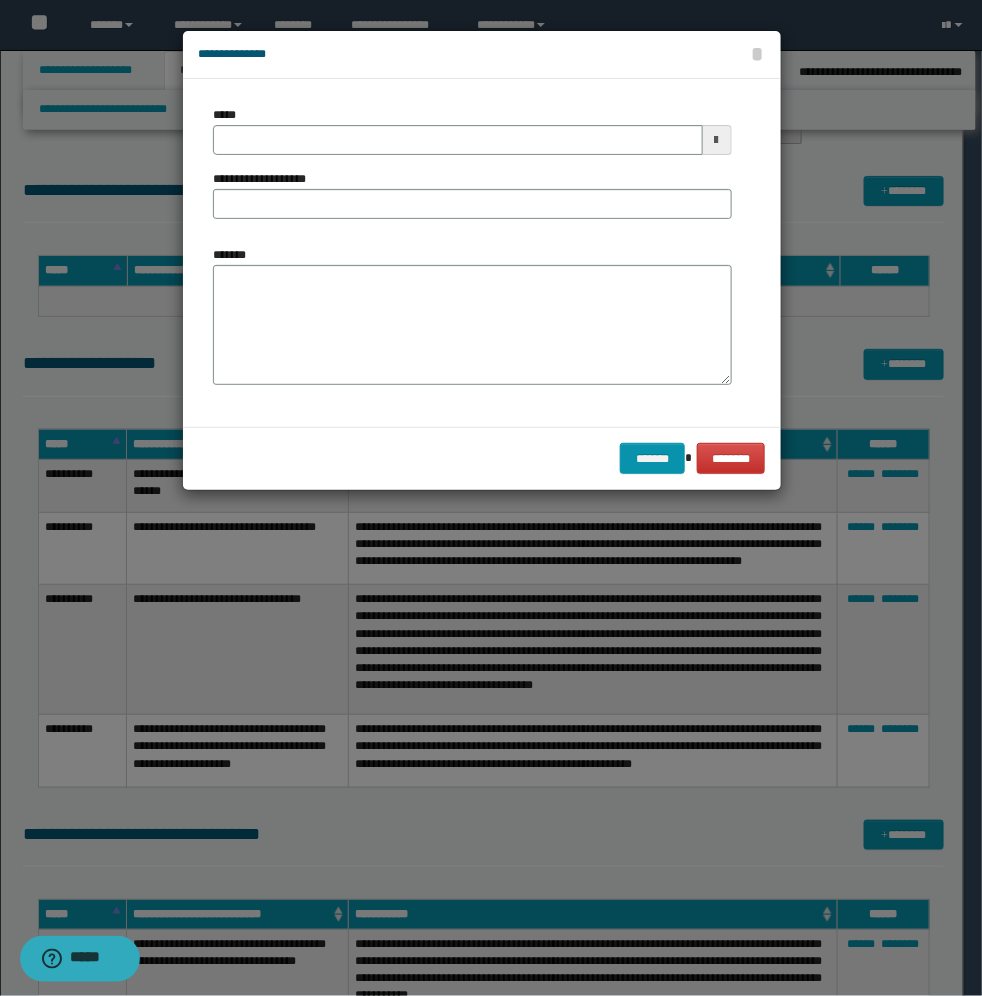 click at bounding box center [717, 140] 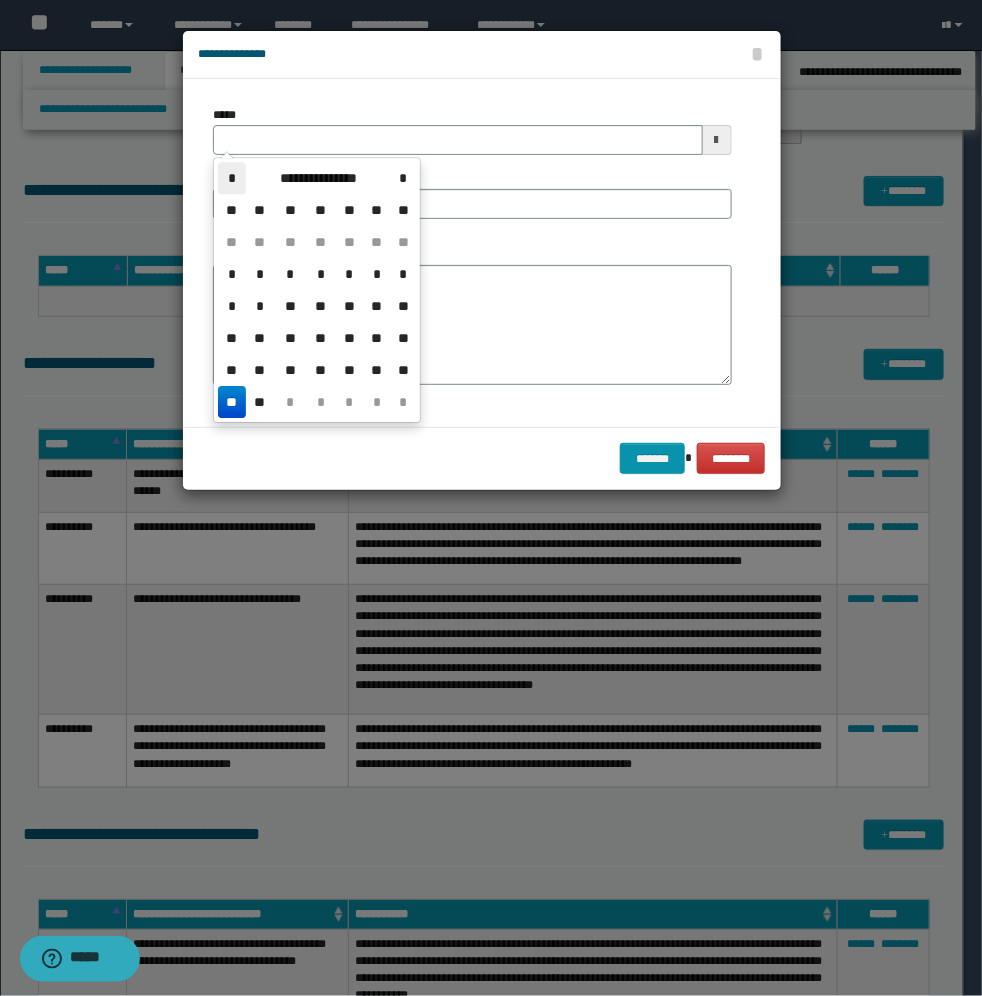 click on "*" at bounding box center (232, 178) 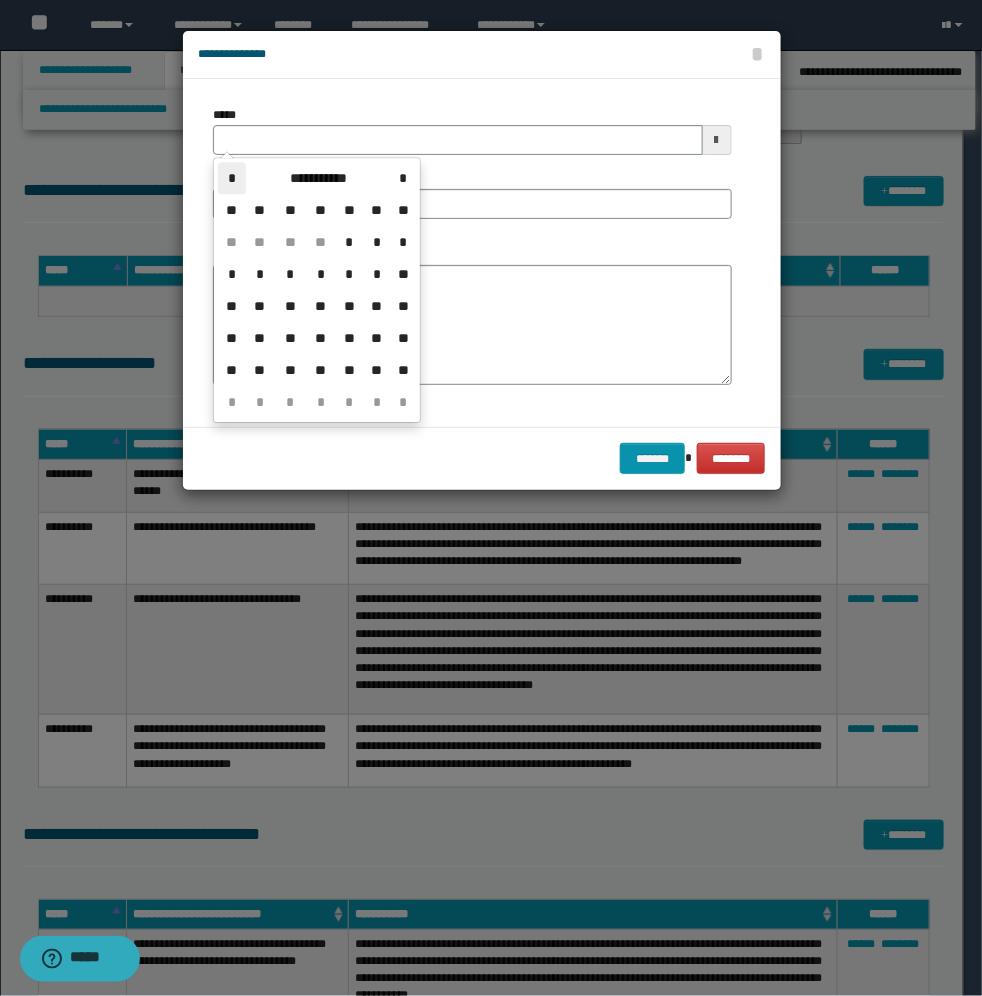 click on "*" at bounding box center [232, 178] 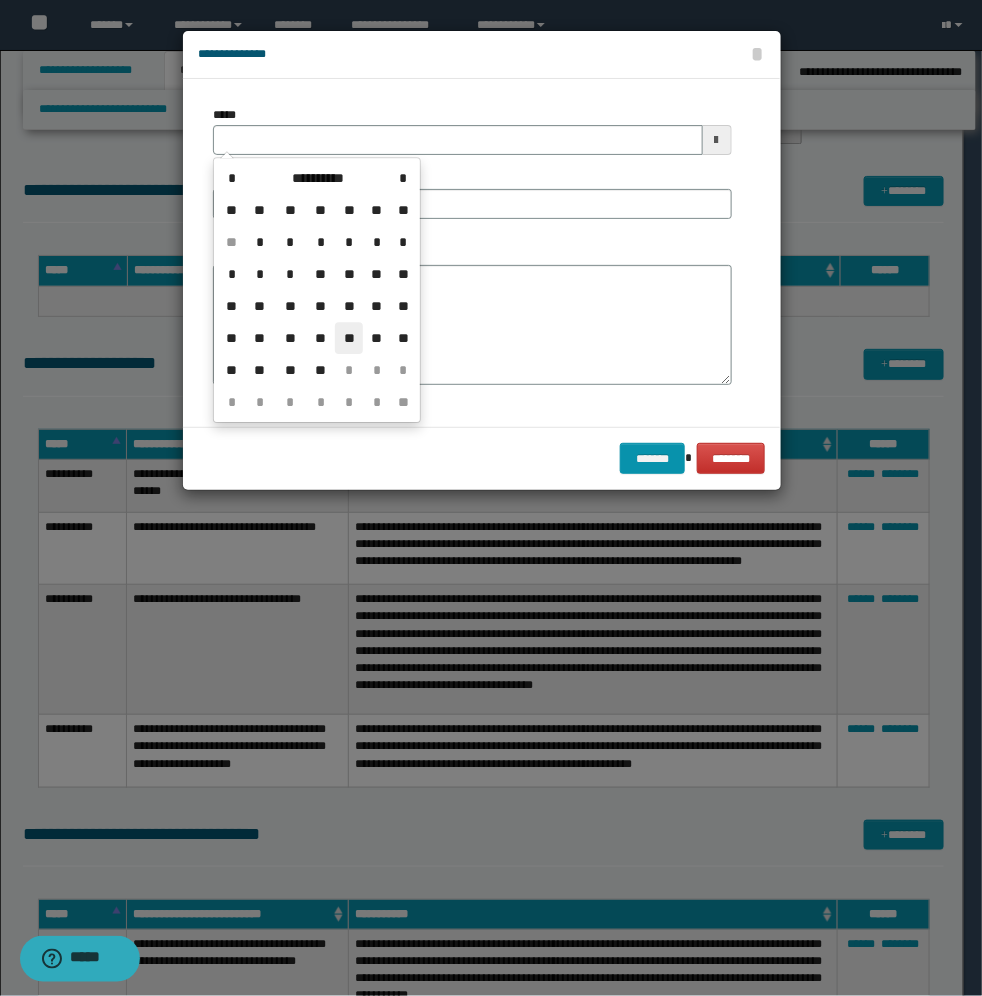 click on "**" at bounding box center (349, 338) 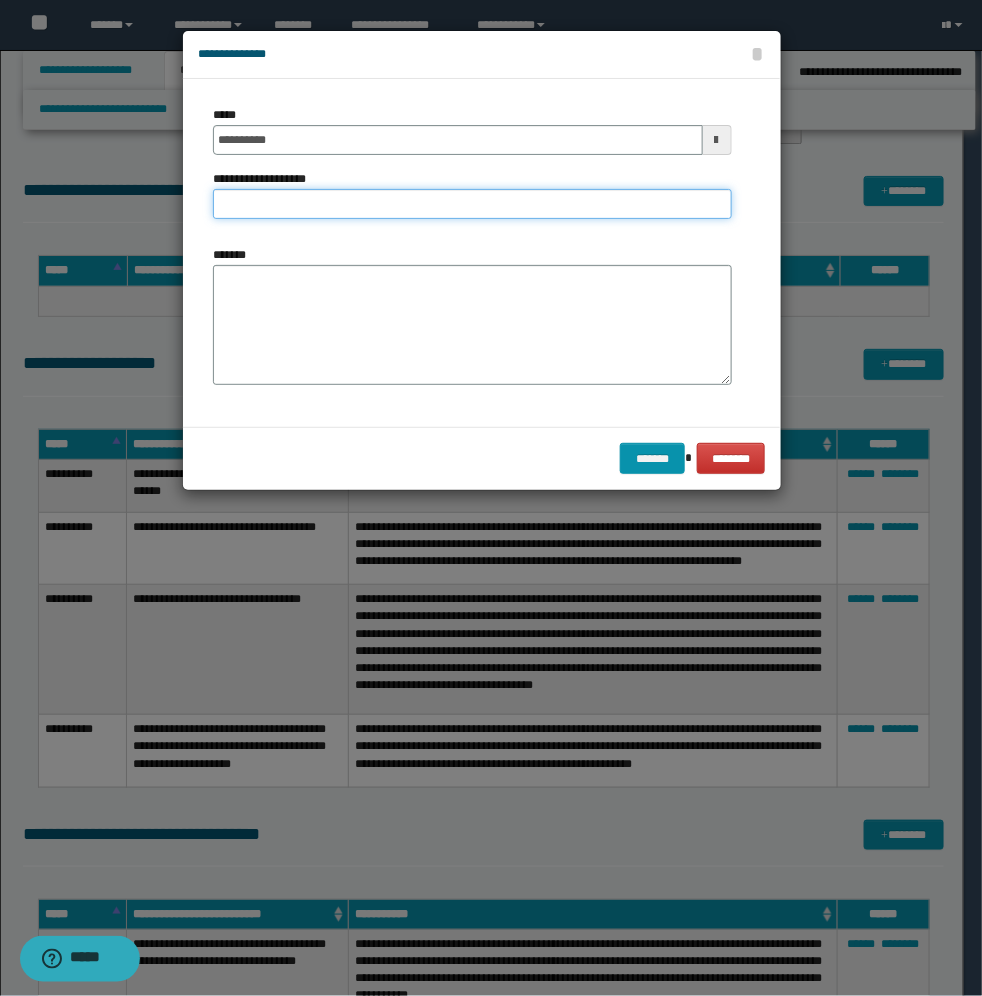 click on "**********" at bounding box center [472, 204] 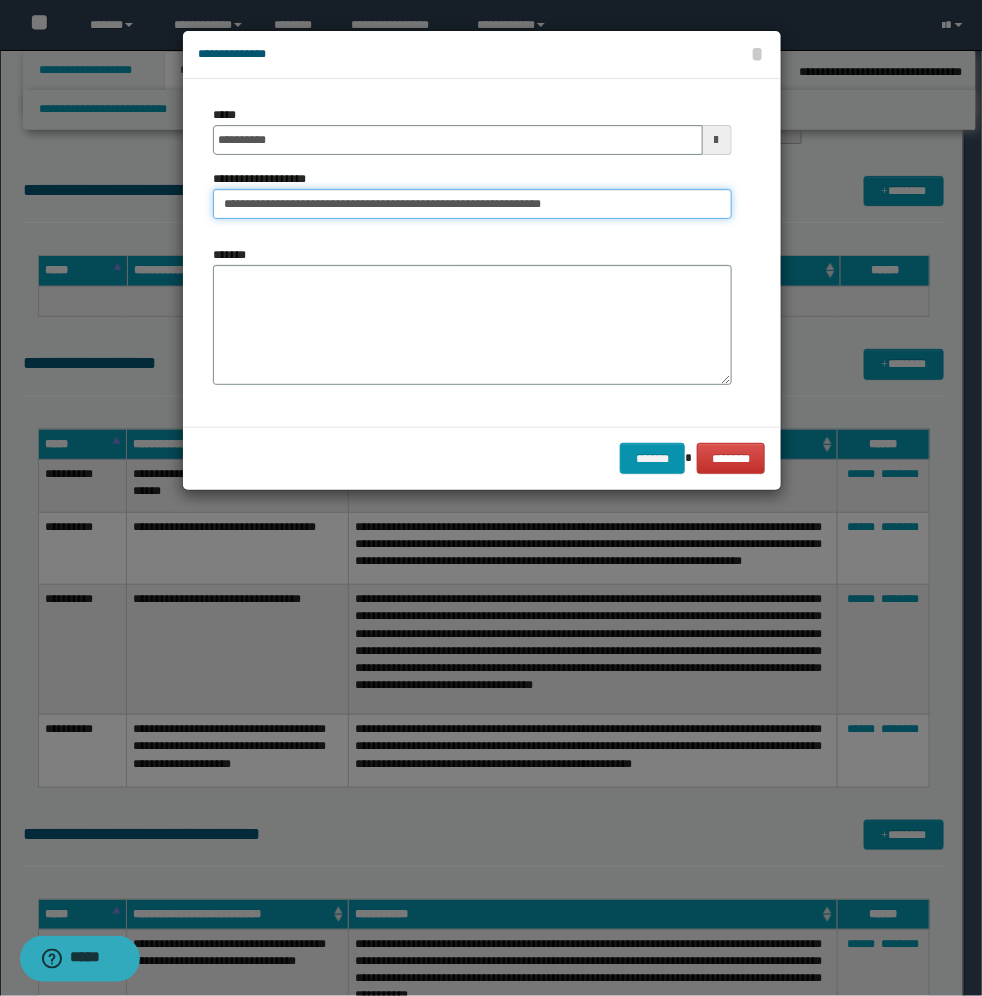 type on "**********" 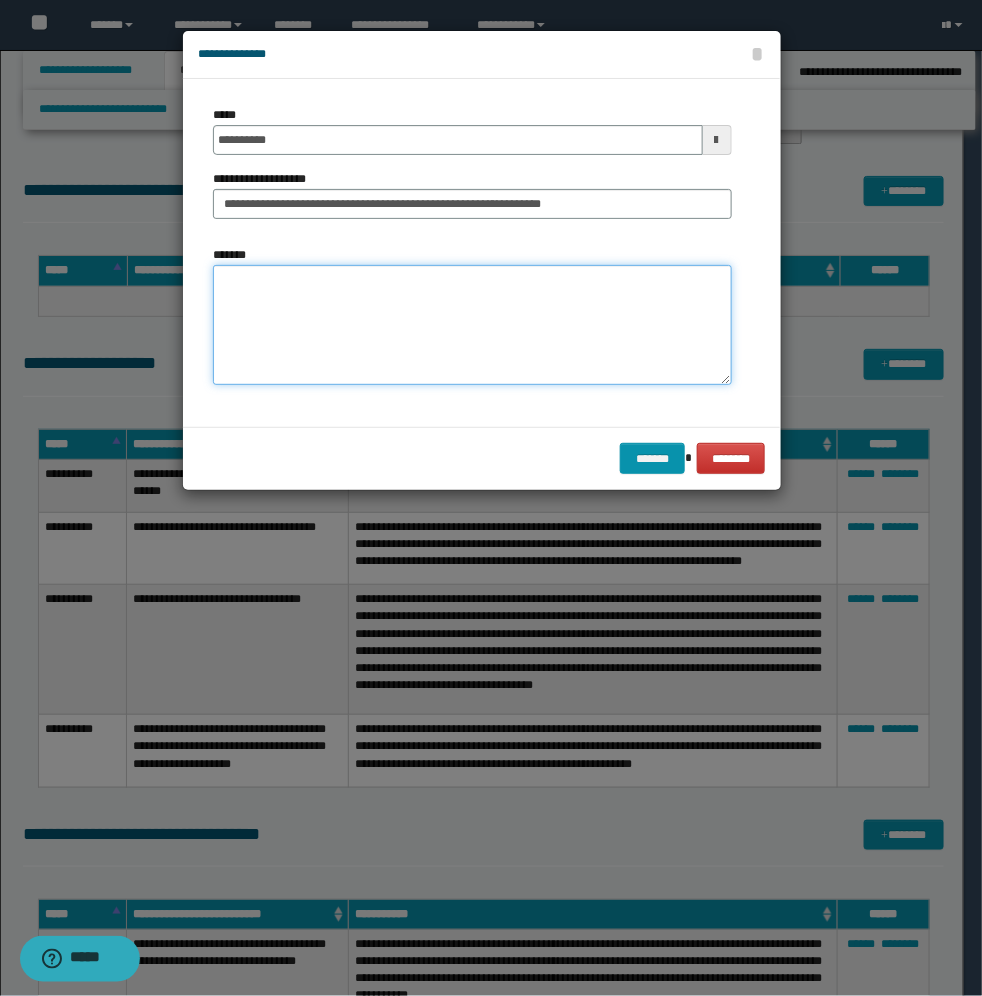 click on "*******" at bounding box center (472, 325) 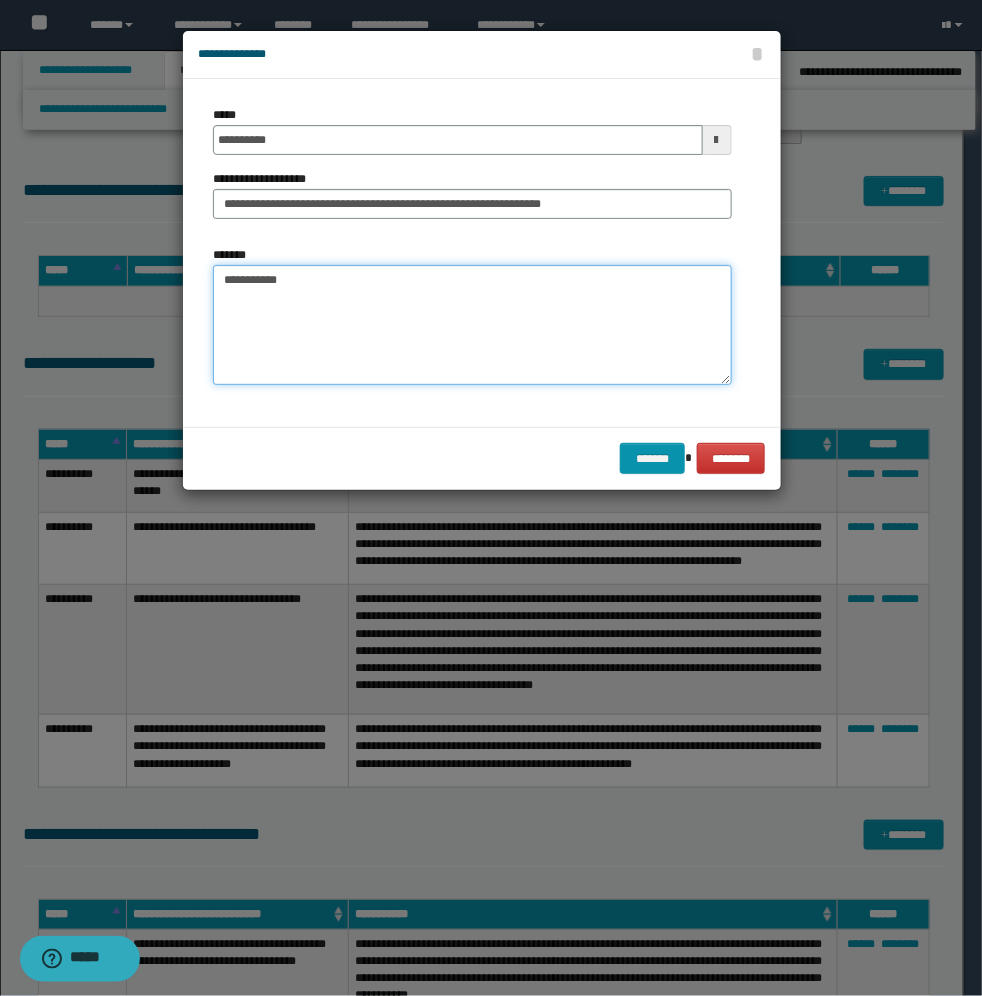 click on "**********" at bounding box center [472, 325] 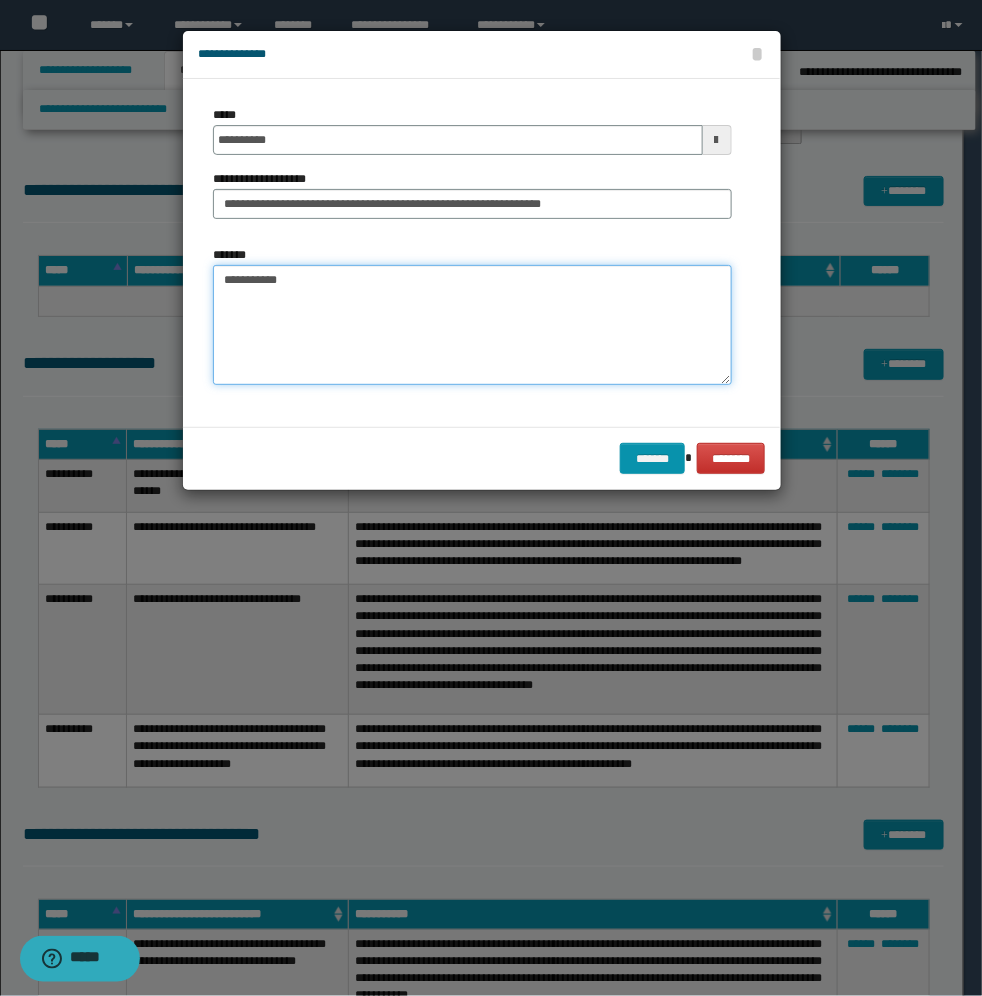 paste on "**********" 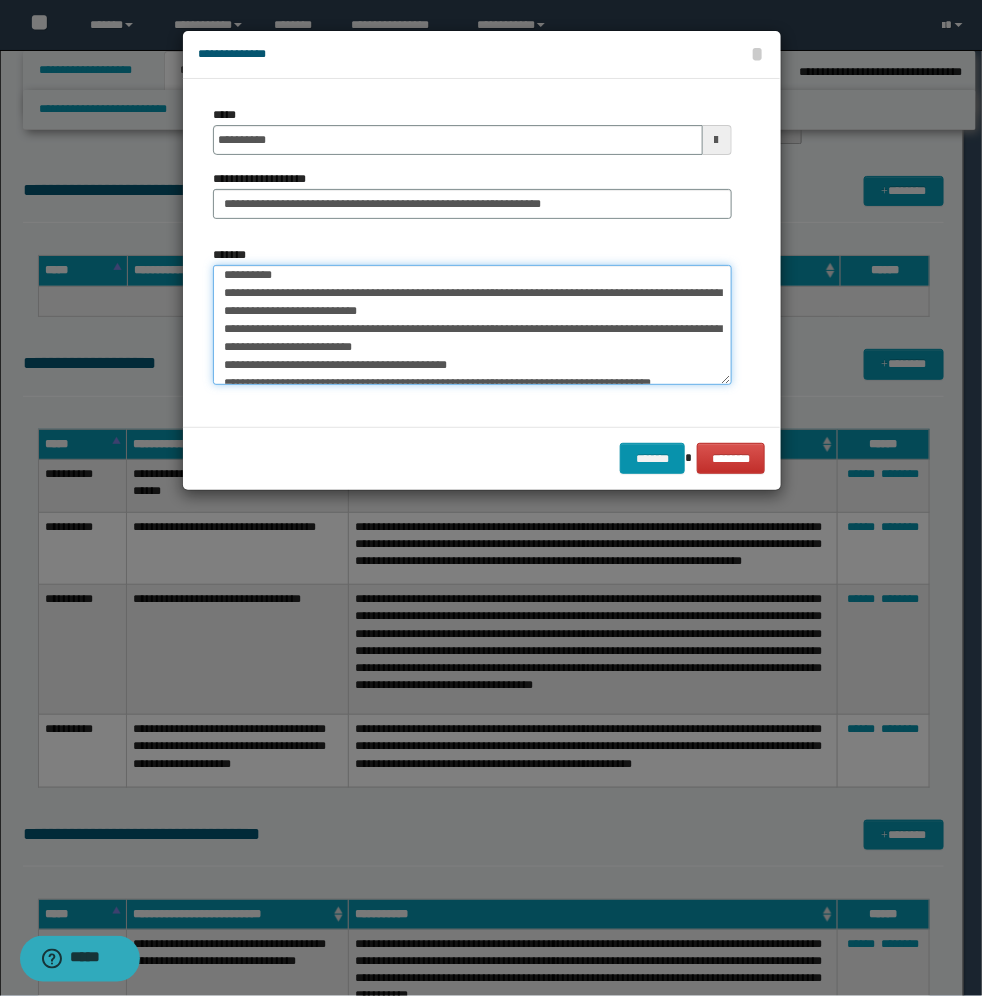 scroll, scrollTop: 0, scrollLeft: 0, axis: both 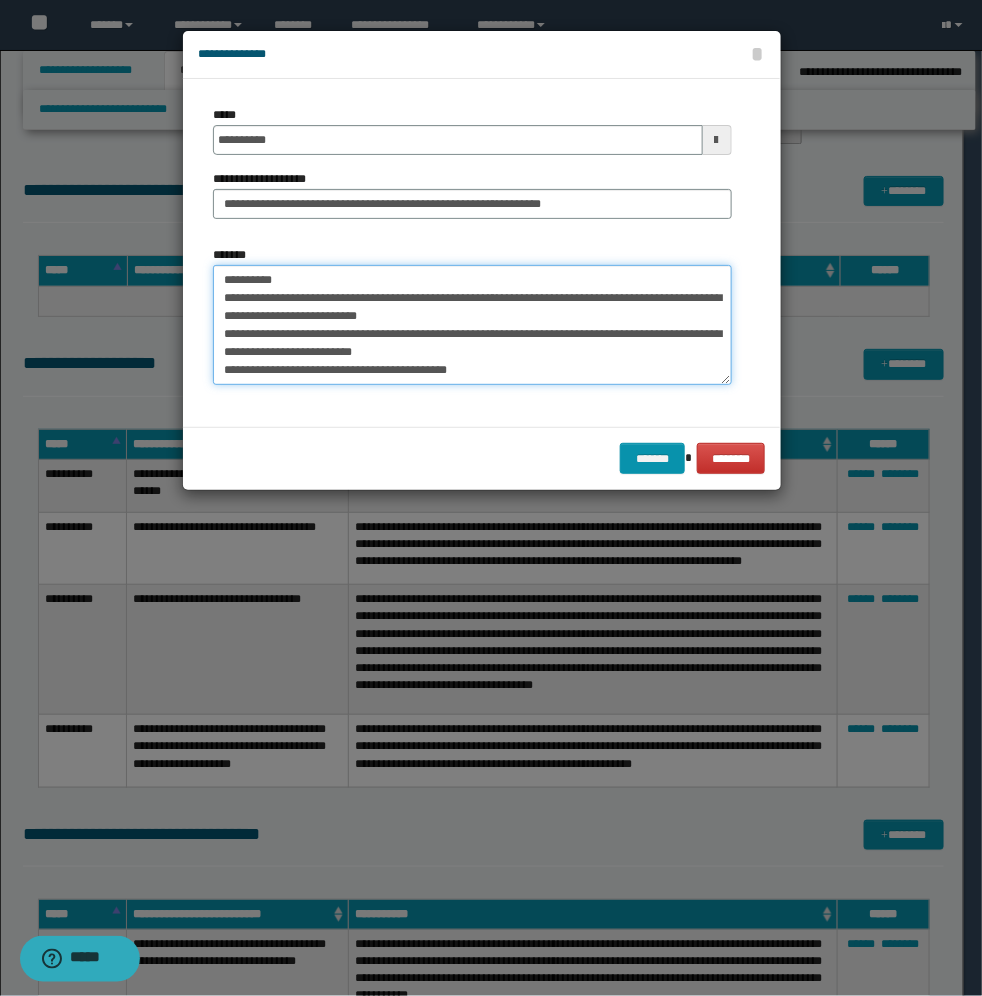 click on "**********" at bounding box center [472, 325] 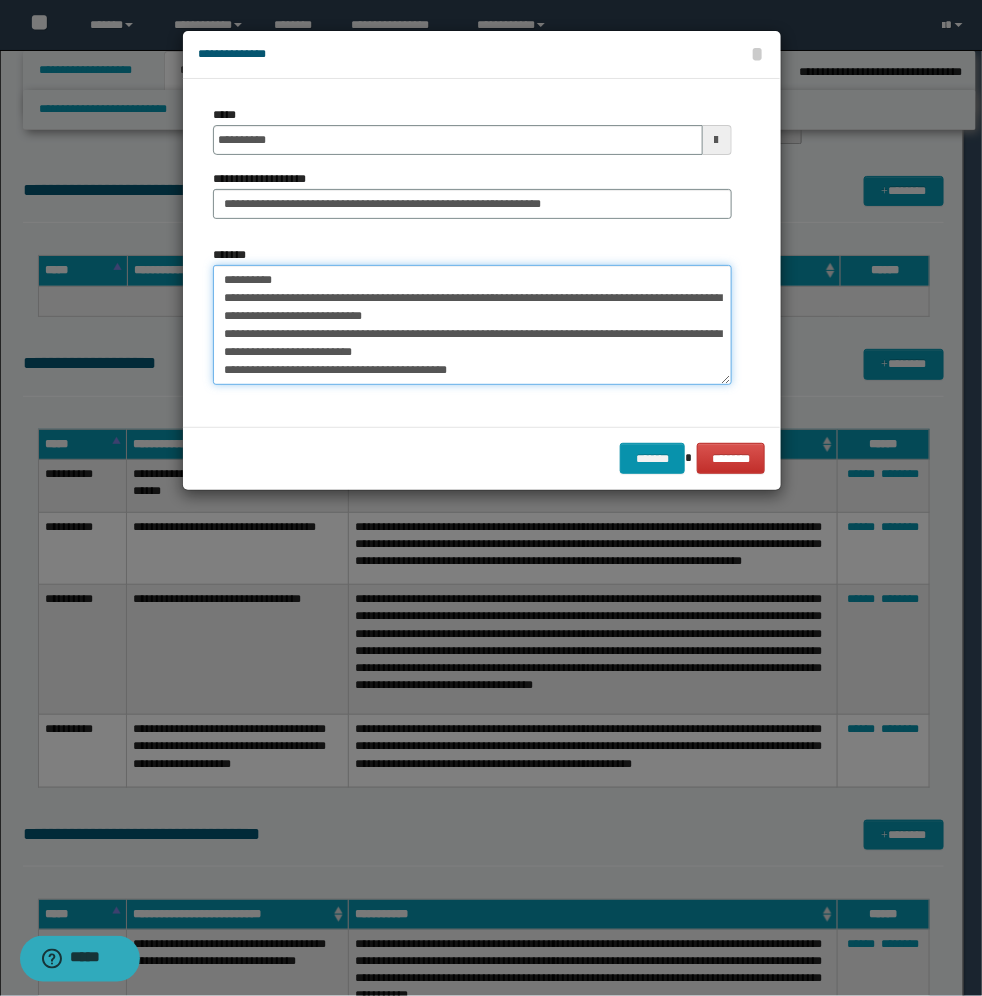 click on "**********" at bounding box center (472, 325) 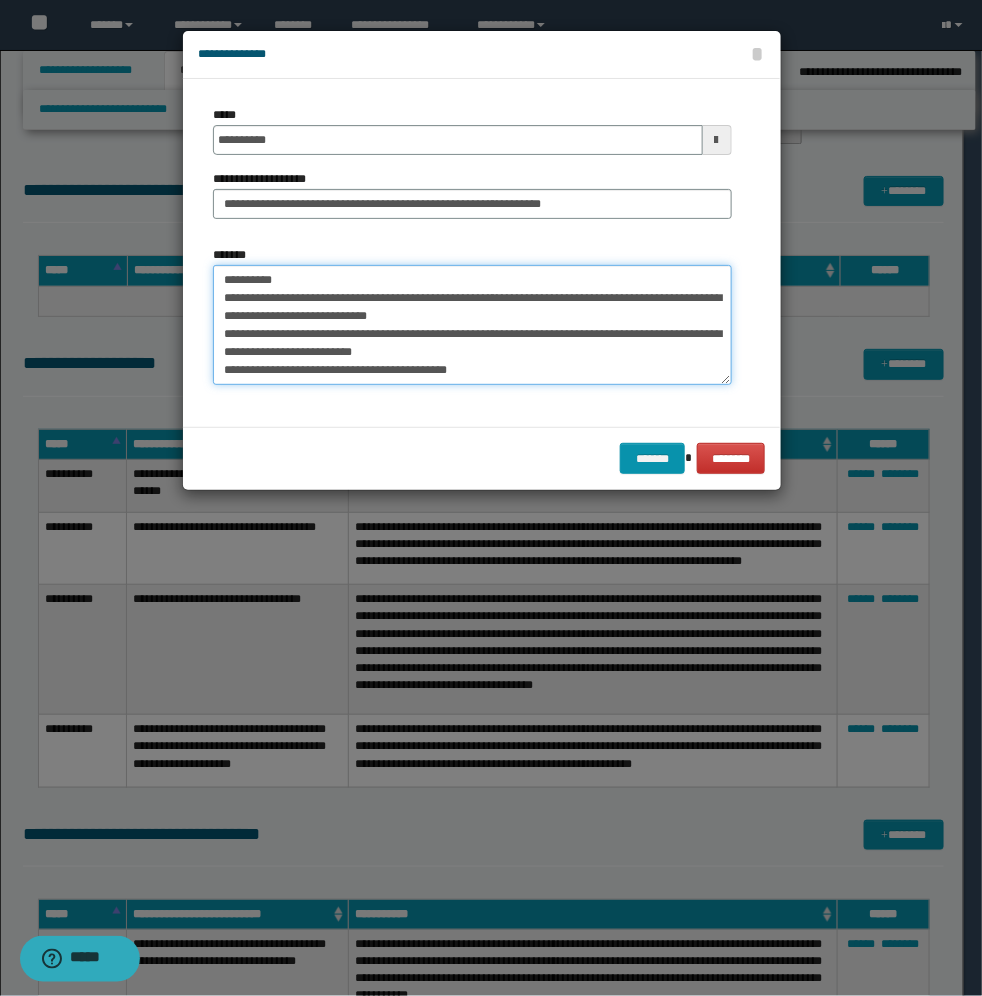 click on "**********" at bounding box center (472, 325) 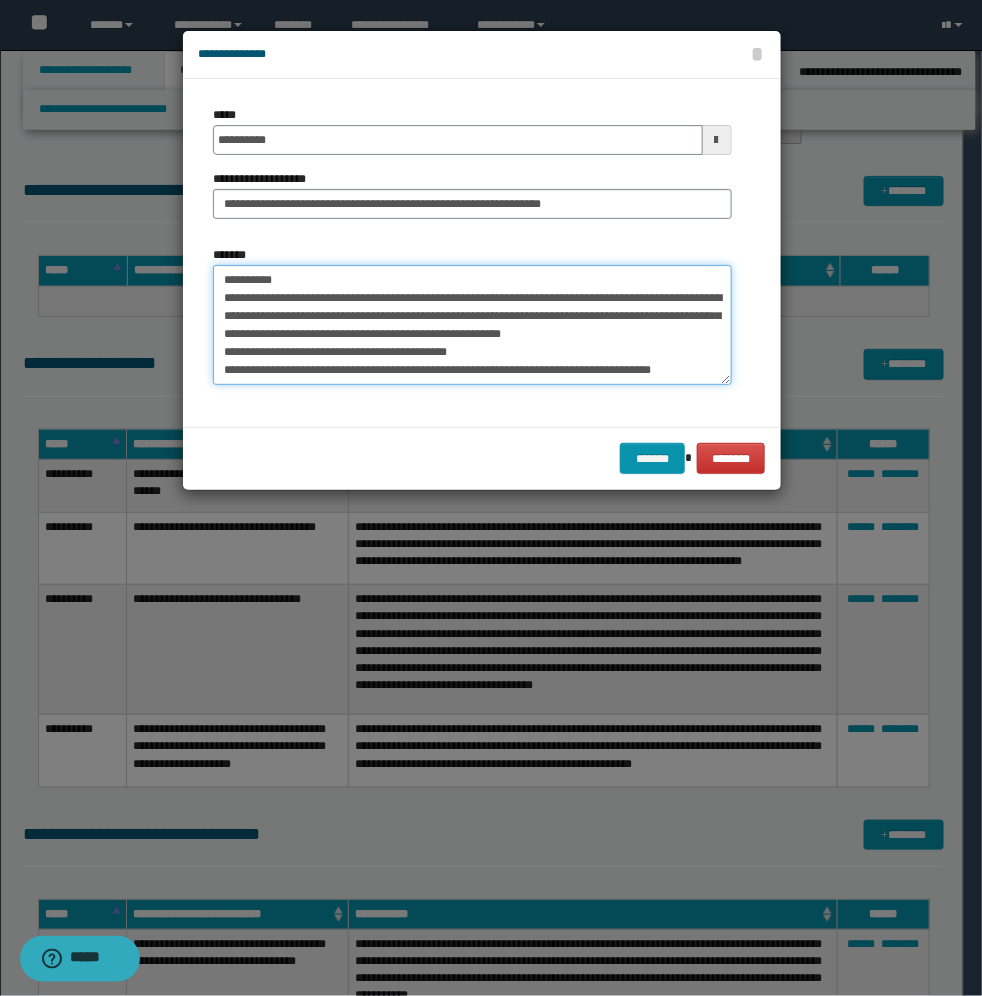 click on "**********" at bounding box center (472, 325) 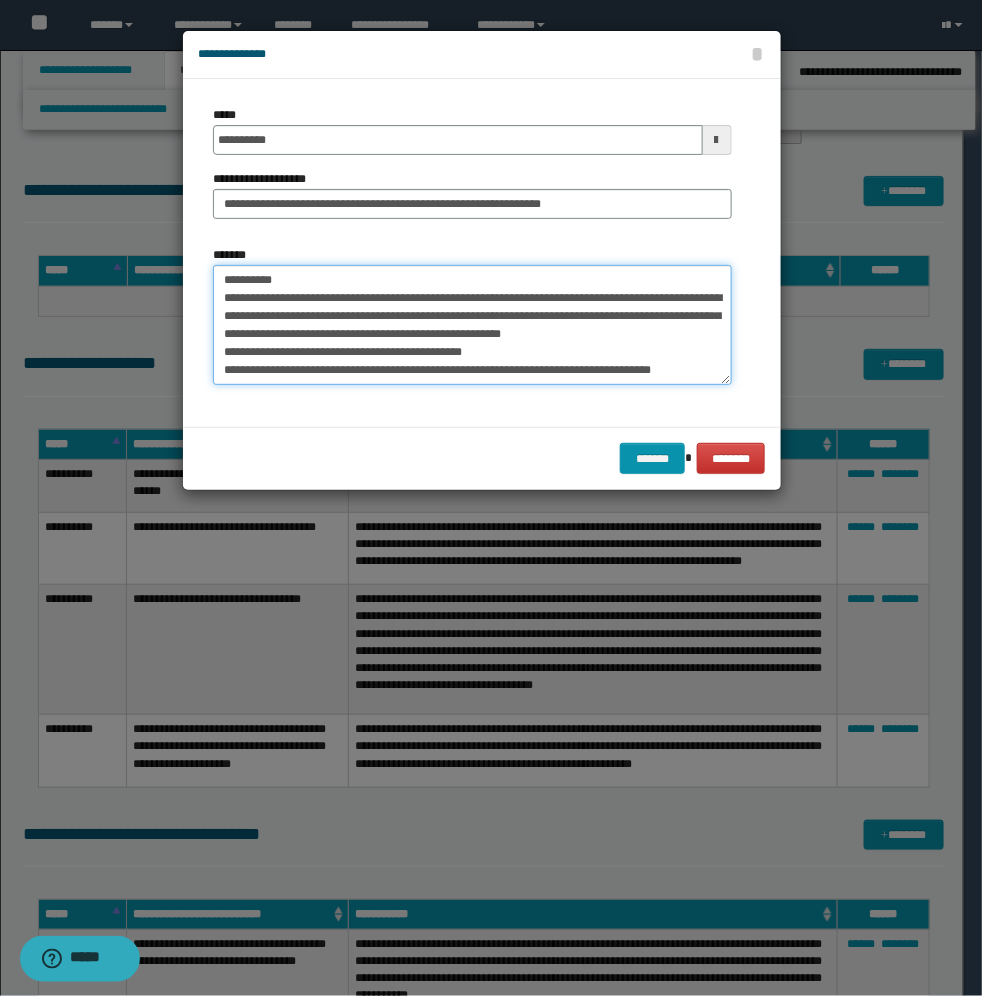 click on "**********" at bounding box center [472, 325] 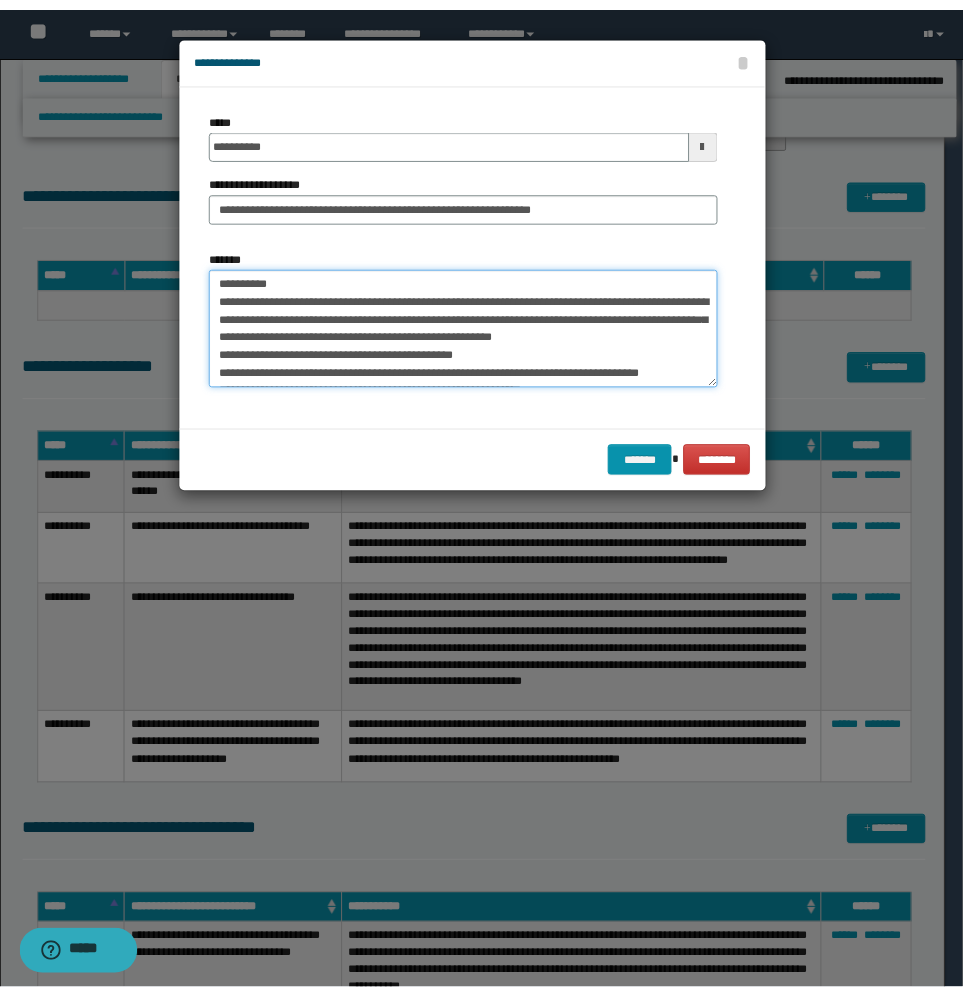 scroll, scrollTop: 55, scrollLeft: 0, axis: vertical 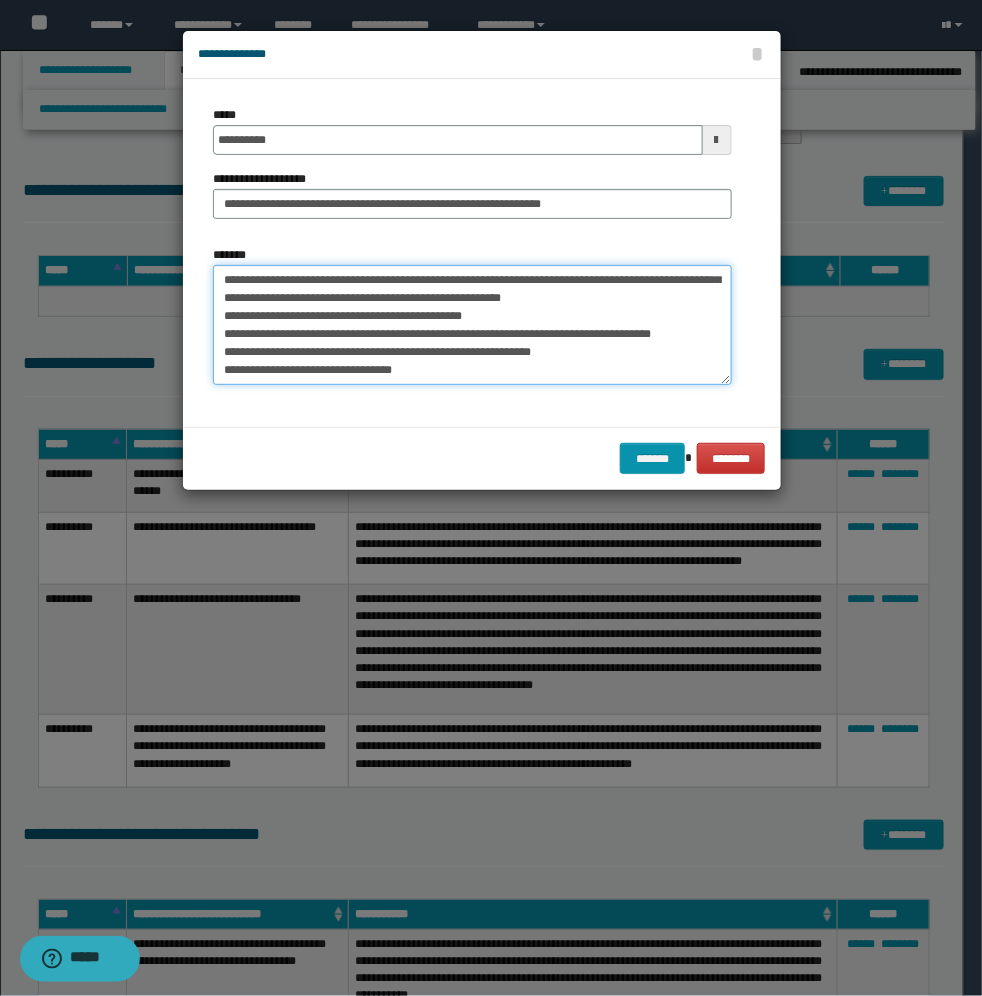 click on "**********" at bounding box center [472, 325] 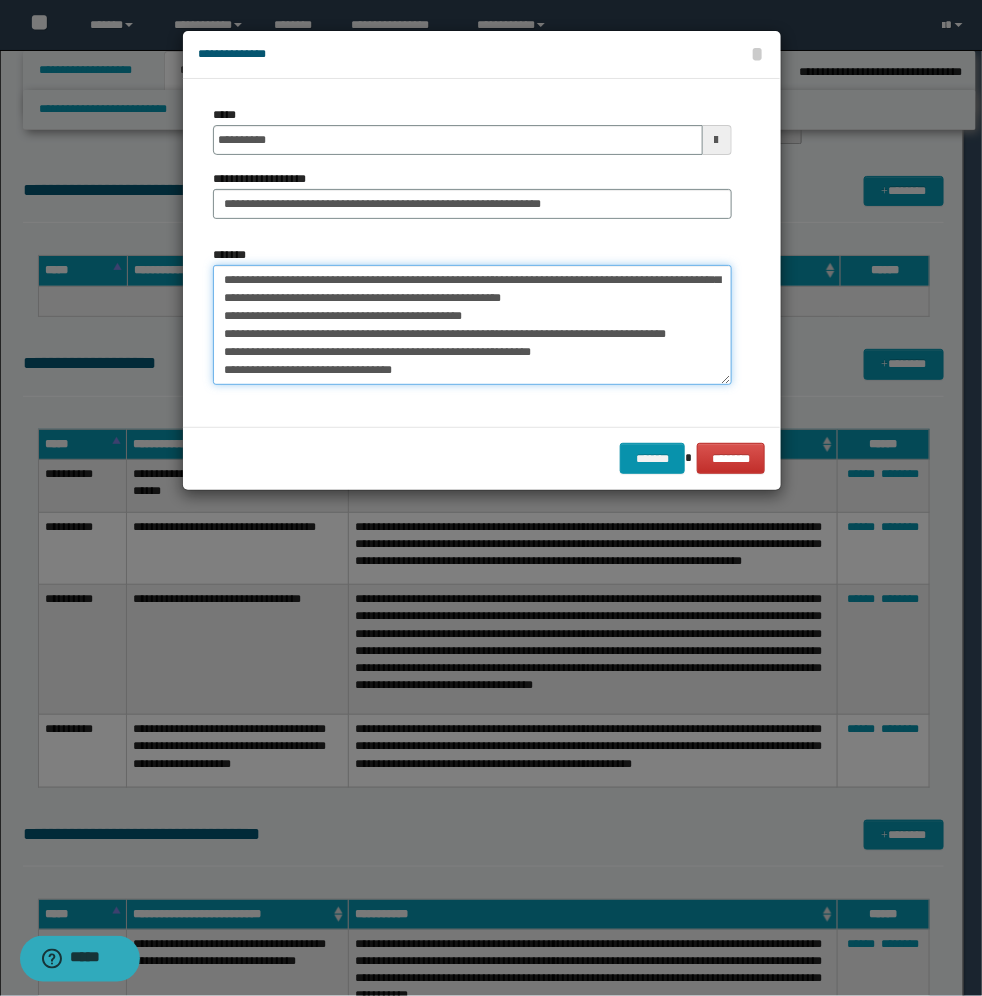 click on "**********" at bounding box center [472, 325] 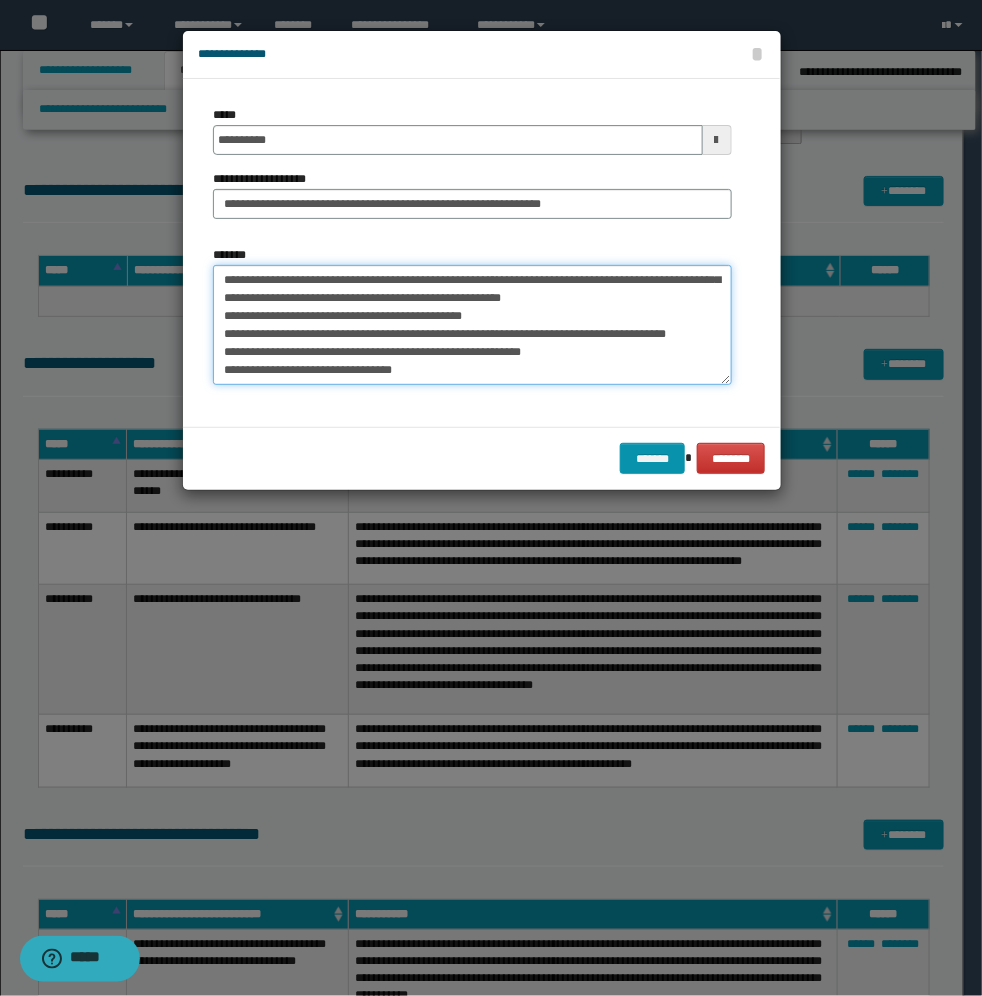 click on "**********" at bounding box center [472, 325] 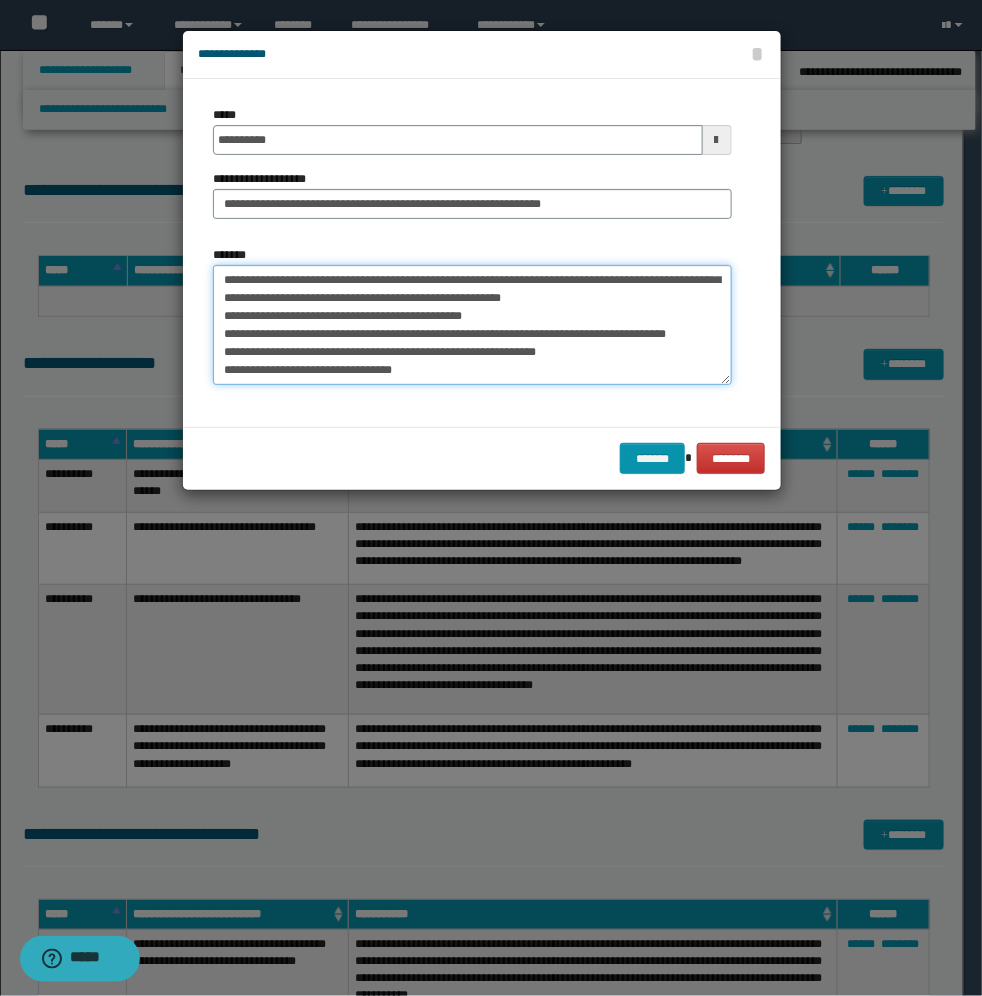 click on "**********" at bounding box center [472, 325] 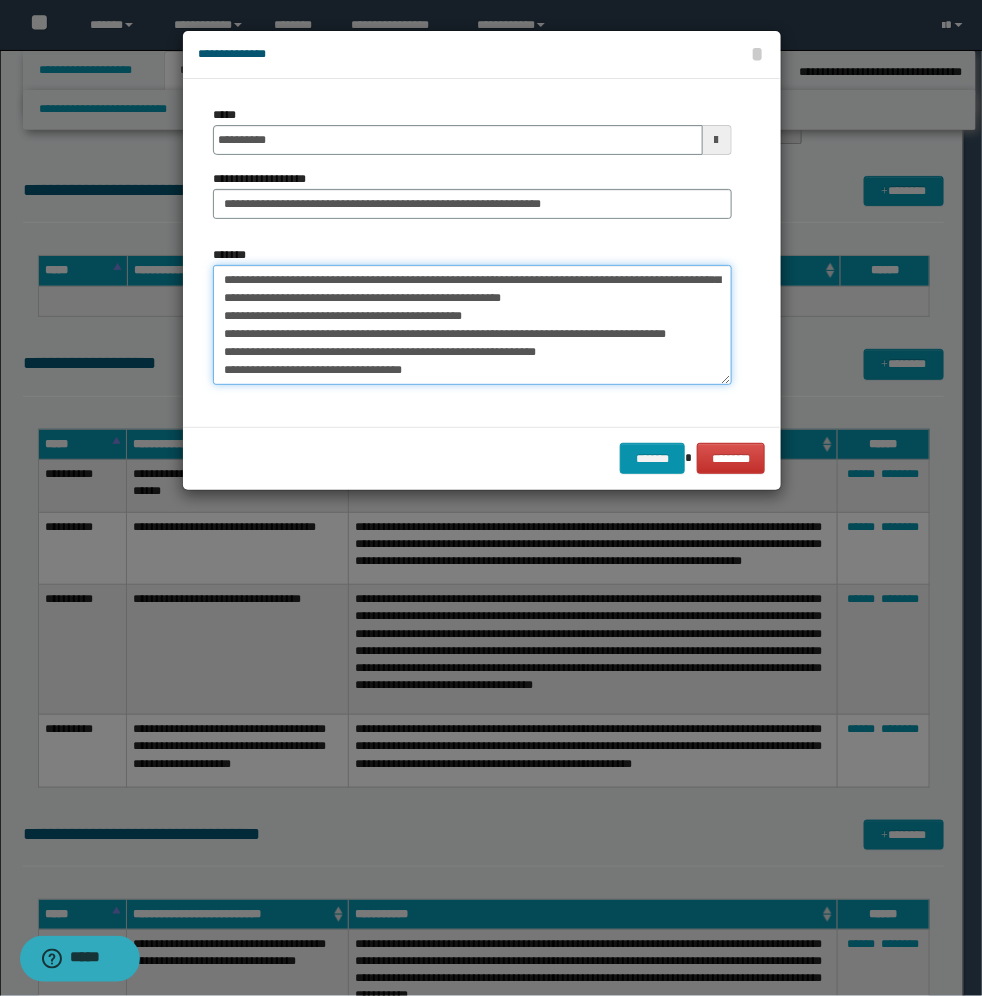 click on "**********" at bounding box center [472, 325] 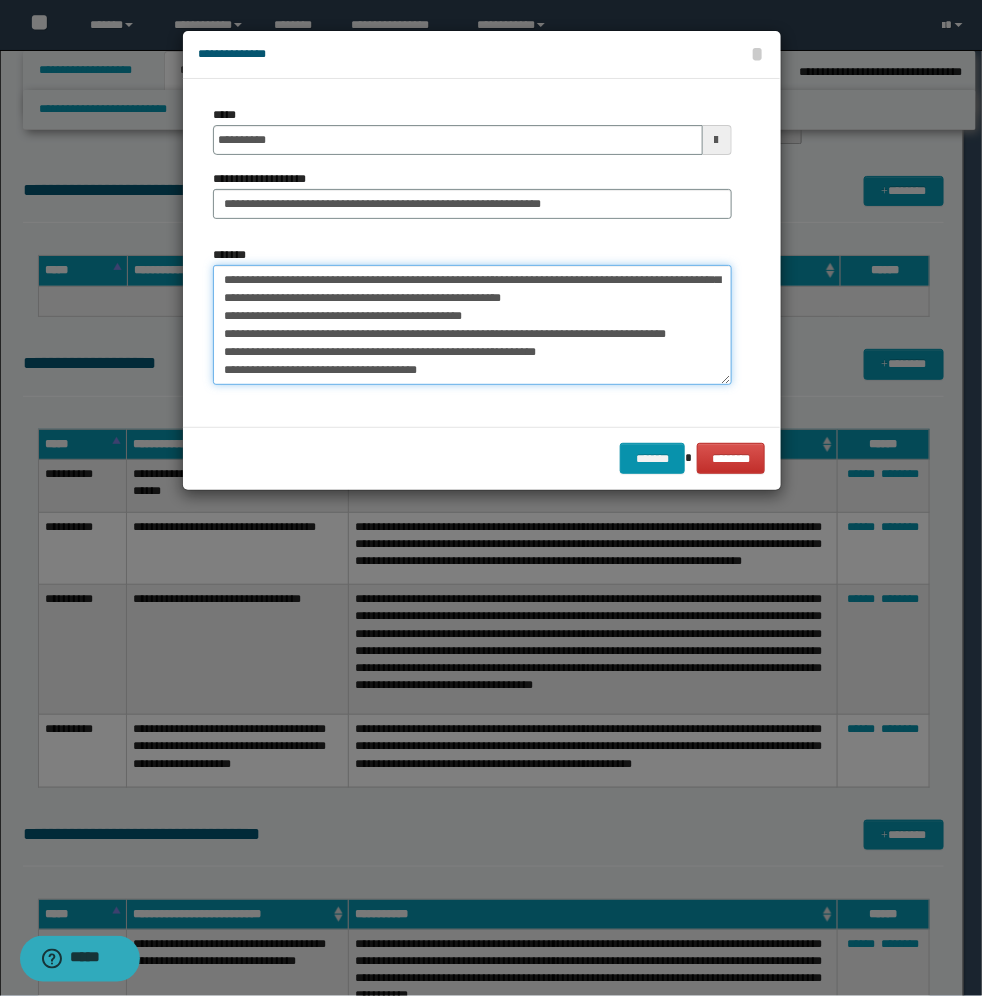 click on "**********" at bounding box center [472, 325] 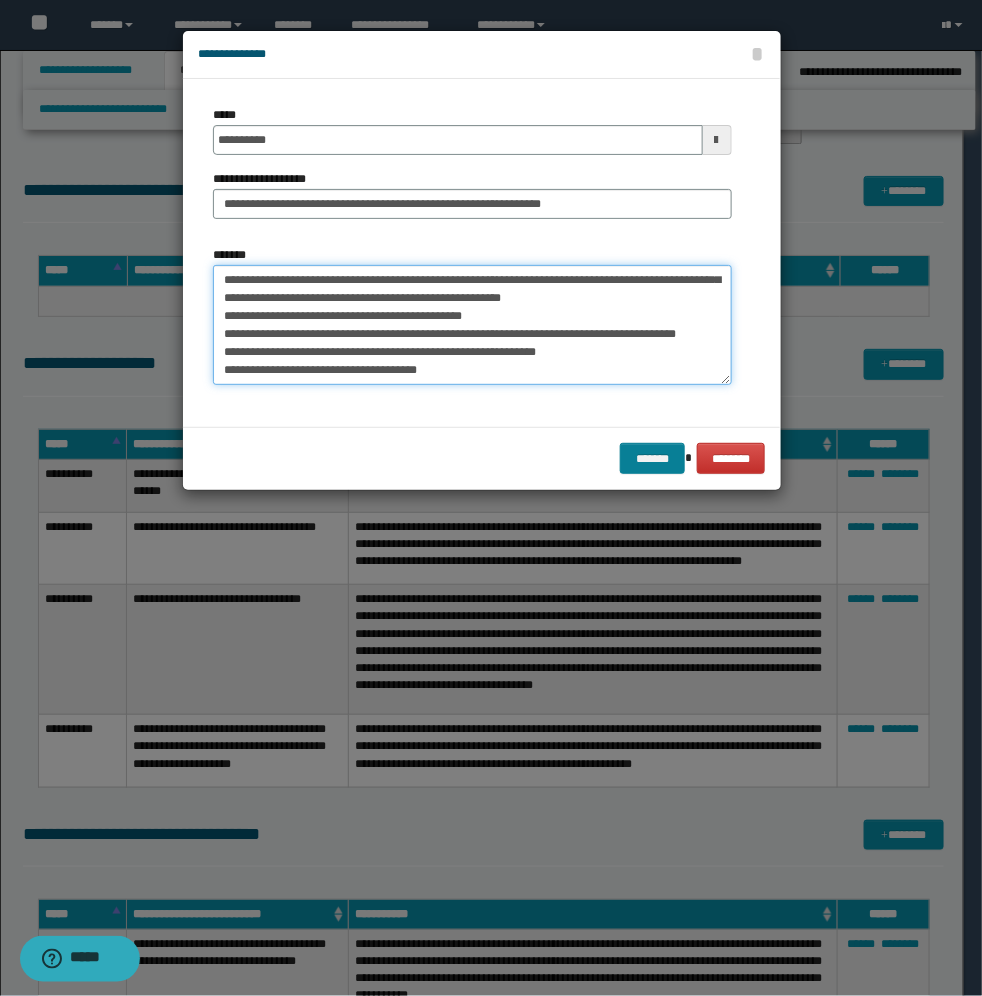 type on "**********" 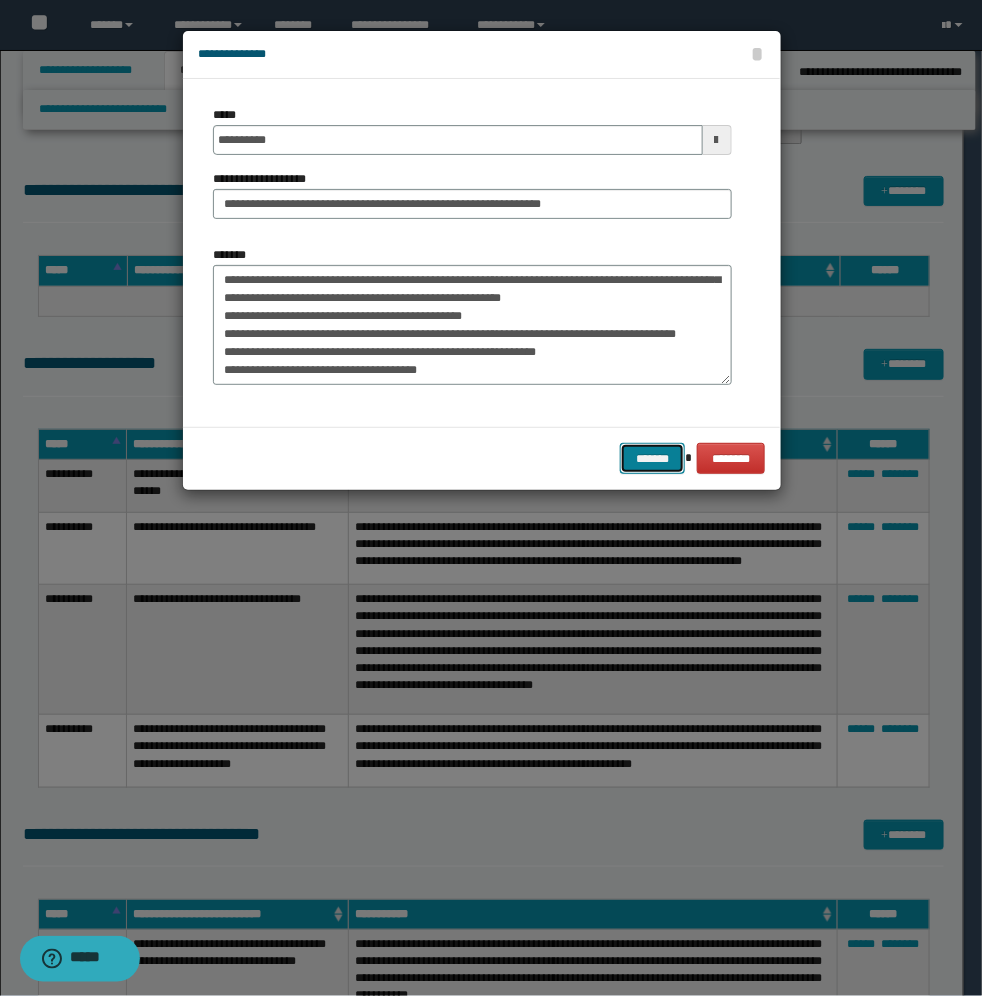 click on "*******" at bounding box center (652, 458) 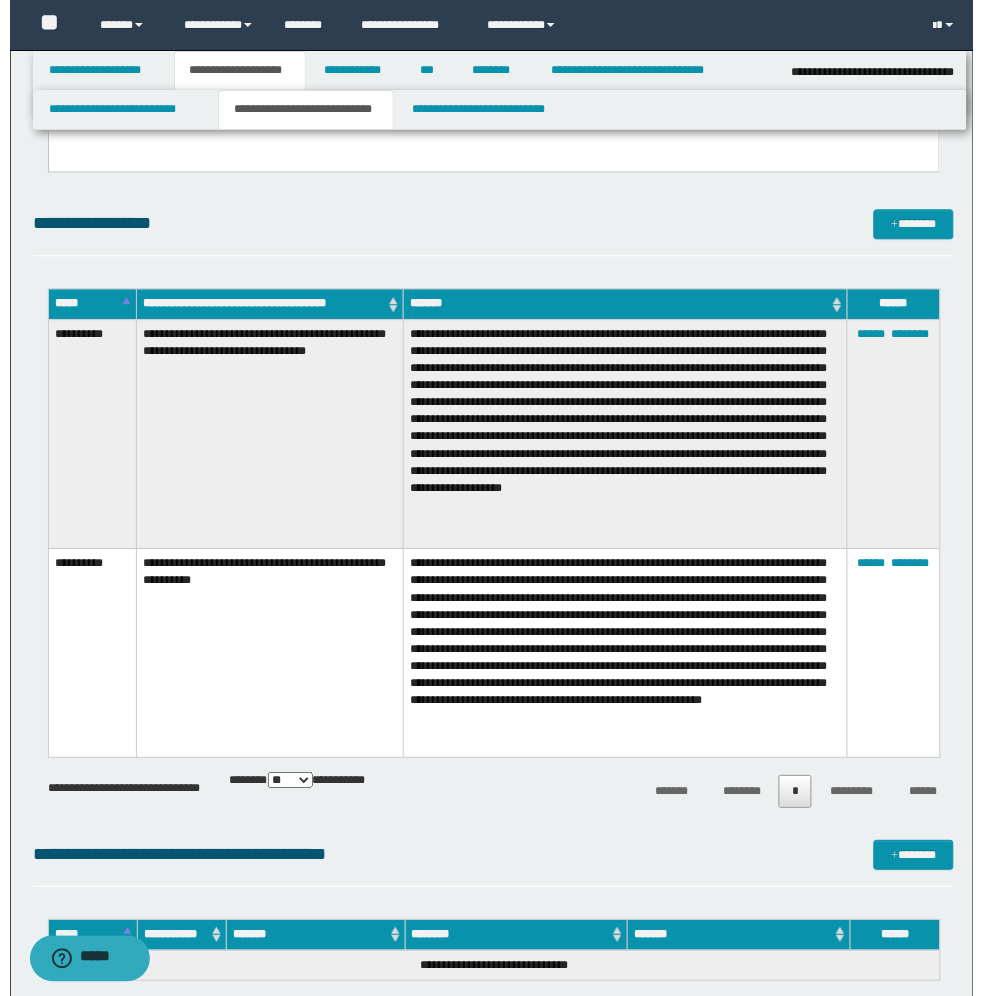 scroll, scrollTop: 500, scrollLeft: 0, axis: vertical 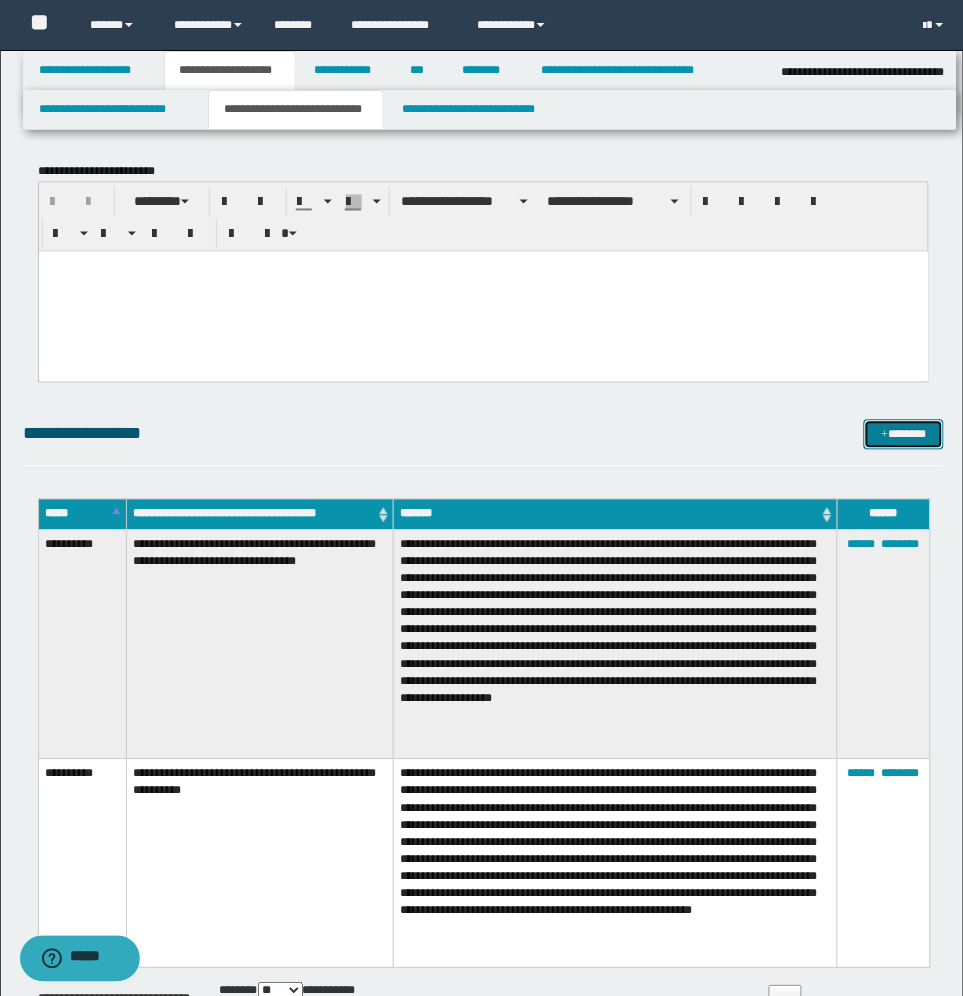 click on "*******" at bounding box center [904, 435] 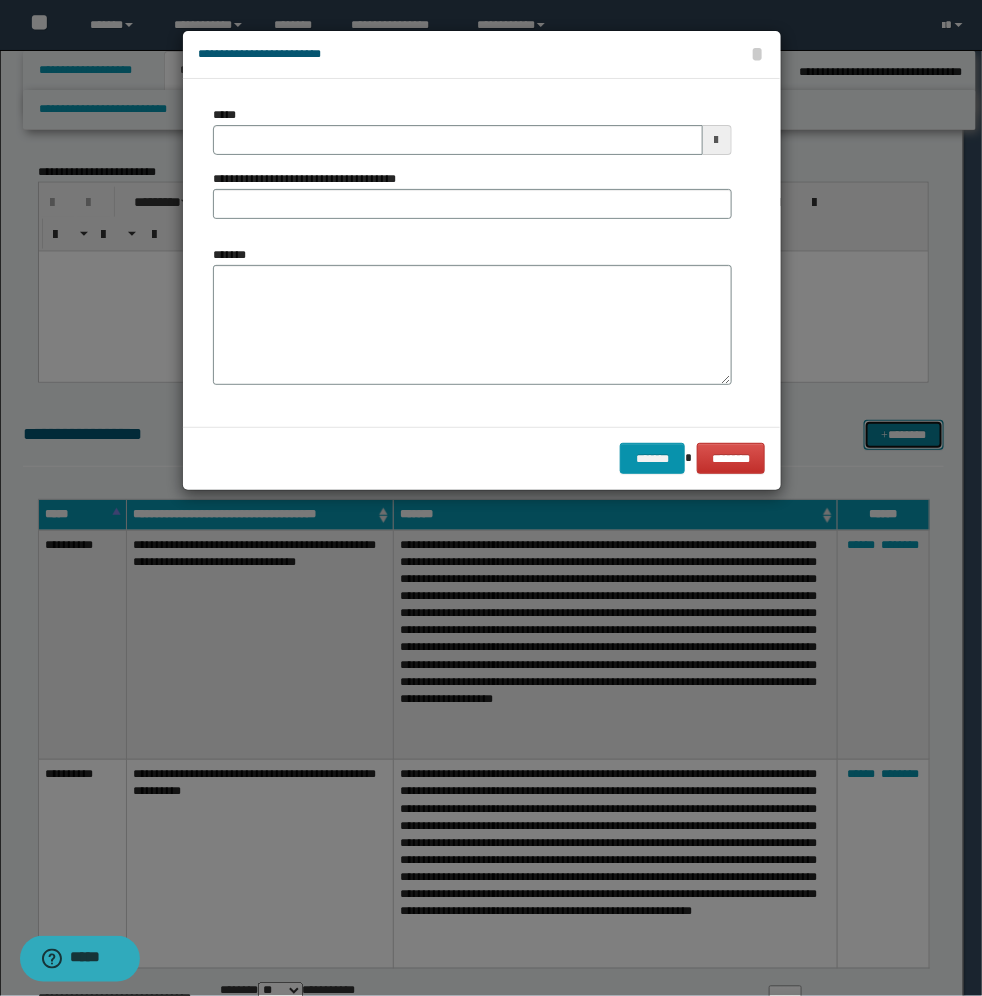 scroll, scrollTop: 0, scrollLeft: 0, axis: both 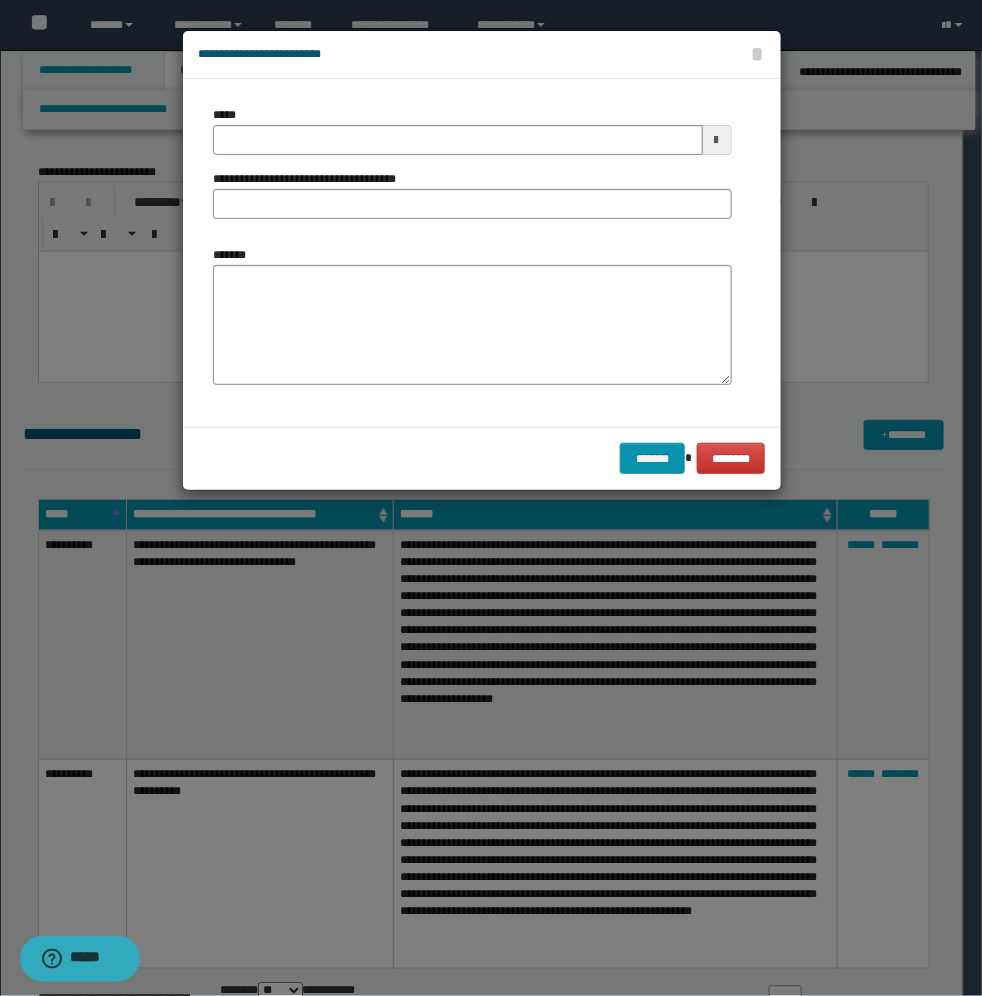 click at bounding box center (717, 140) 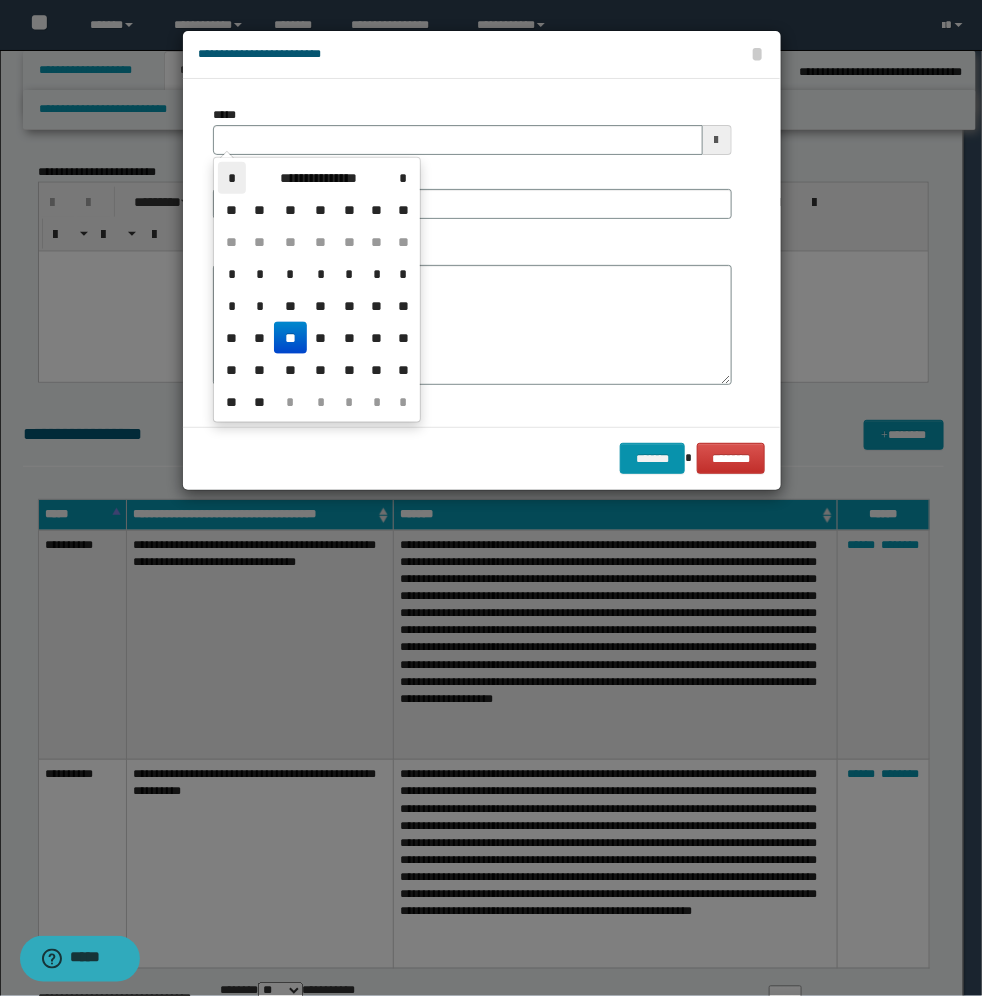 click on "*" at bounding box center (232, 178) 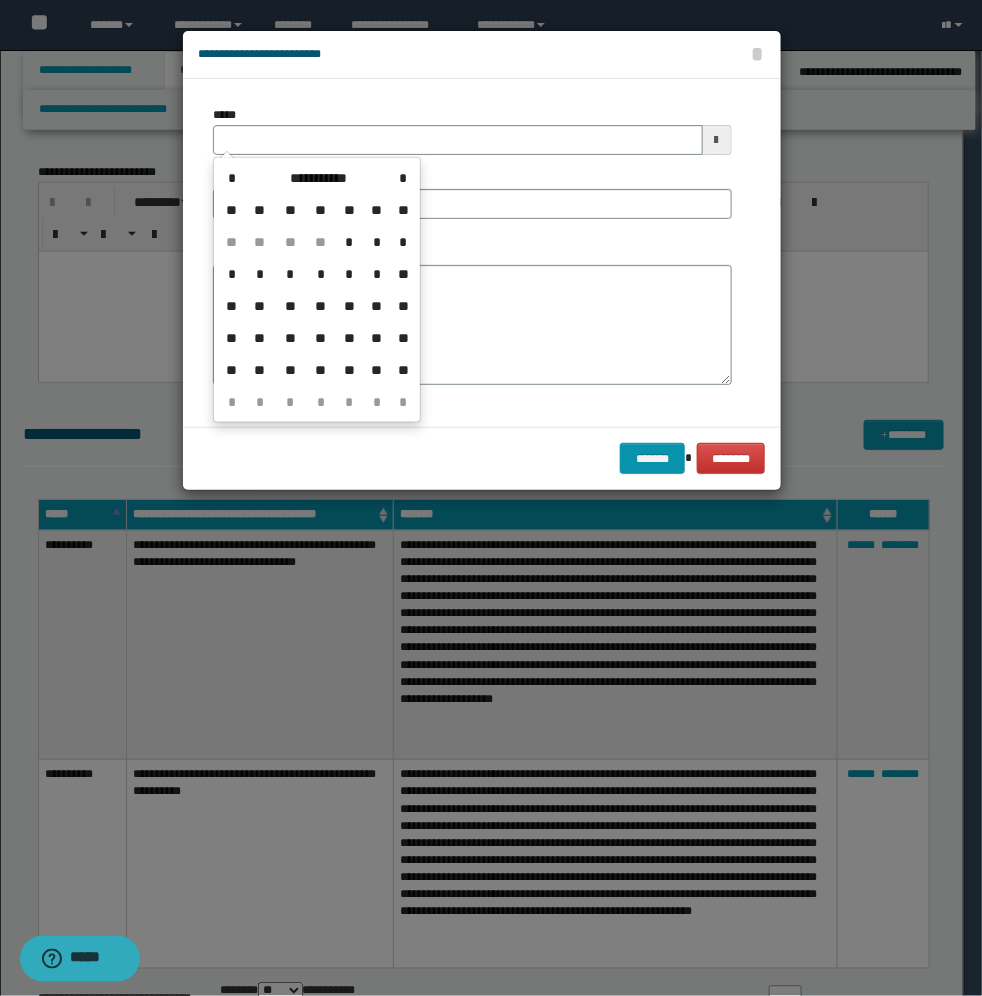 click on "*" at bounding box center (232, 178) 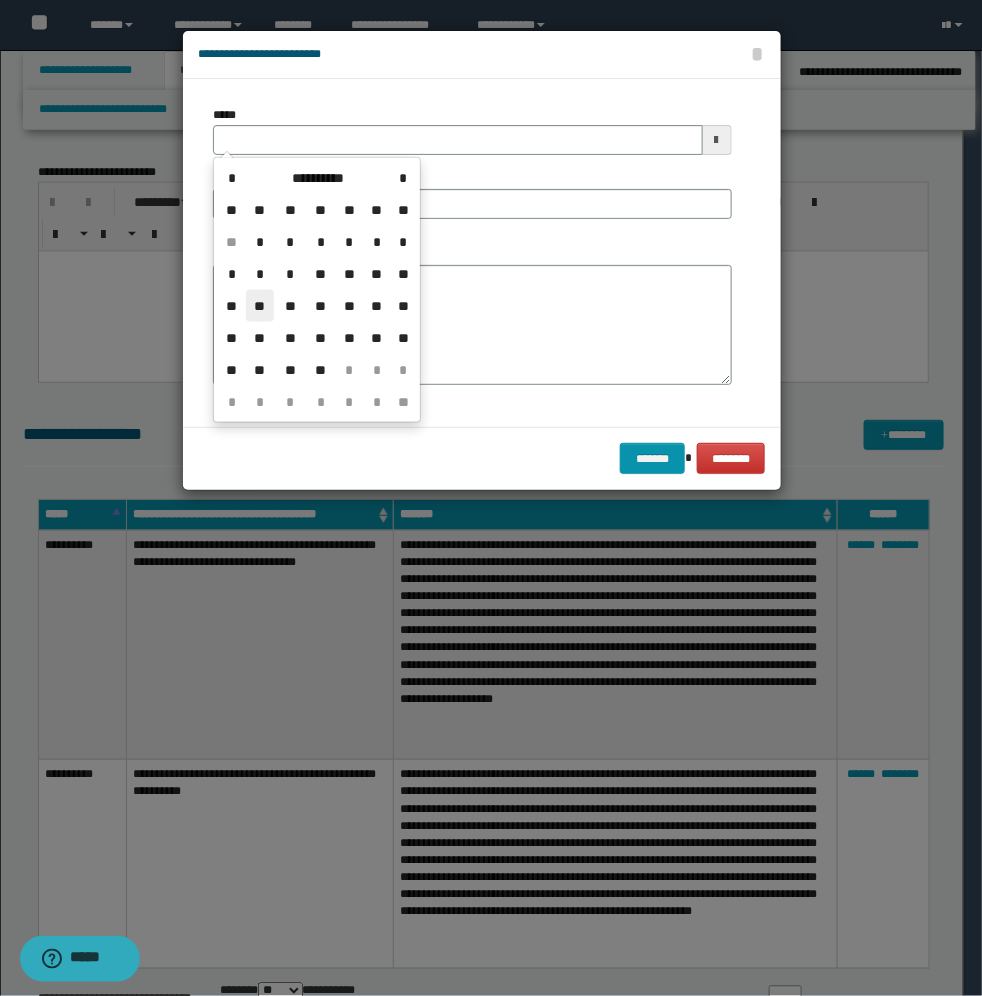click on "**" at bounding box center [260, 306] 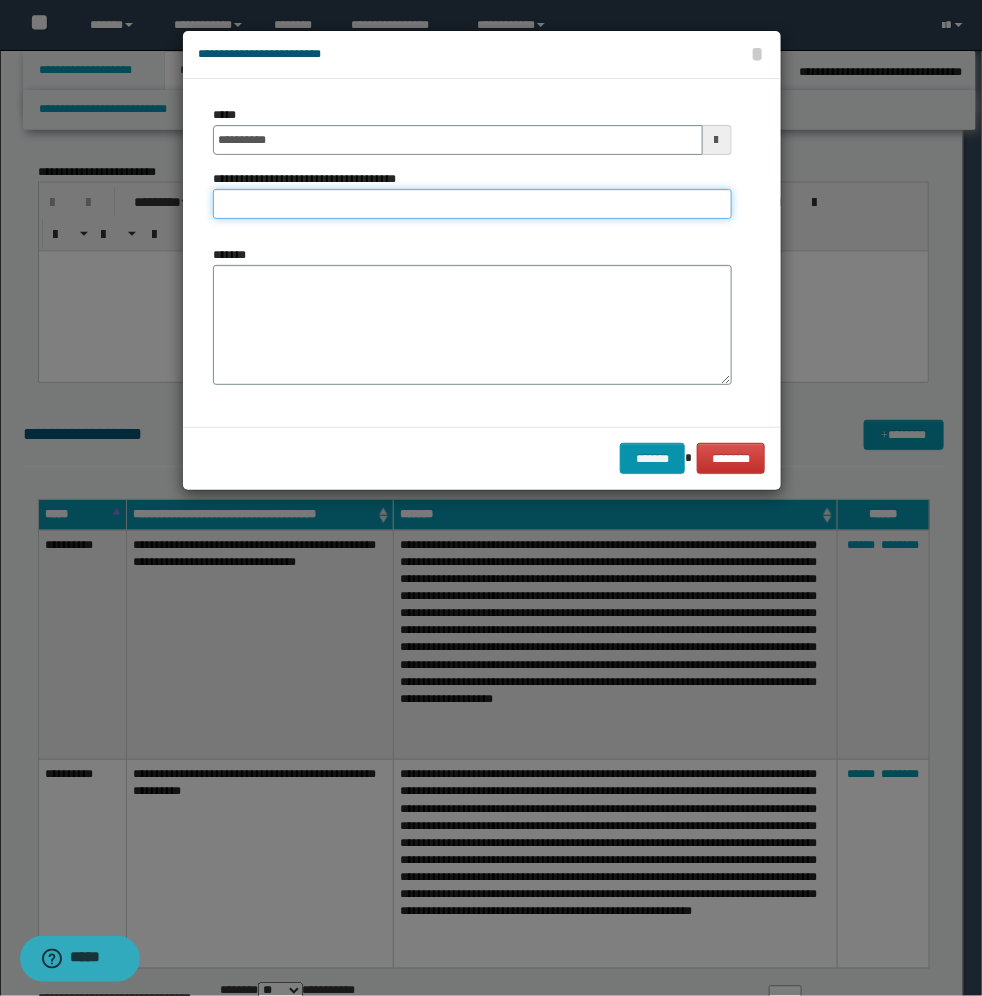 click on "**********" at bounding box center [472, 204] 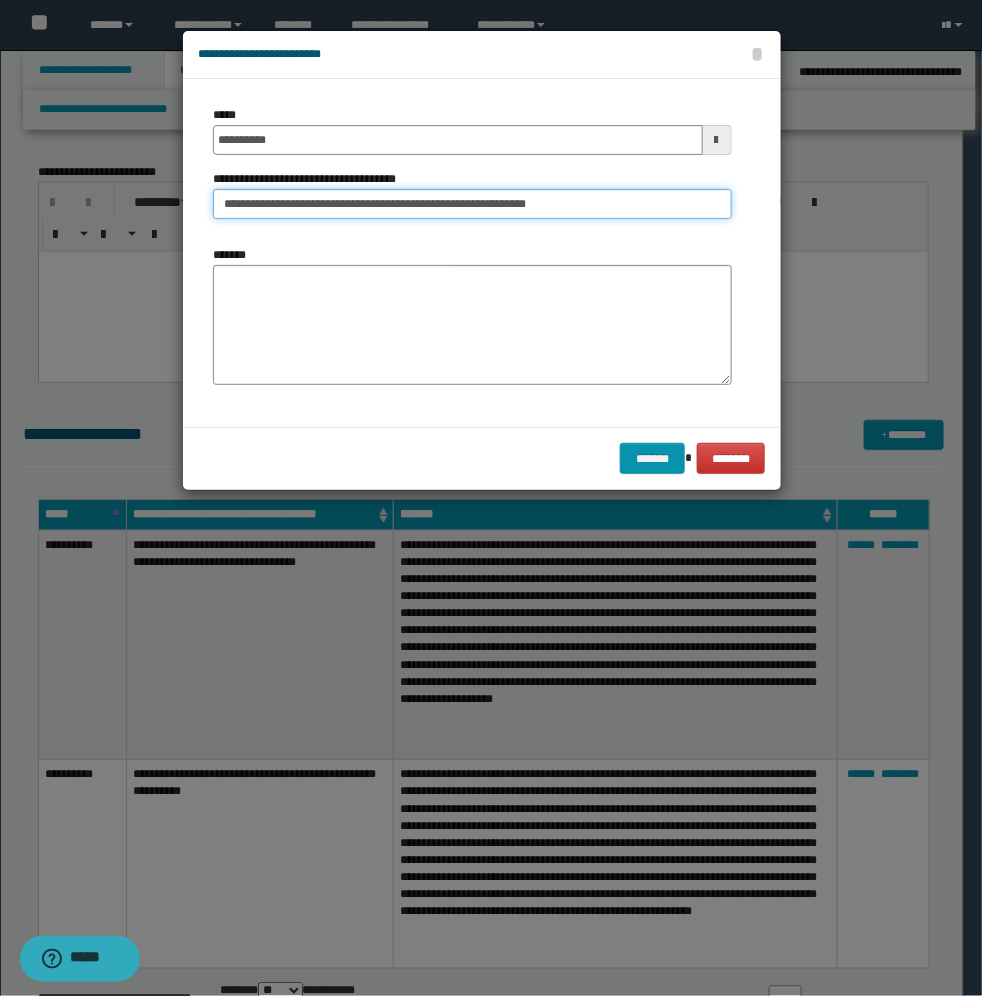 click on "**********" at bounding box center [472, 204] 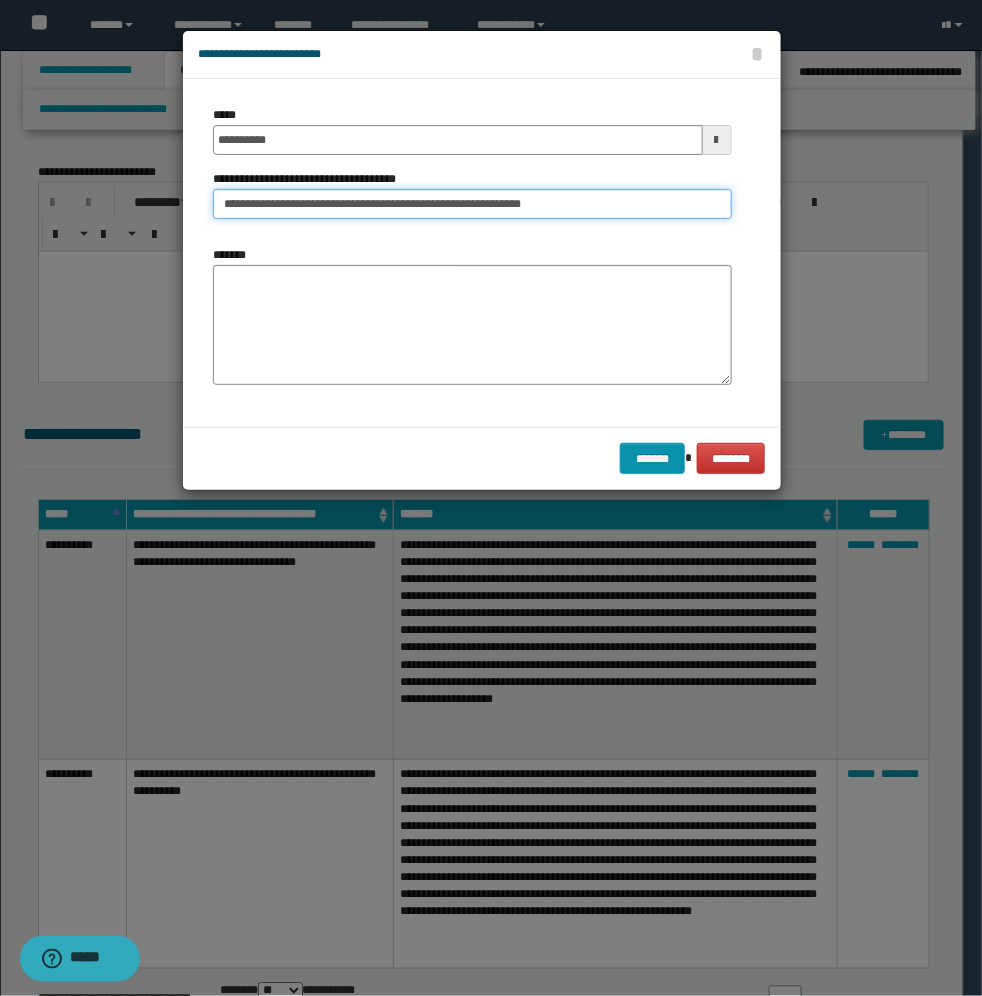 type on "**********" 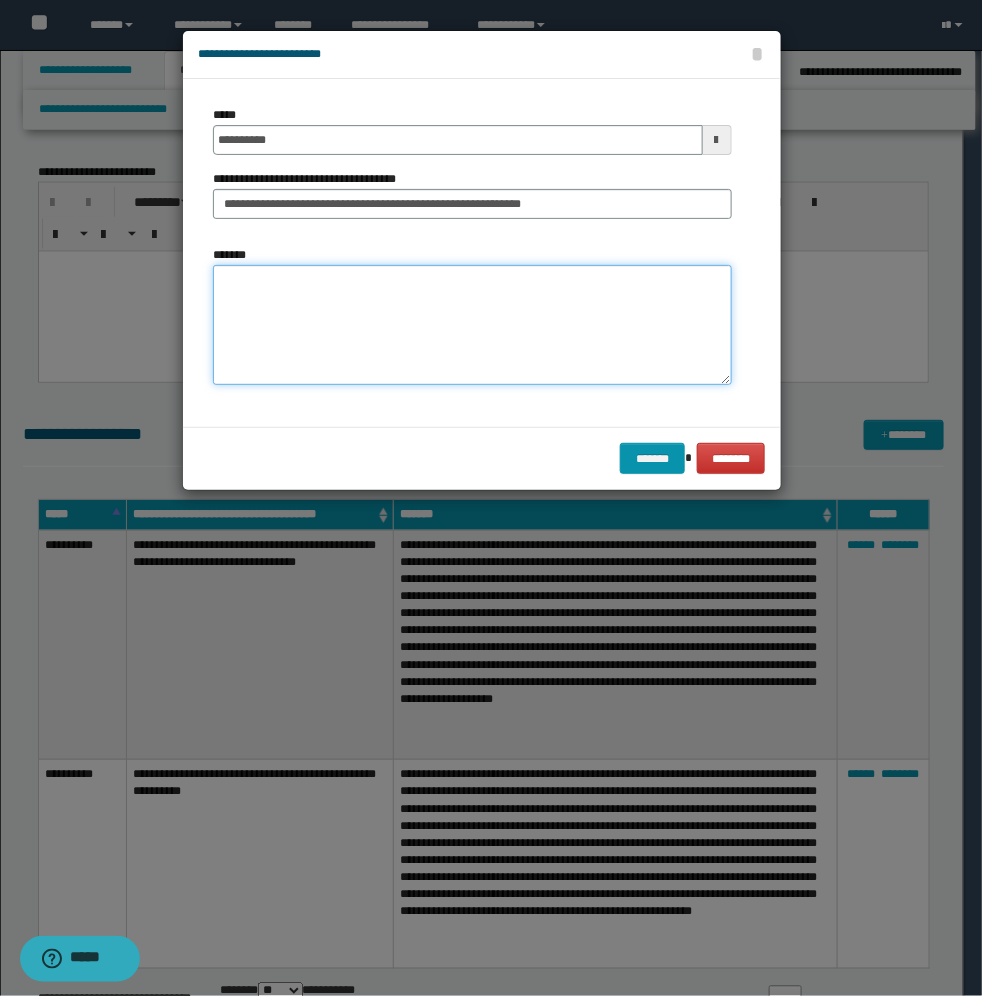 click on "*******" at bounding box center [472, 325] 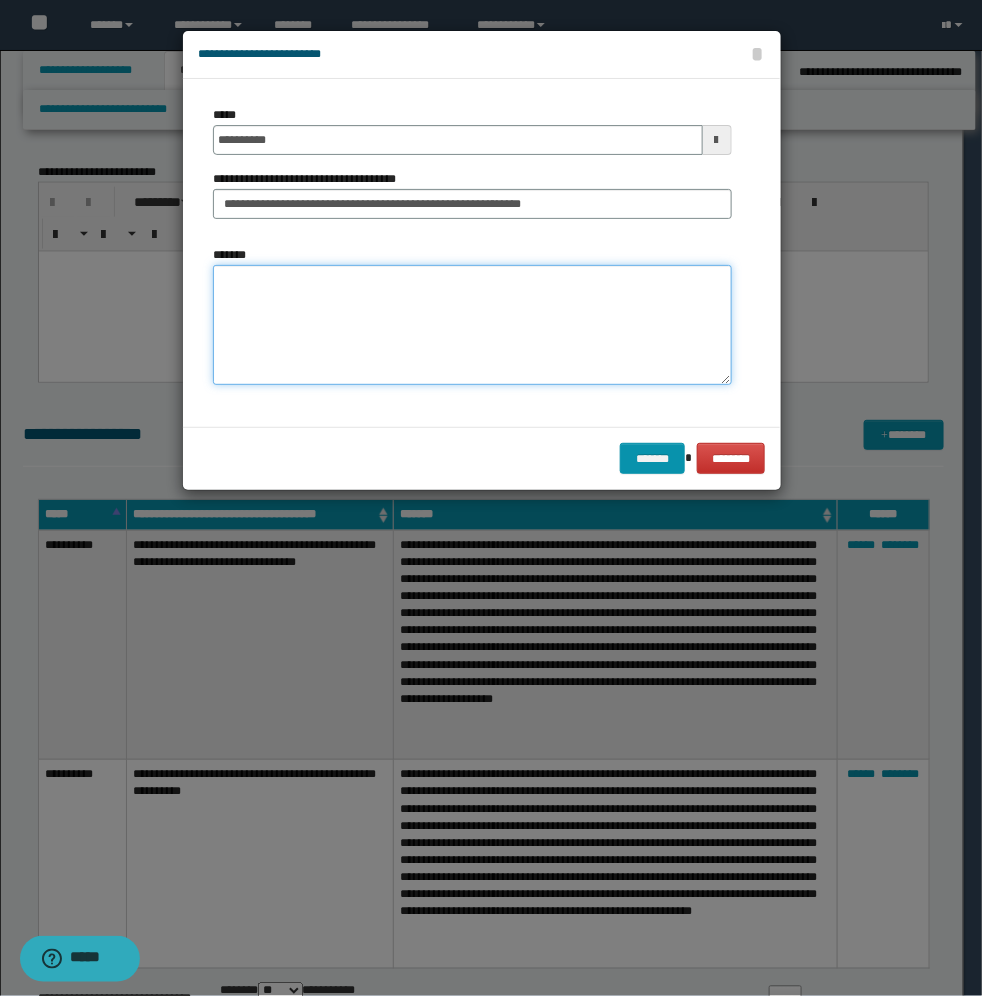 paste on "**********" 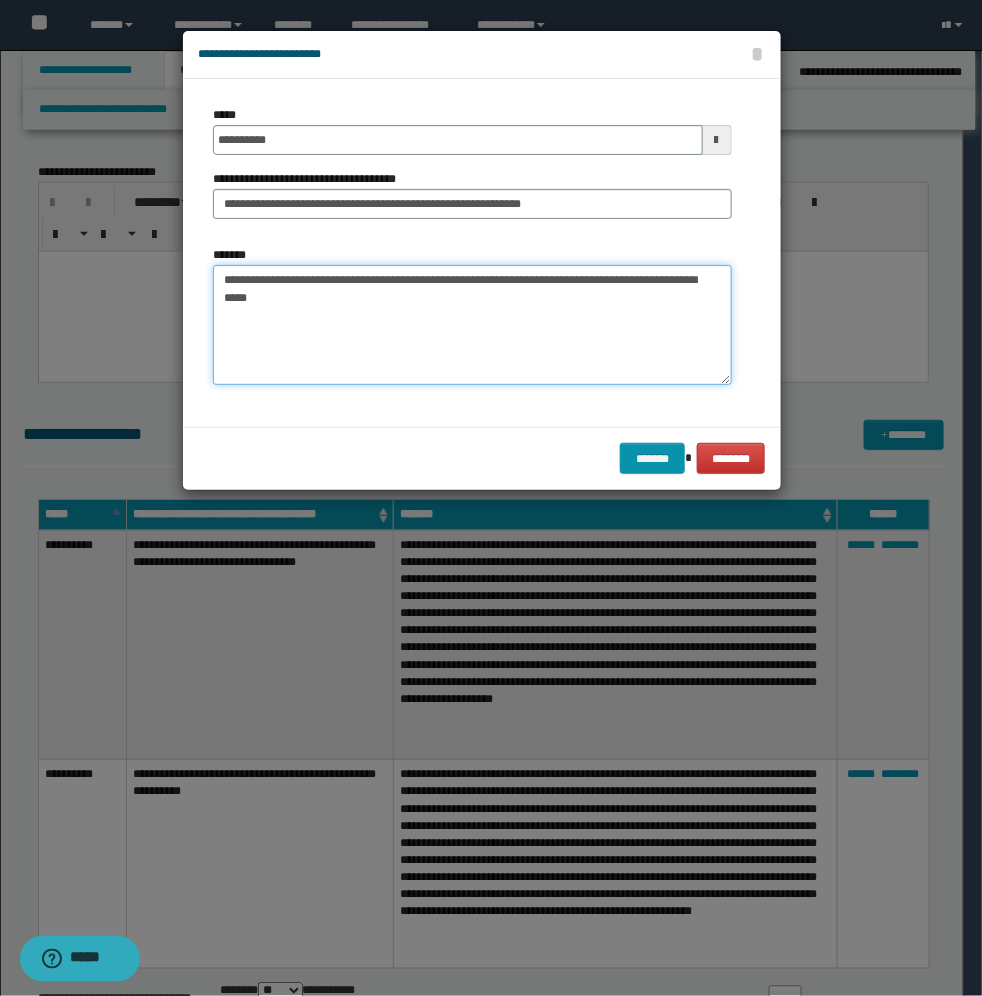 click on "**********" at bounding box center (472, 325) 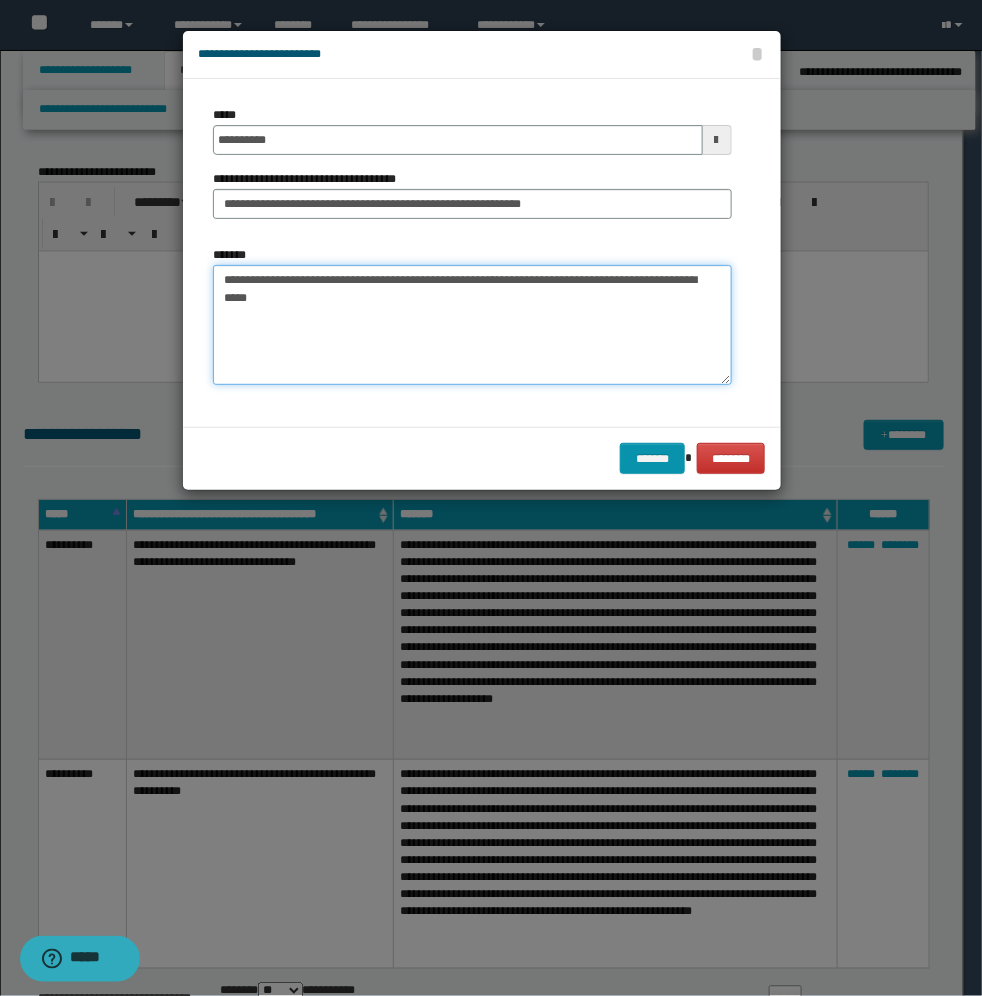 click on "**********" at bounding box center (472, 325) 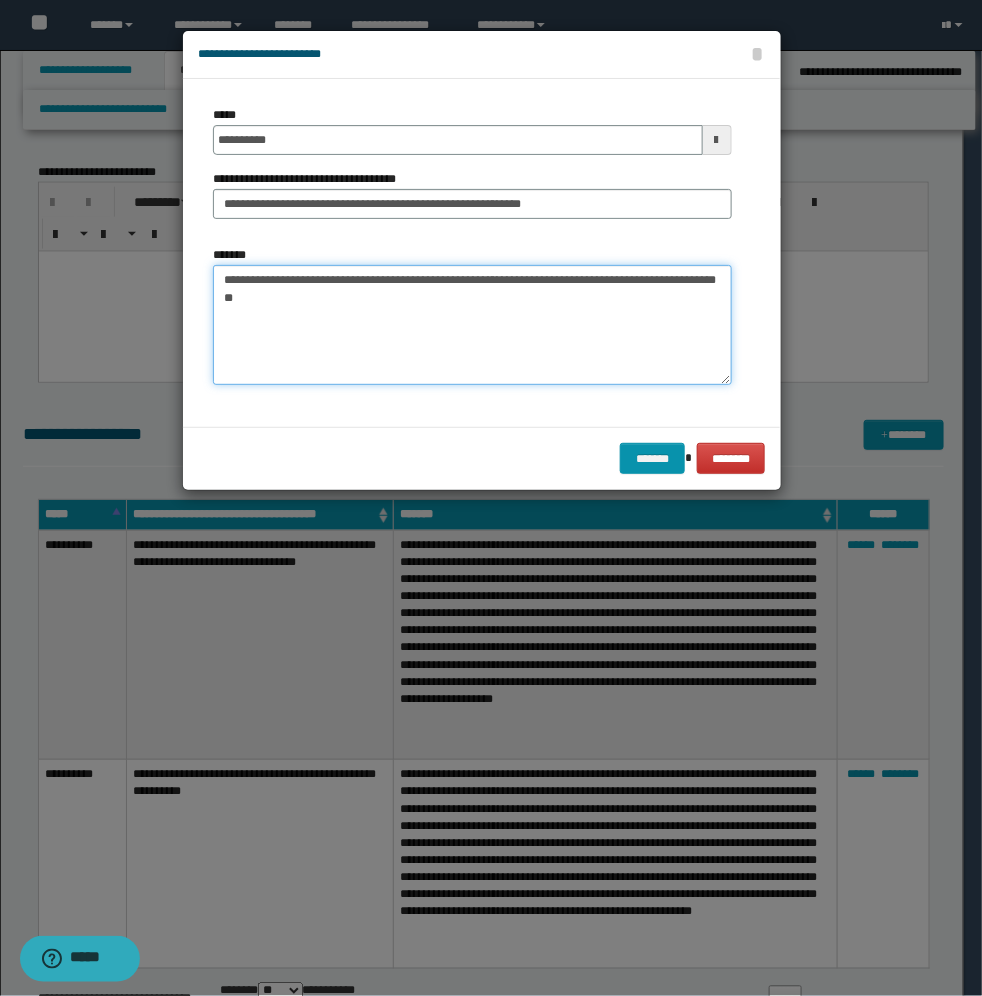 click on "**********" at bounding box center [472, 325] 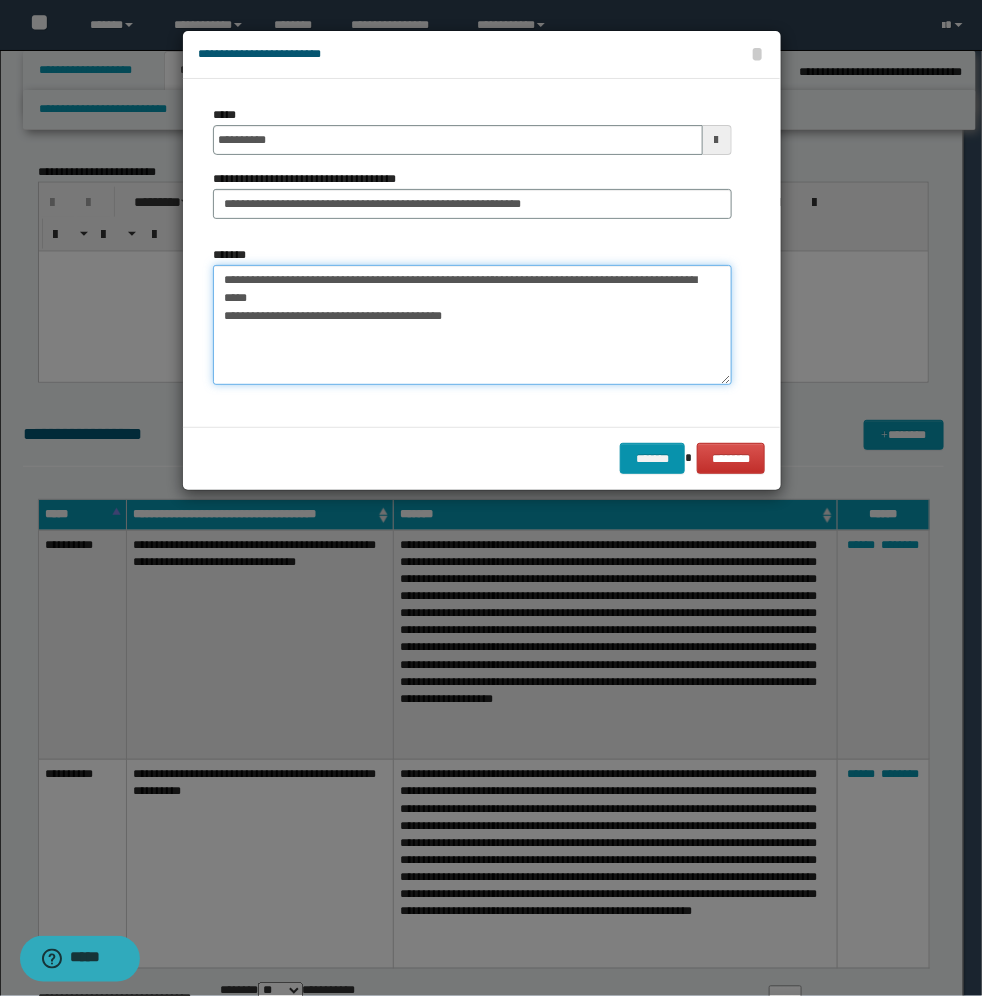 click on "**********" at bounding box center [472, 325] 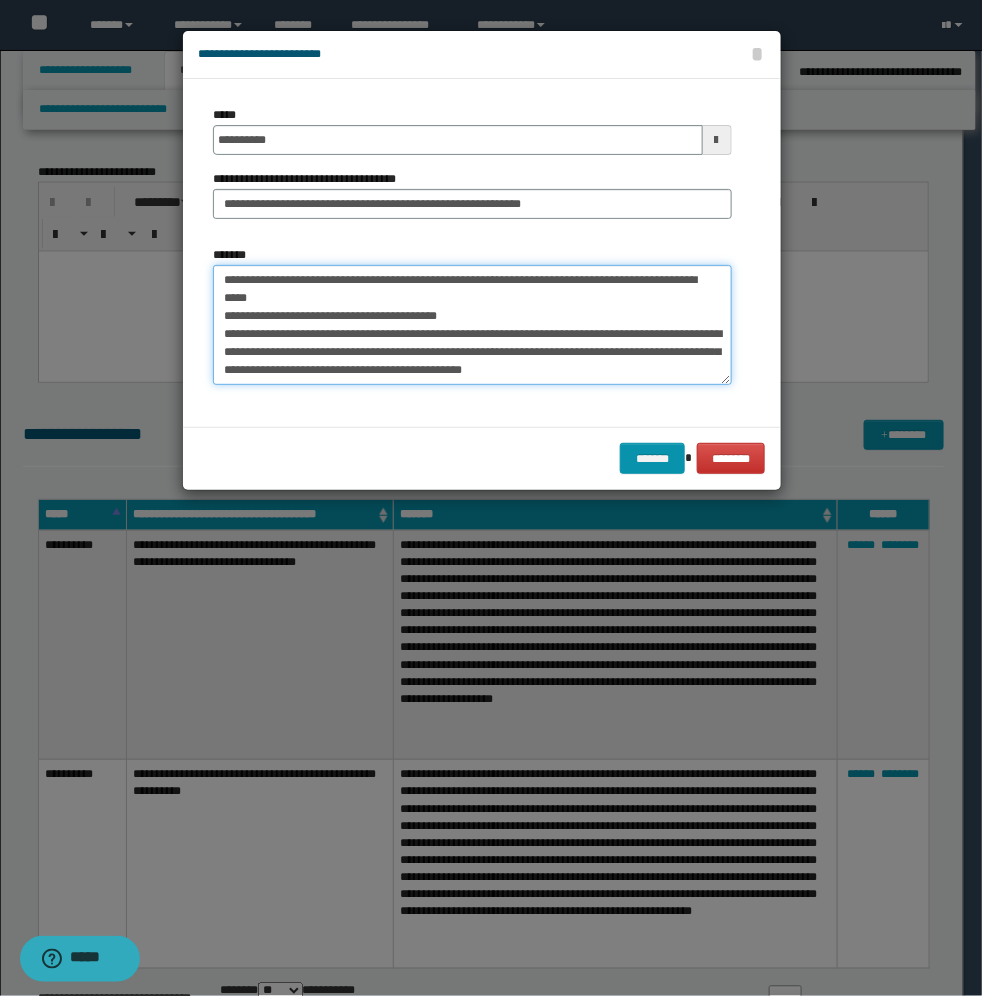 click on "**********" at bounding box center (472, 325) 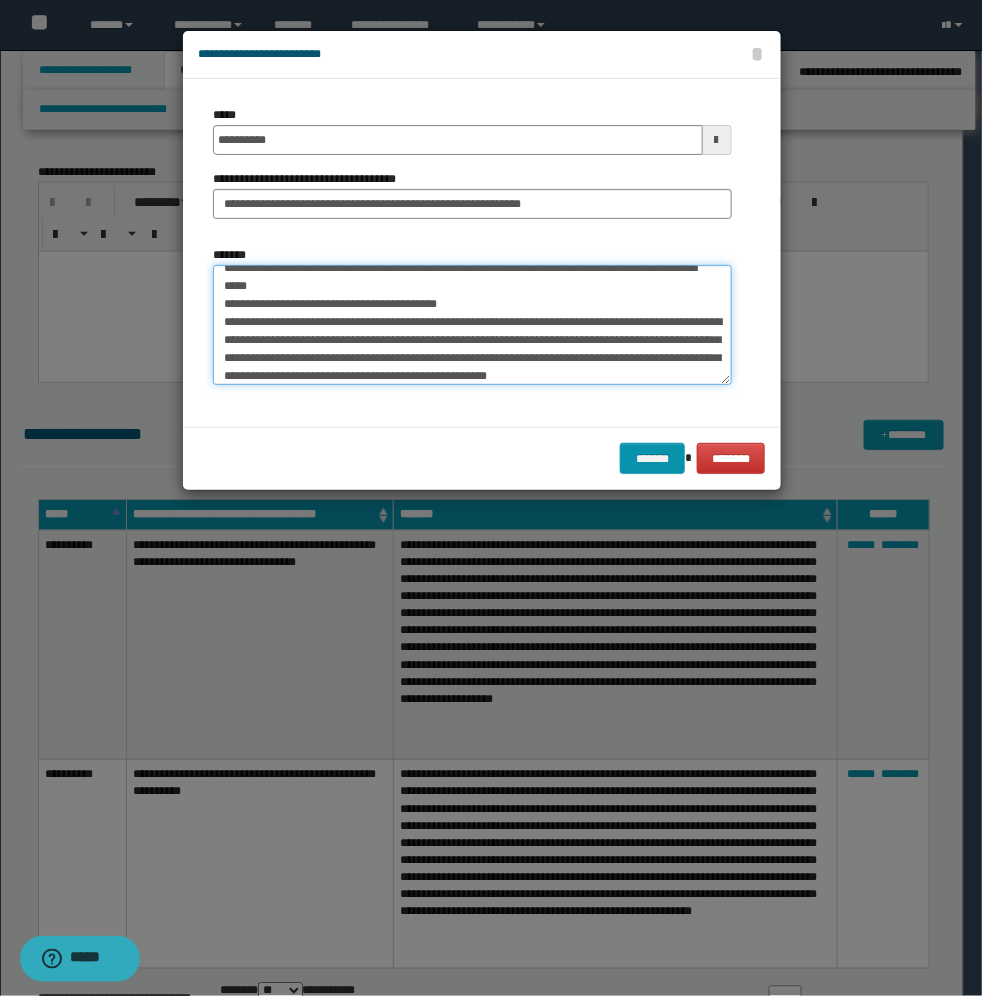 scroll, scrollTop: 30, scrollLeft: 0, axis: vertical 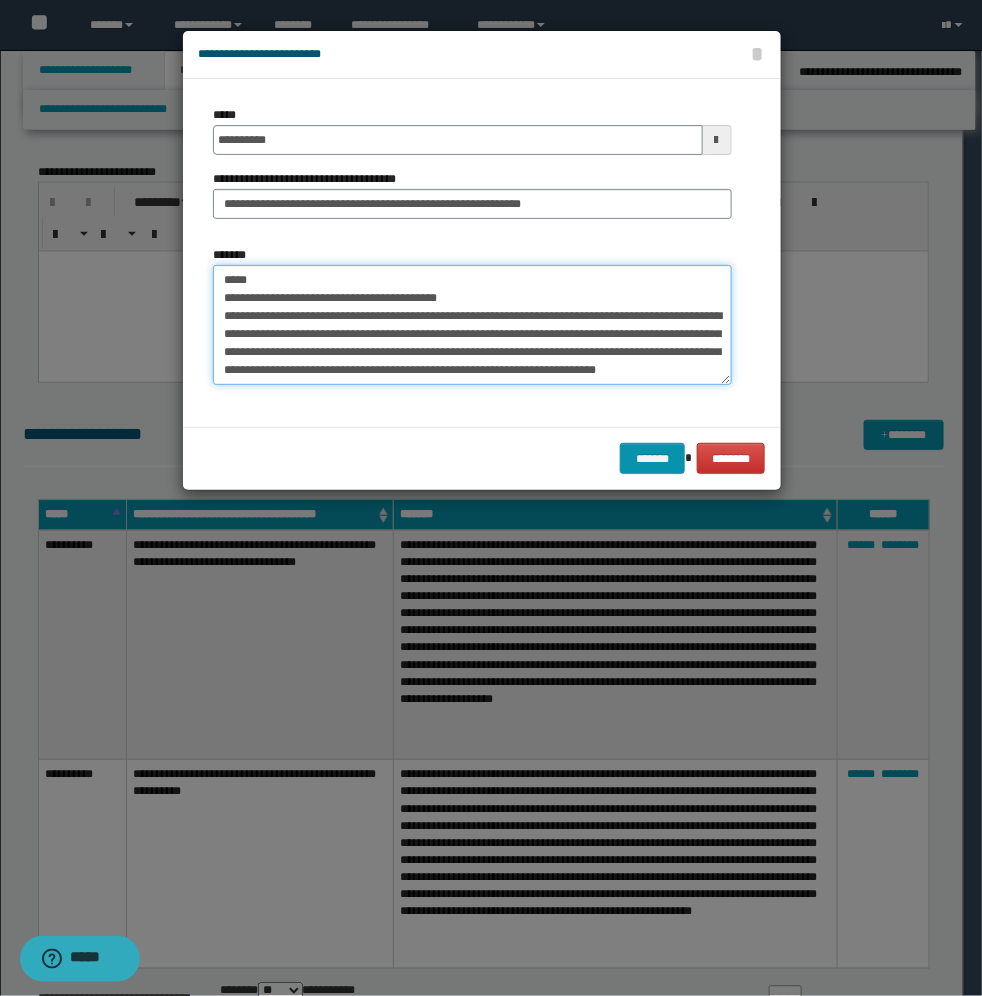click on "**********" at bounding box center [472, 325] 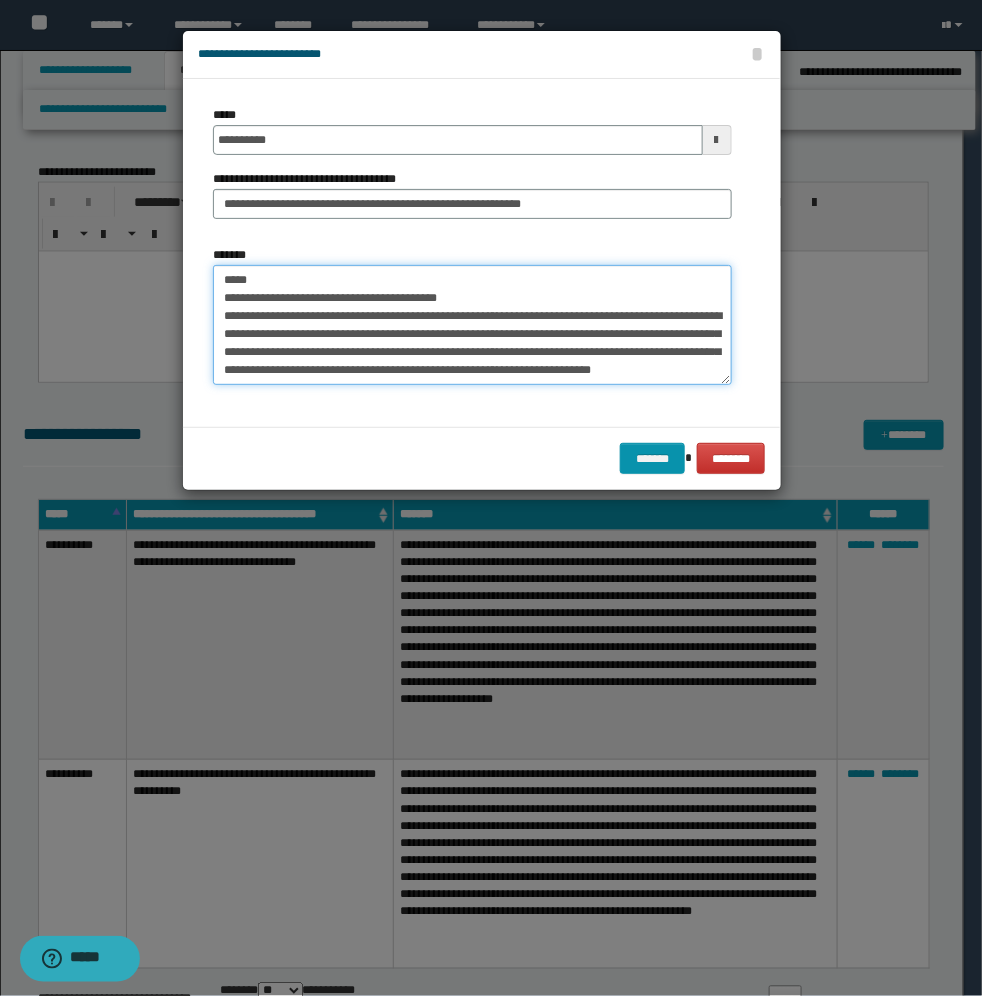 click on "**********" at bounding box center (472, 325) 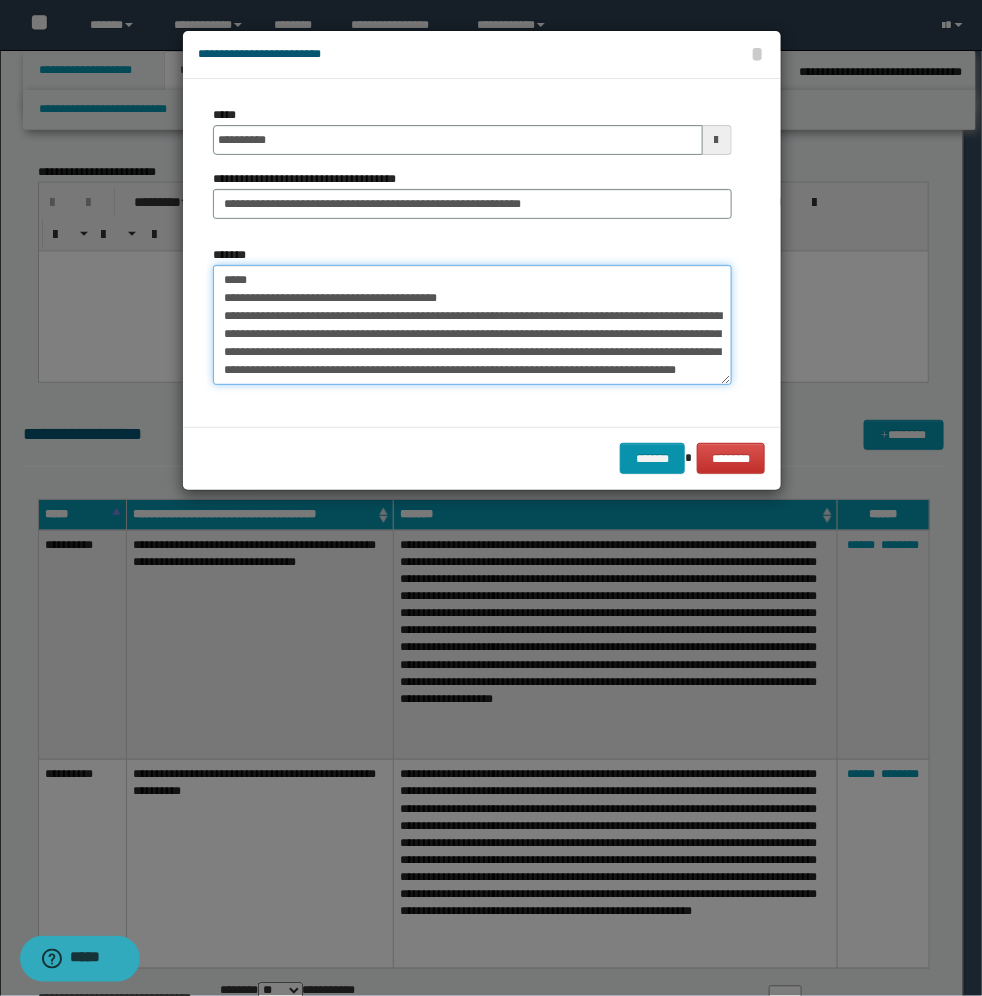 click on "**********" at bounding box center (472, 325) 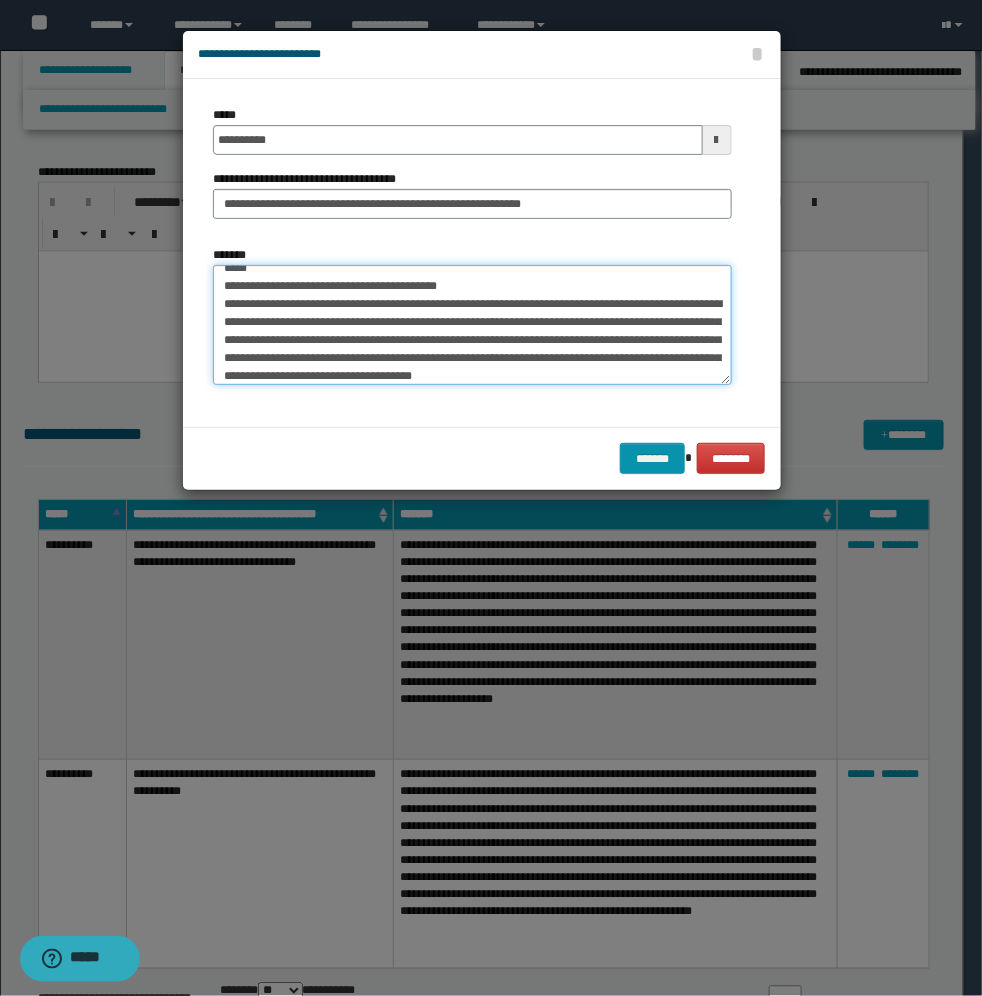 scroll, scrollTop: 48, scrollLeft: 0, axis: vertical 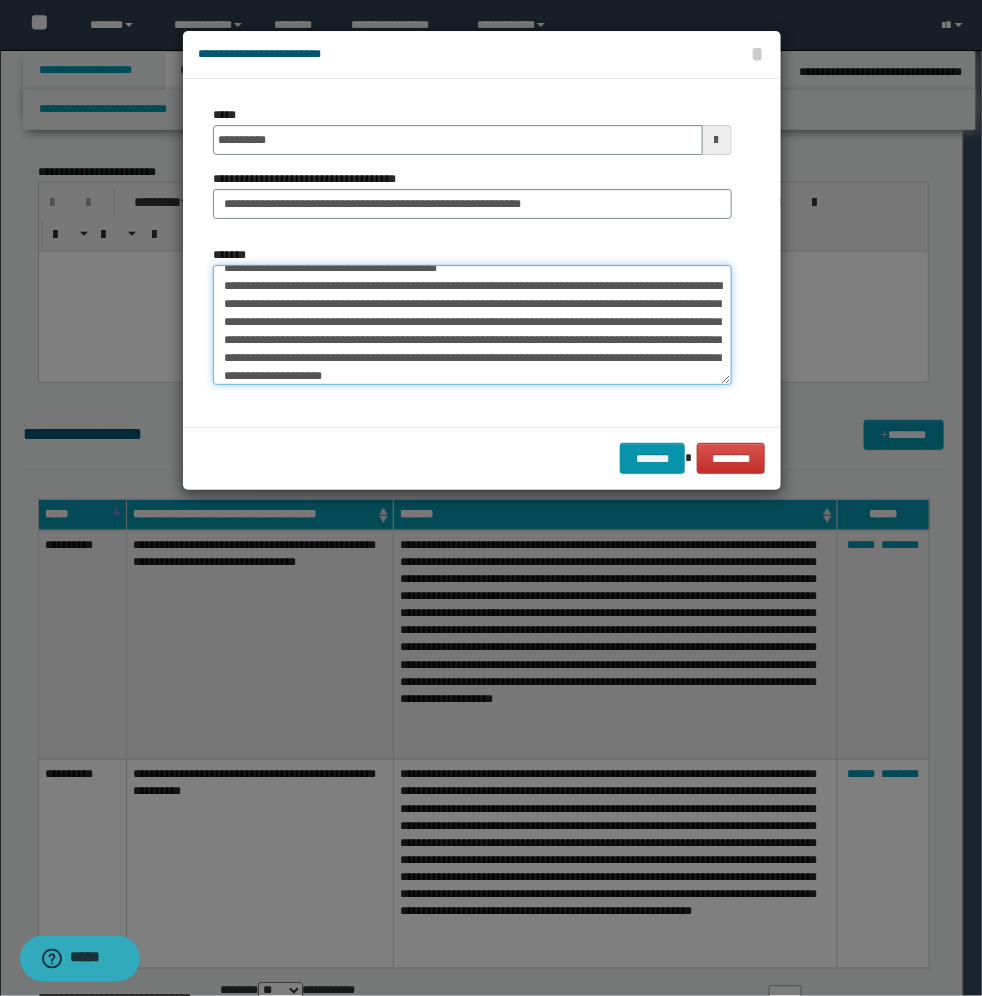 click on "**********" at bounding box center (472, 325) 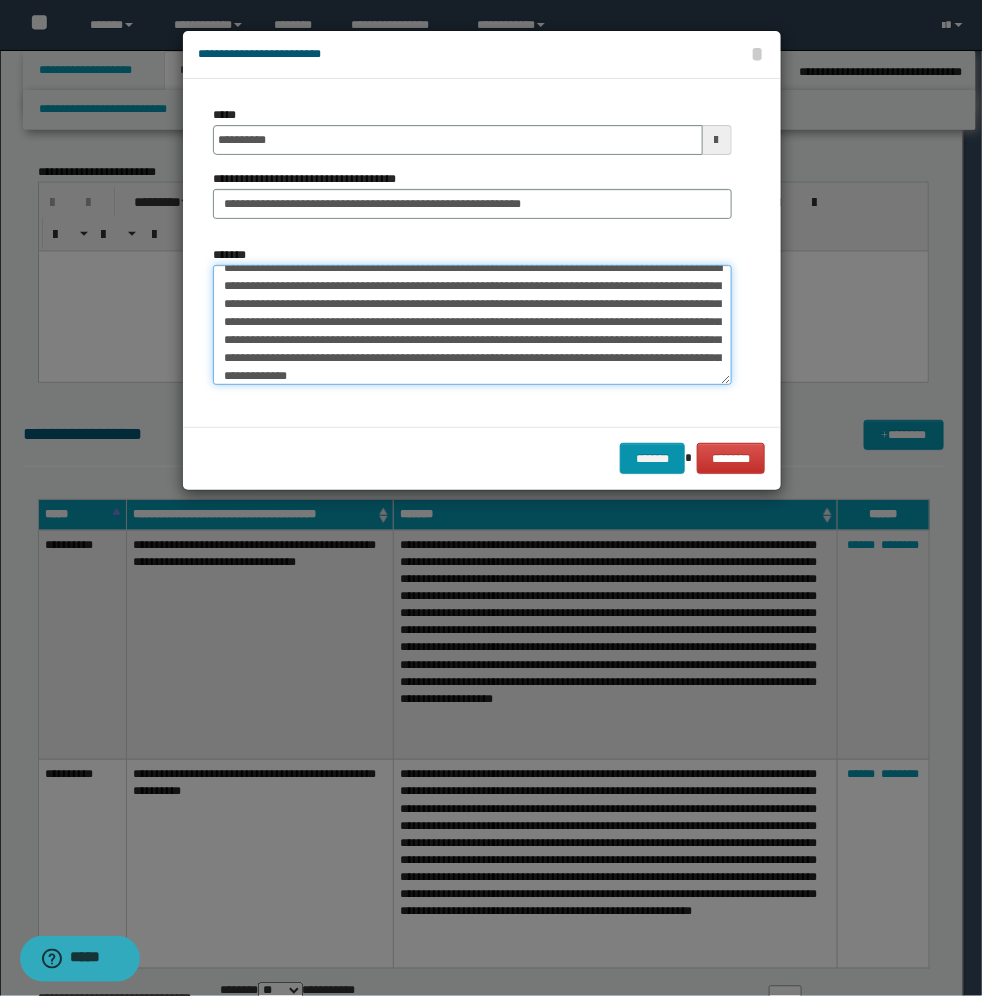 scroll, scrollTop: 83, scrollLeft: 0, axis: vertical 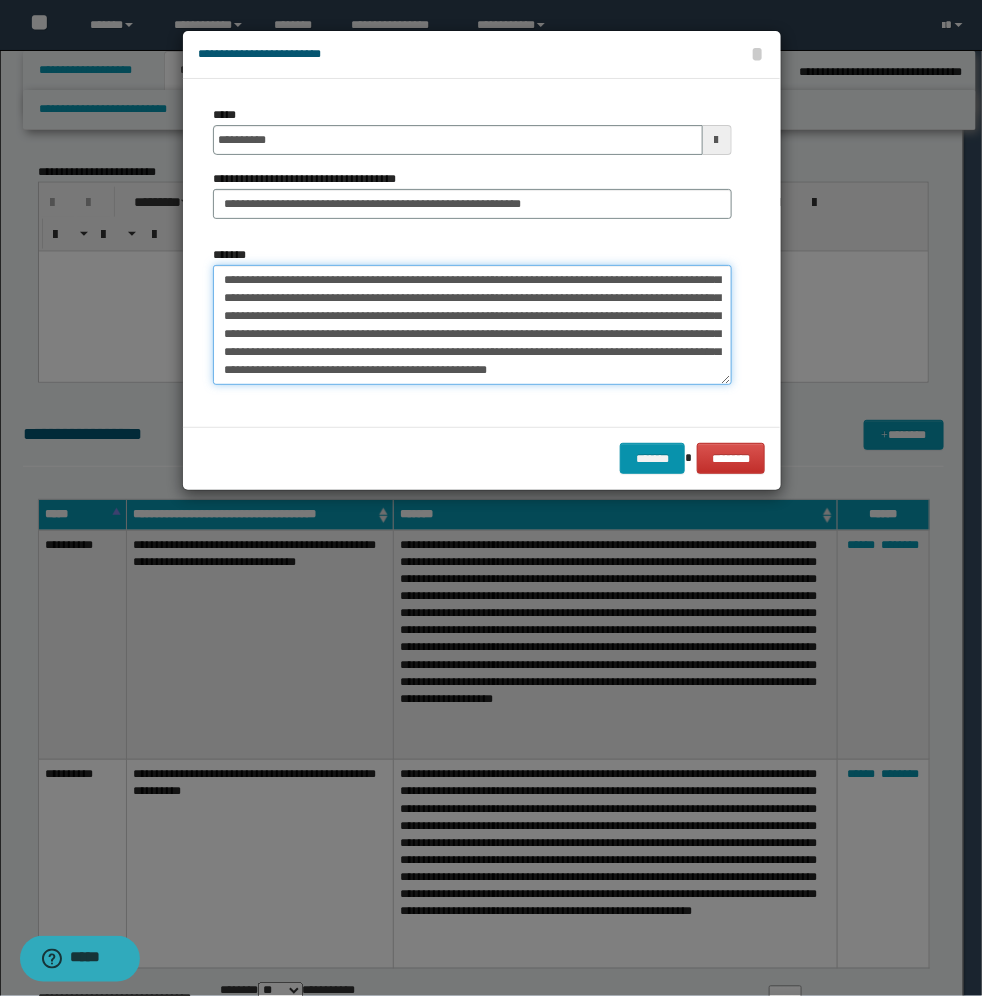 click on "**********" at bounding box center (472, 325) 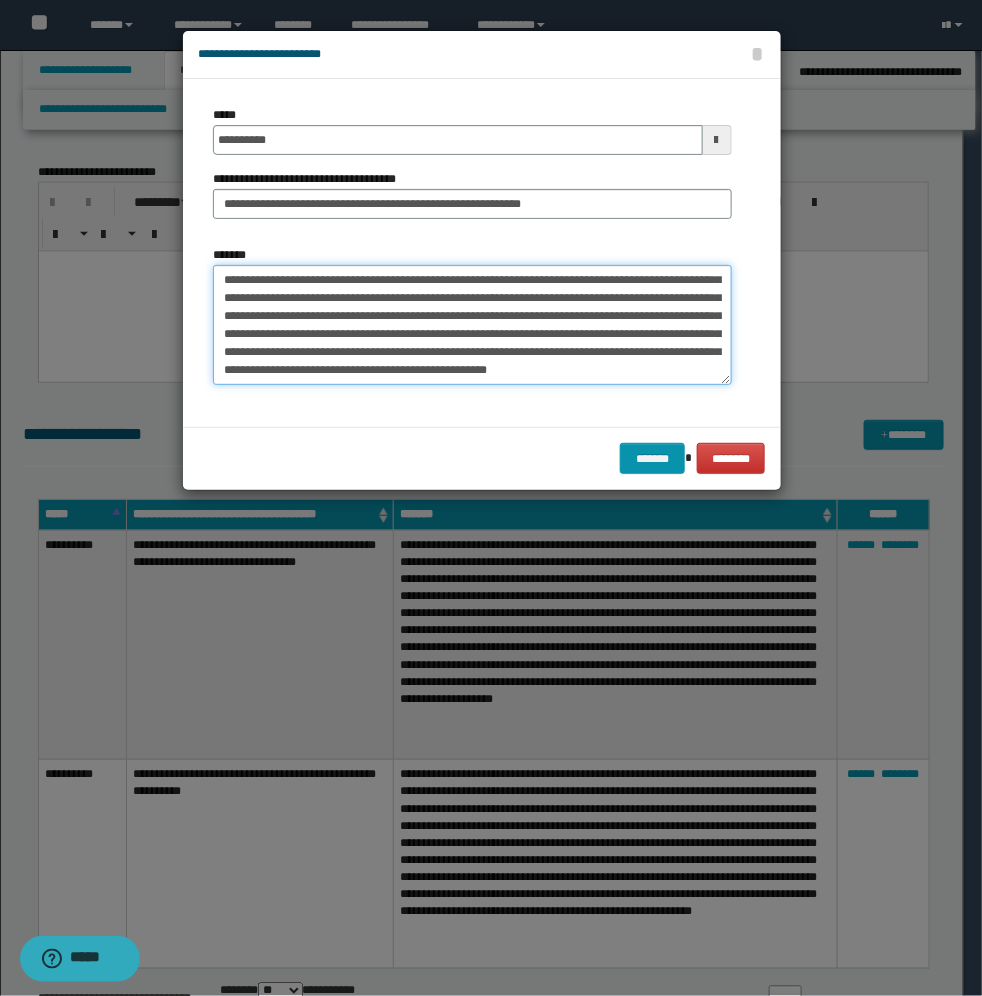 click on "**********" at bounding box center (472, 325) 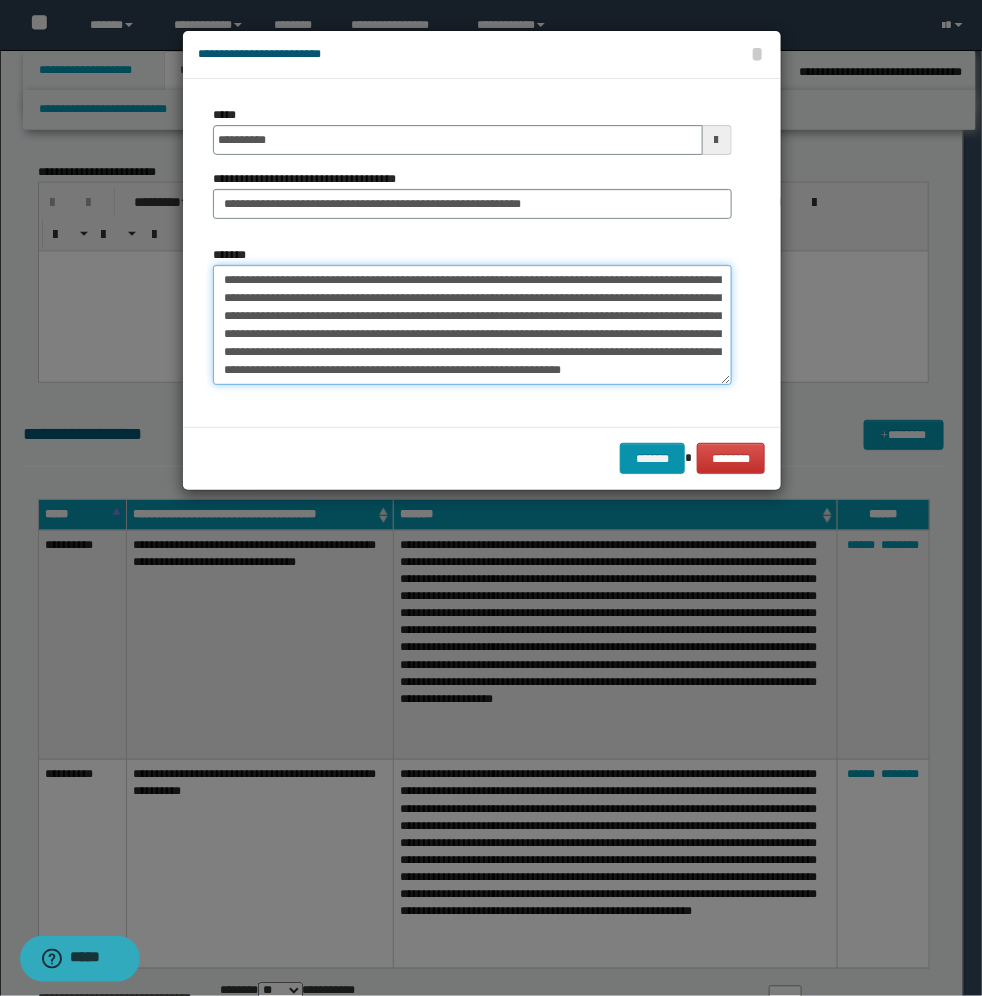 click on "**********" at bounding box center [472, 325] 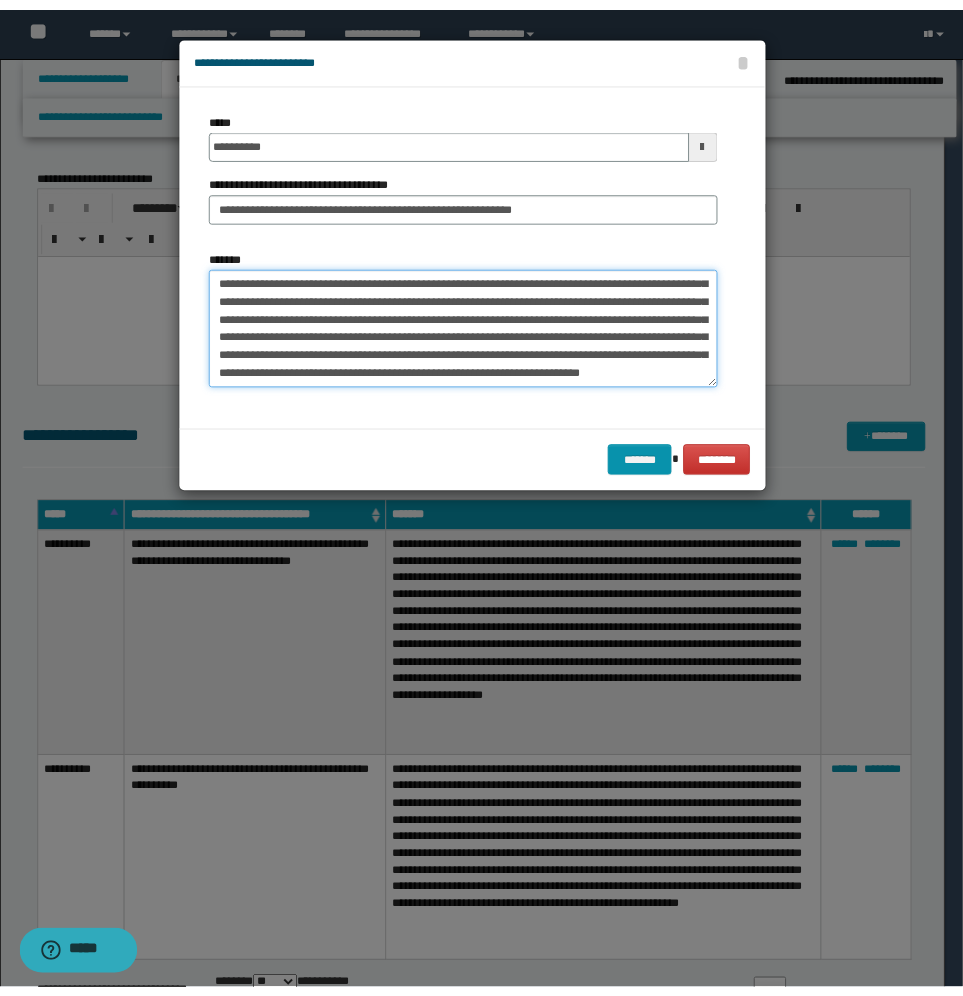 scroll, scrollTop: 138, scrollLeft: 0, axis: vertical 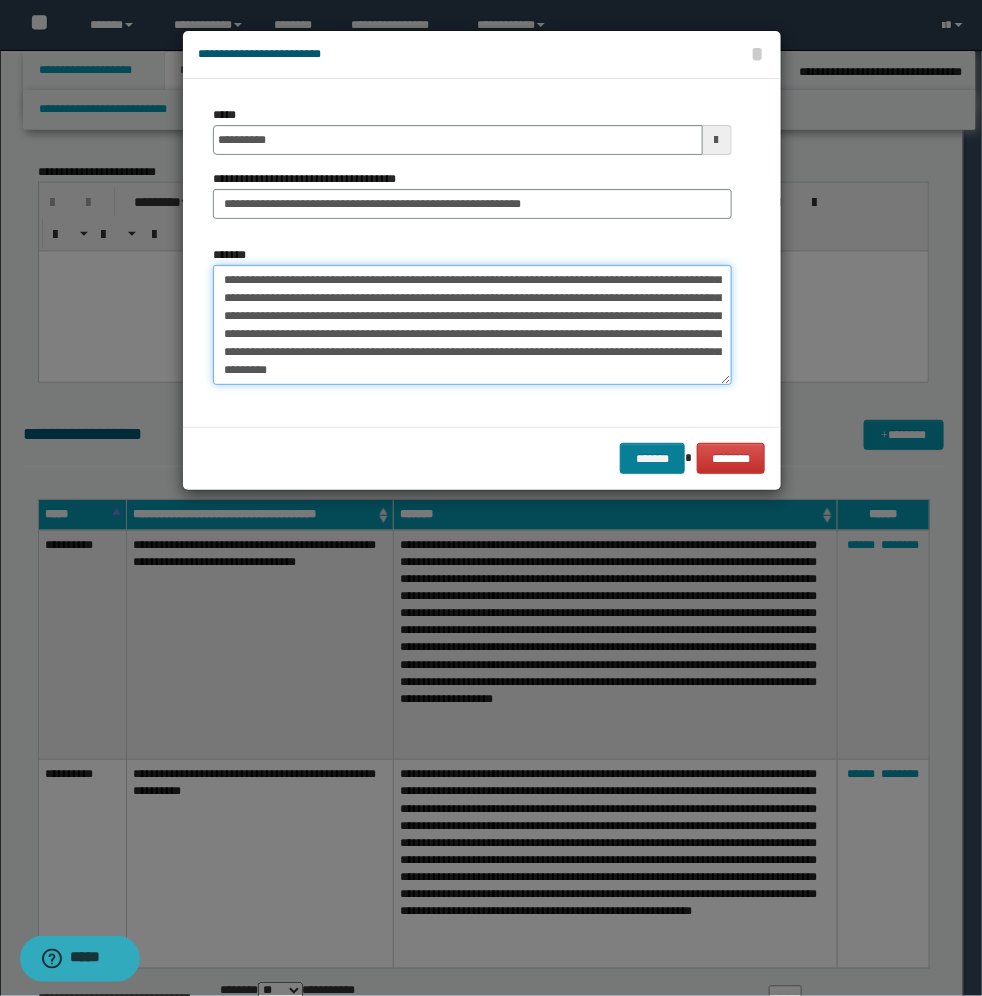 type on "**********" 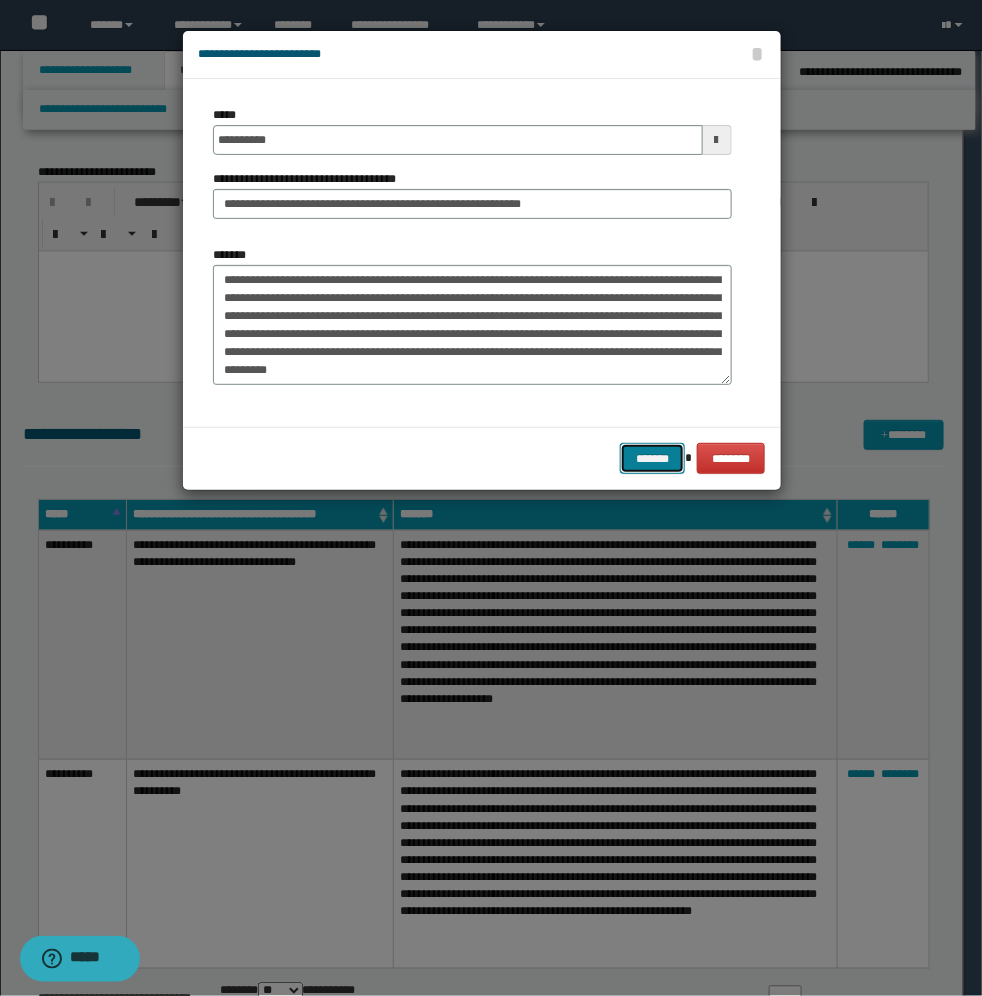 click on "*******" at bounding box center [652, 458] 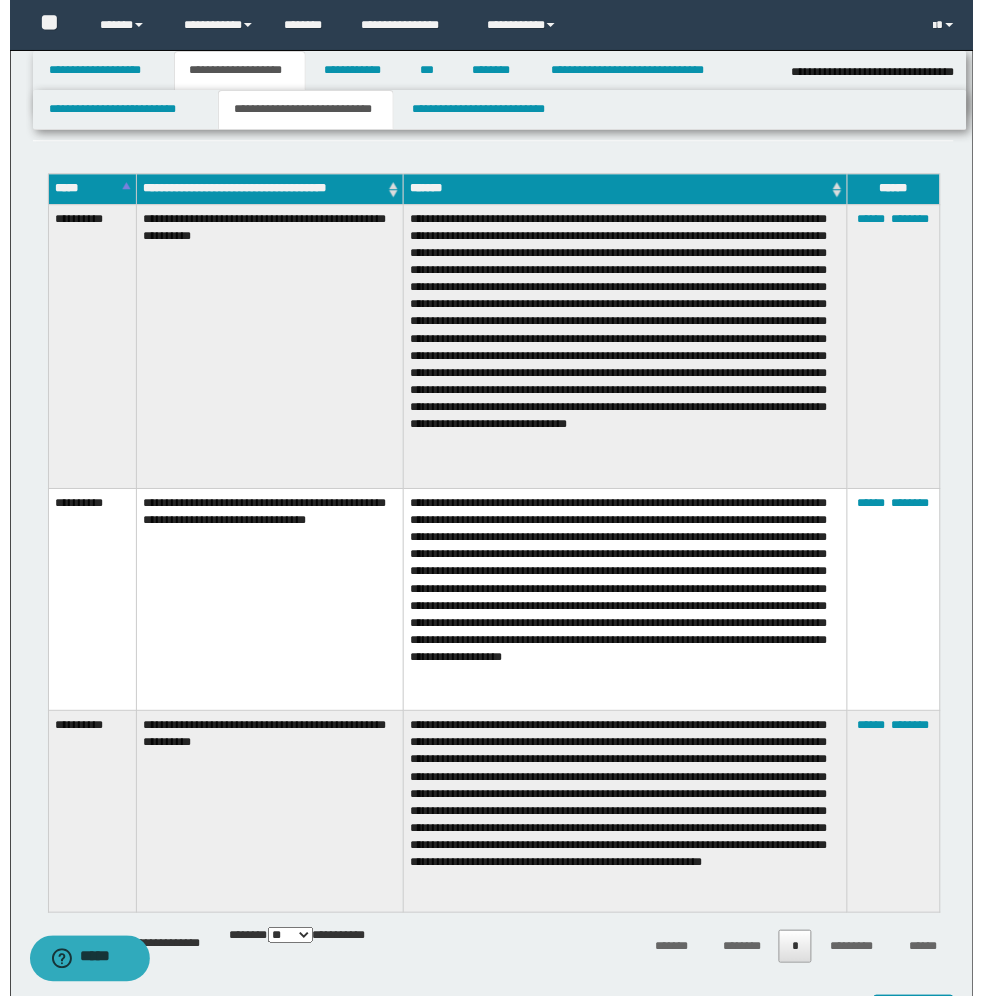 scroll, scrollTop: 1375, scrollLeft: 0, axis: vertical 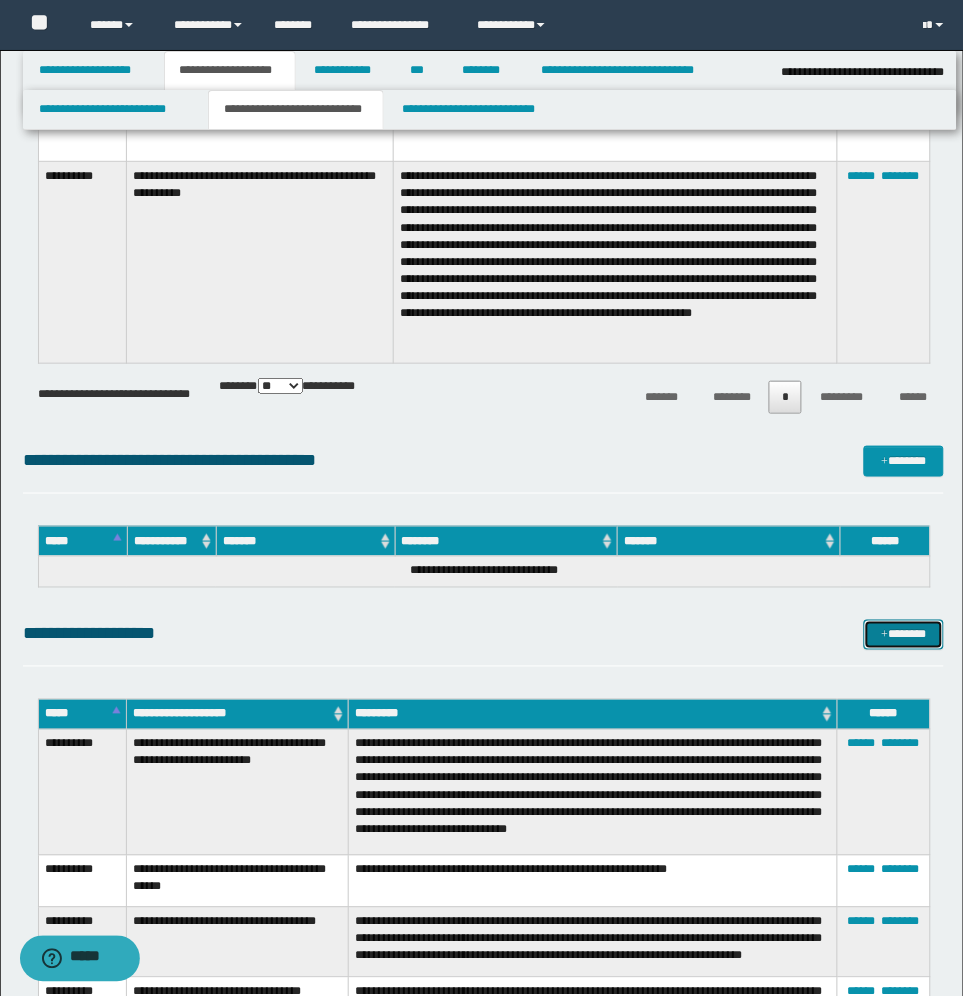 click on "*******" at bounding box center (904, 635) 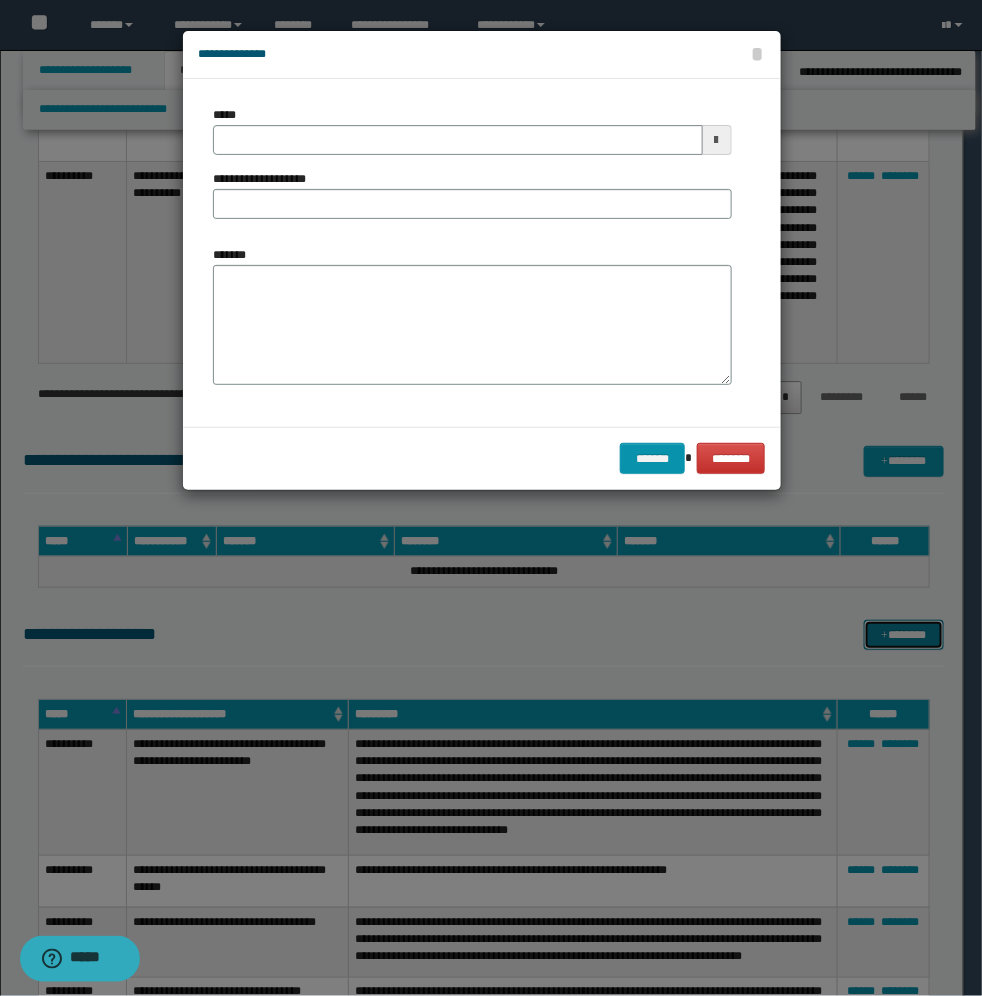 scroll, scrollTop: 0, scrollLeft: 0, axis: both 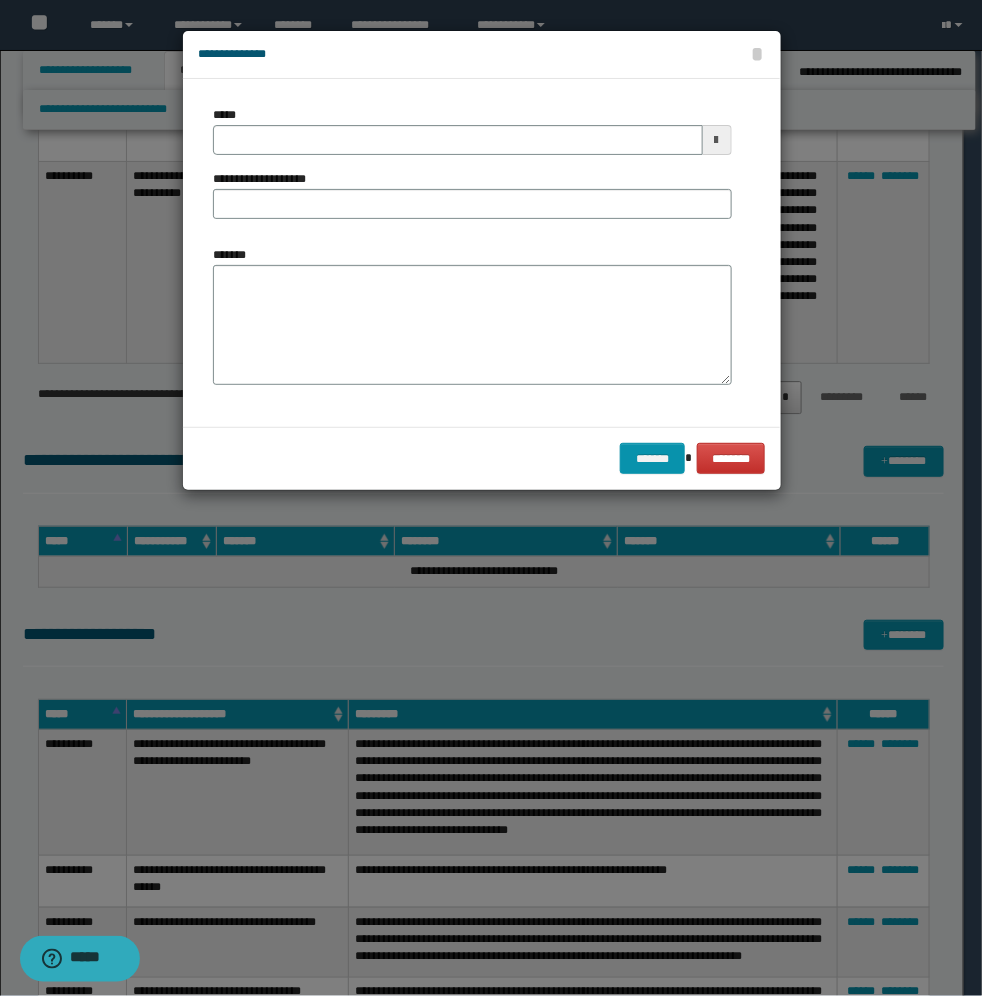 click at bounding box center (717, 140) 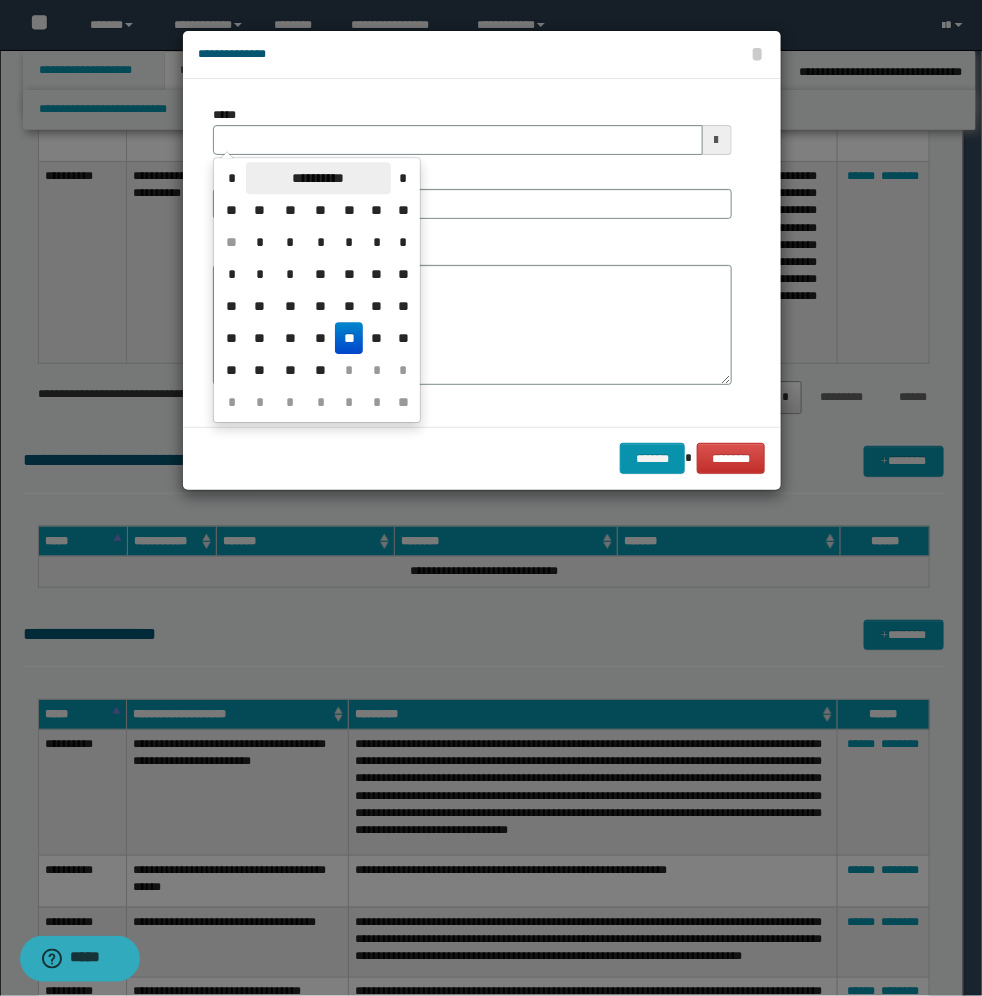 click on "**********" at bounding box center (318, 178) 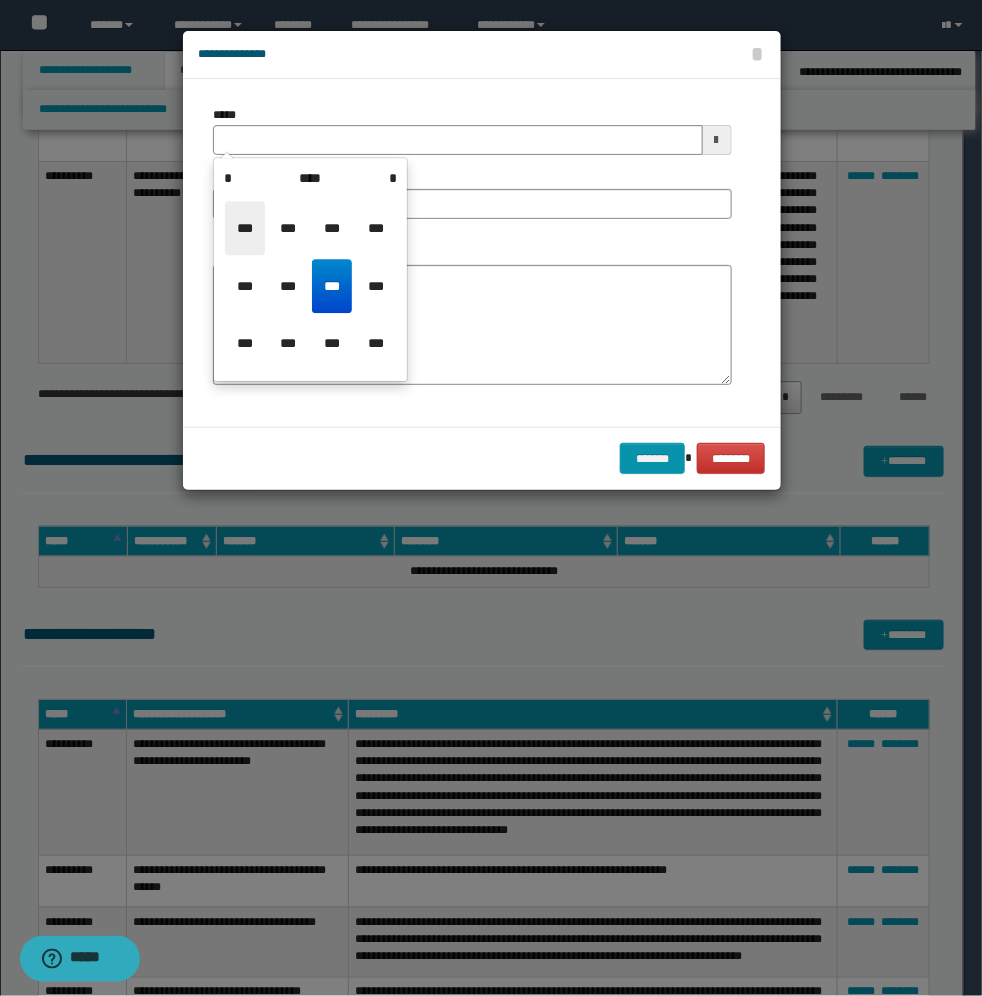 click on "***" at bounding box center (245, 228) 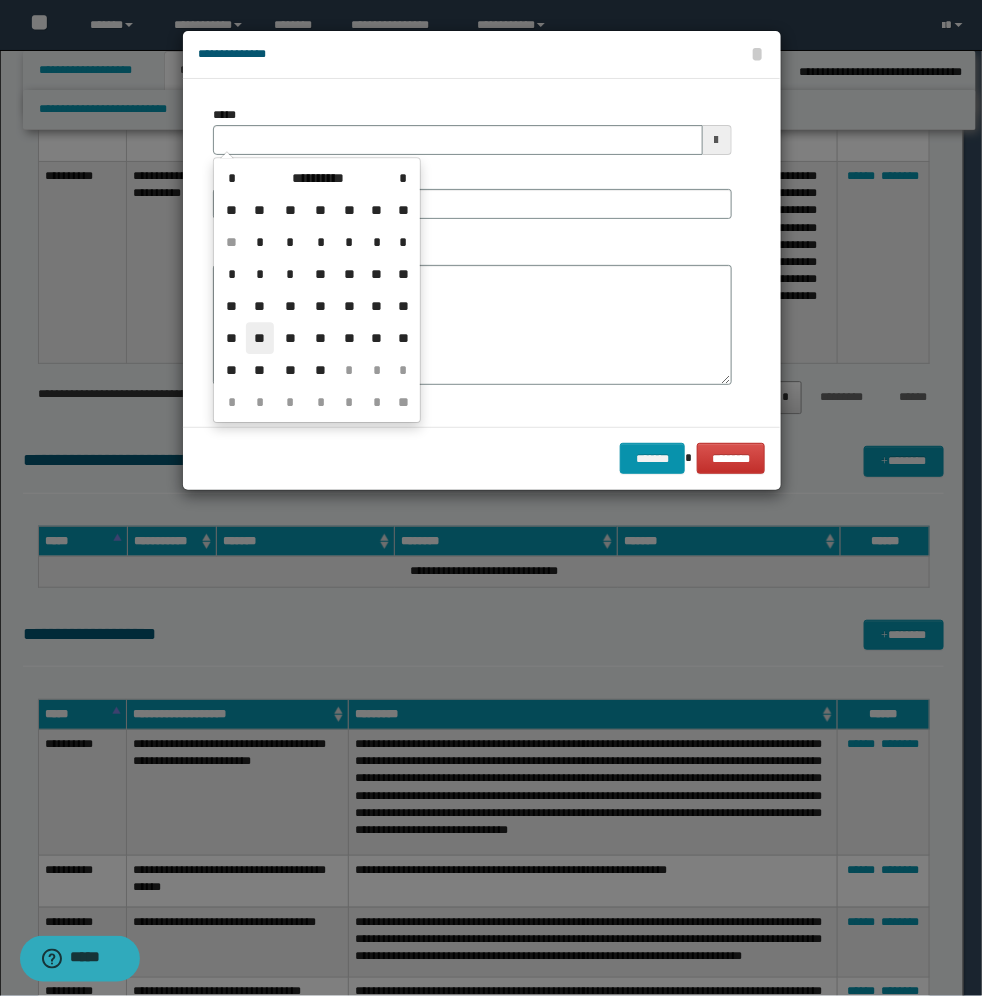 click on "**" at bounding box center [260, 338] 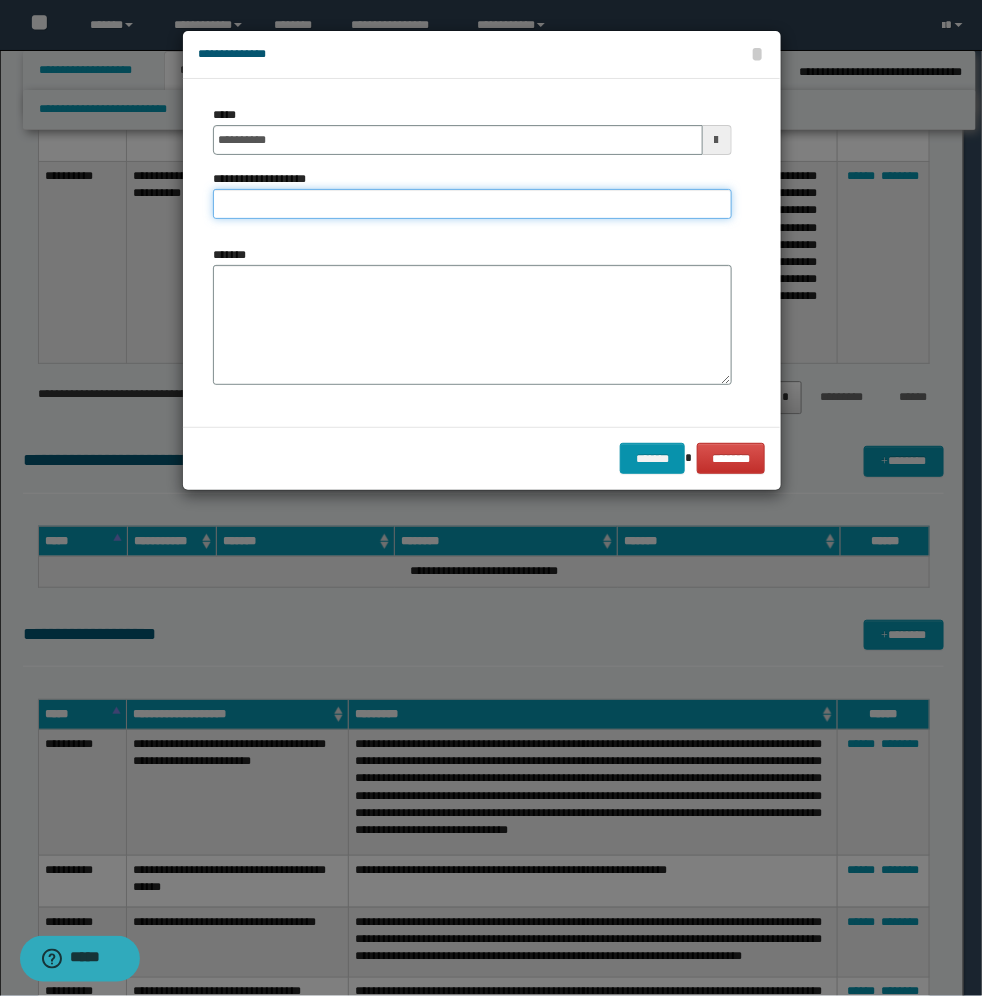 click on "**********" at bounding box center (472, 204) 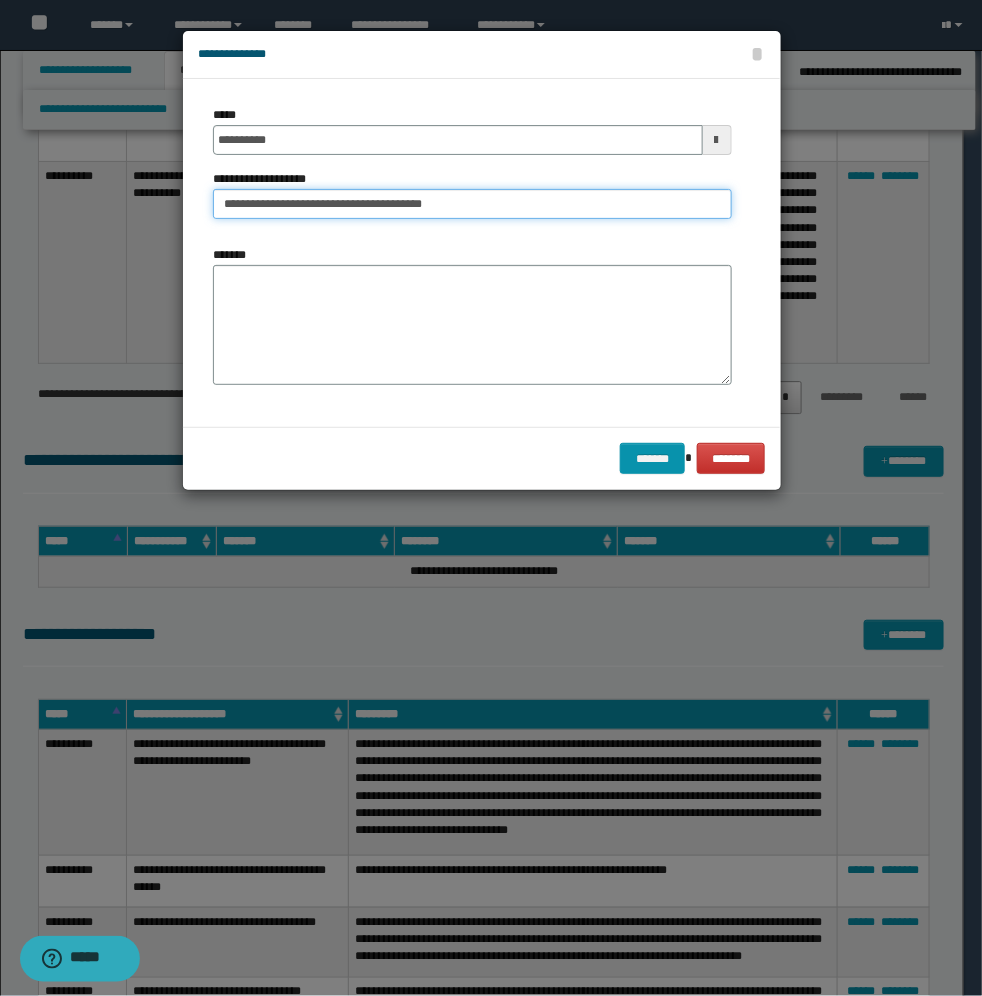 type on "**********" 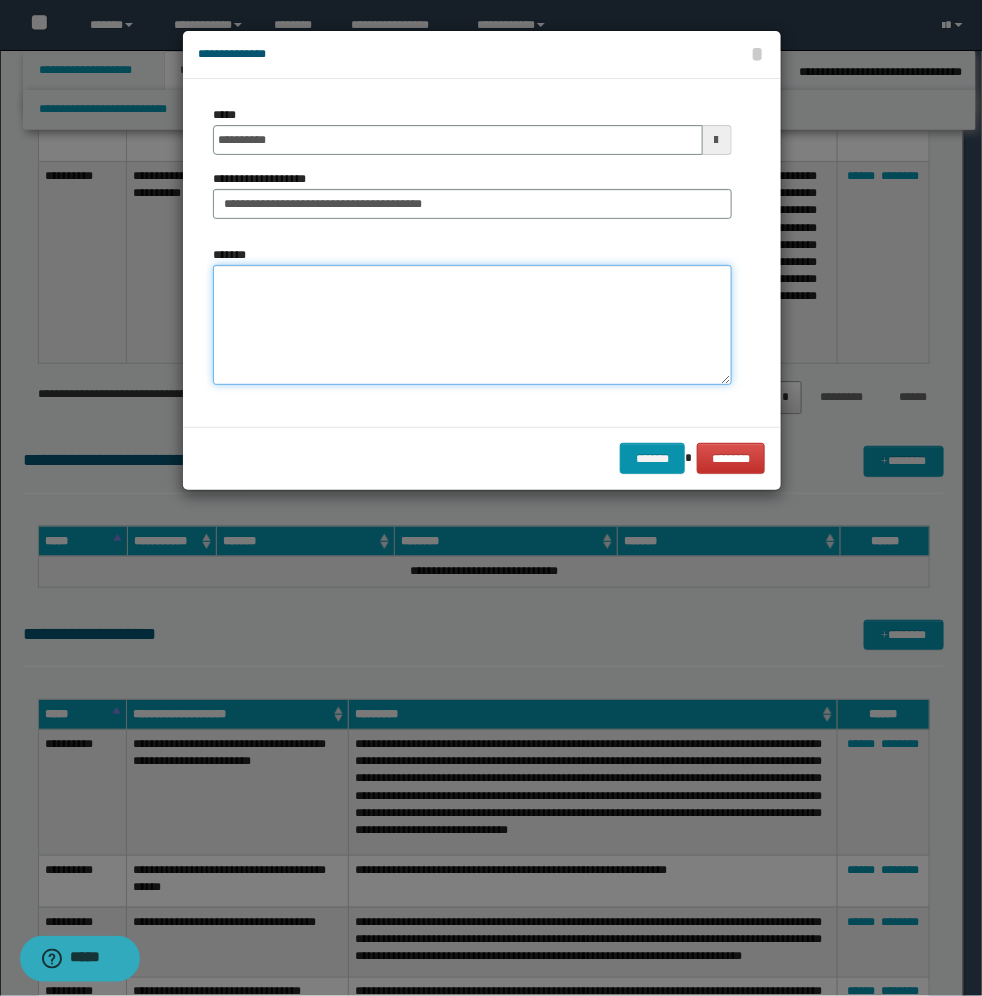 click on "*******" at bounding box center (472, 325) 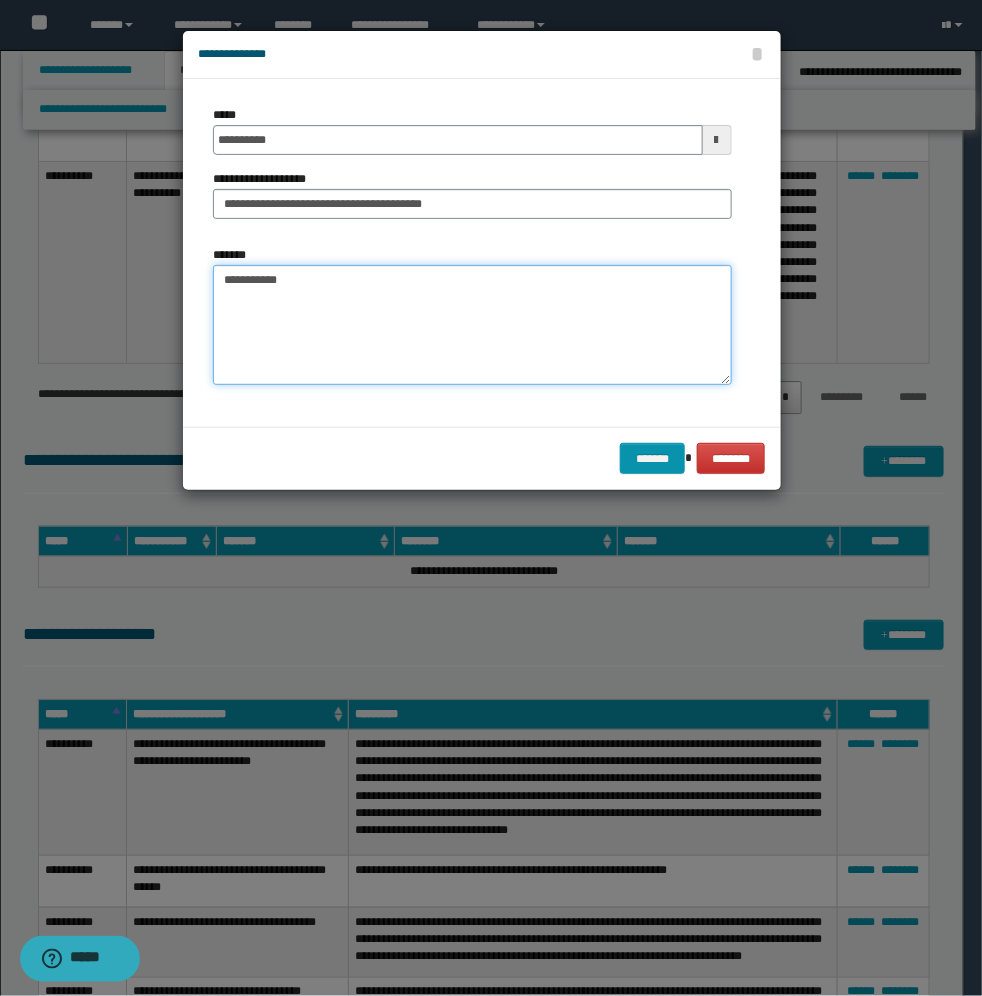 click on "**********" at bounding box center (472, 325) 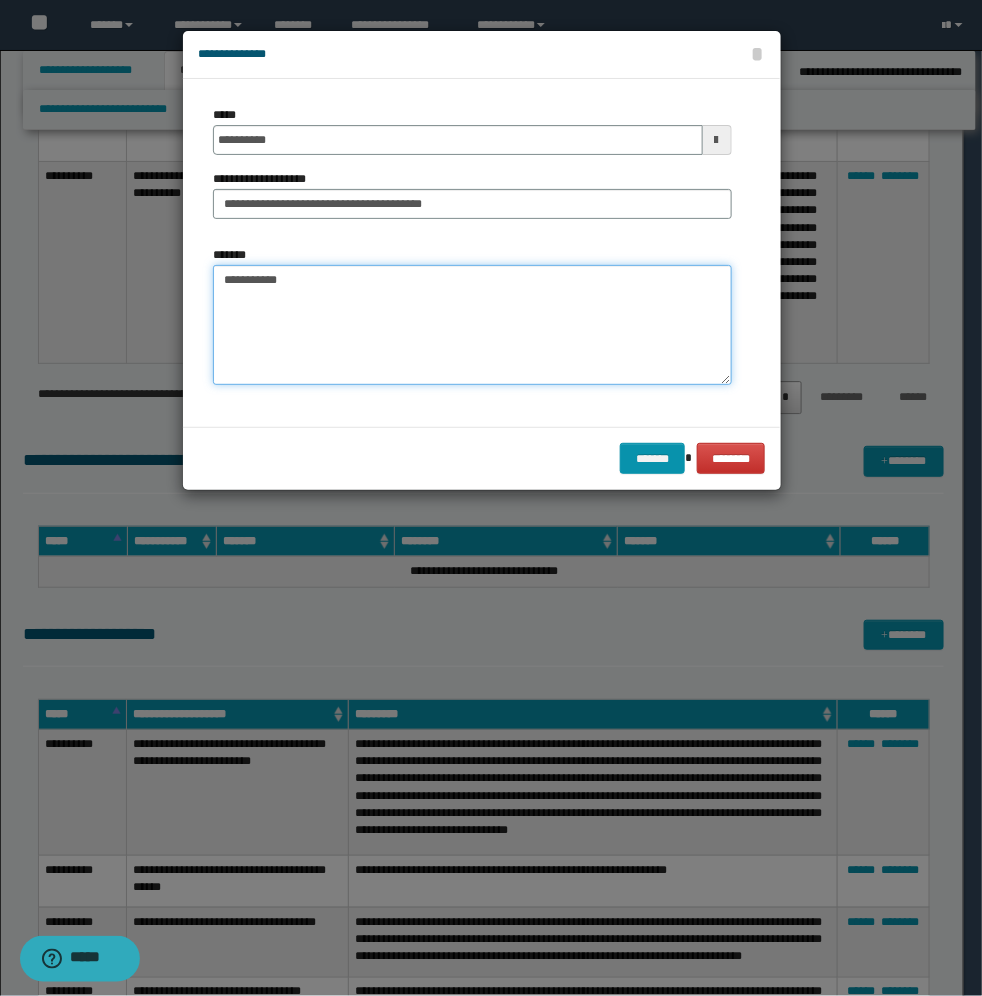 paste on "**********" 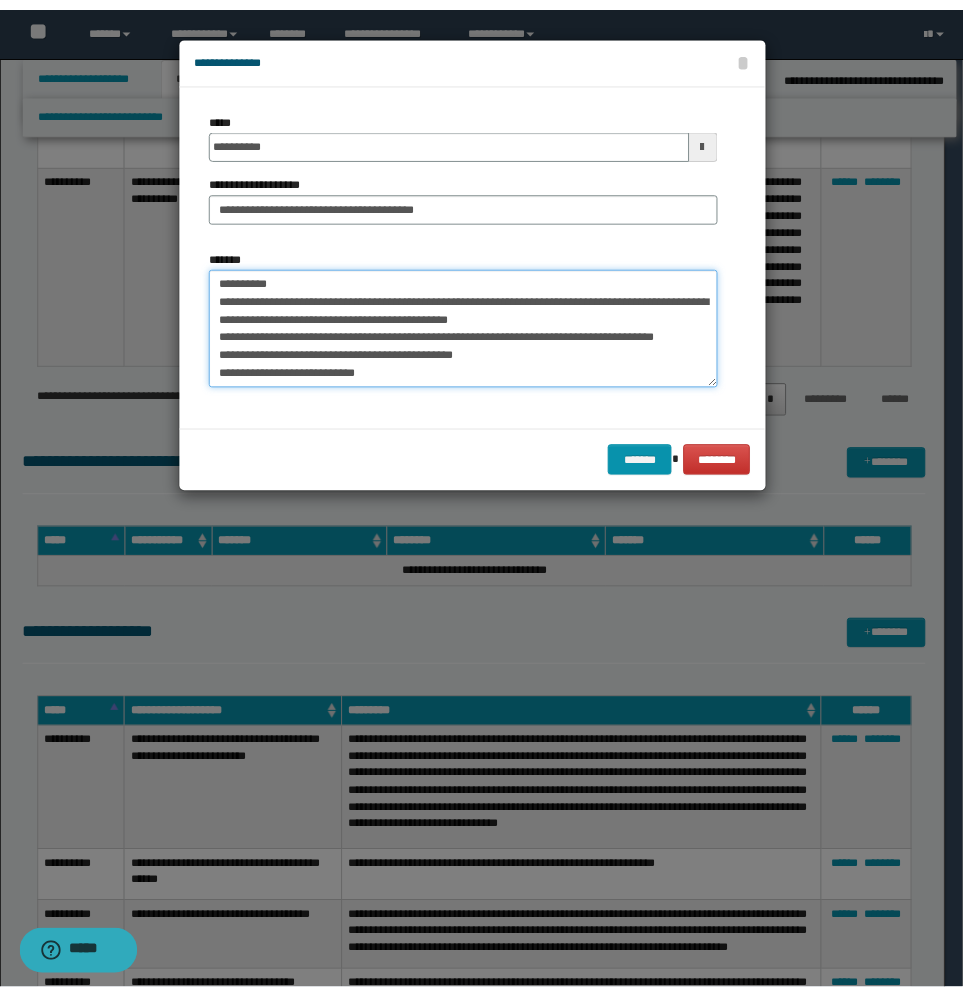 scroll, scrollTop: 0, scrollLeft: 0, axis: both 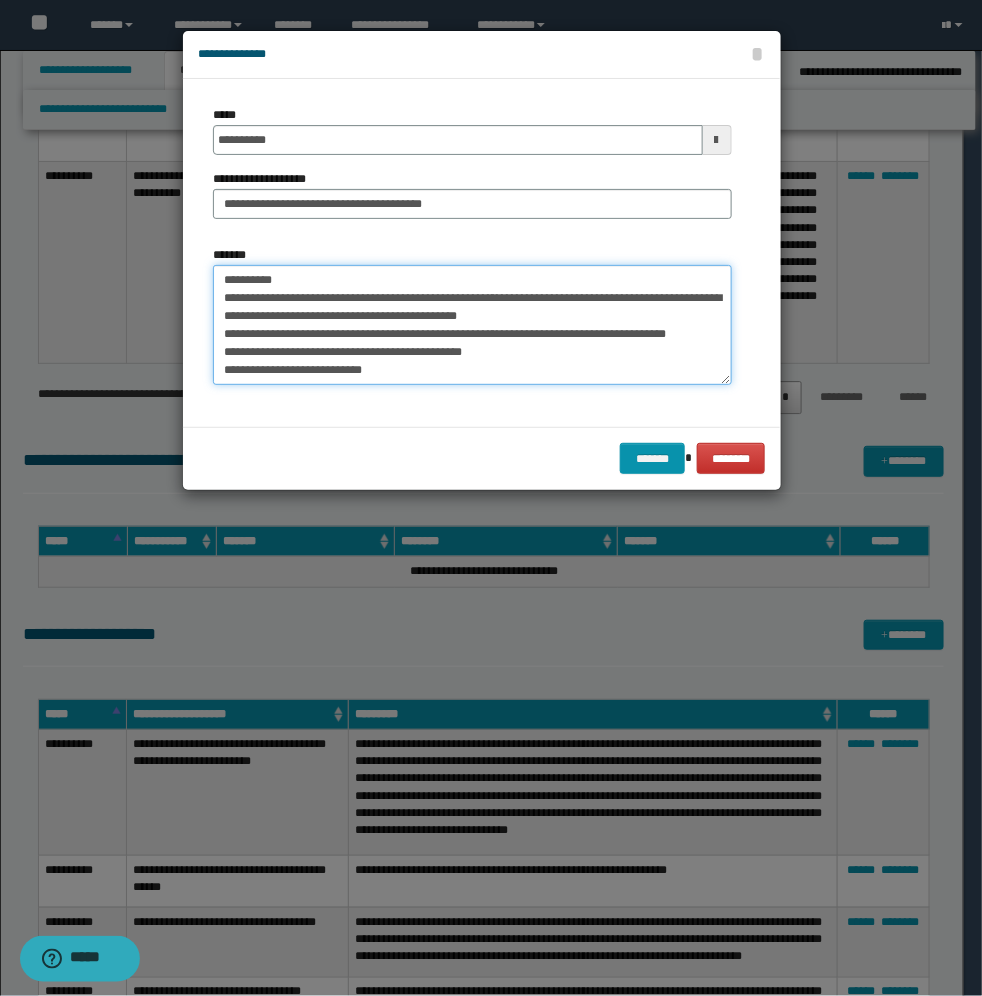 click on "**********" at bounding box center (472, 325) 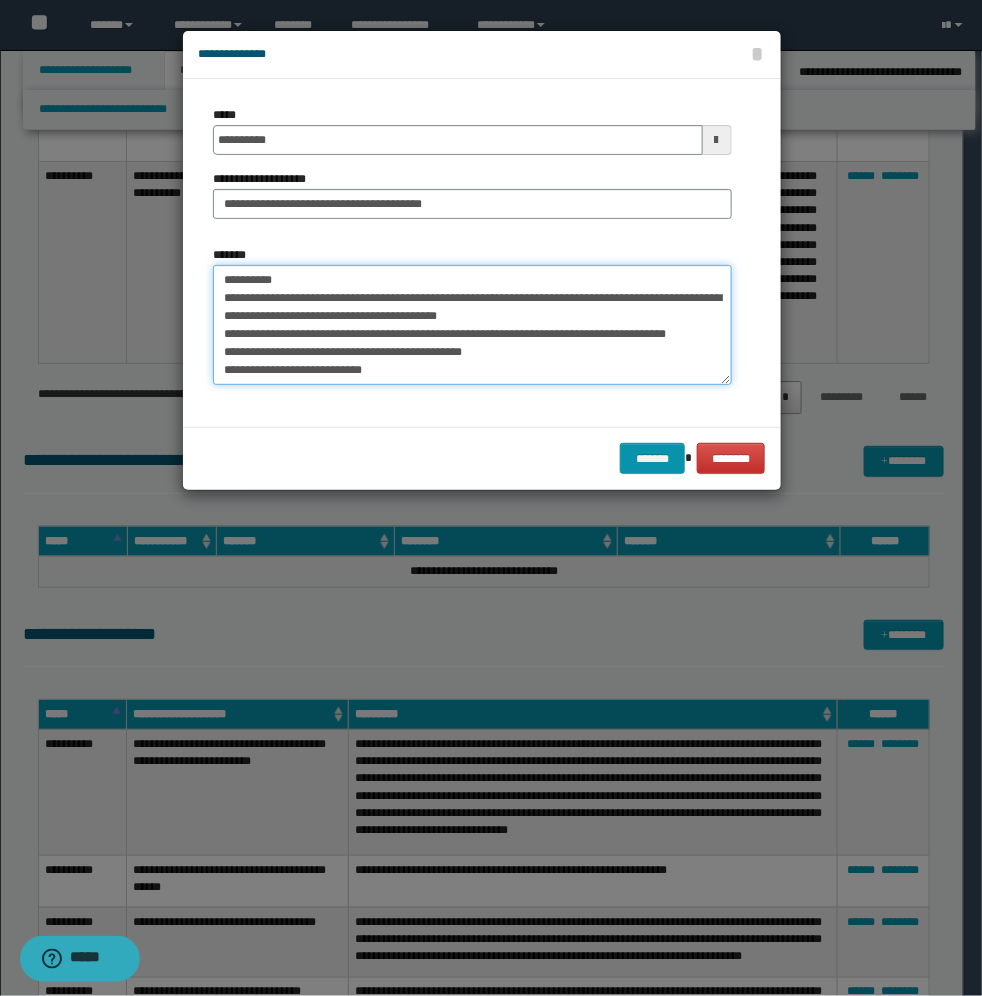 click on "**********" at bounding box center [472, 325] 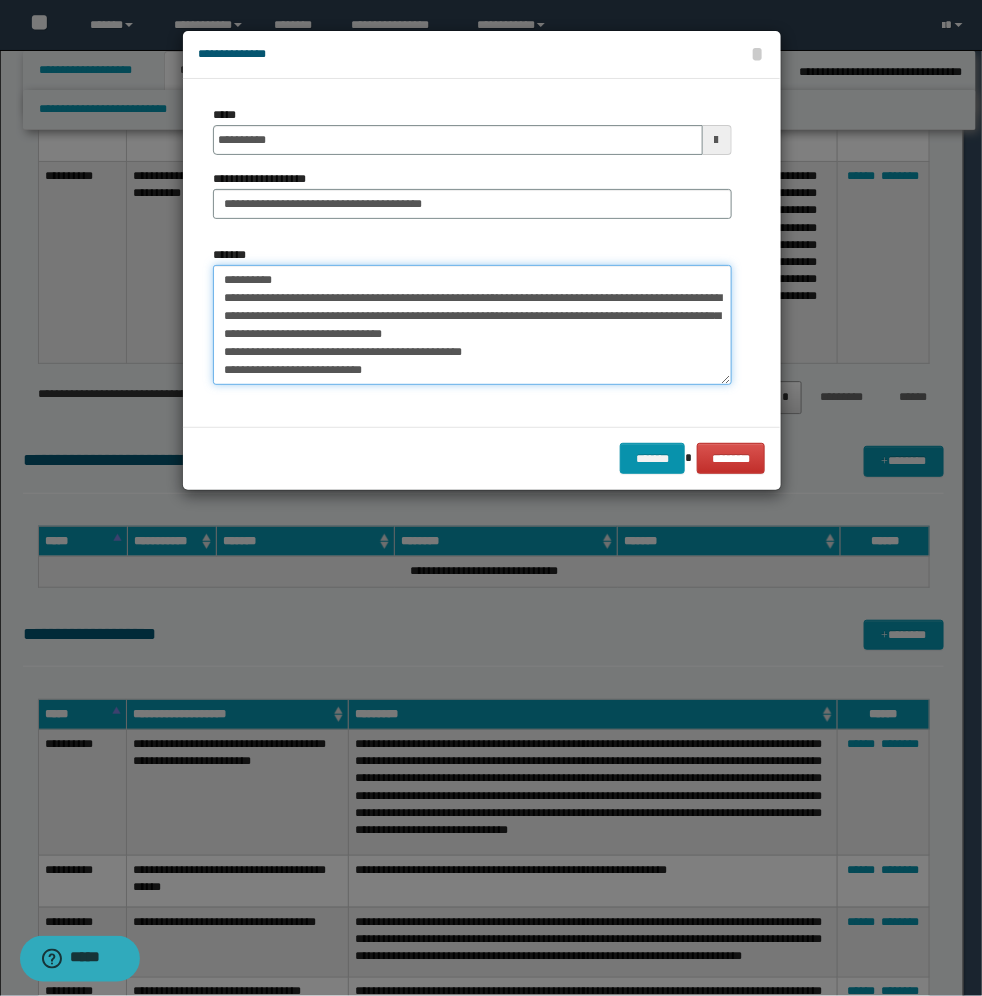 click on "**********" at bounding box center [472, 325] 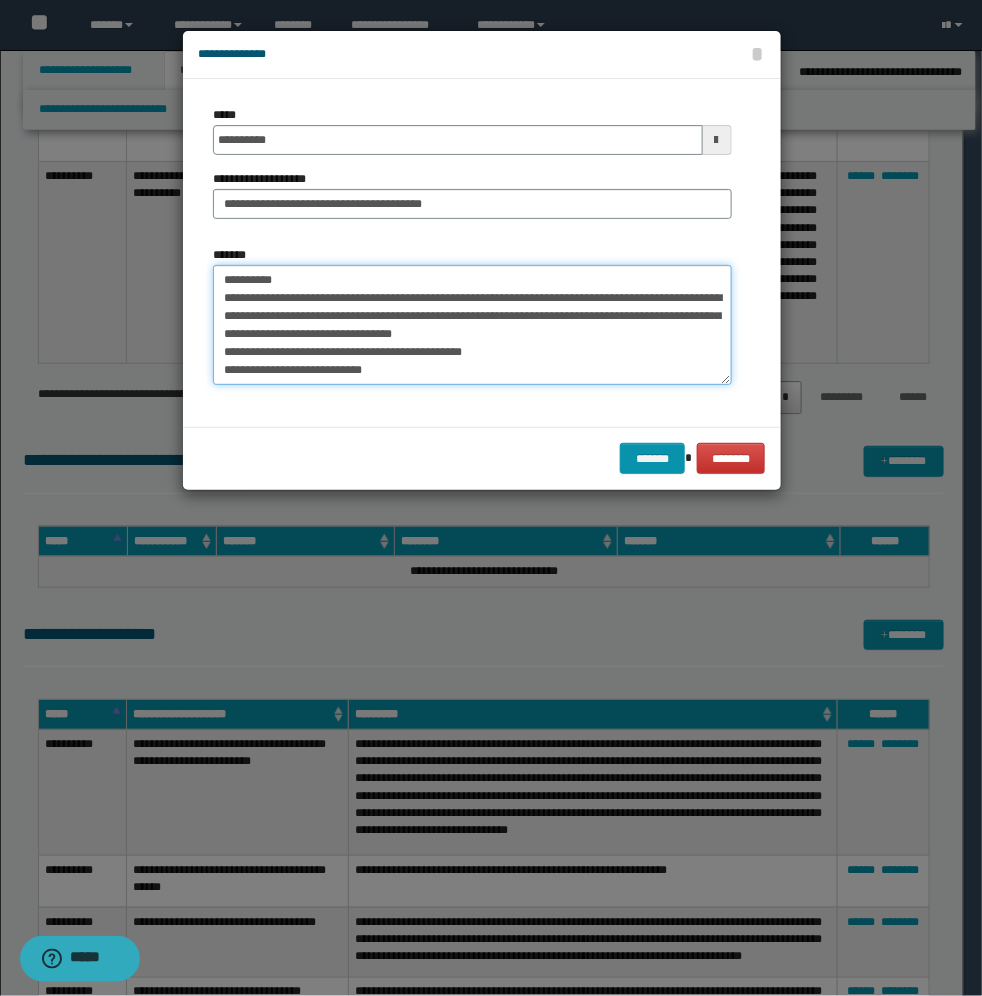 click on "**********" at bounding box center [472, 325] 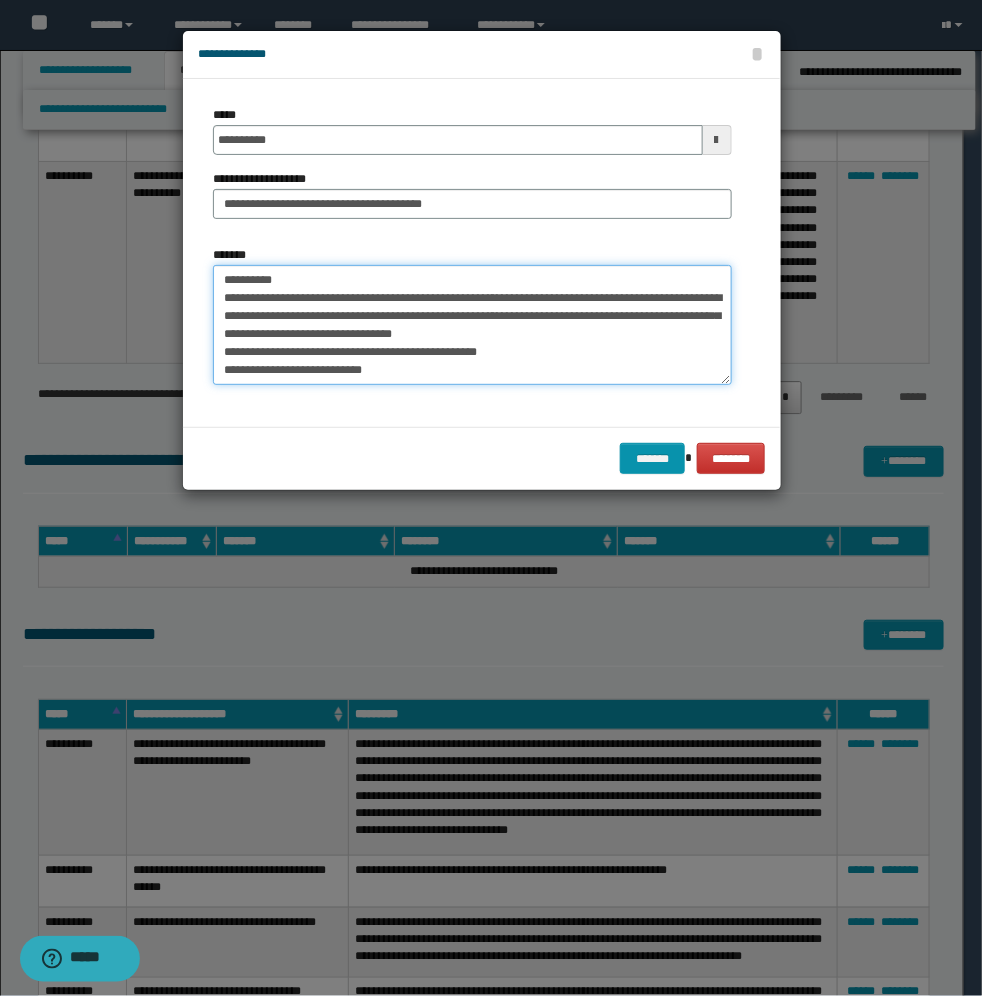 click on "**********" at bounding box center [472, 325] 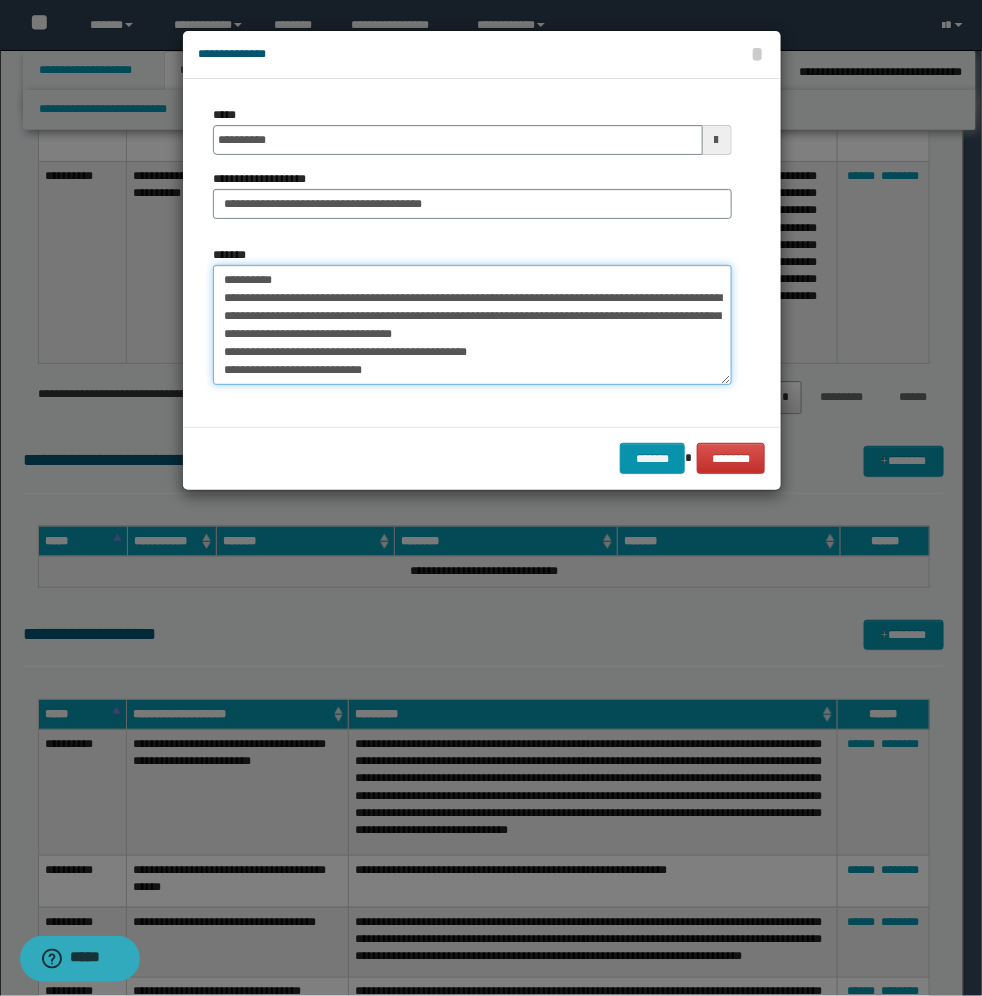 click on "**********" at bounding box center (472, 325) 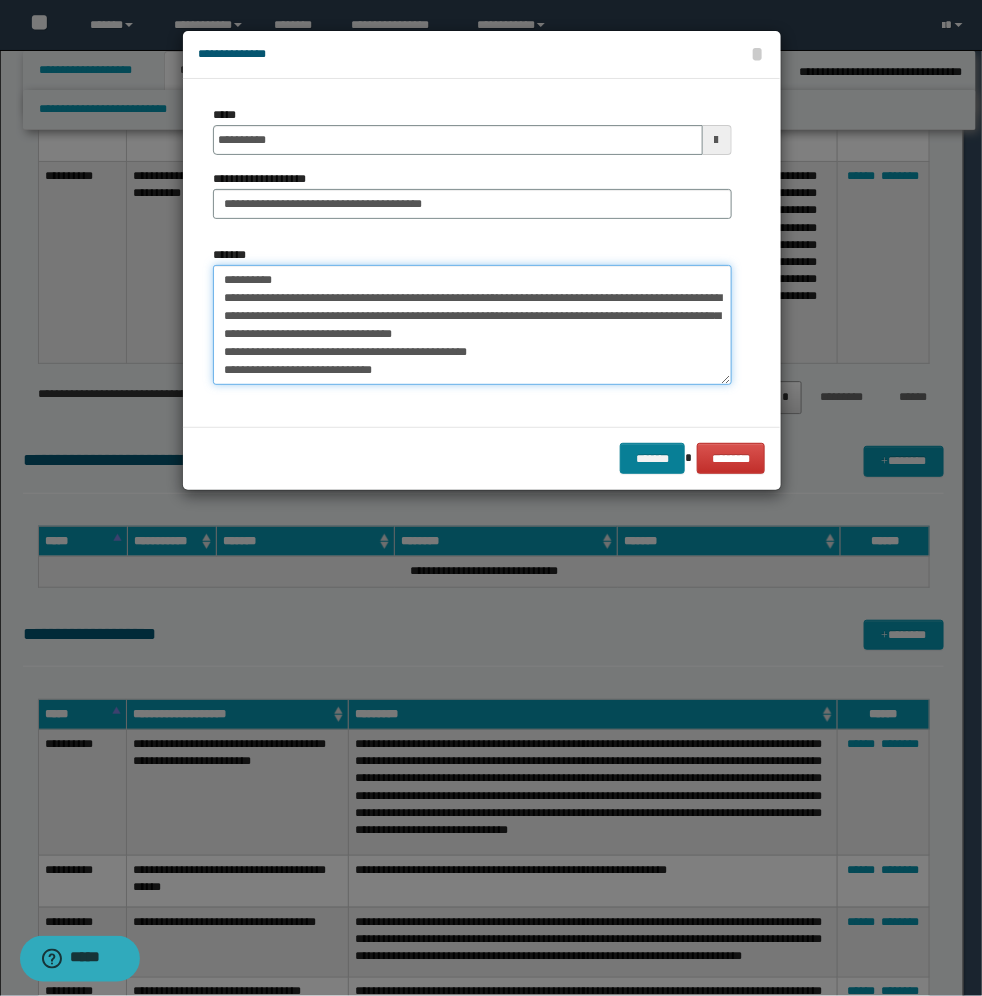 type on "**********" 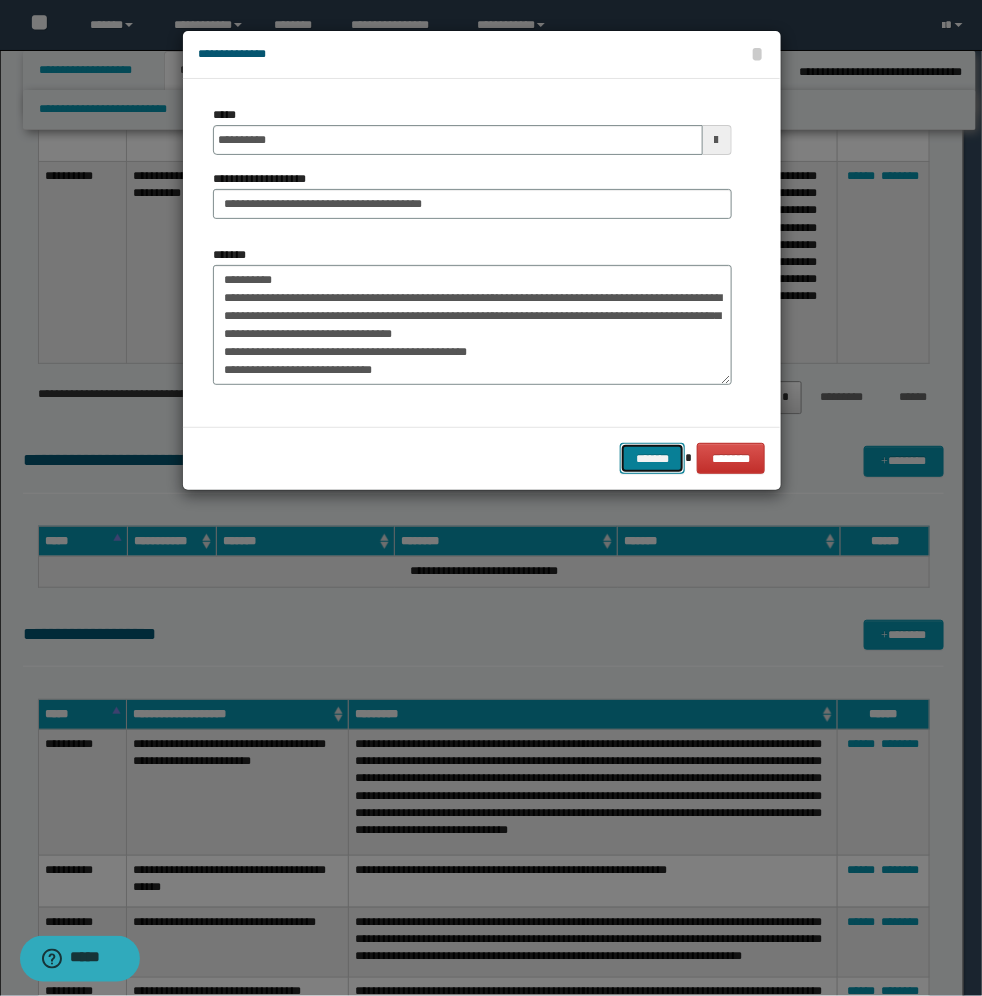 click on "*******" at bounding box center [652, 458] 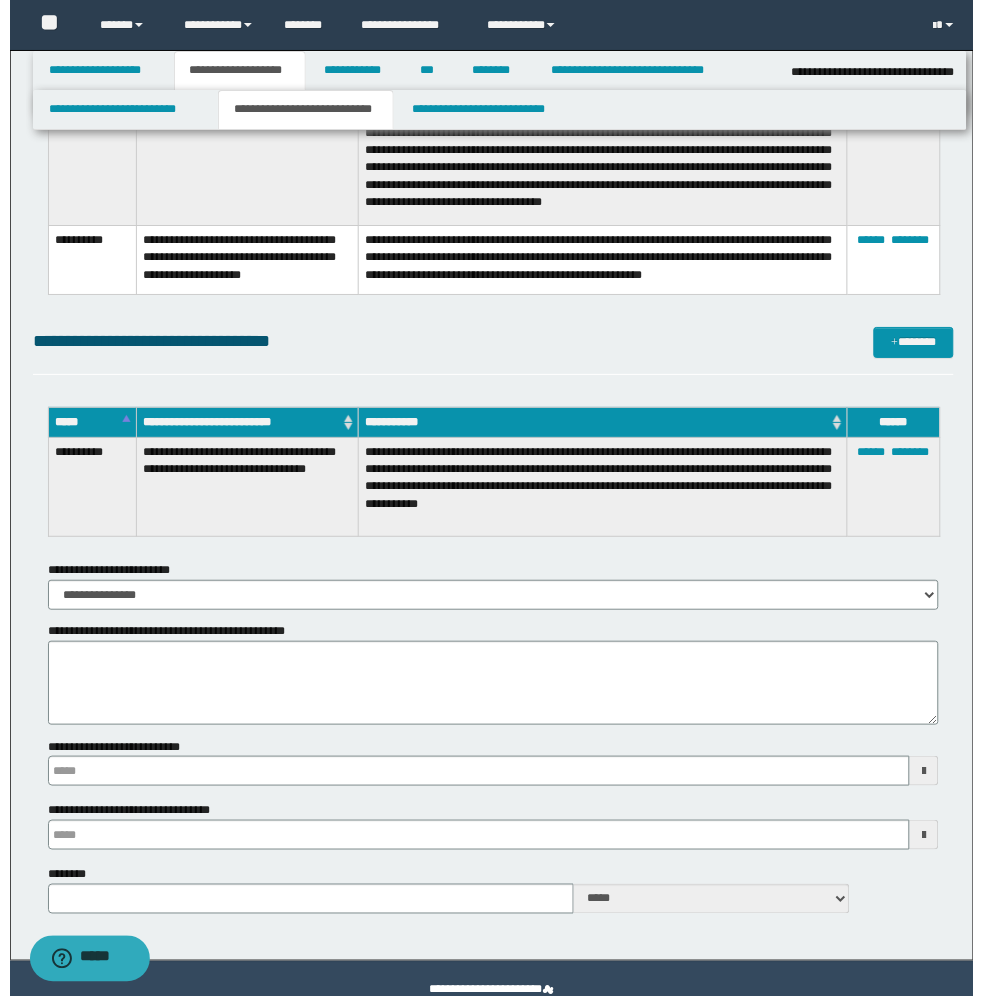 scroll, scrollTop: 2252, scrollLeft: 0, axis: vertical 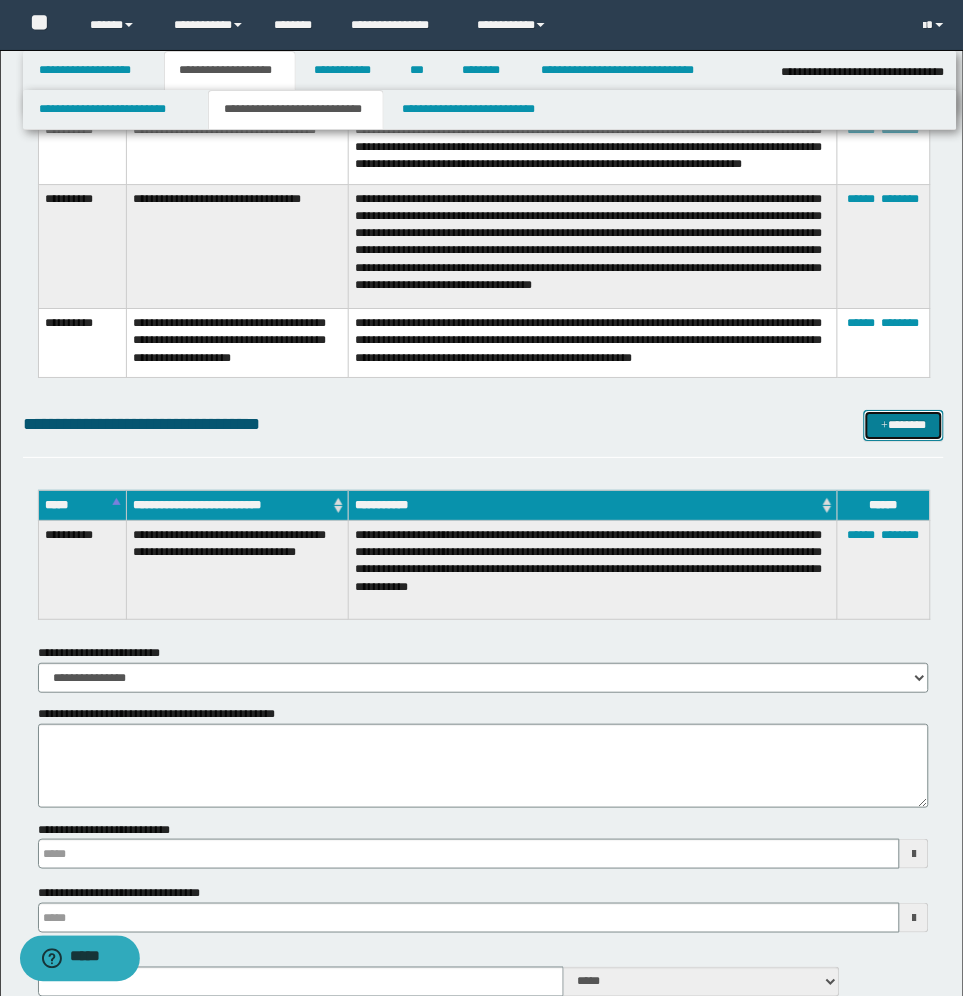 click on "*******" at bounding box center (904, 425) 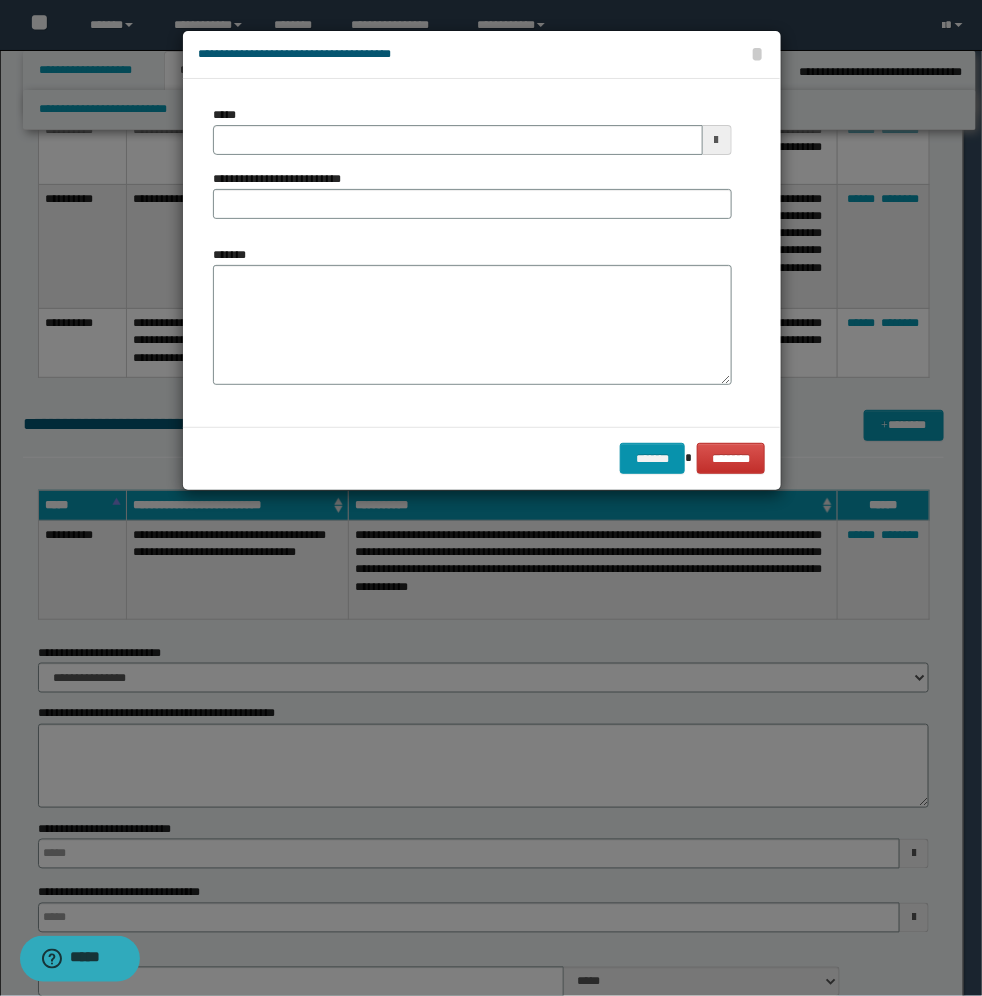 click at bounding box center [717, 140] 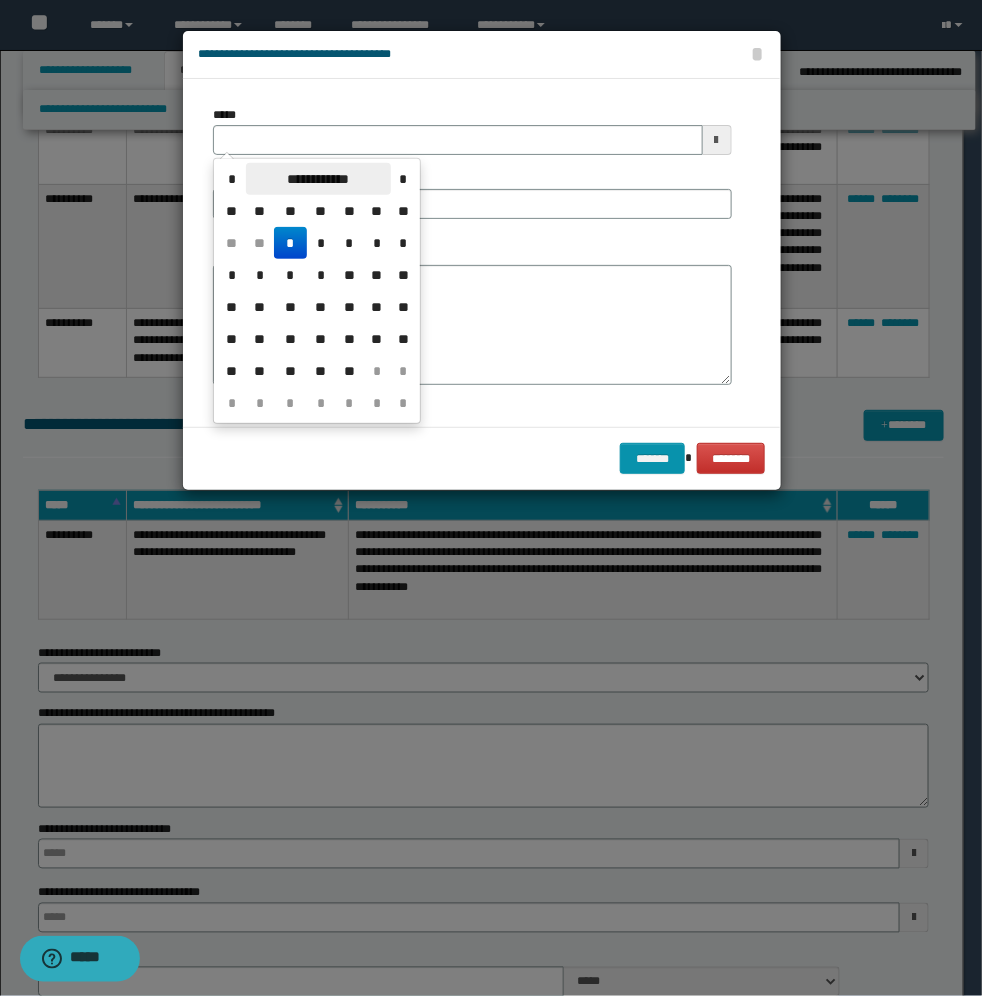 click on "**********" at bounding box center (318, 179) 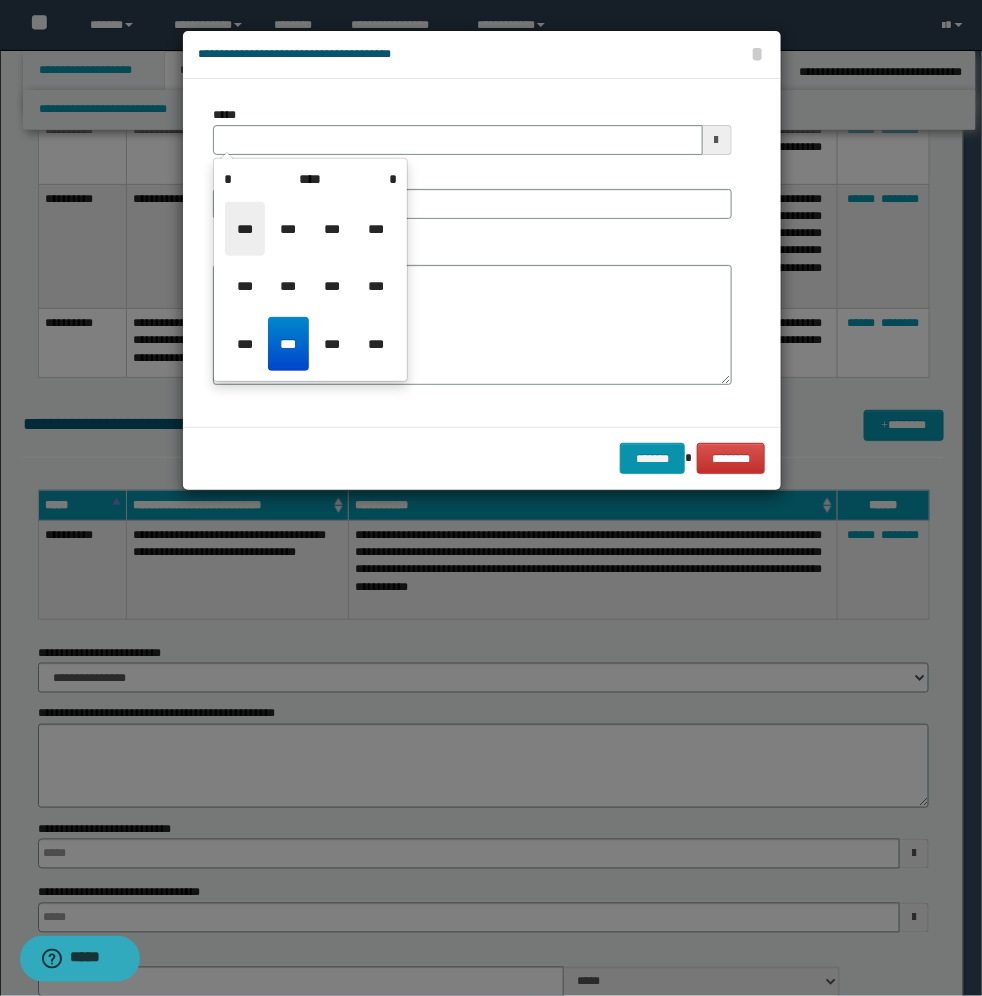 click on "***" at bounding box center (245, 229) 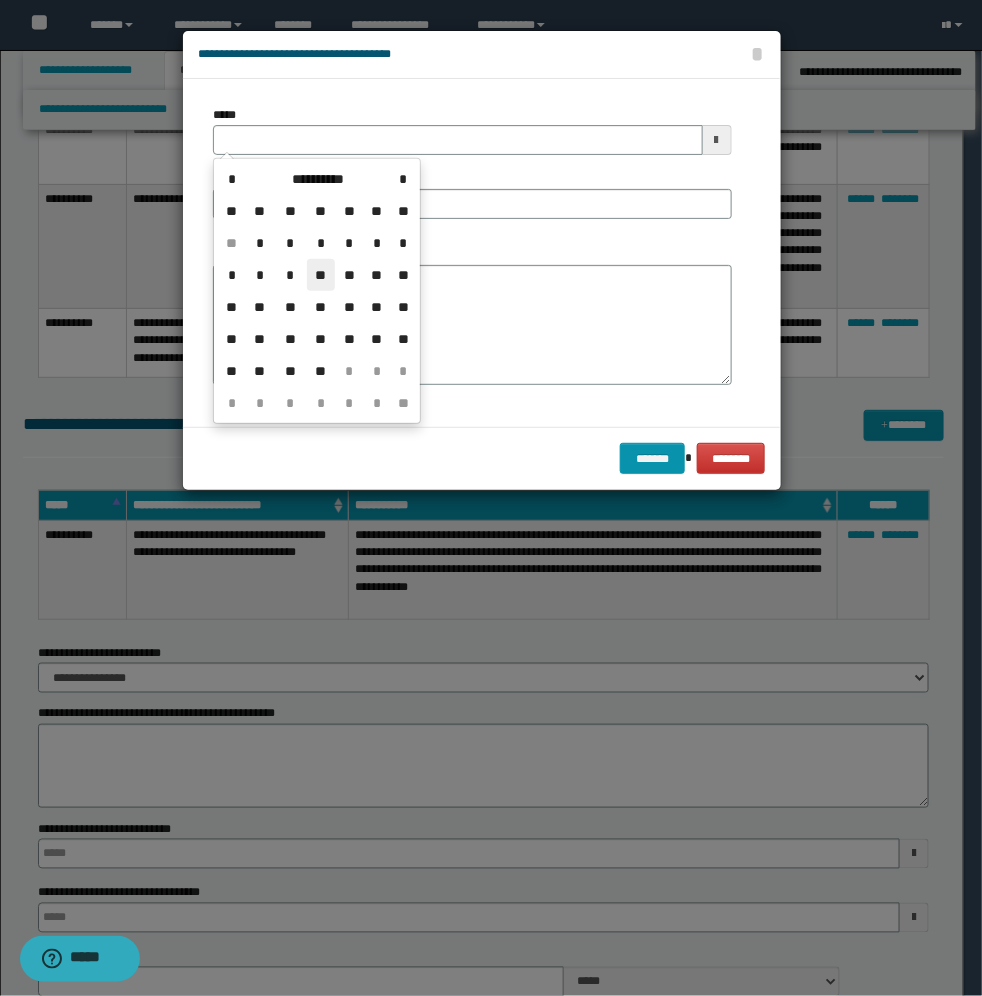 click on "**" at bounding box center (321, 275) 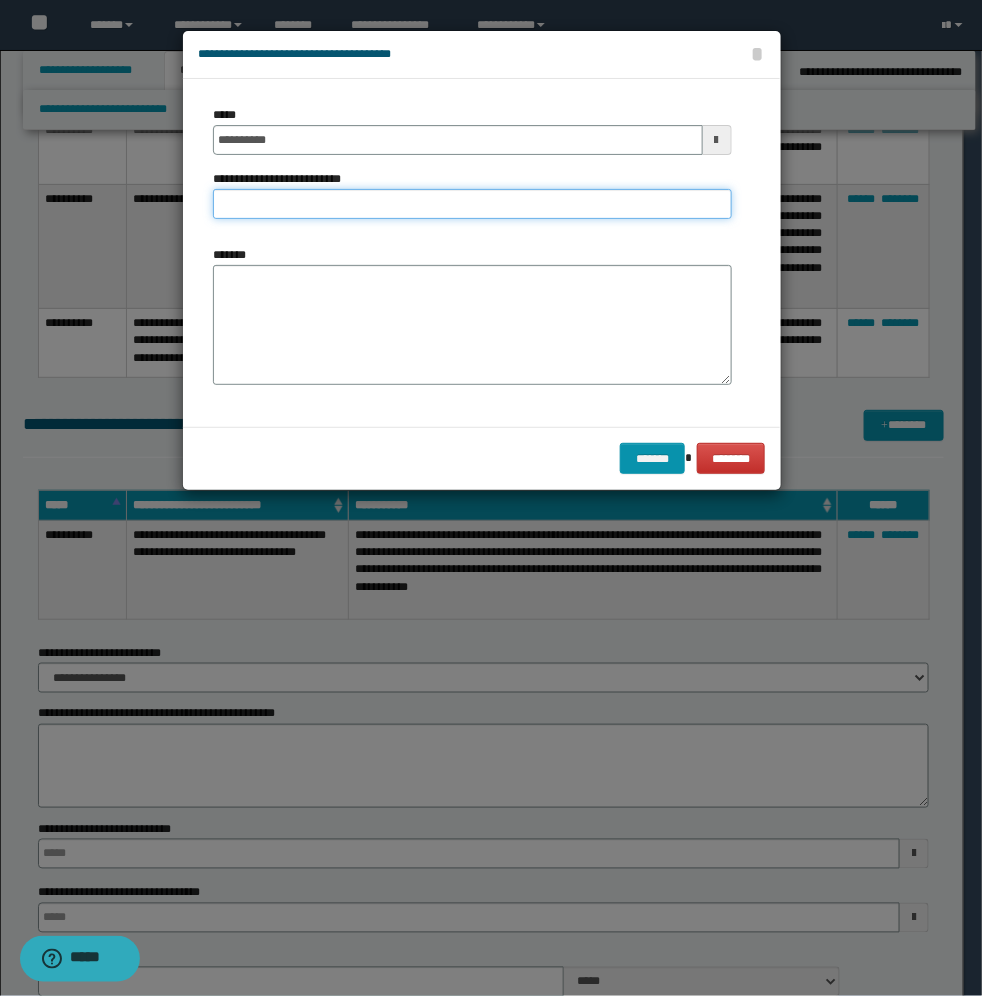click on "**********" at bounding box center [472, 204] 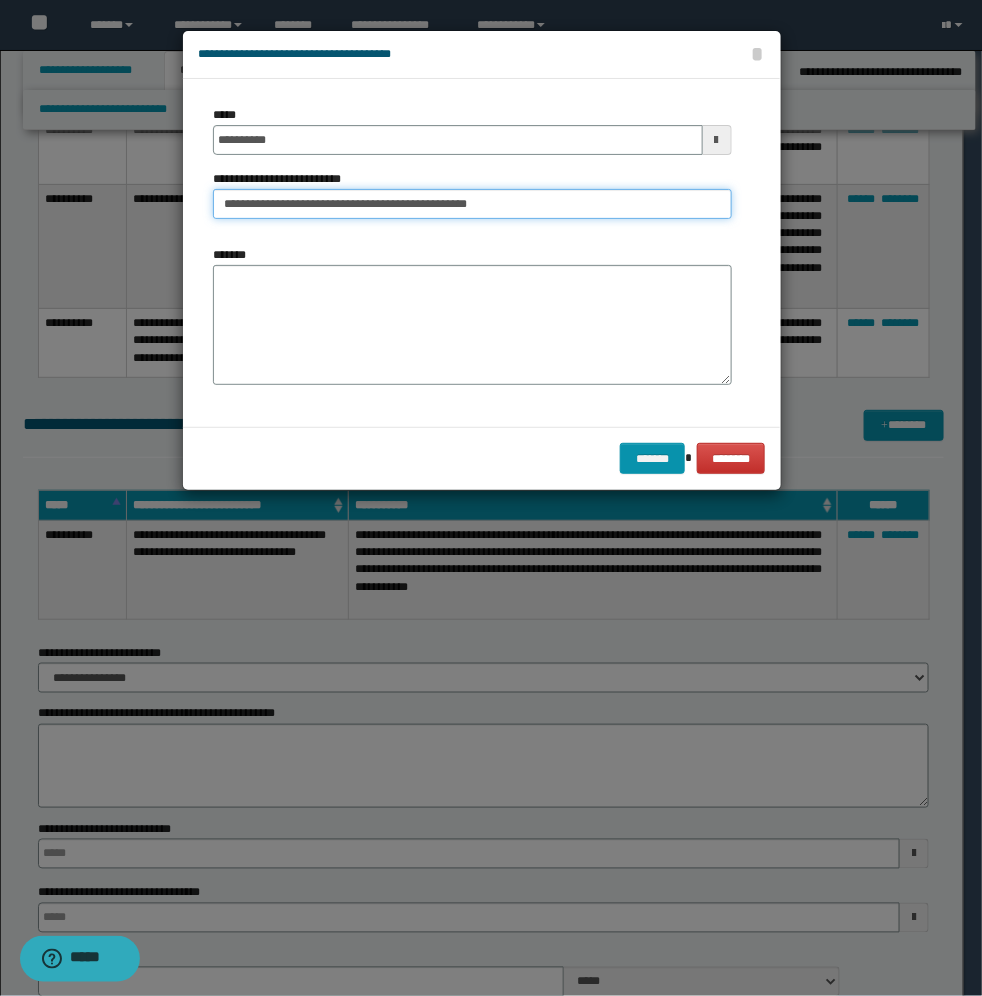 type on "**********" 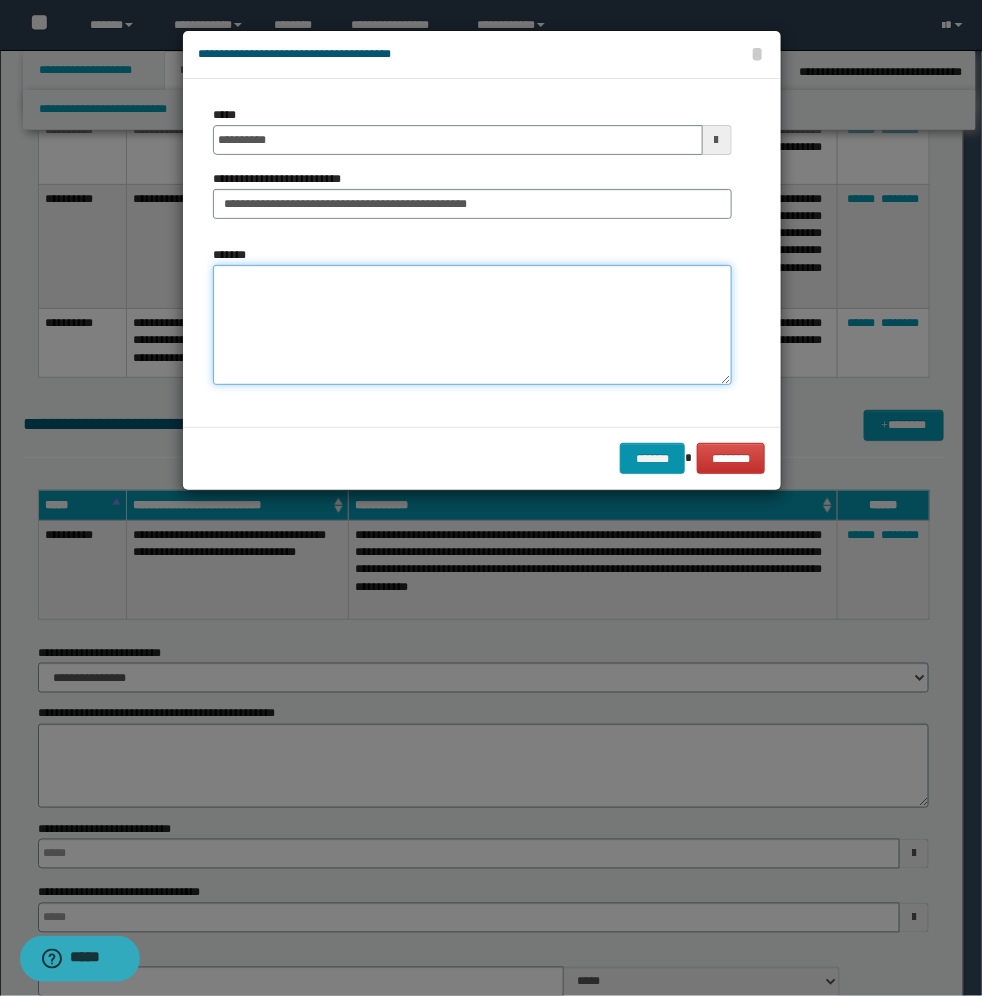 click on "*******" at bounding box center [472, 325] 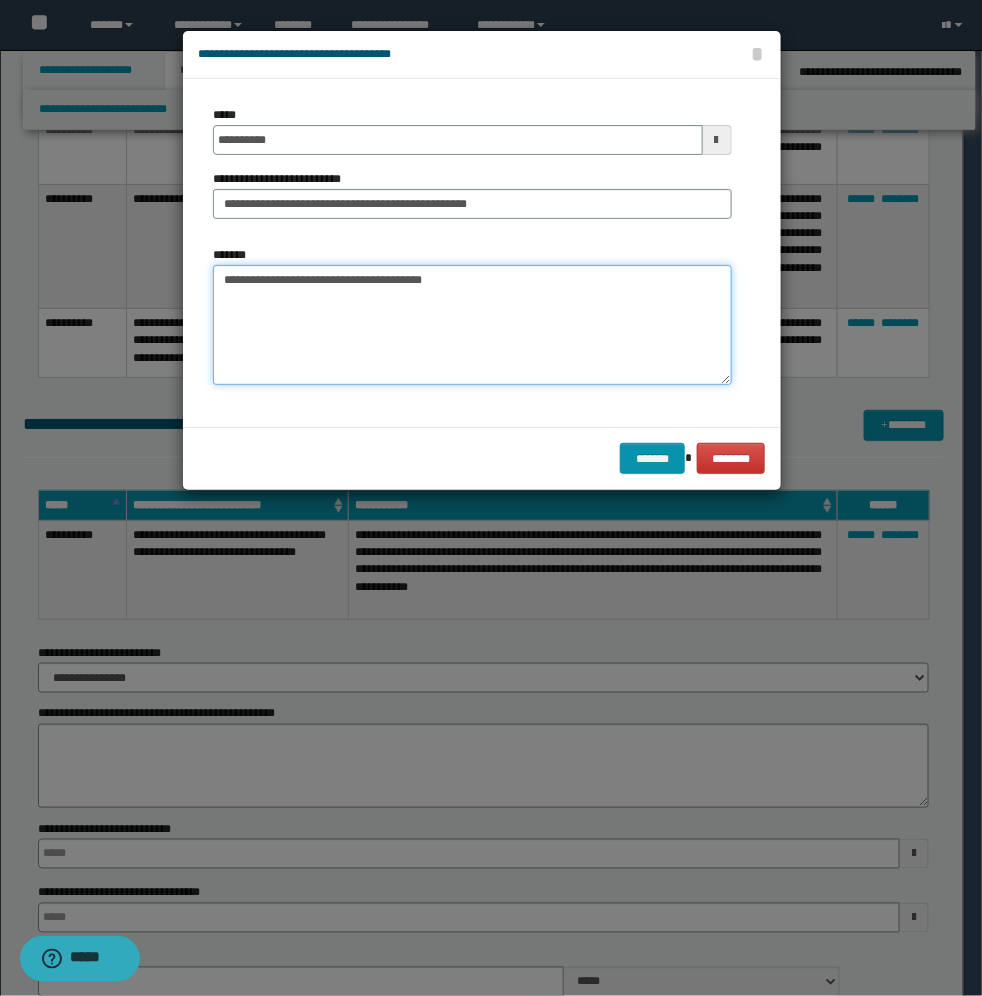 click on "**********" at bounding box center (472, 325) 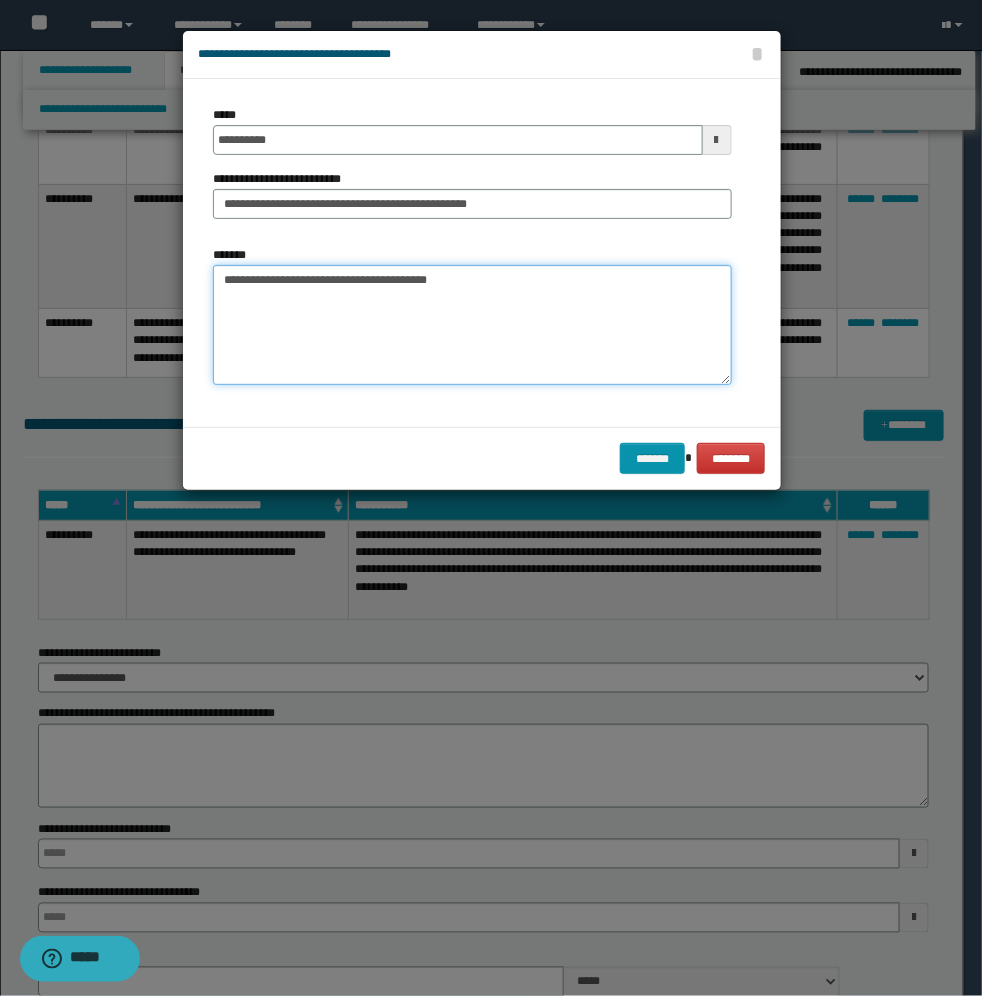 paste on "**********" 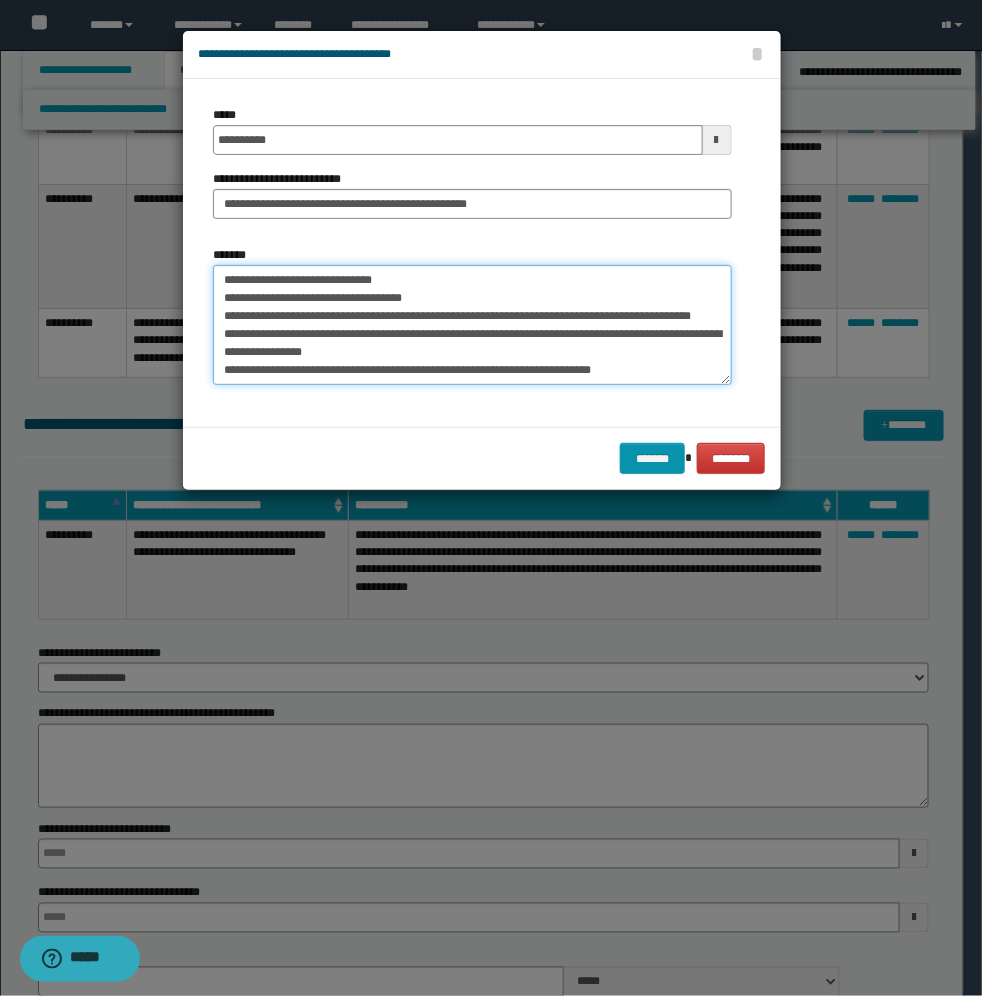 scroll, scrollTop: 0, scrollLeft: 0, axis: both 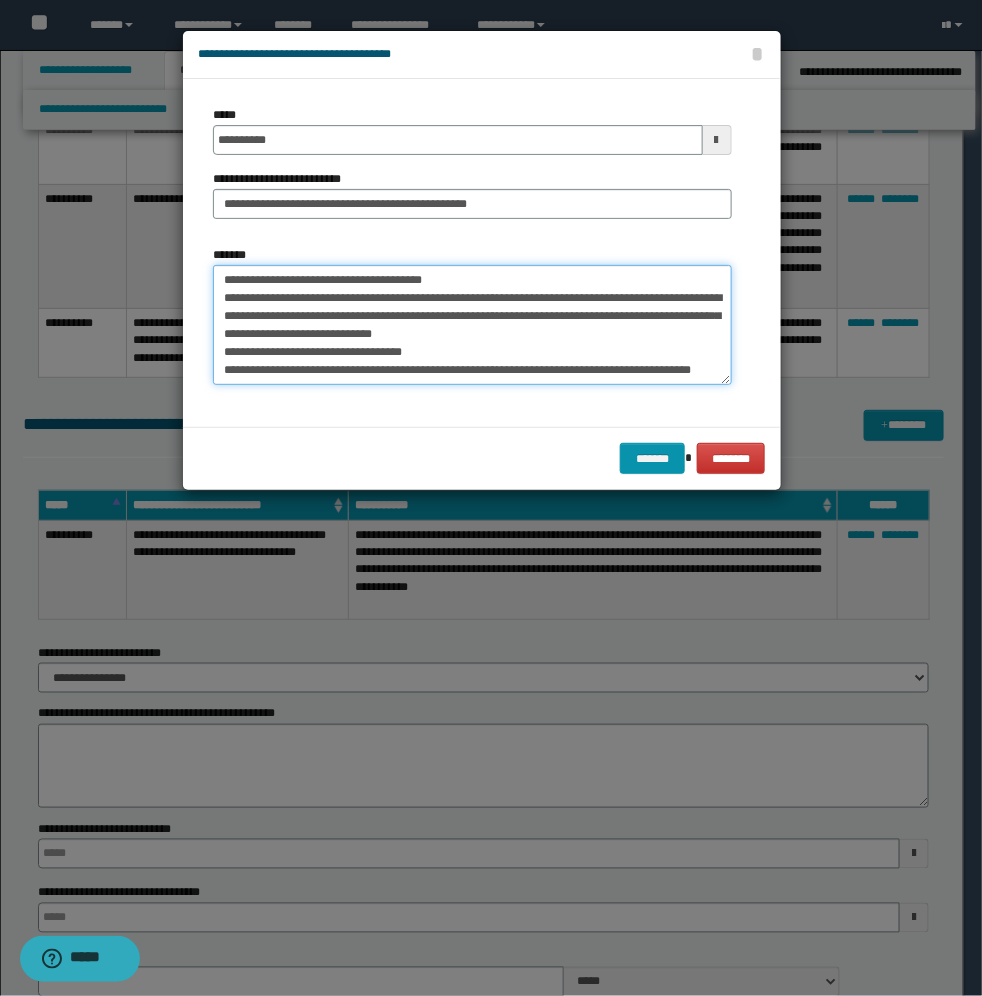 click on "**********" at bounding box center [472, 325] 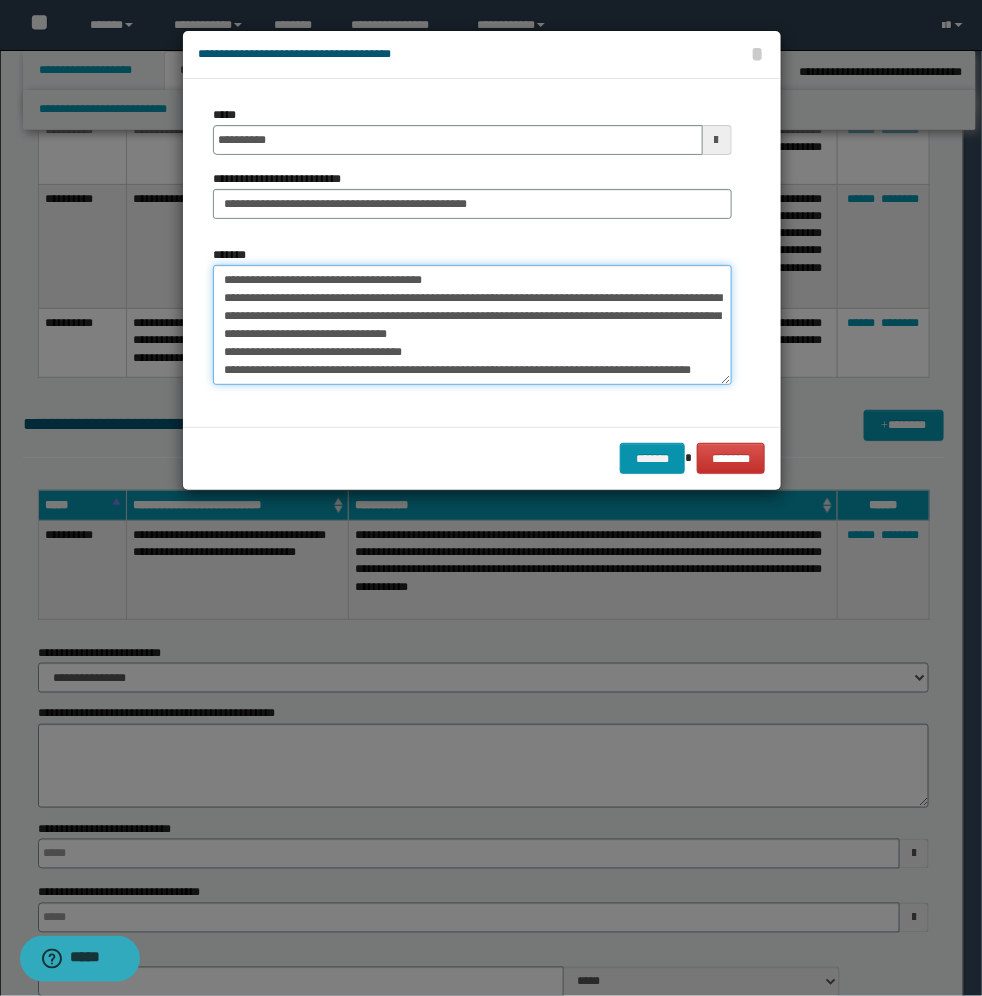 click on "**********" at bounding box center [472, 325] 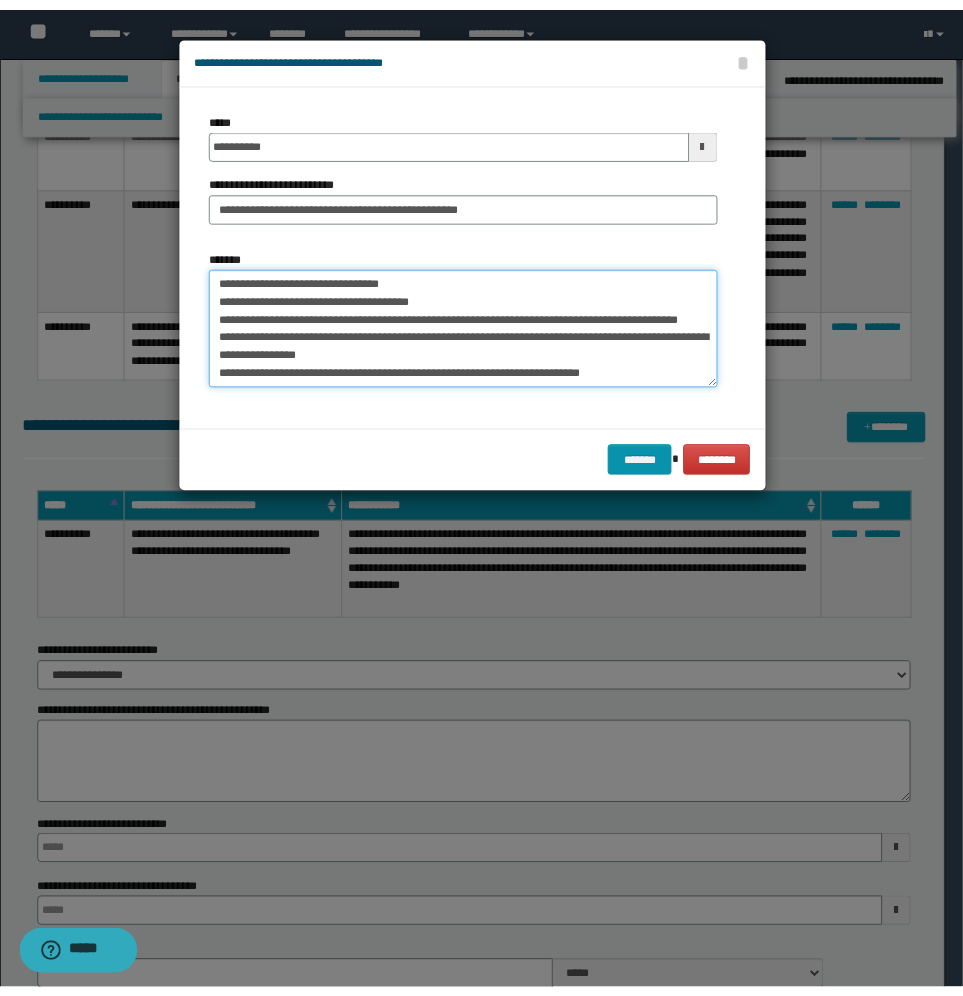 scroll, scrollTop: 108, scrollLeft: 0, axis: vertical 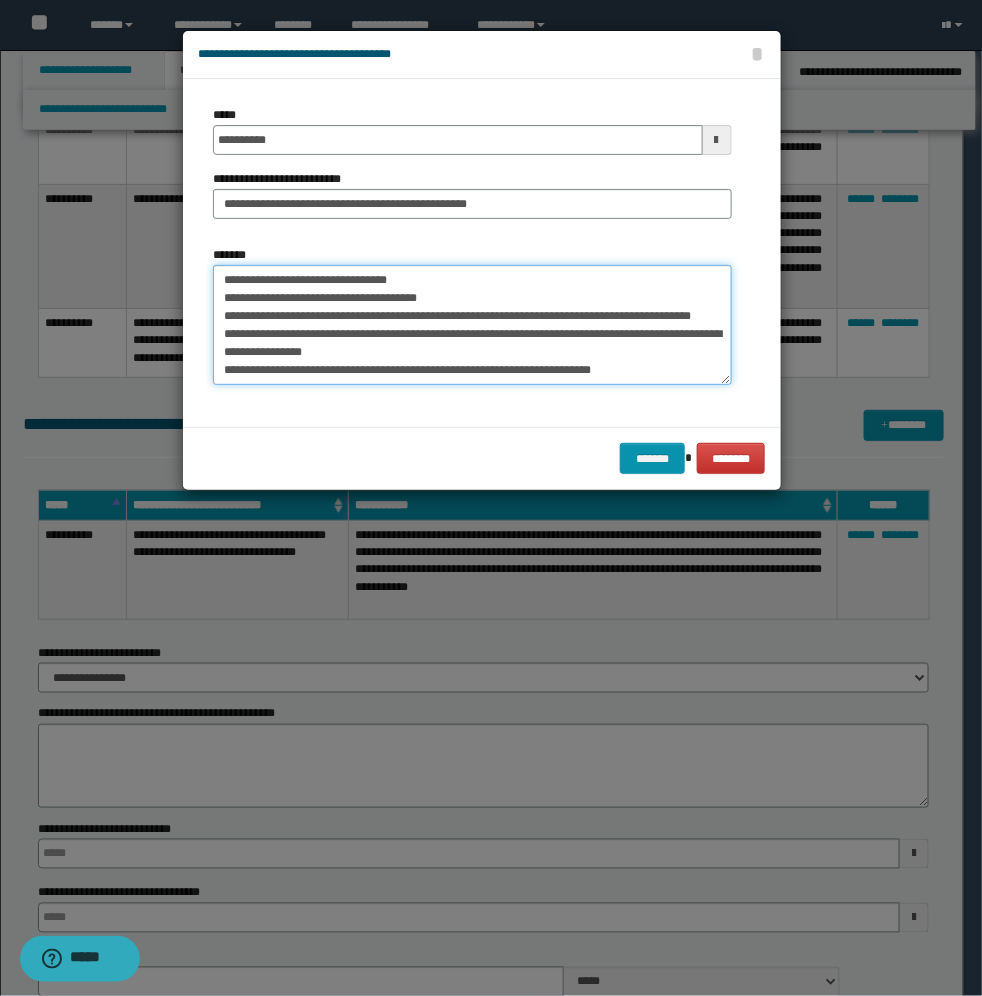 click on "**********" at bounding box center (472, 325) 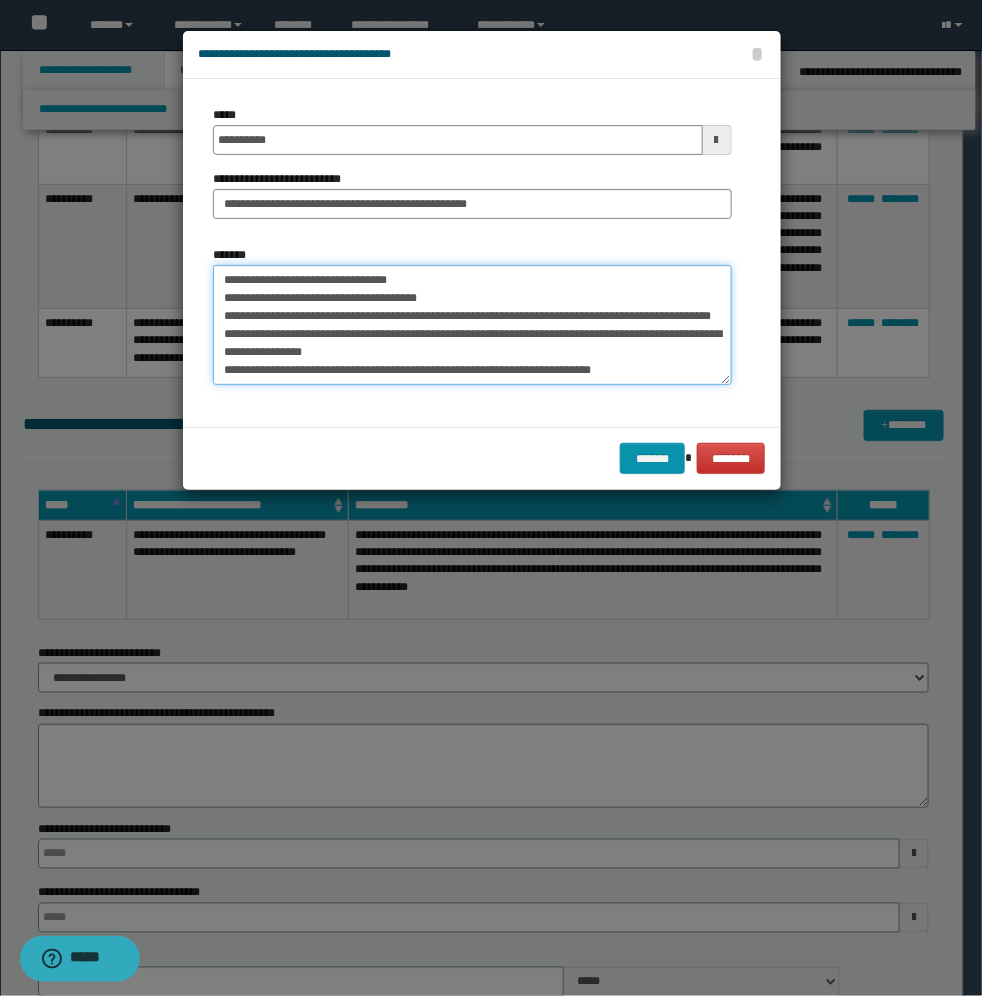 click on "**********" at bounding box center [472, 325] 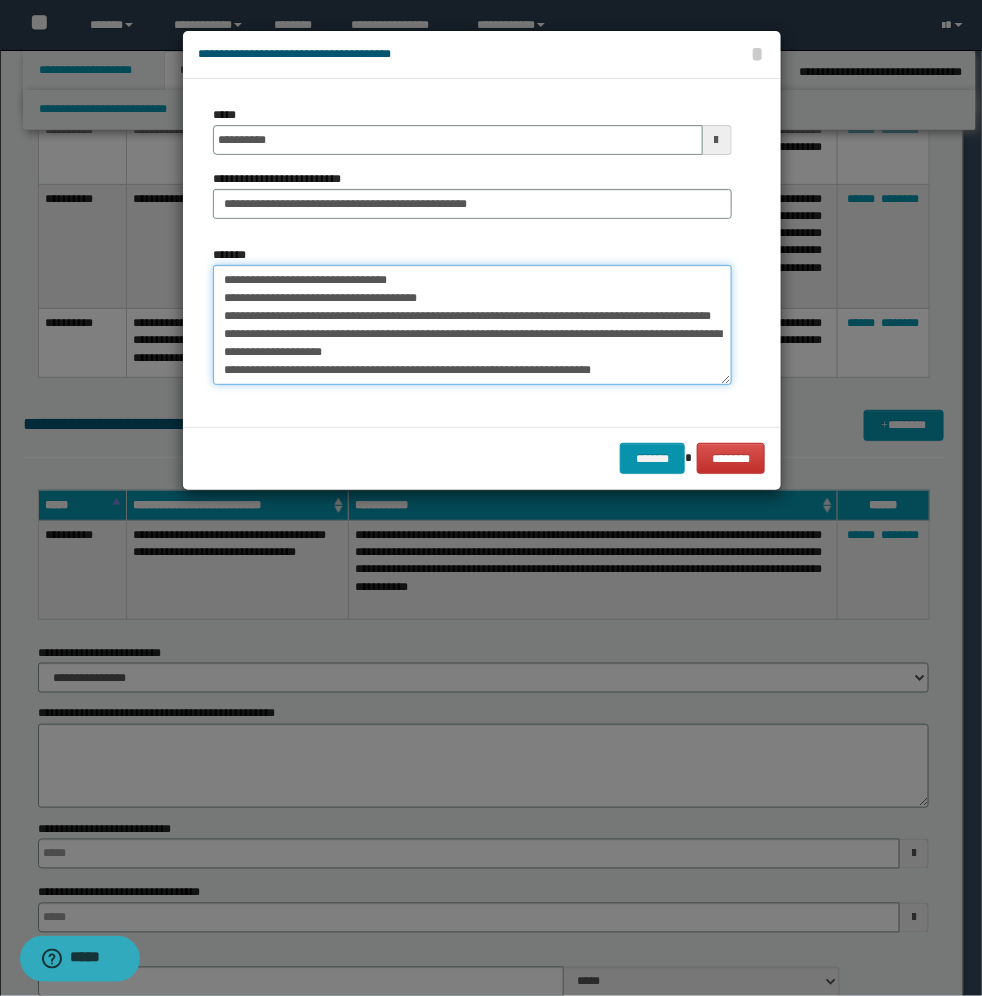 click on "**********" at bounding box center [472, 325] 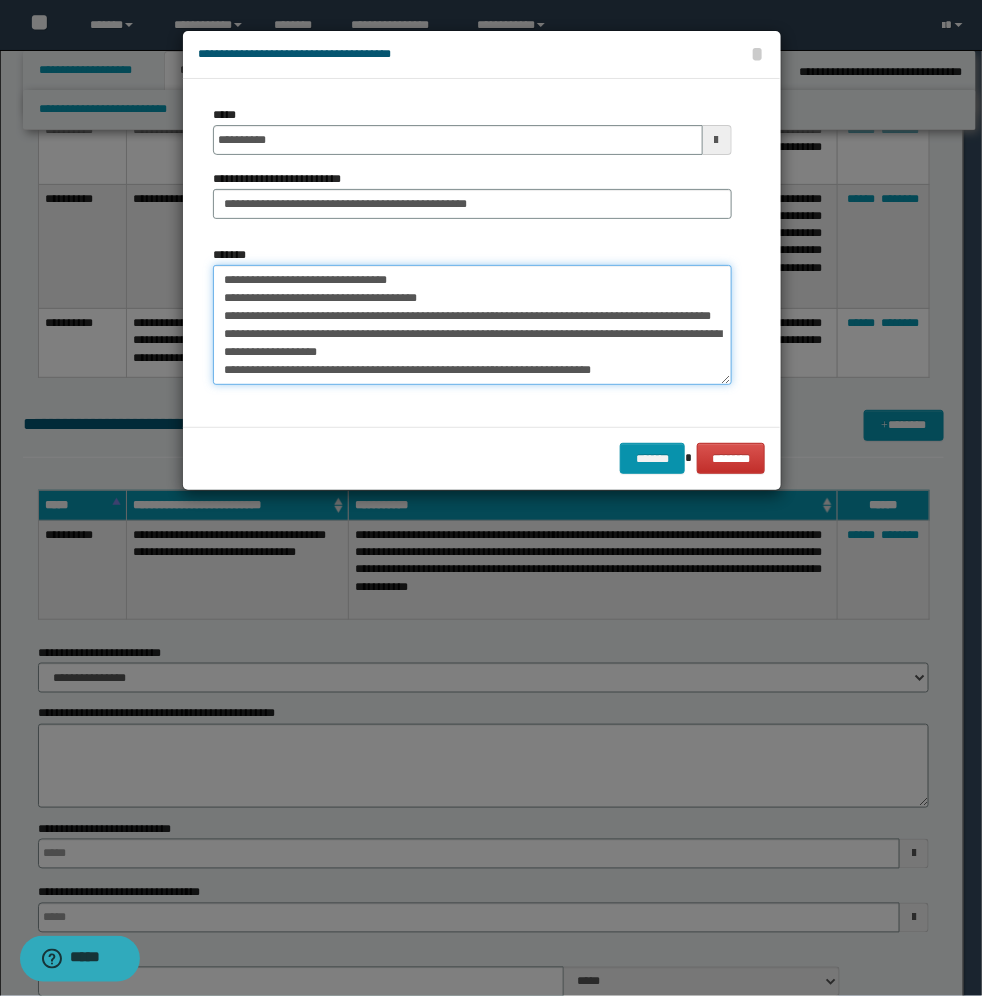 click on "**********" at bounding box center [472, 325] 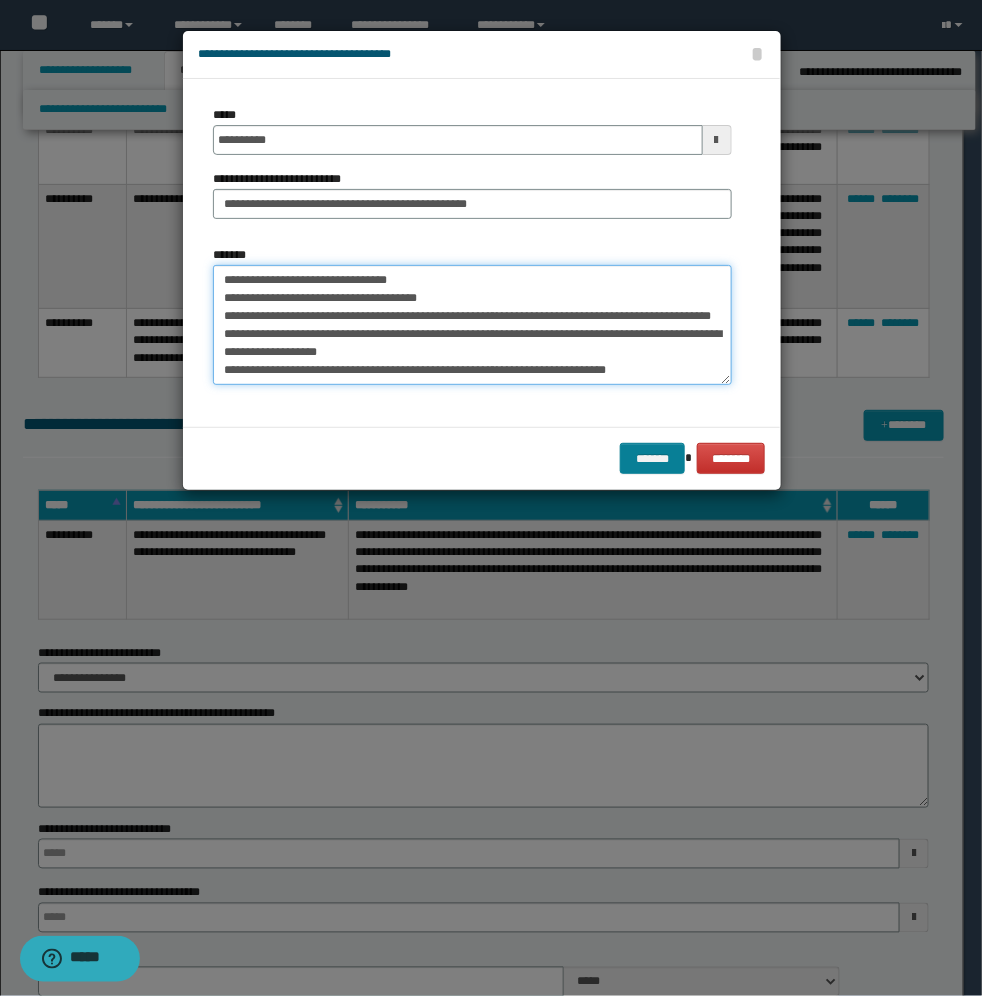 type on "**********" 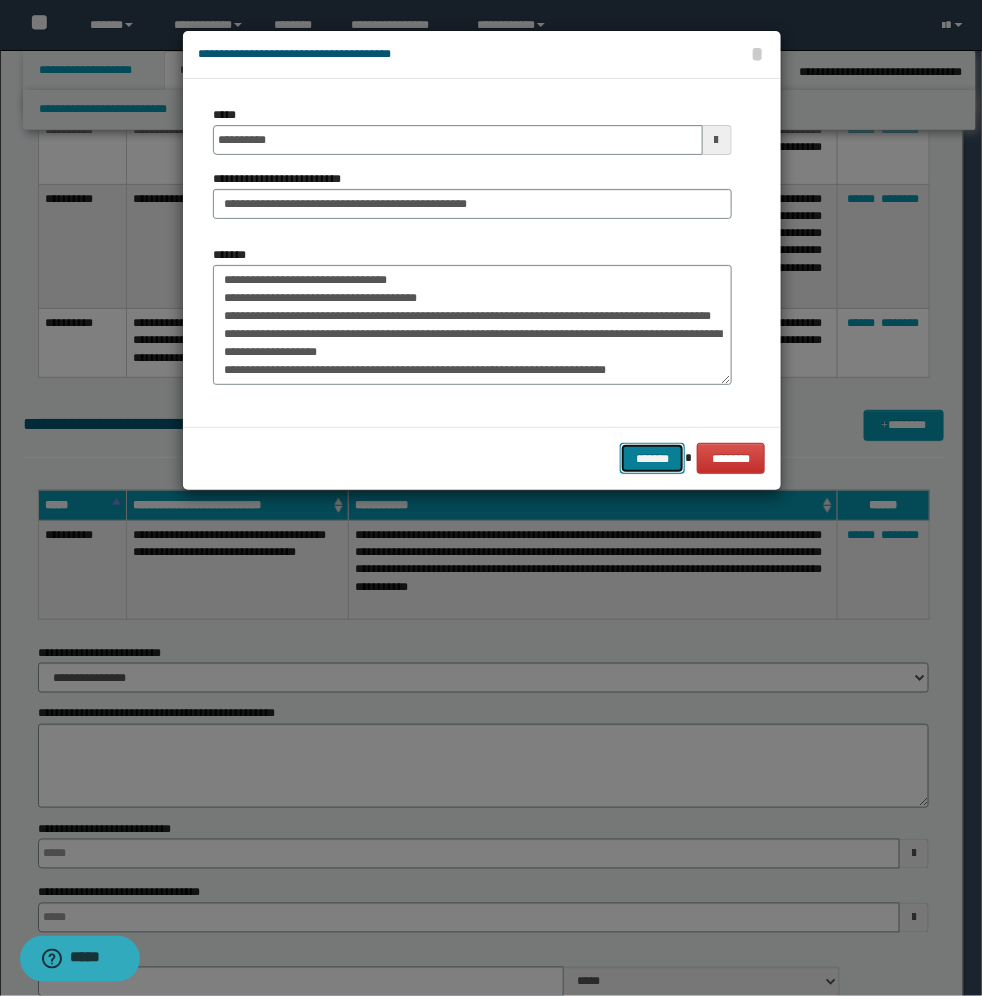 click on "*******" at bounding box center (652, 458) 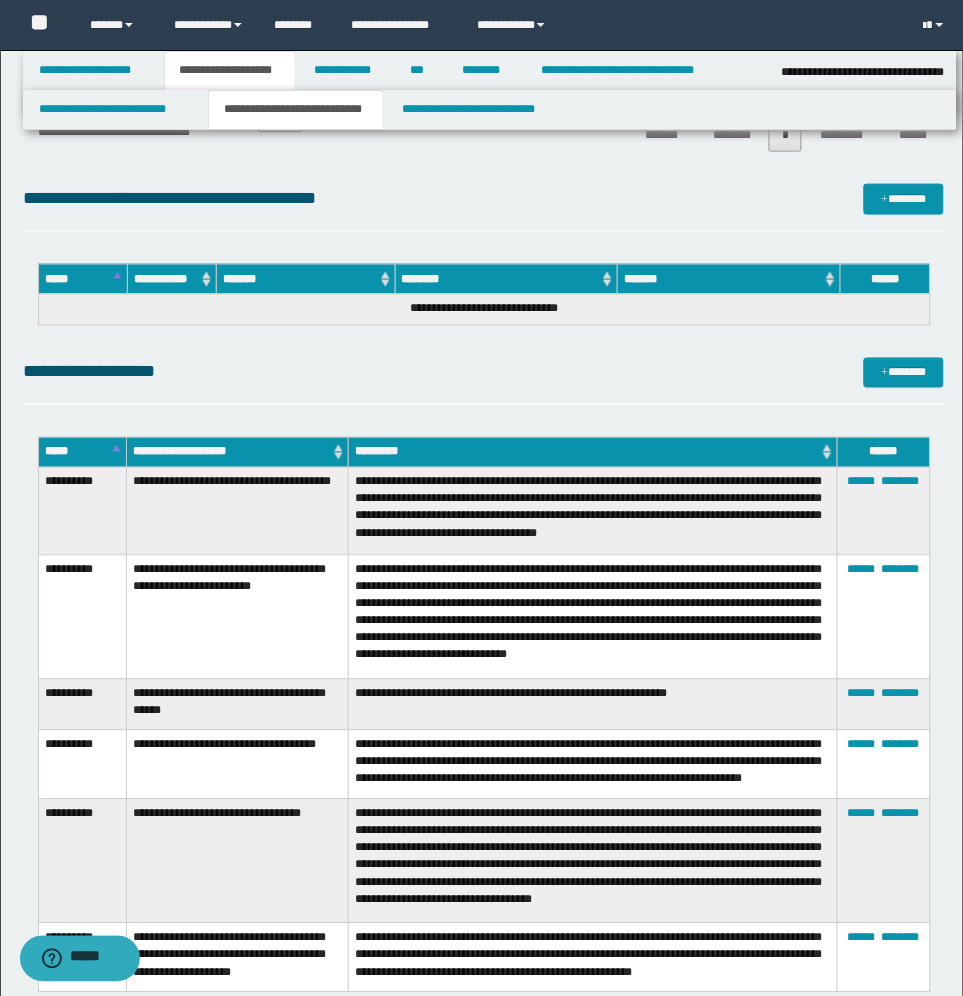 scroll, scrollTop: 1627, scrollLeft: 0, axis: vertical 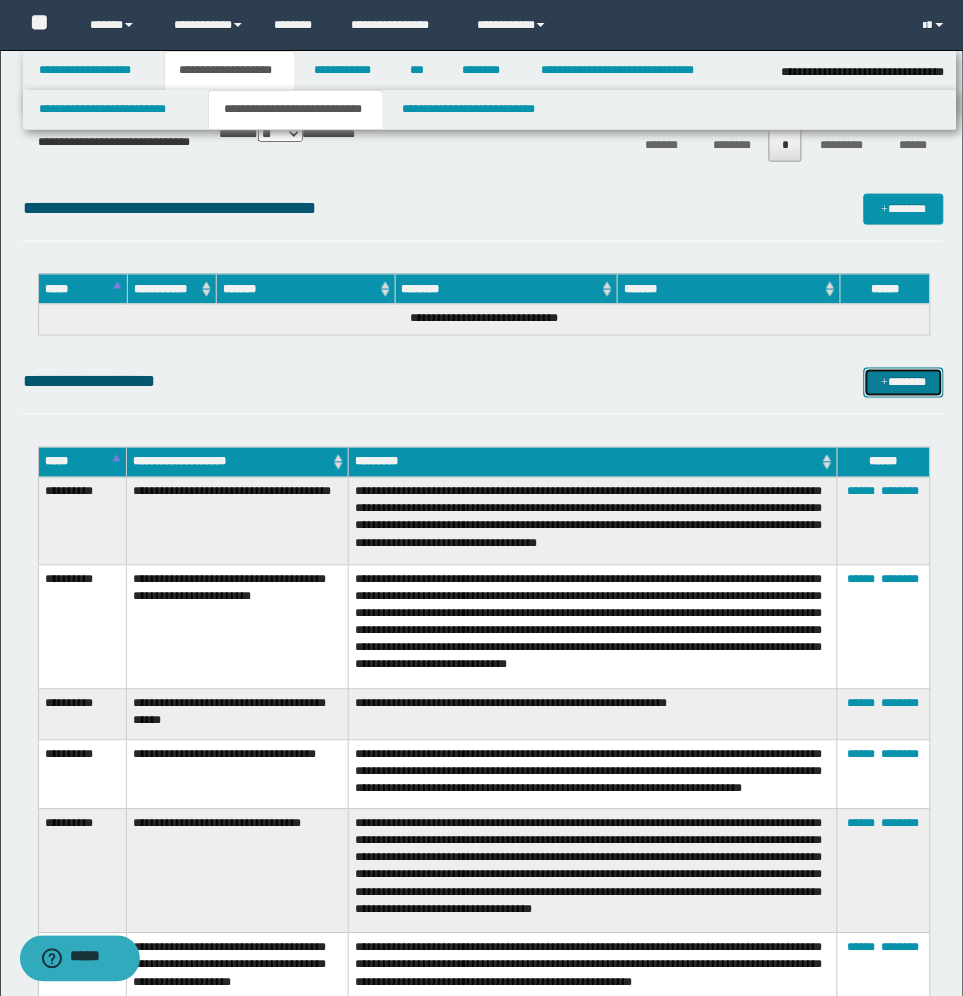 click on "*******" at bounding box center (904, 383) 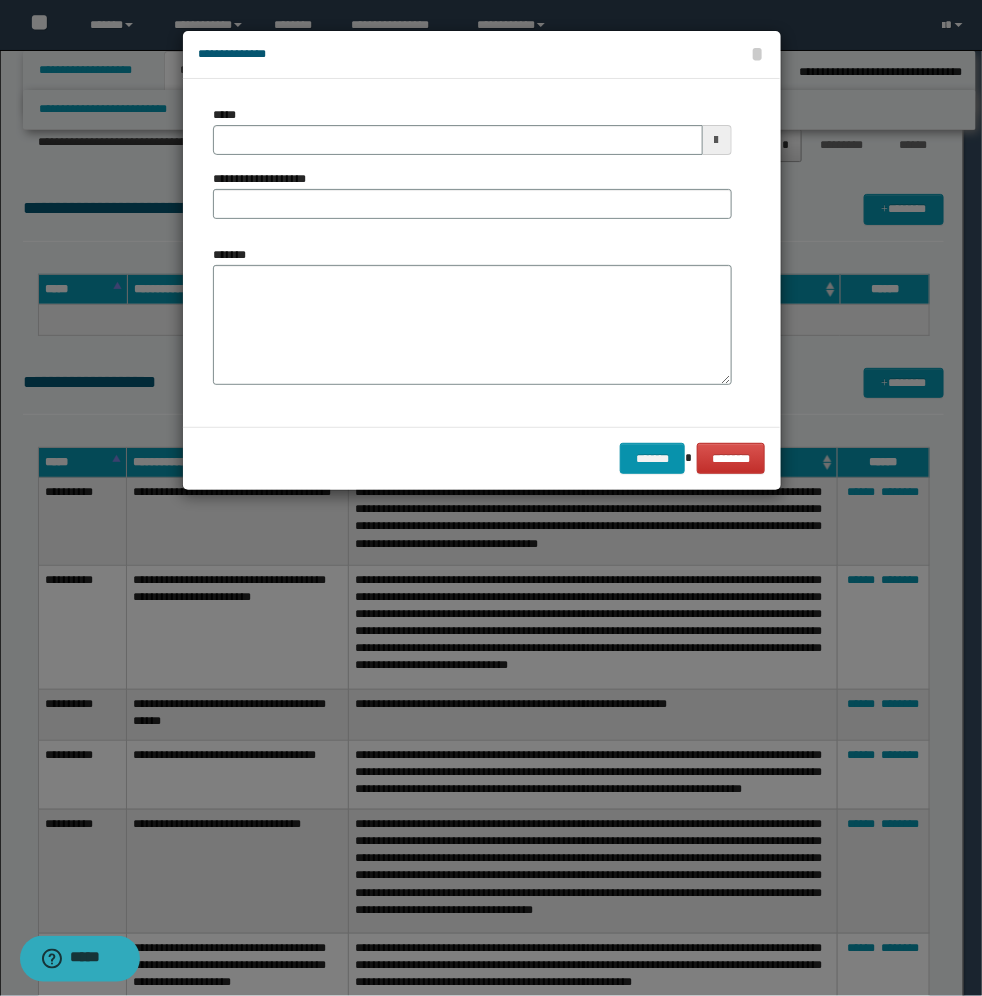 click at bounding box center [717, 140] 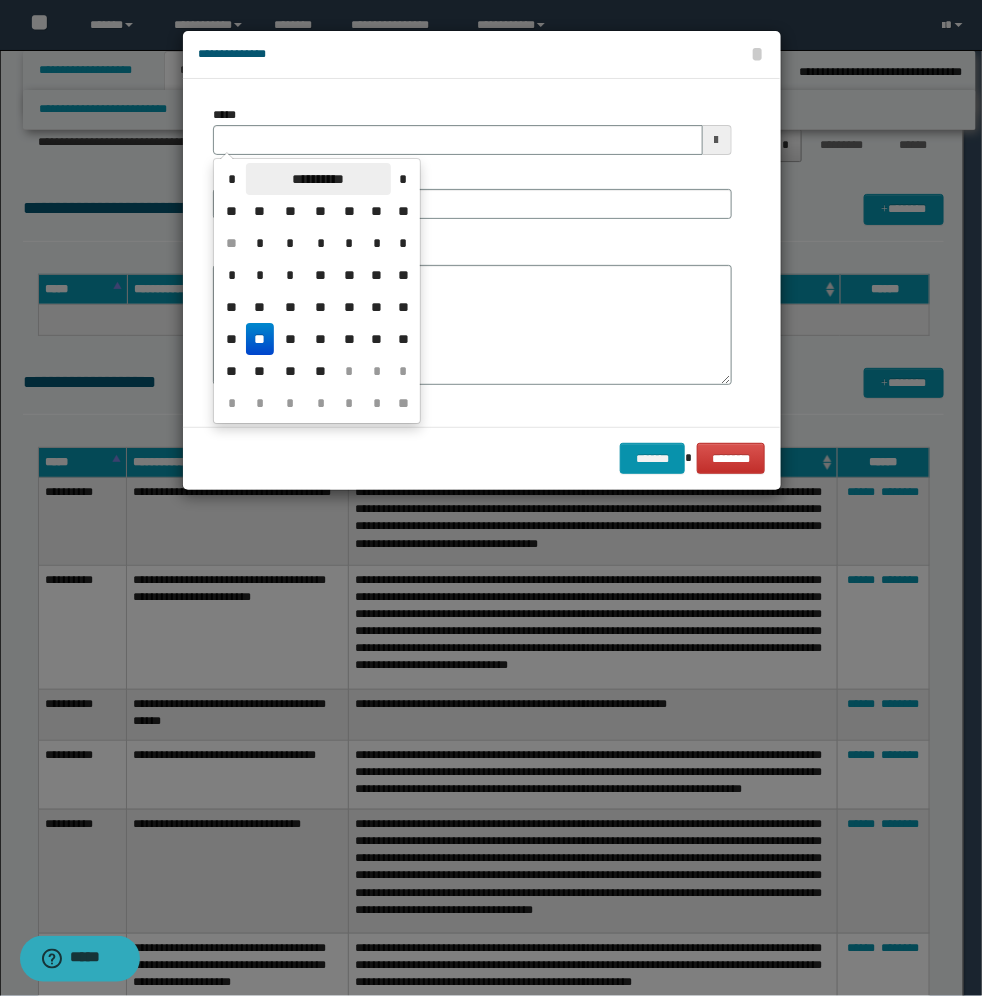 click on "**********" at bounding box center (318, 179) 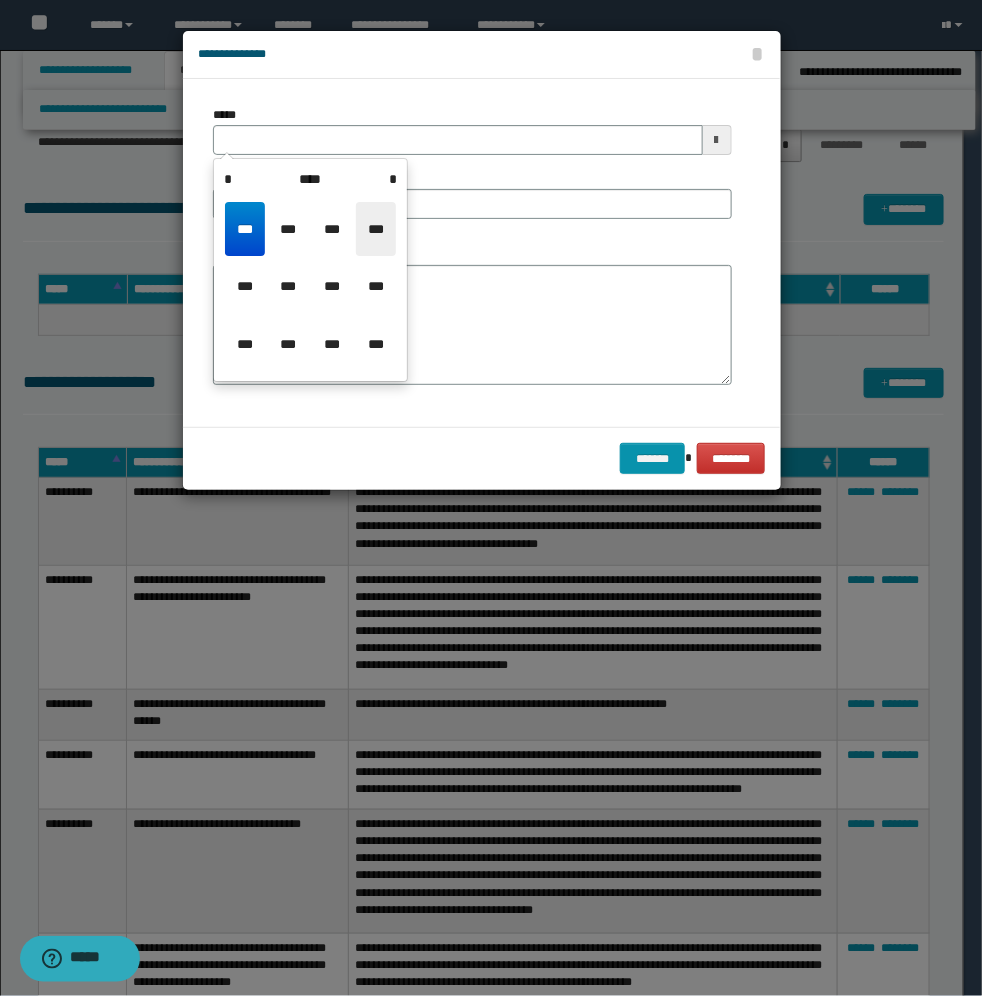 click on "***" at bounding box center (376, 229) 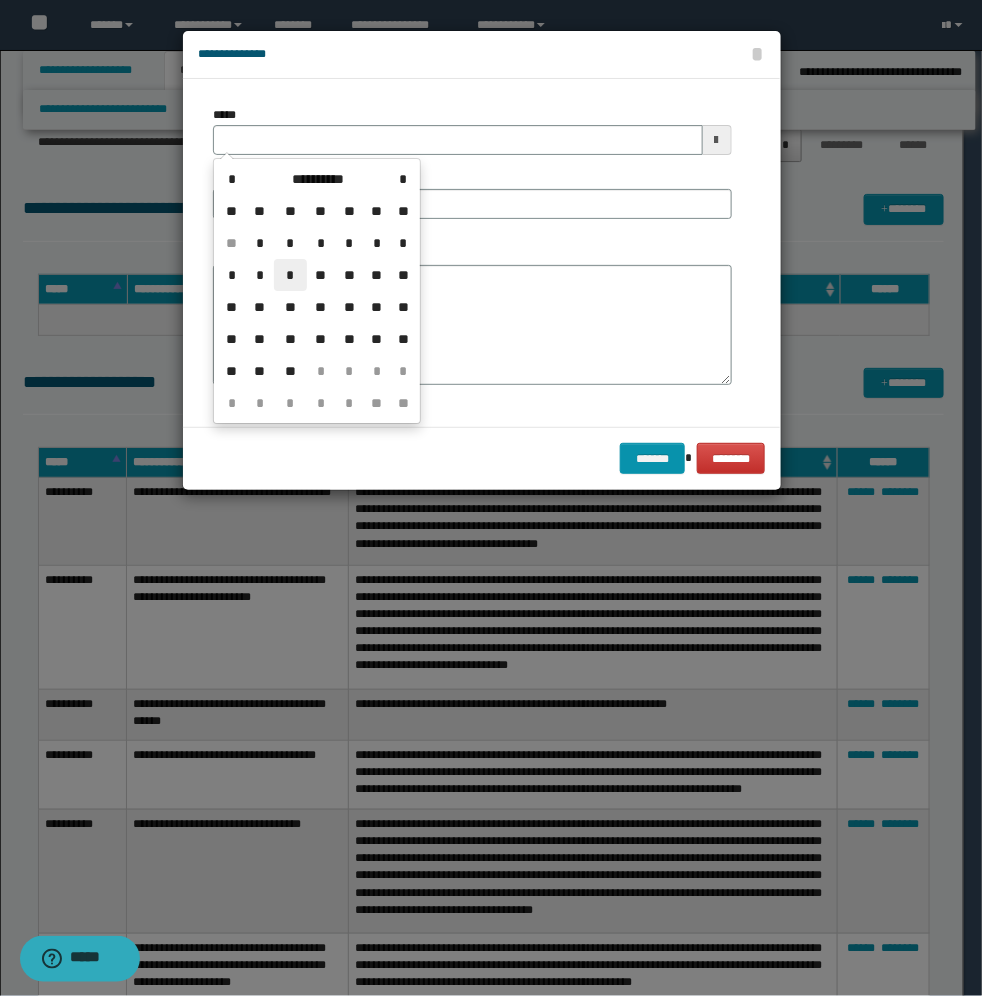 click on "*" at bounding box center [290, 275] 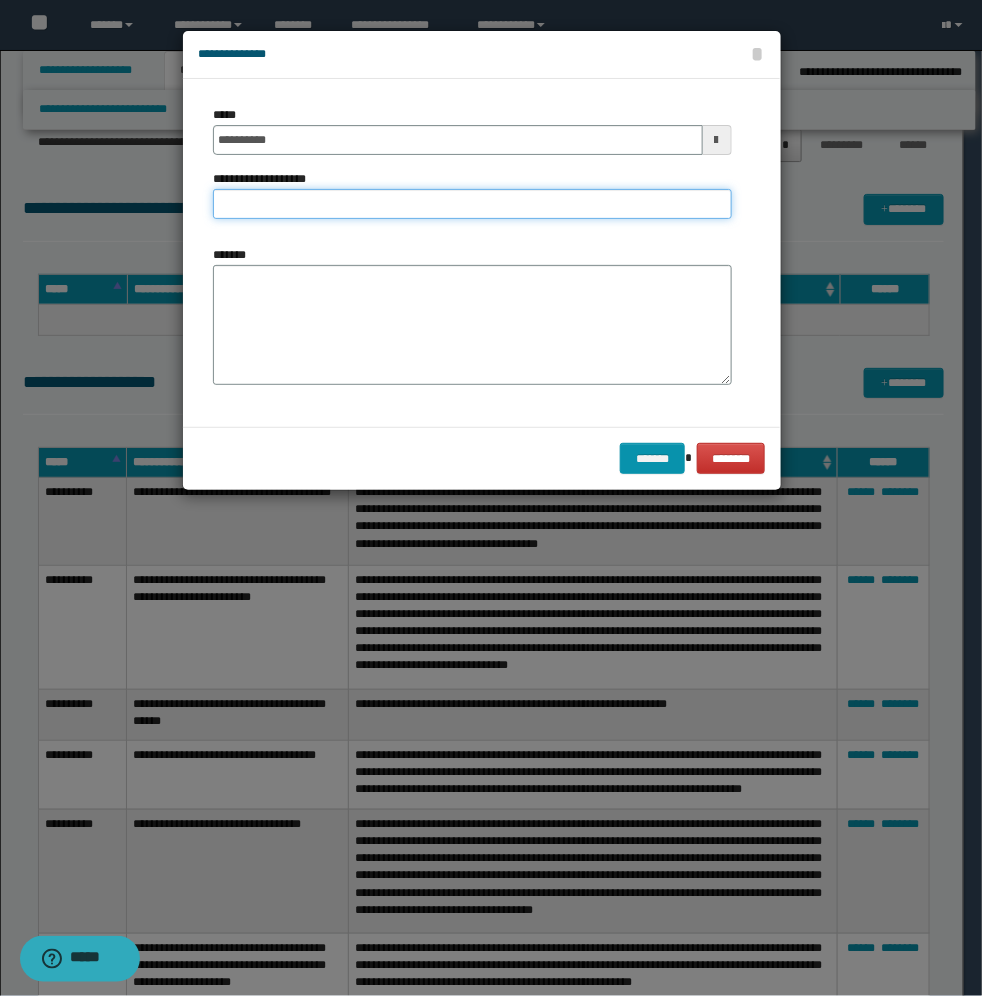 click on "**********" at bounding box center [472, 204] 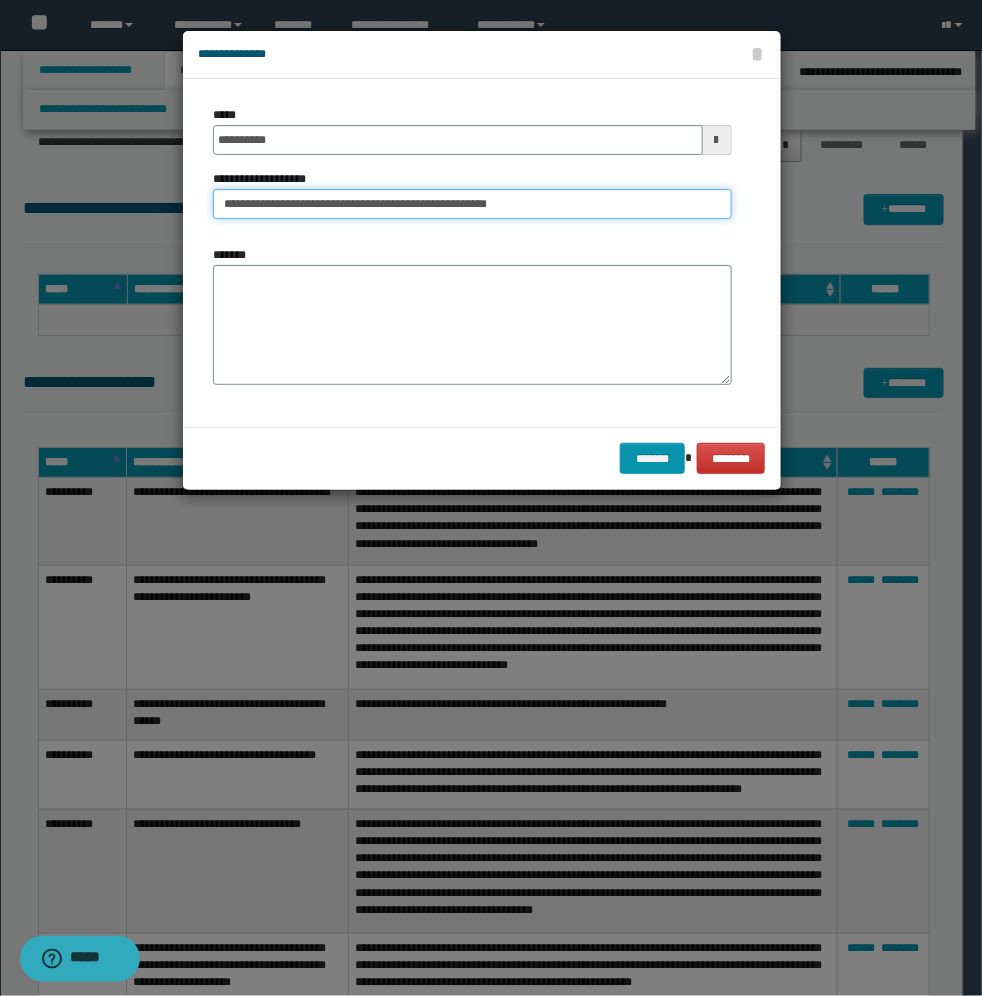 type on "**********" 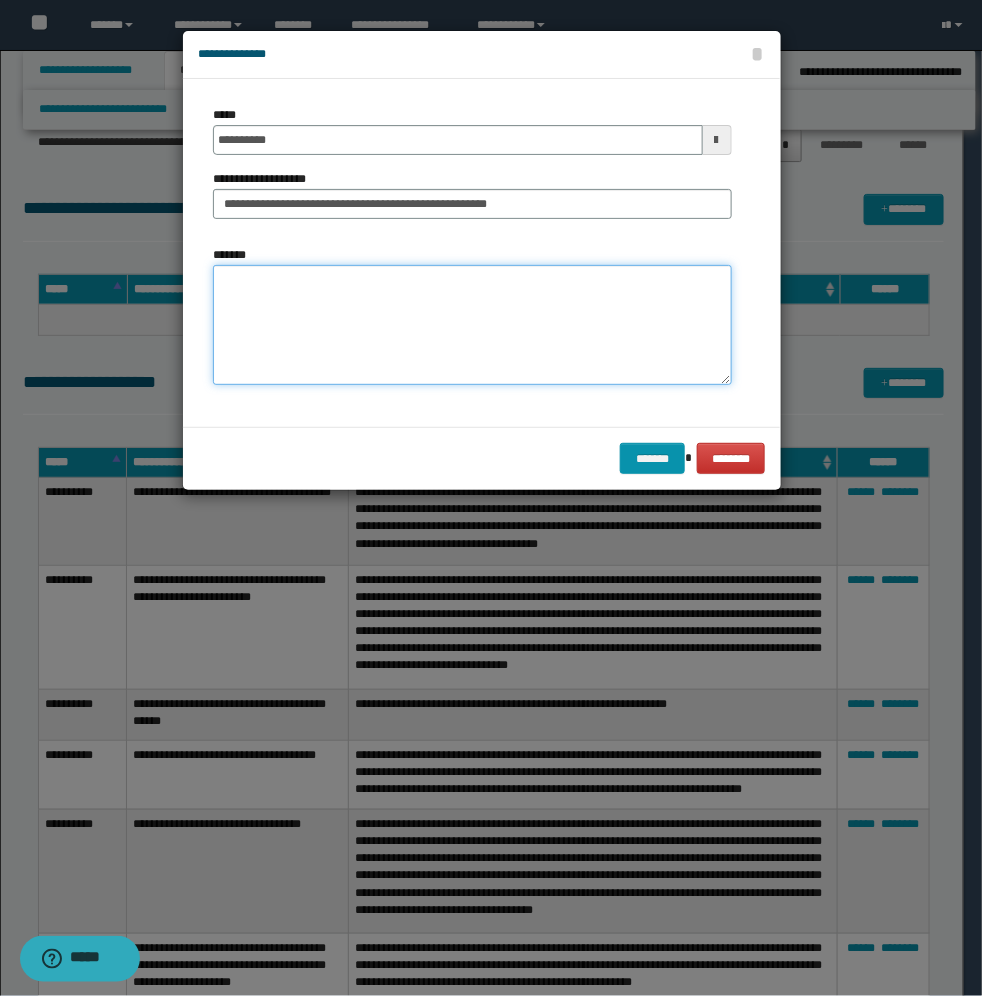 click on "*******" at bounding box center (472, 325) 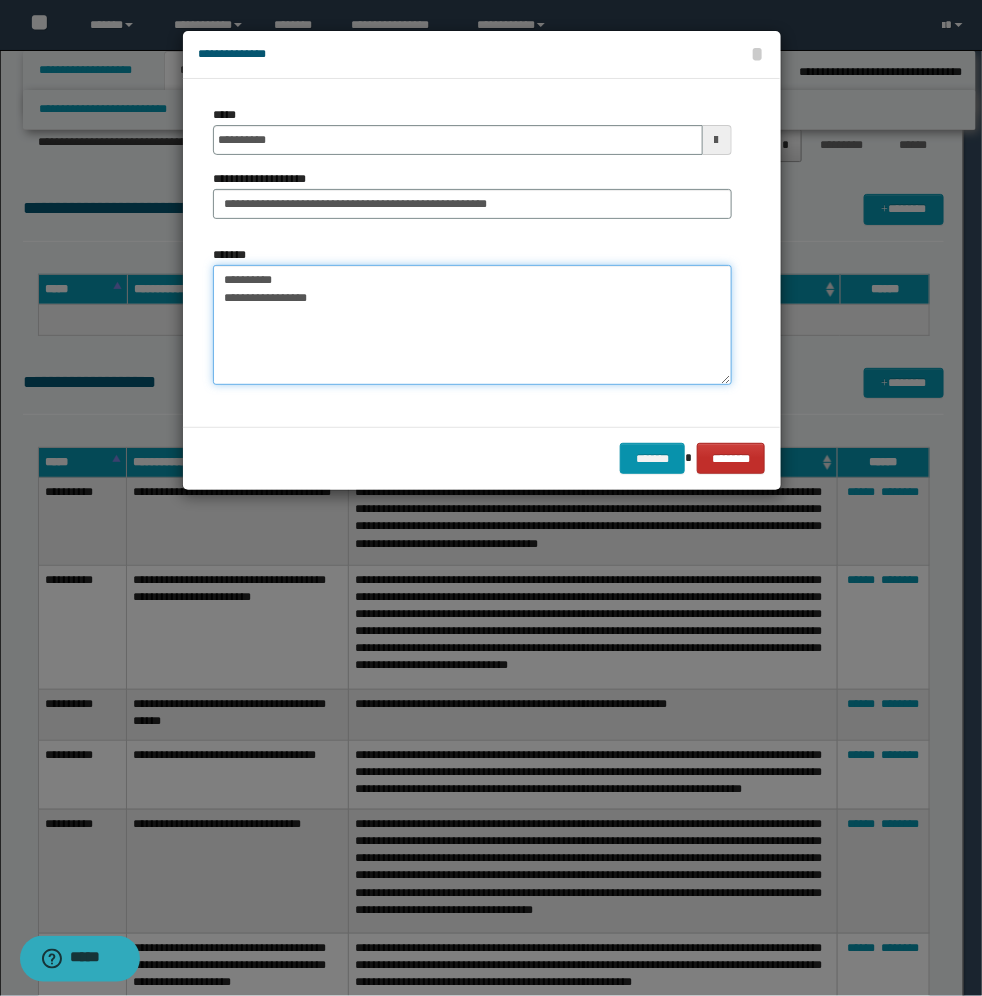 type on "**********" 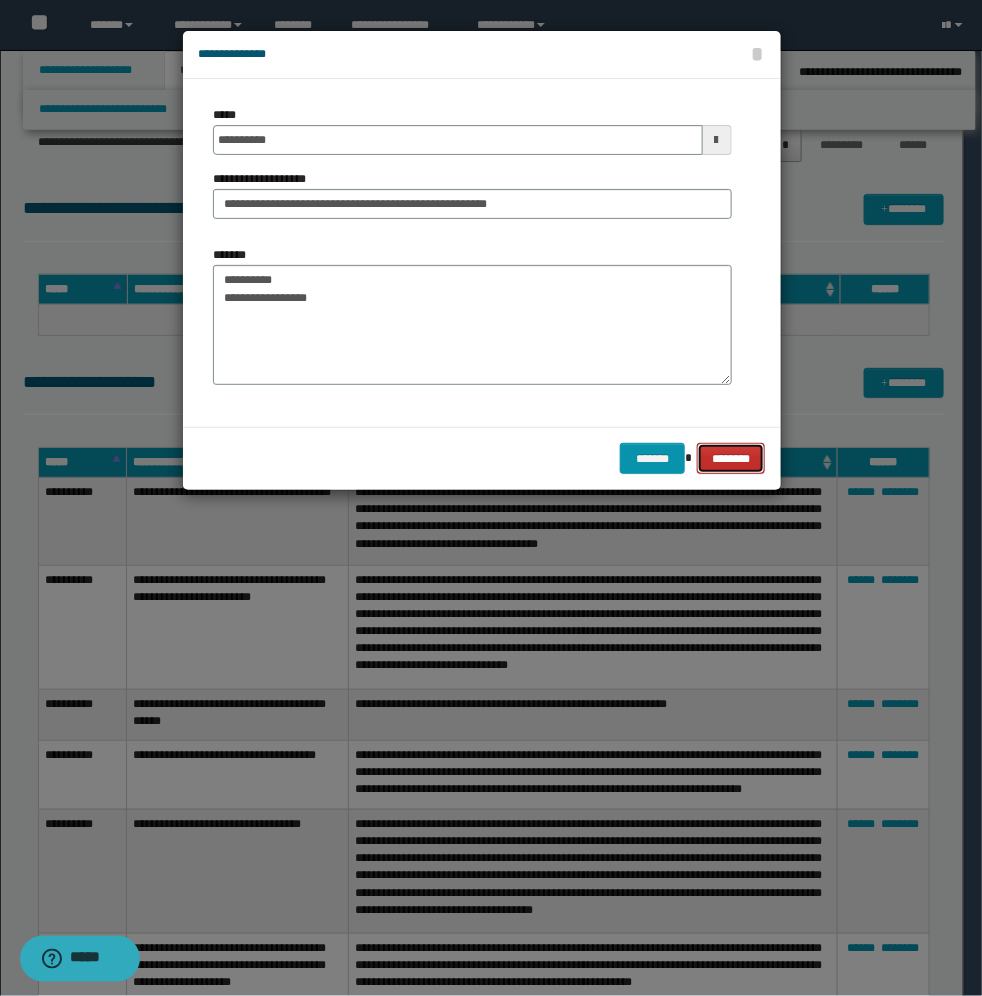 click on "********" at bounding box center (731, 458) 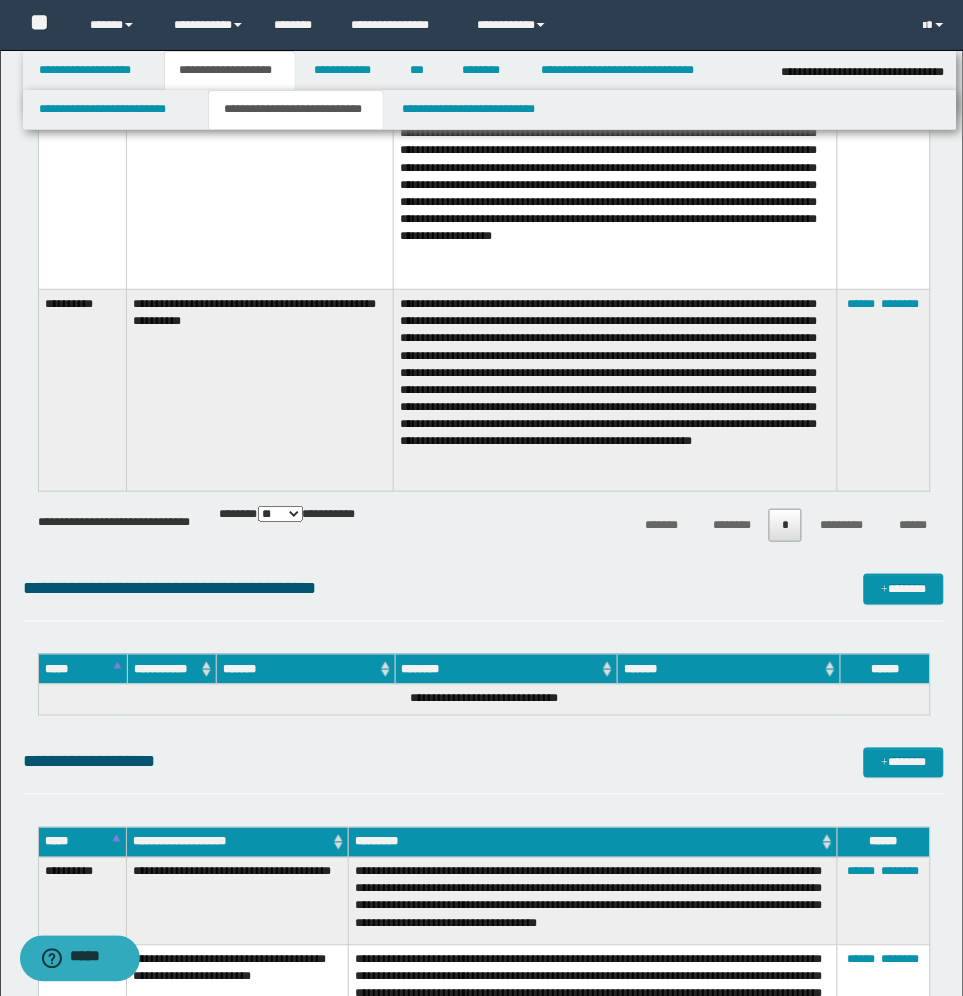 scroll, scrollTop: 1377, scrollLeft: 0, axis: vertical 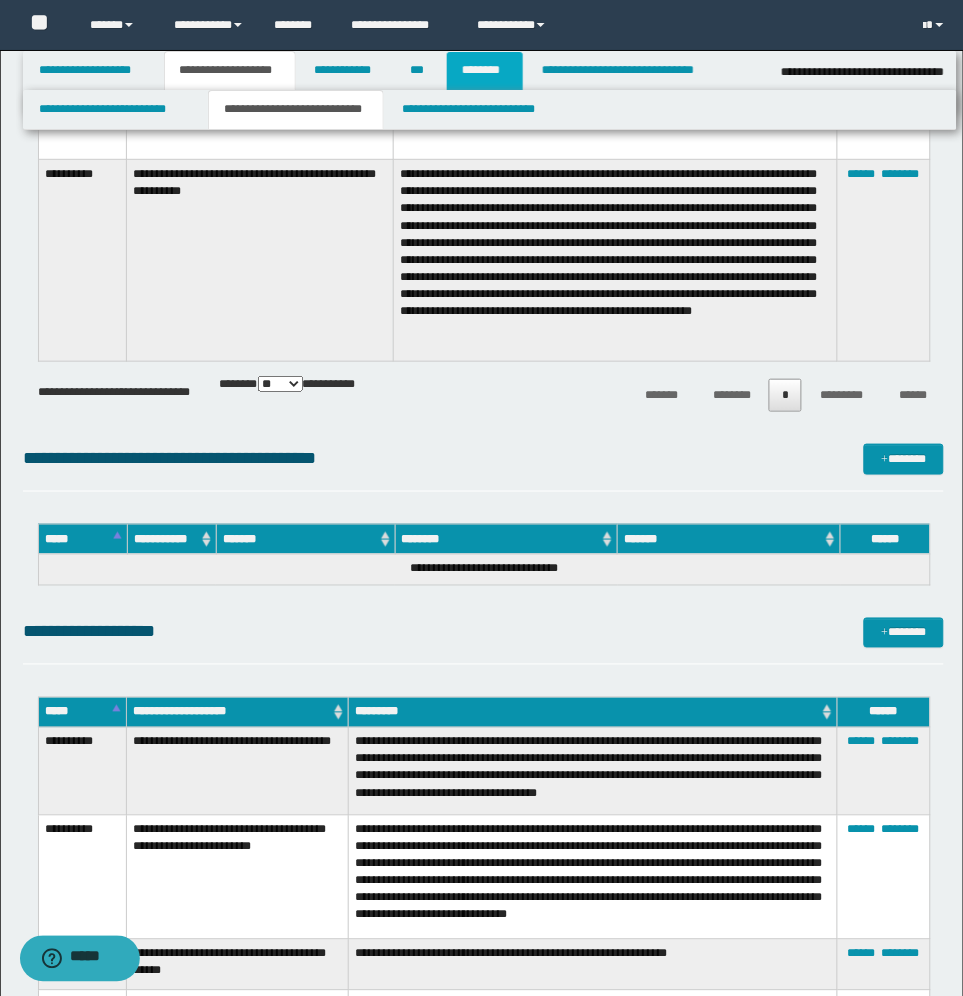 click on "********" at bounding box center [485, 71] 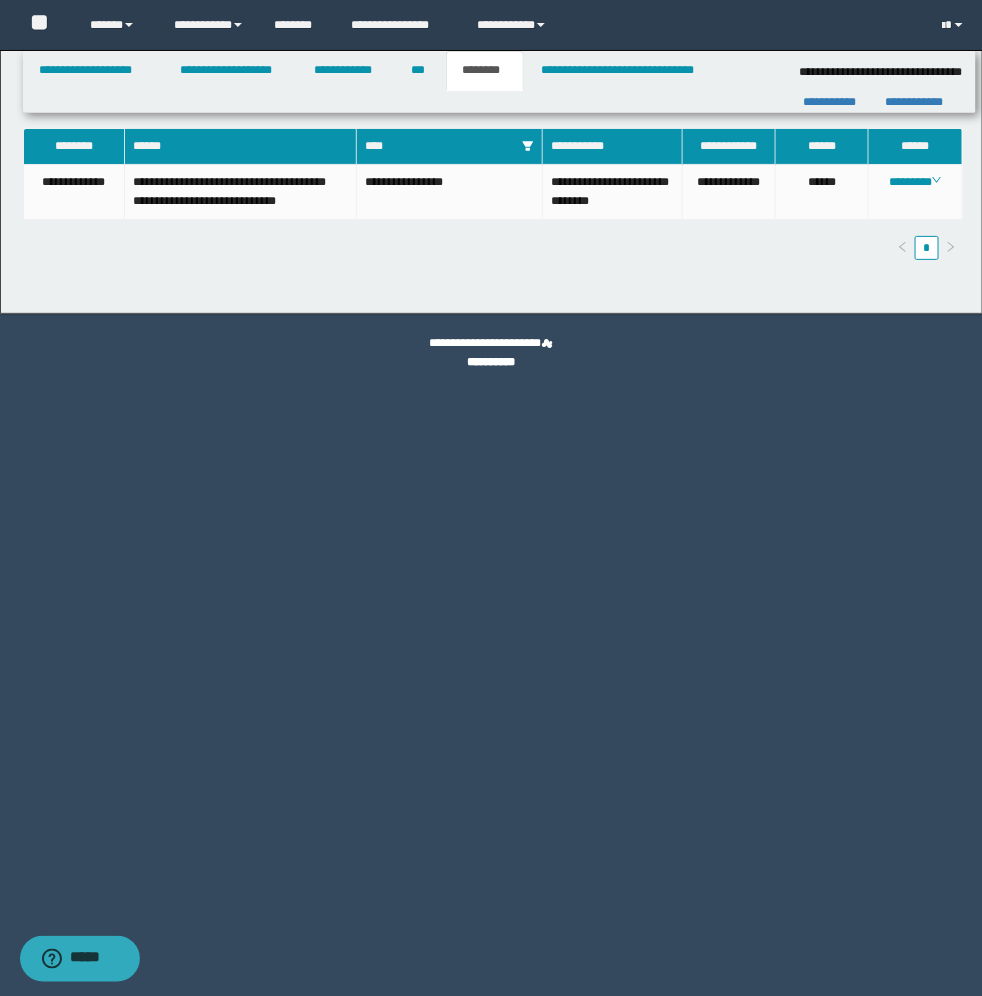 click on "********" at bounding box center (485, 71) 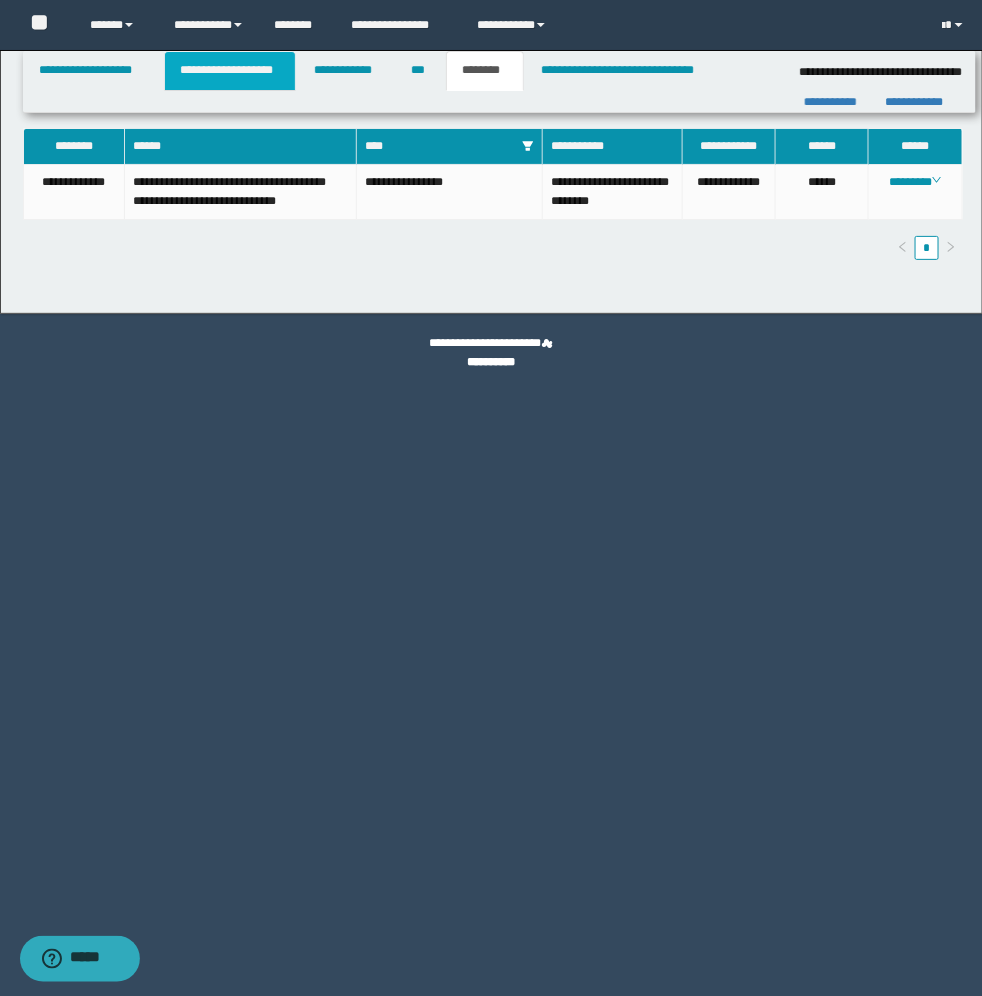 click on "**********" at bounding box center [230, 71] 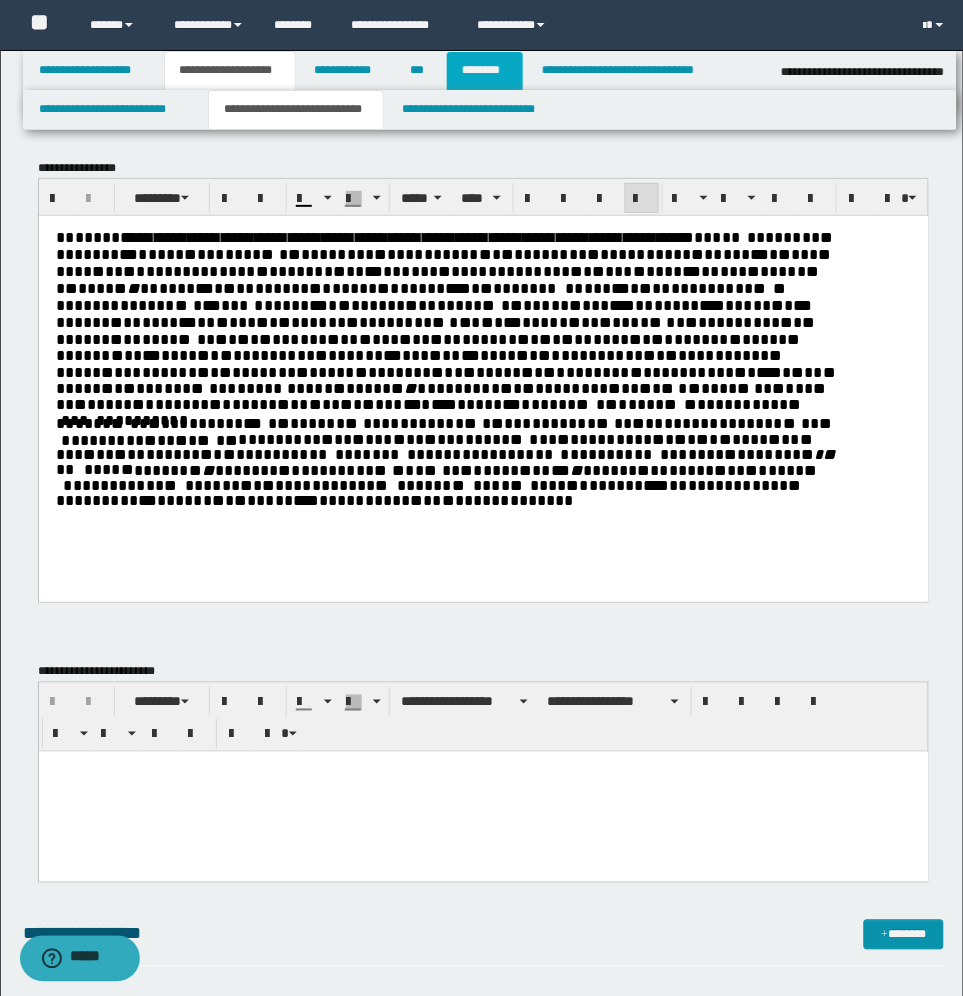 click on "********" at bounding box center (485, 71) 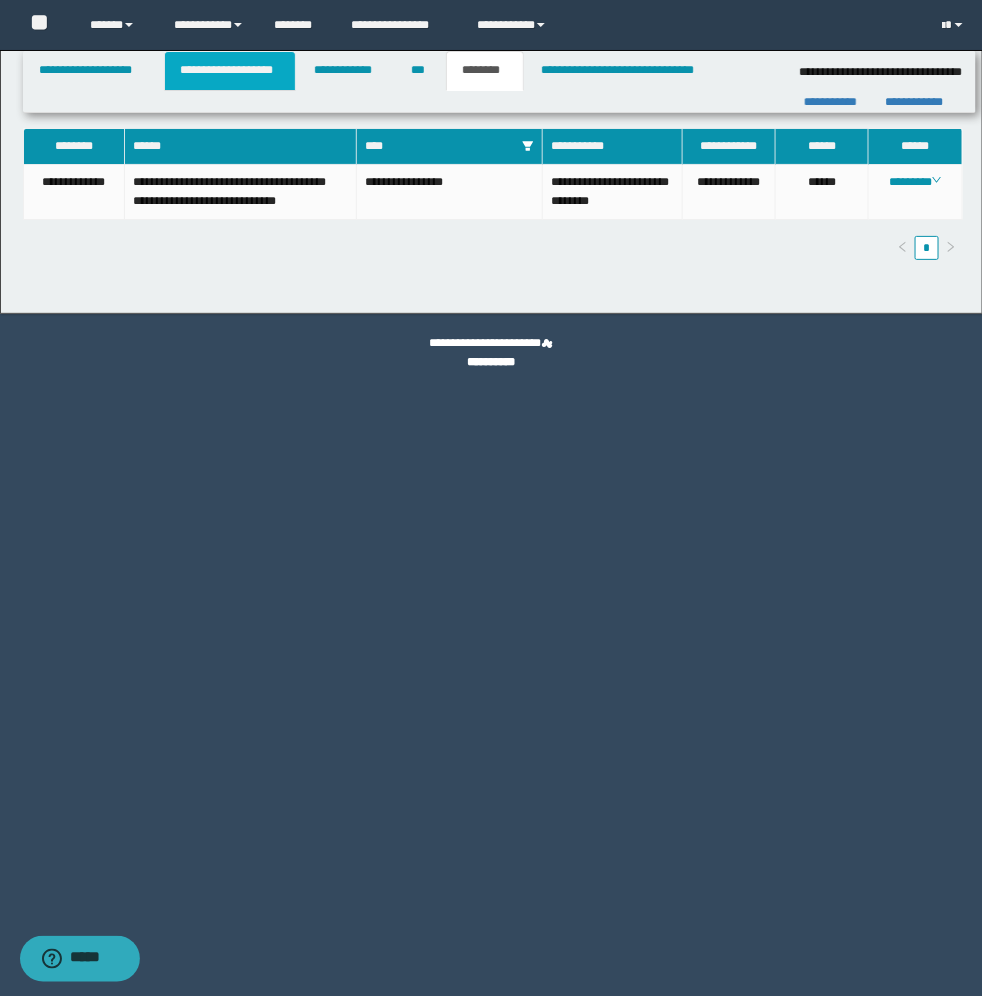 click on "**********" at bounding box center (230, 71) 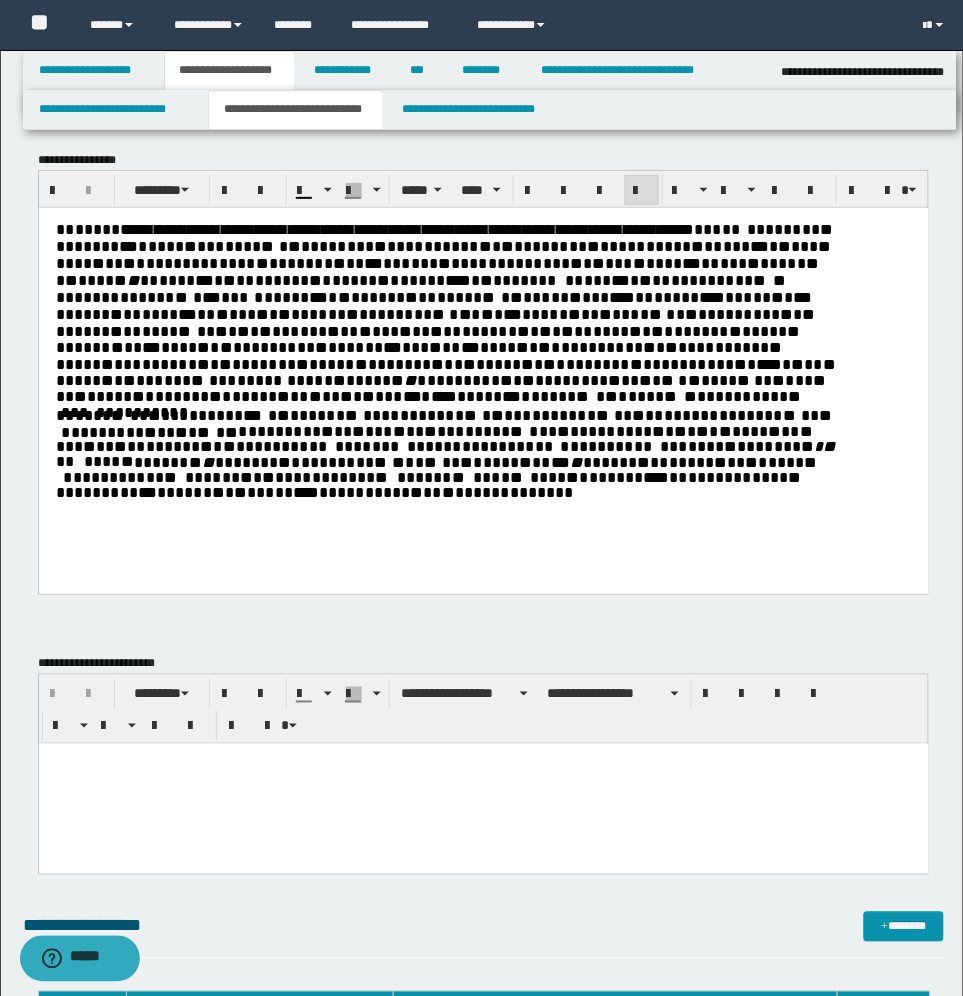 scroll, scrollTop: 0, scrollLeft: 0, axis: both 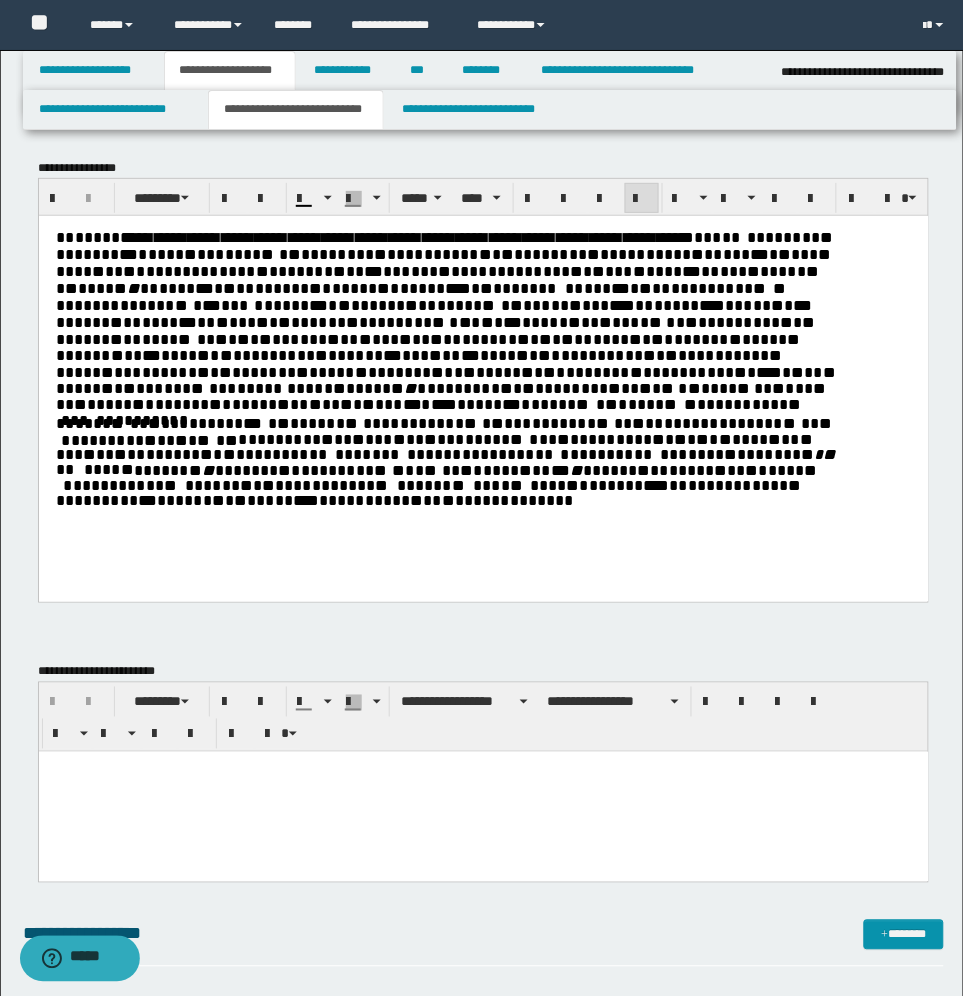 click on "**********" at bounding box center (483, 390) 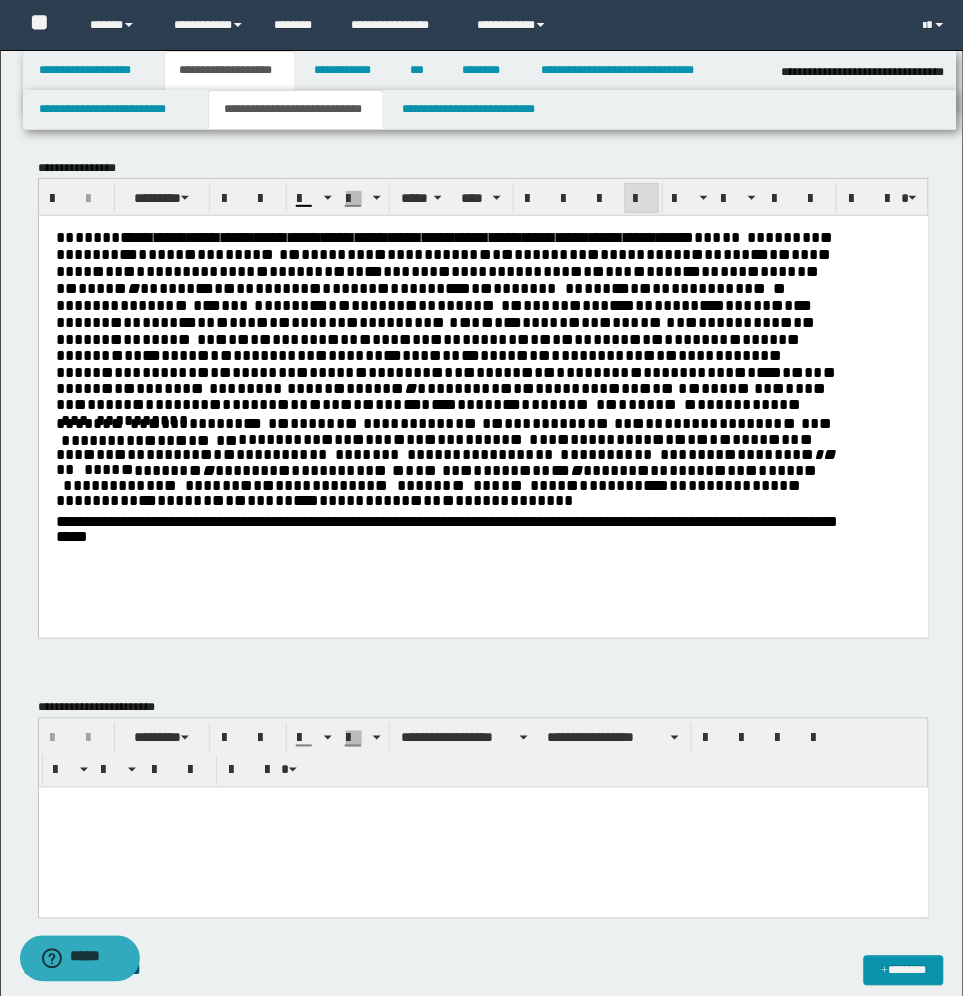 click on "**********" at bounding box center [483, 408] 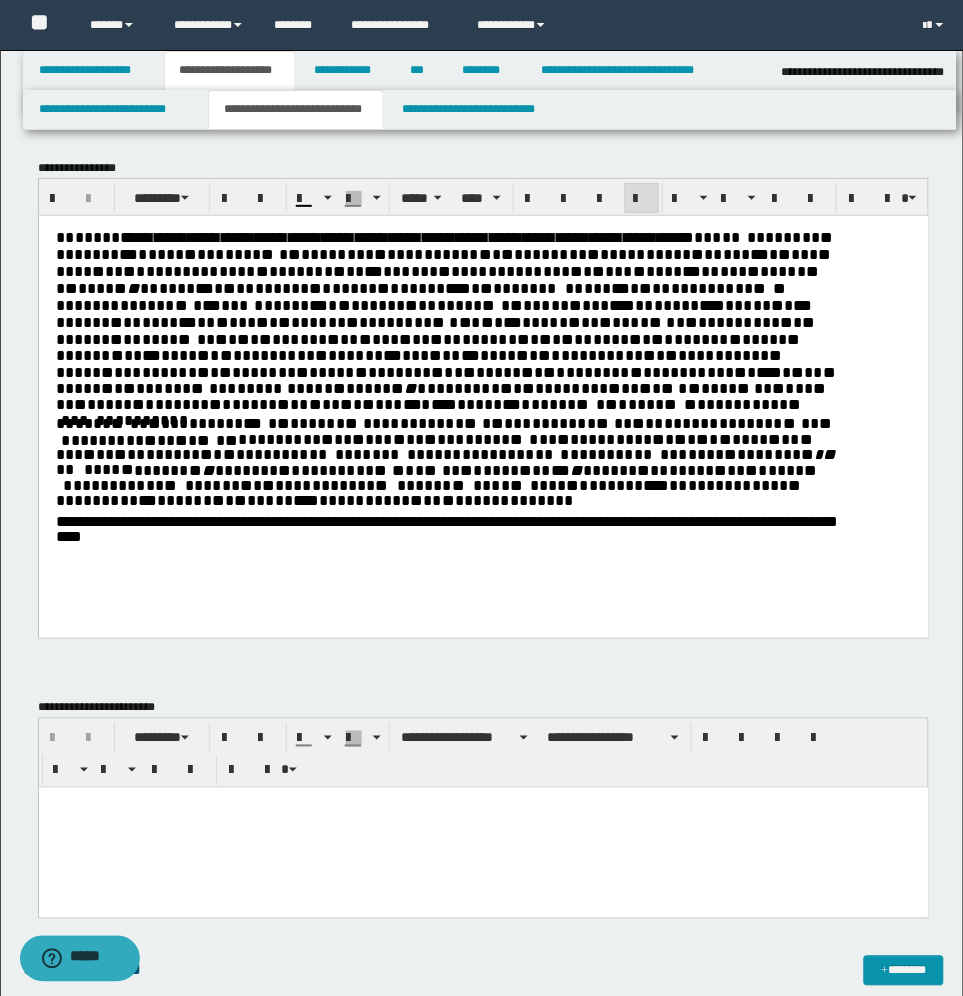 click on "**********" at bounding box center [483, 408] 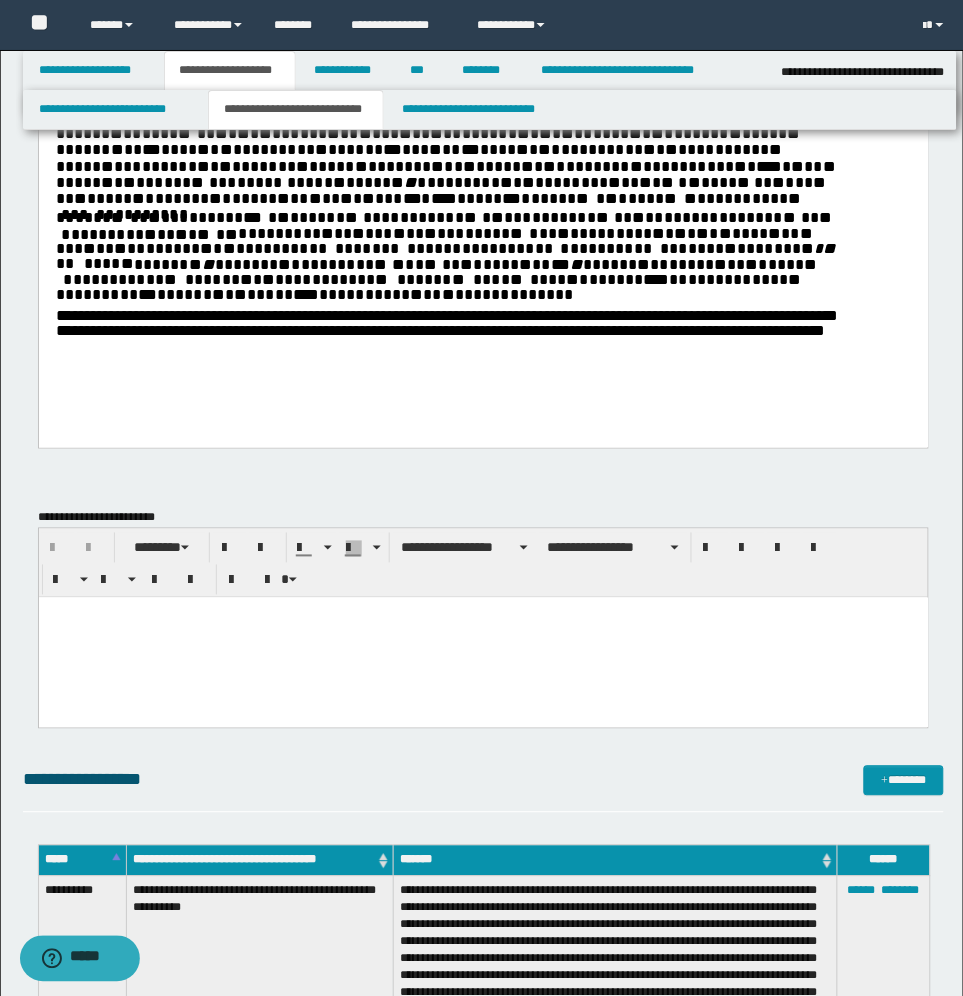 scroll, scrollTop: 250, scrollLeft: 0, axis: vertical 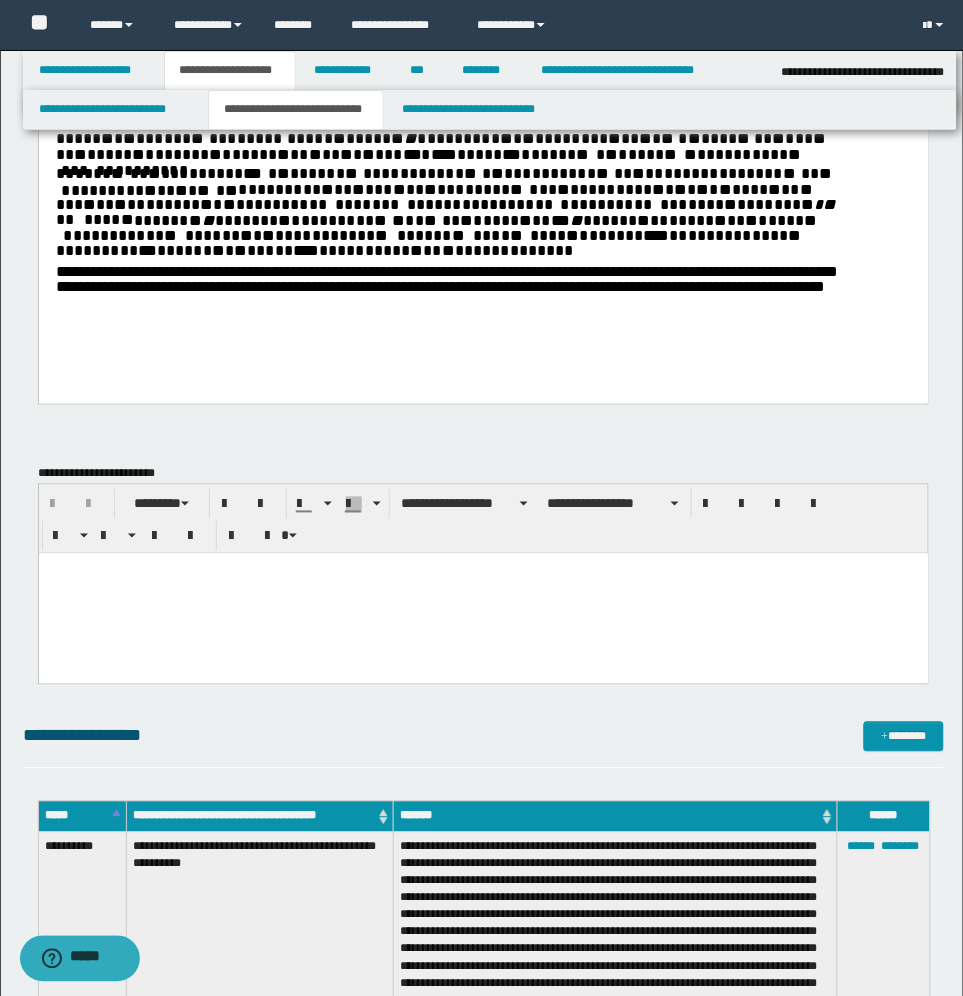 click at bounding box center (483, 568) 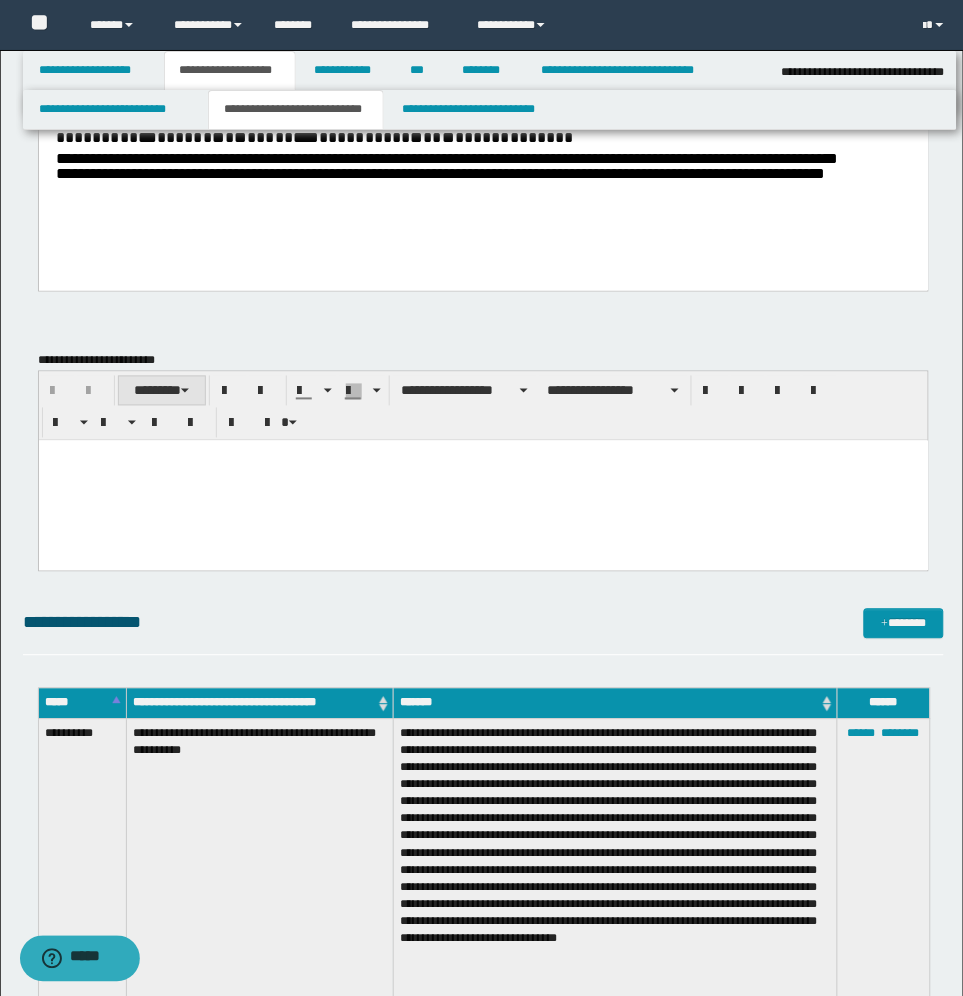 scroll, scrollTop: 375, scrollLeft: 0, axis: vertical 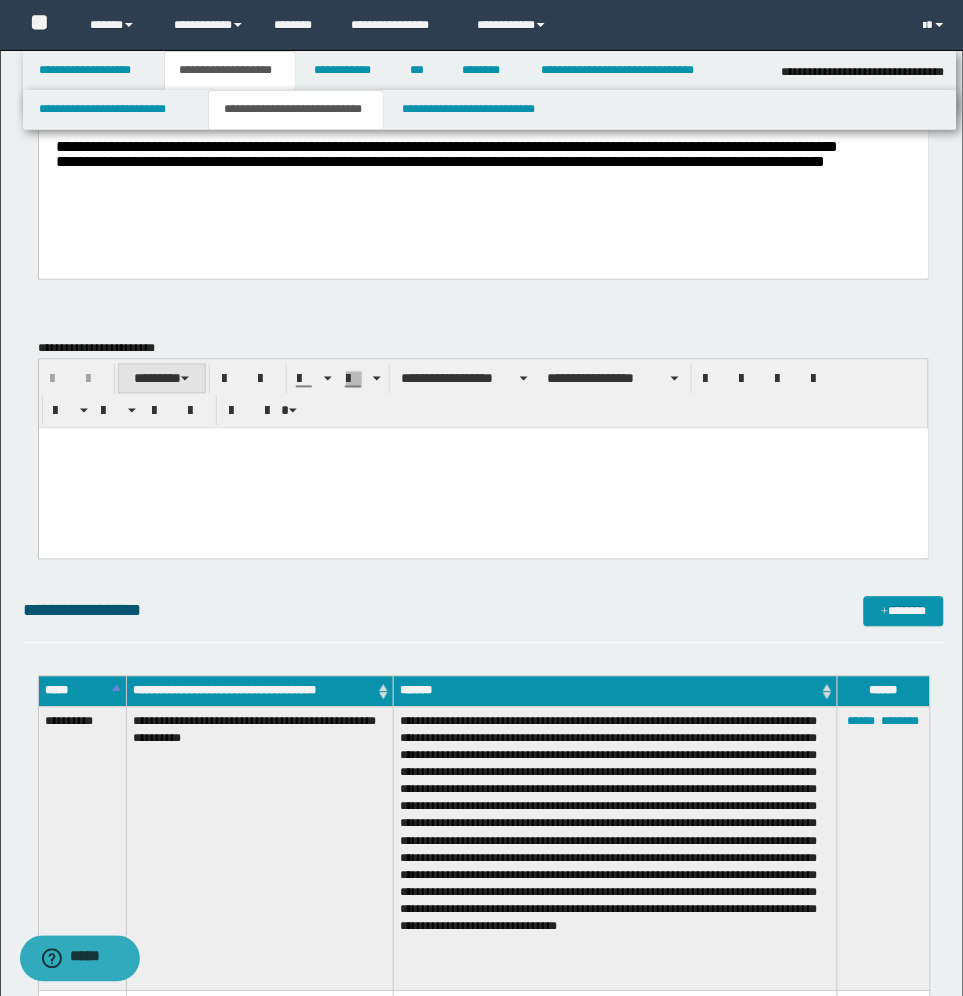 type 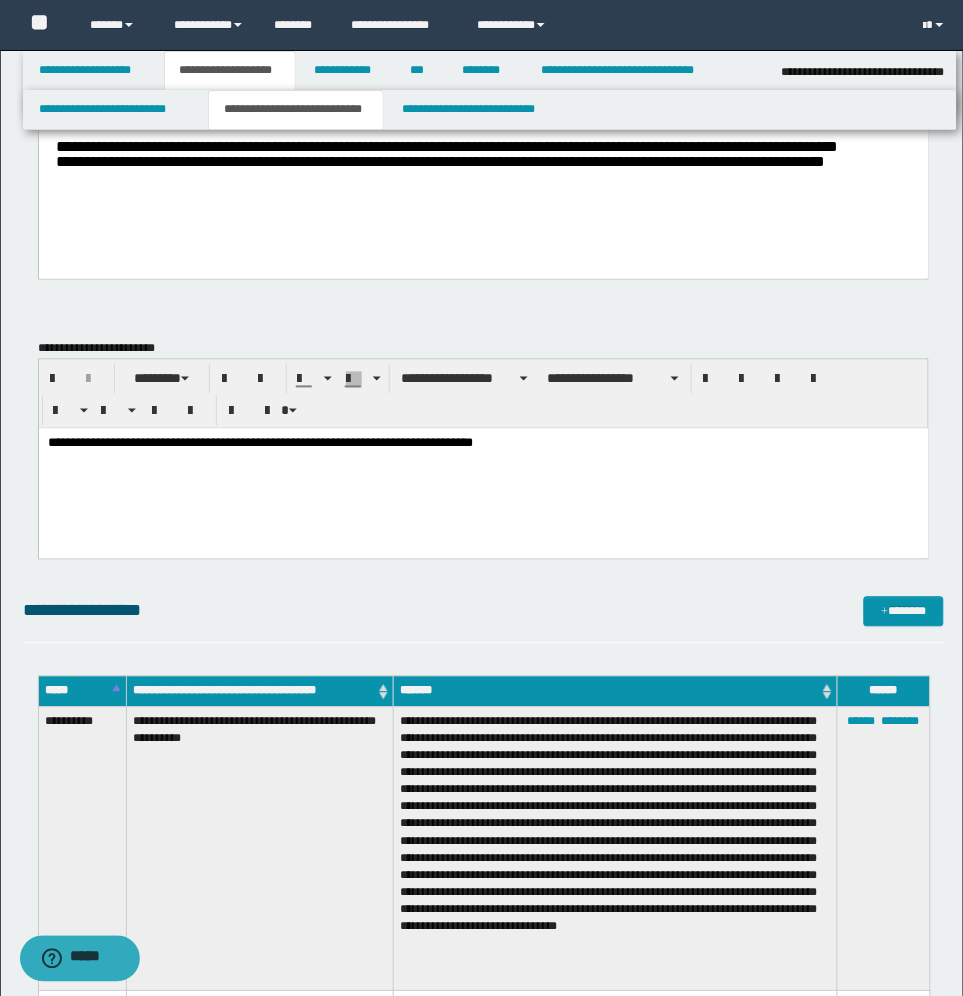 scroll, scrollTop: 500, scrollLeft: 0, axis: vertical 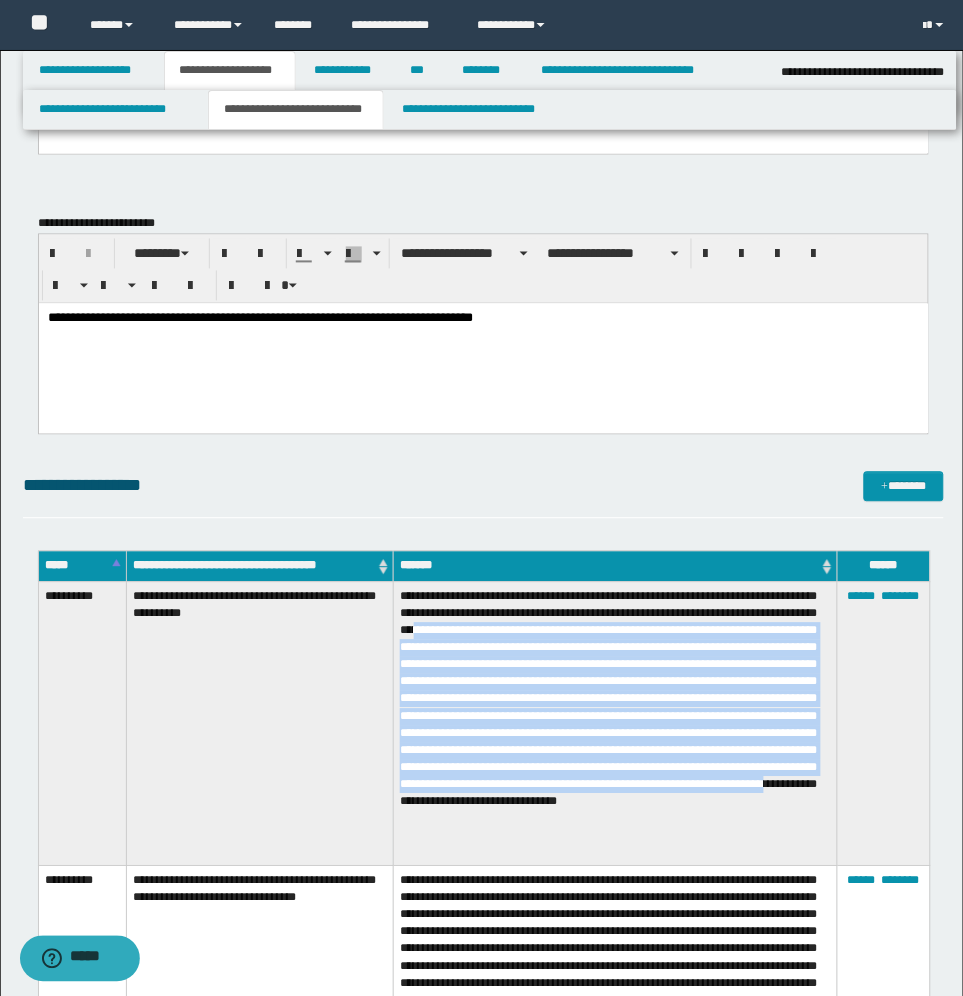 drag, startPoint x: 663, startPoint y: 632, endPoint x: 600, endPoint y: 817, distance: 195.43285 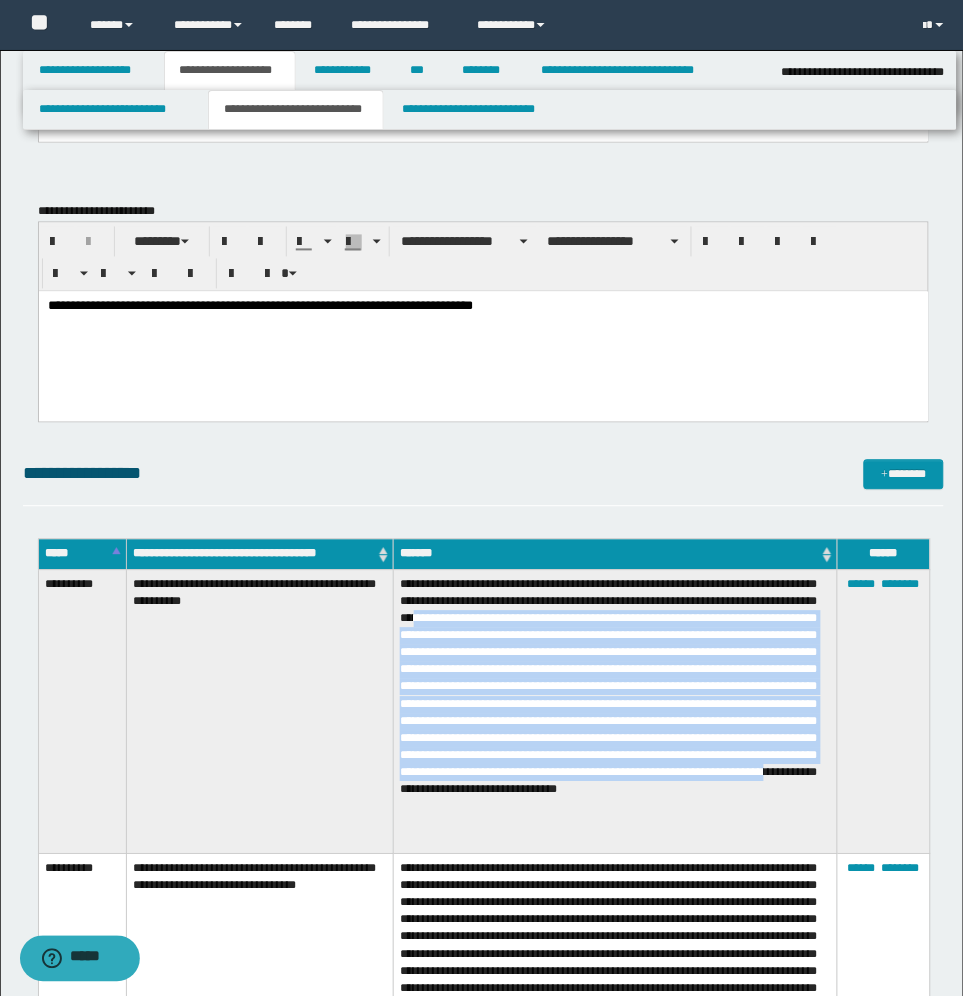 scroll, scrollTop: 500, scrollLeft: 0, axis: vertical 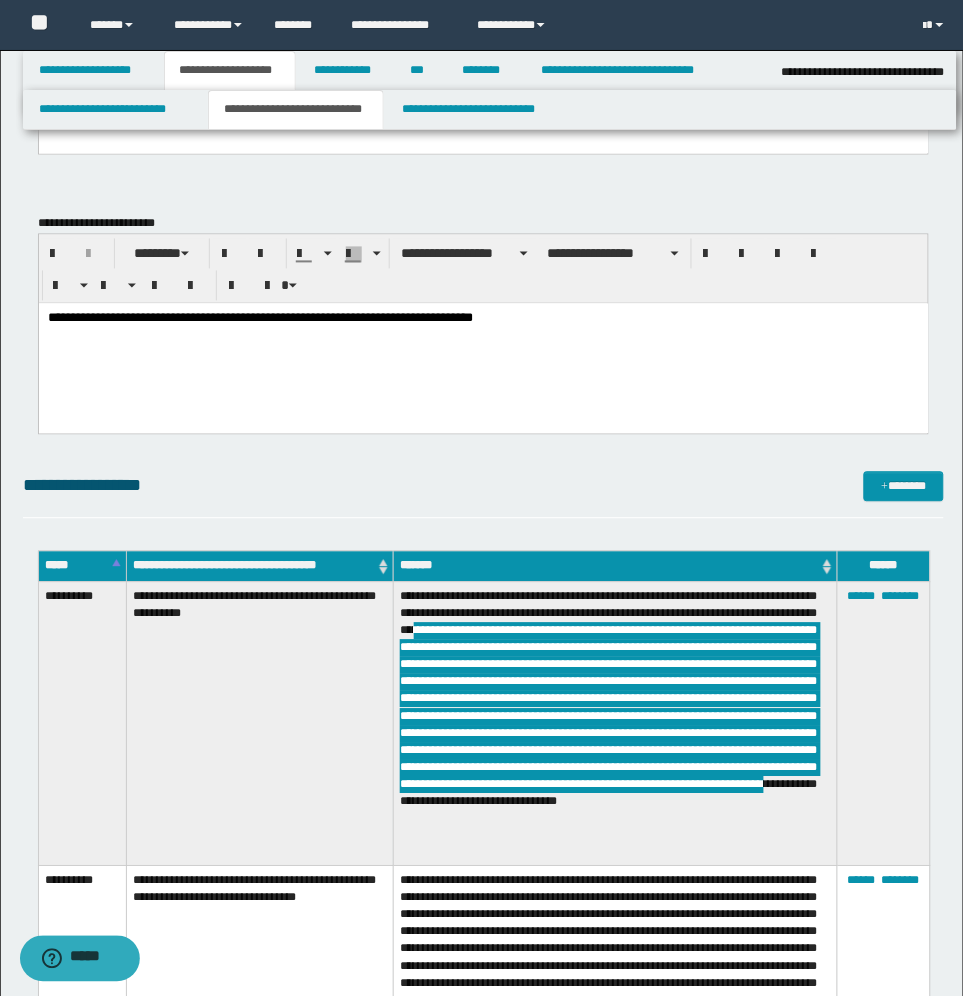 click on "**********" at bounding box center (483, 344) 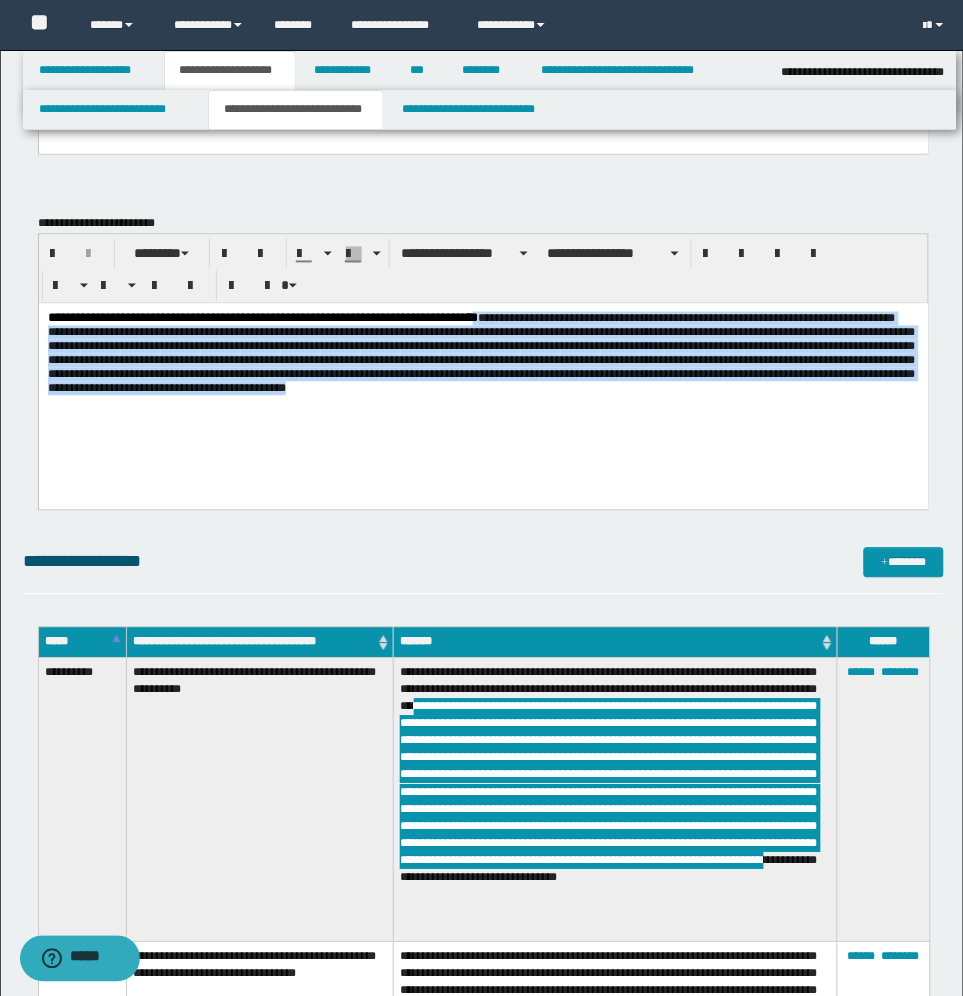 drag, startPoint x: 510, startPoint y: 323, endPoint x: 818, endPoint y: 428, distance: 325.4059 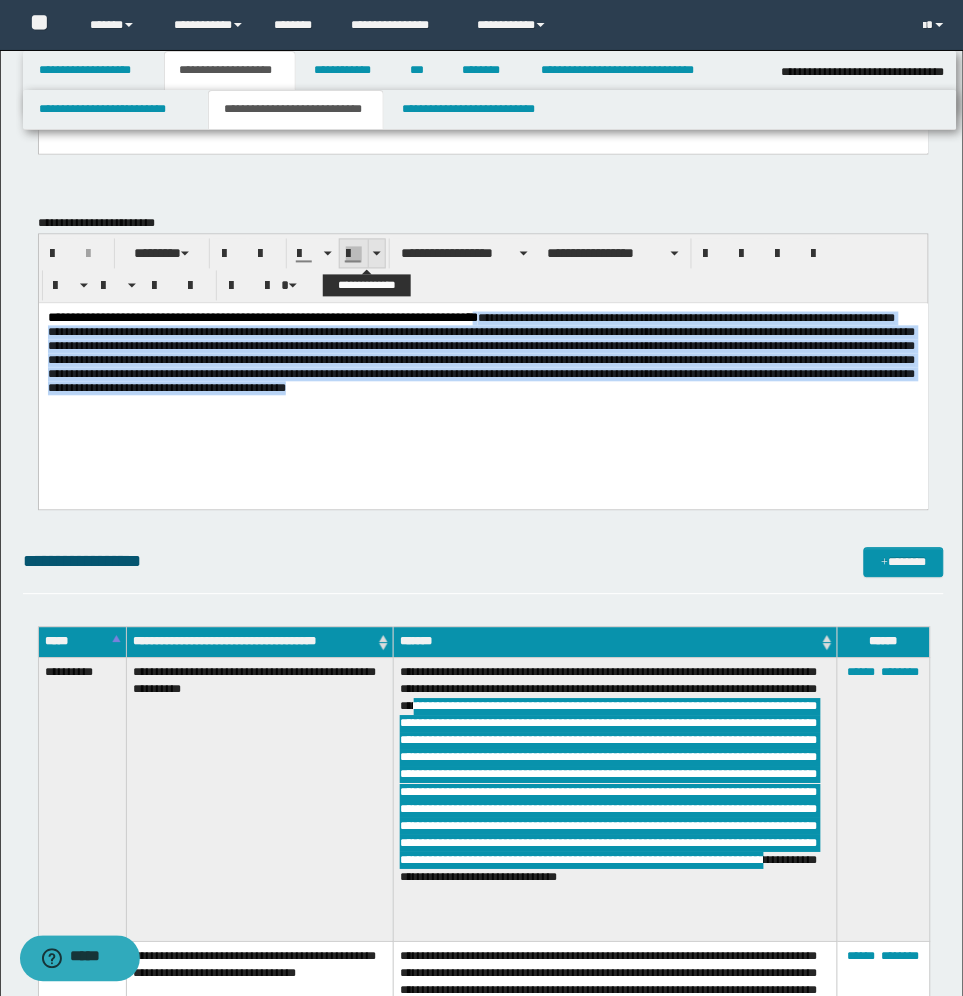 click at bounding box center [376, 254] 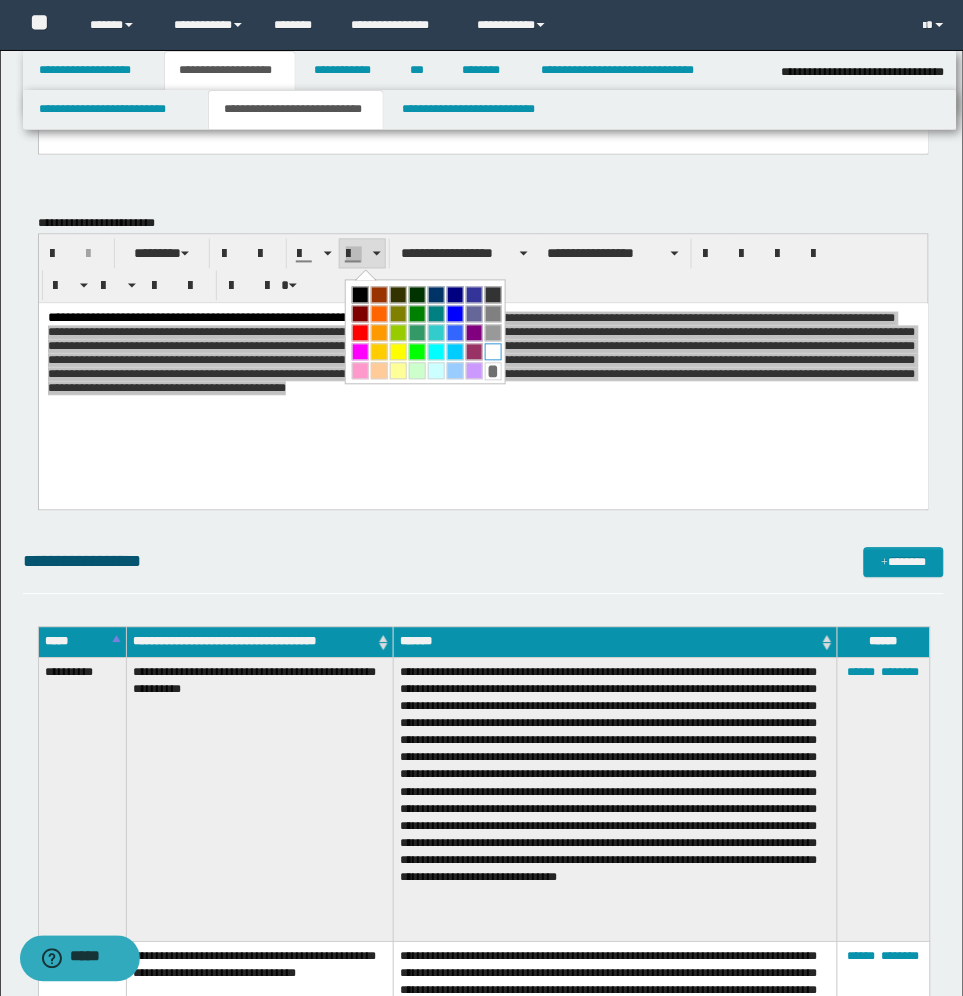 click at bounding box center (493, 352) 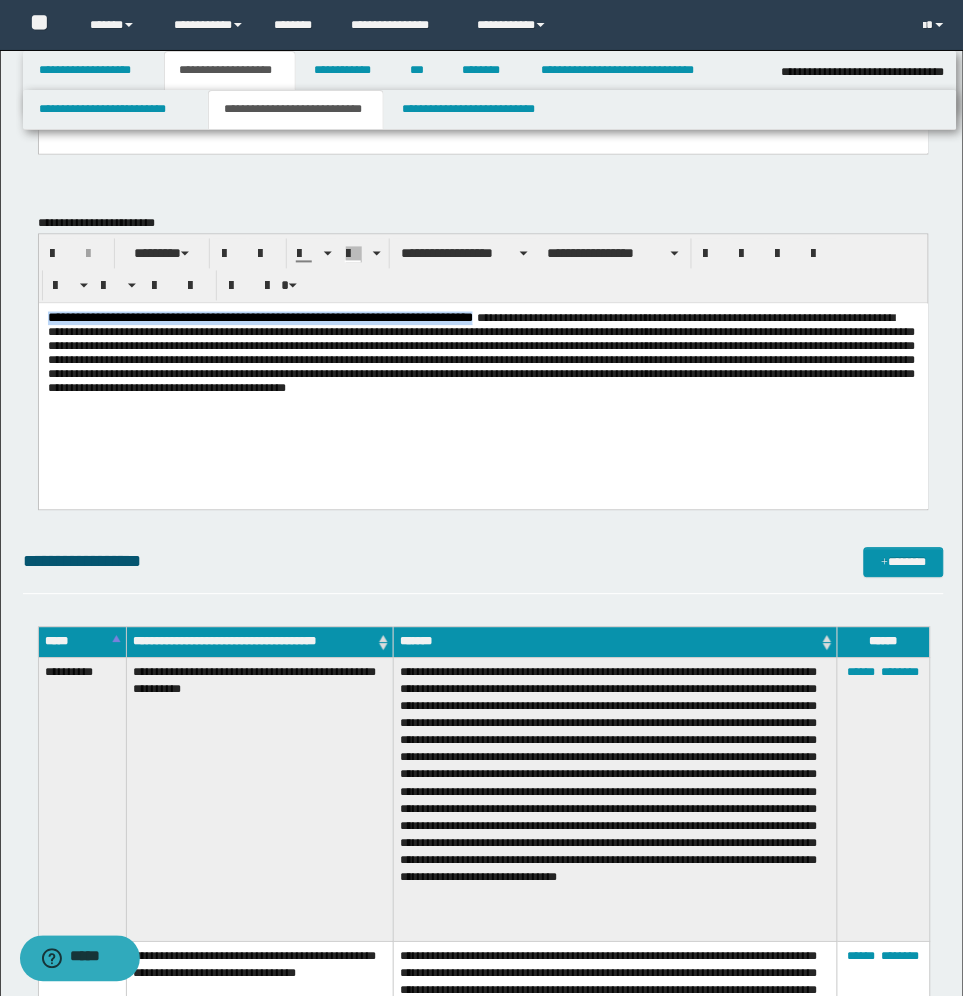 click on "**********" at bounding box center [483, 382] 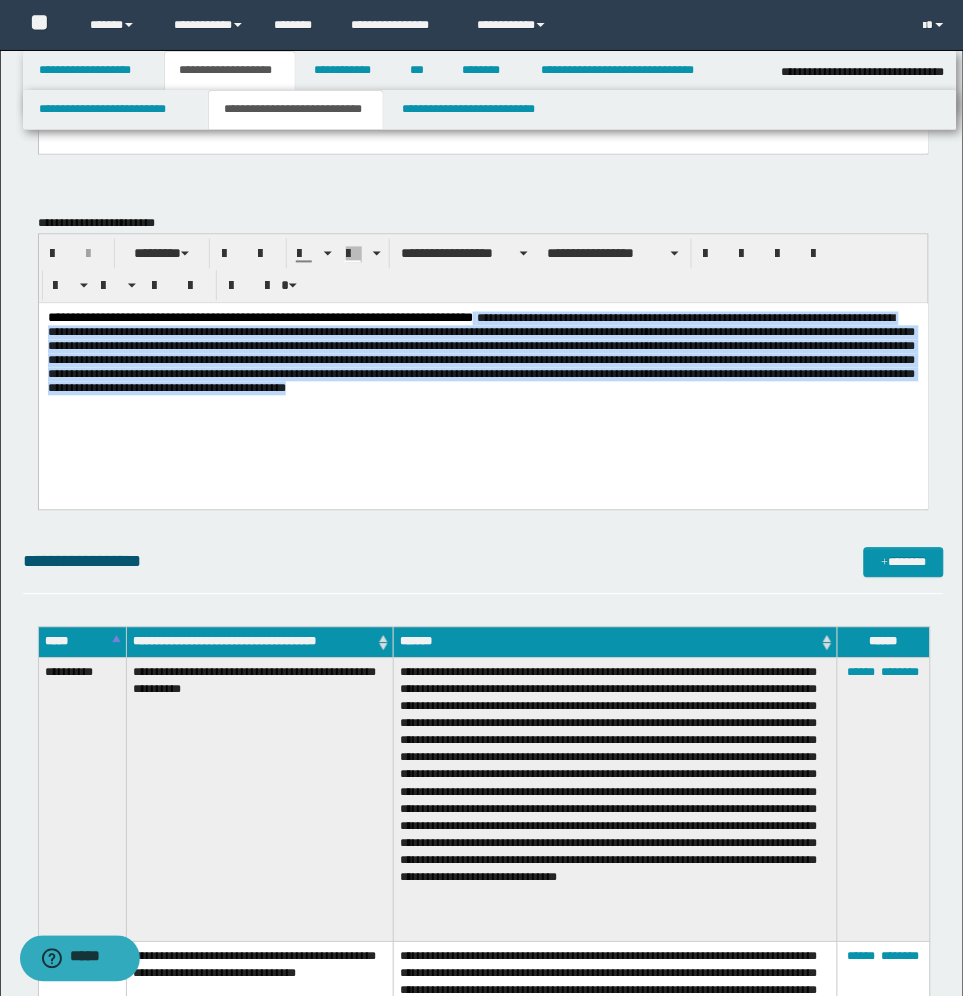 drag, startPoint x: 510, startPoint y: 320, endPoint x: 807, endPoint y: 399, distance: 307.32718 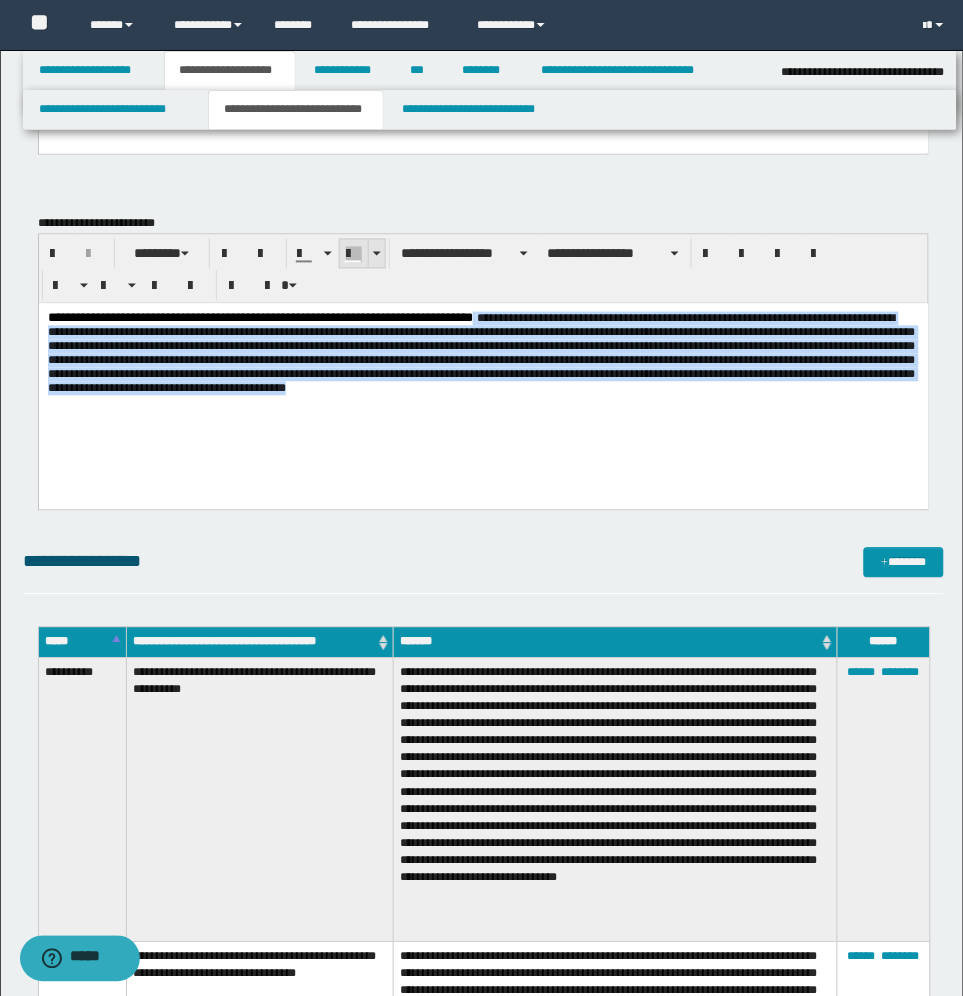 click at bounding box center [376, 254] 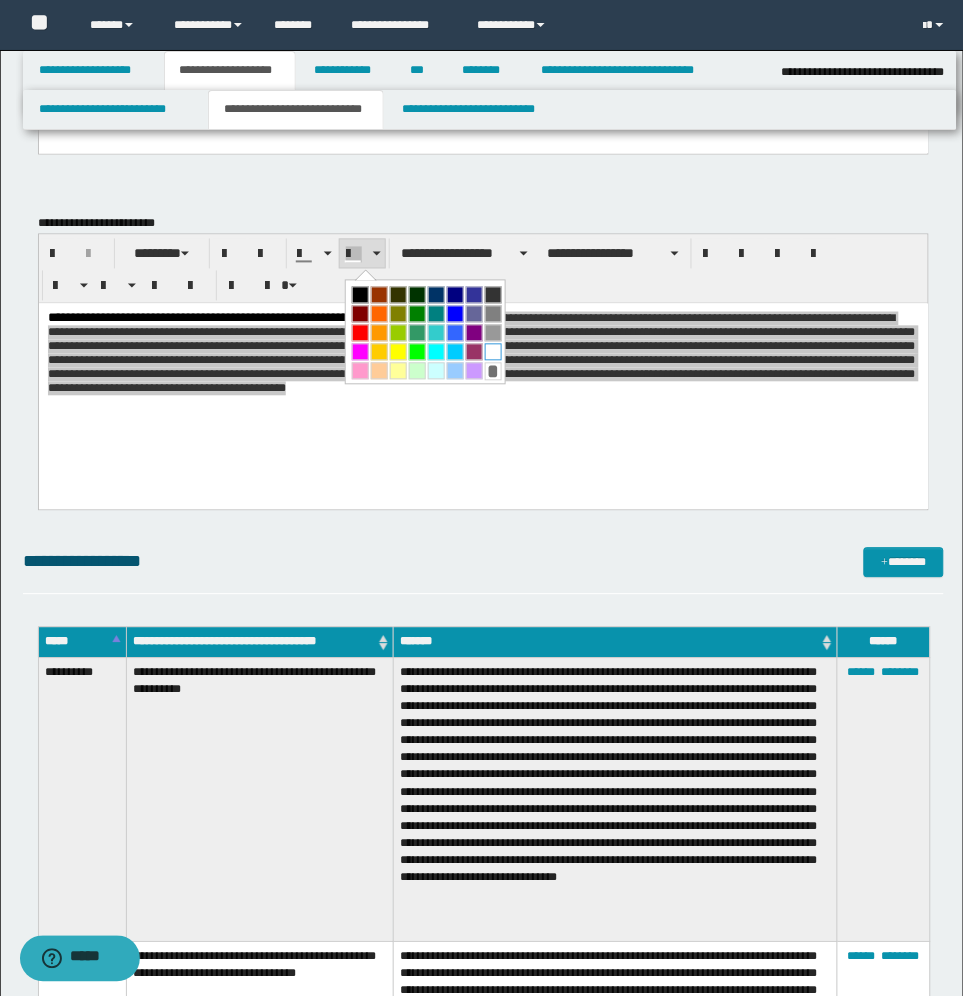 click at bounding box center [493, 352] 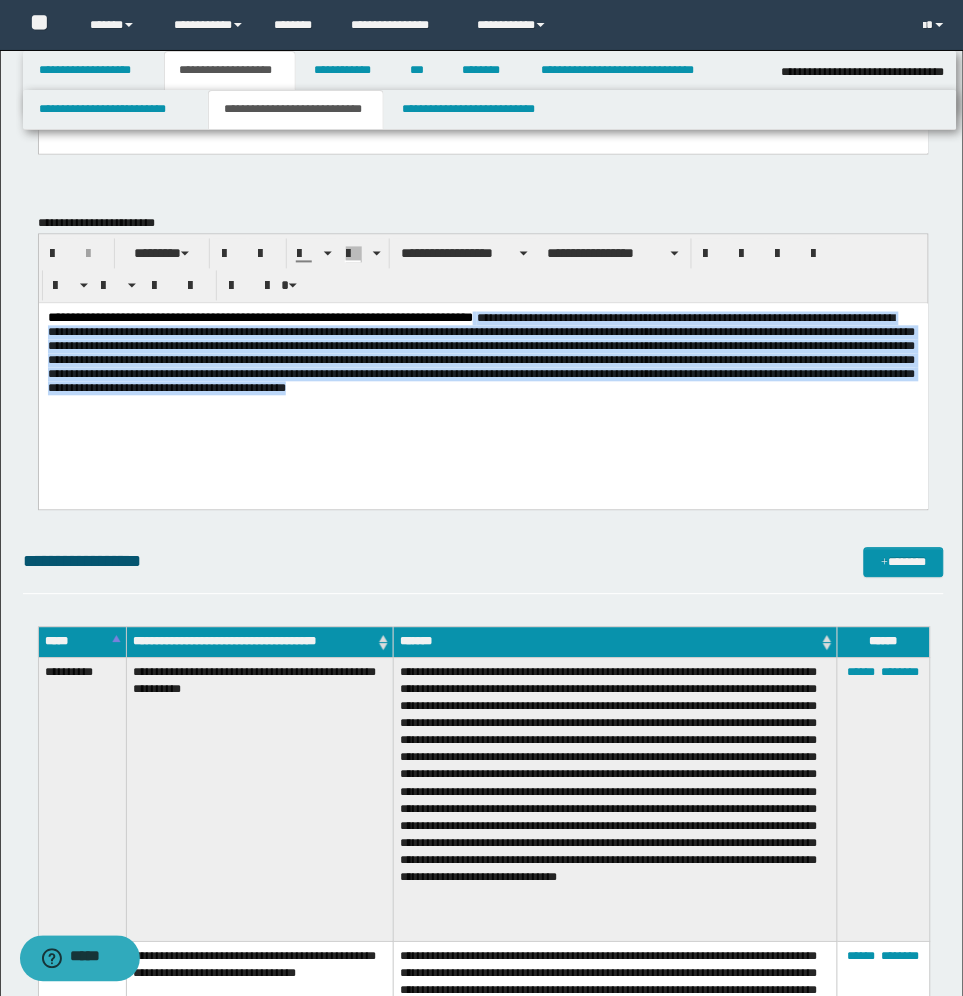 click on "**********" at bounding box center [483, 382] 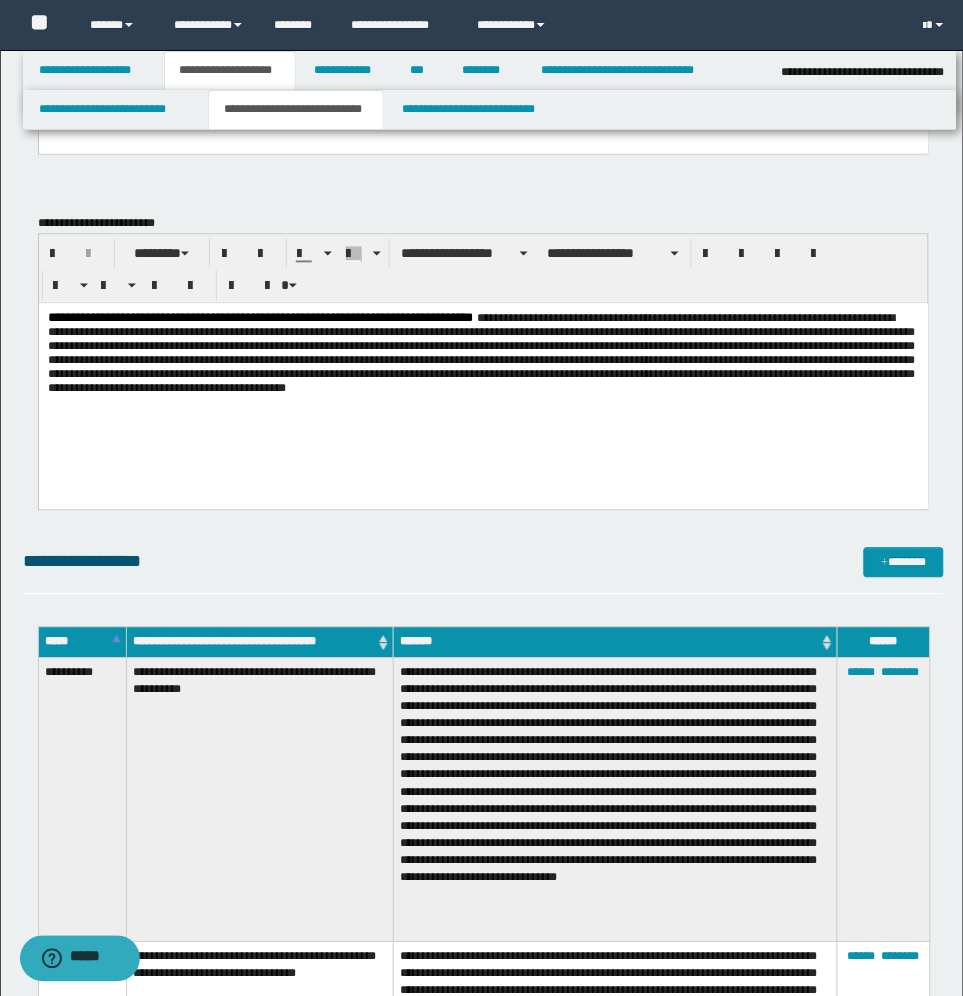 click on "**********" at bounding box center (481, 354) 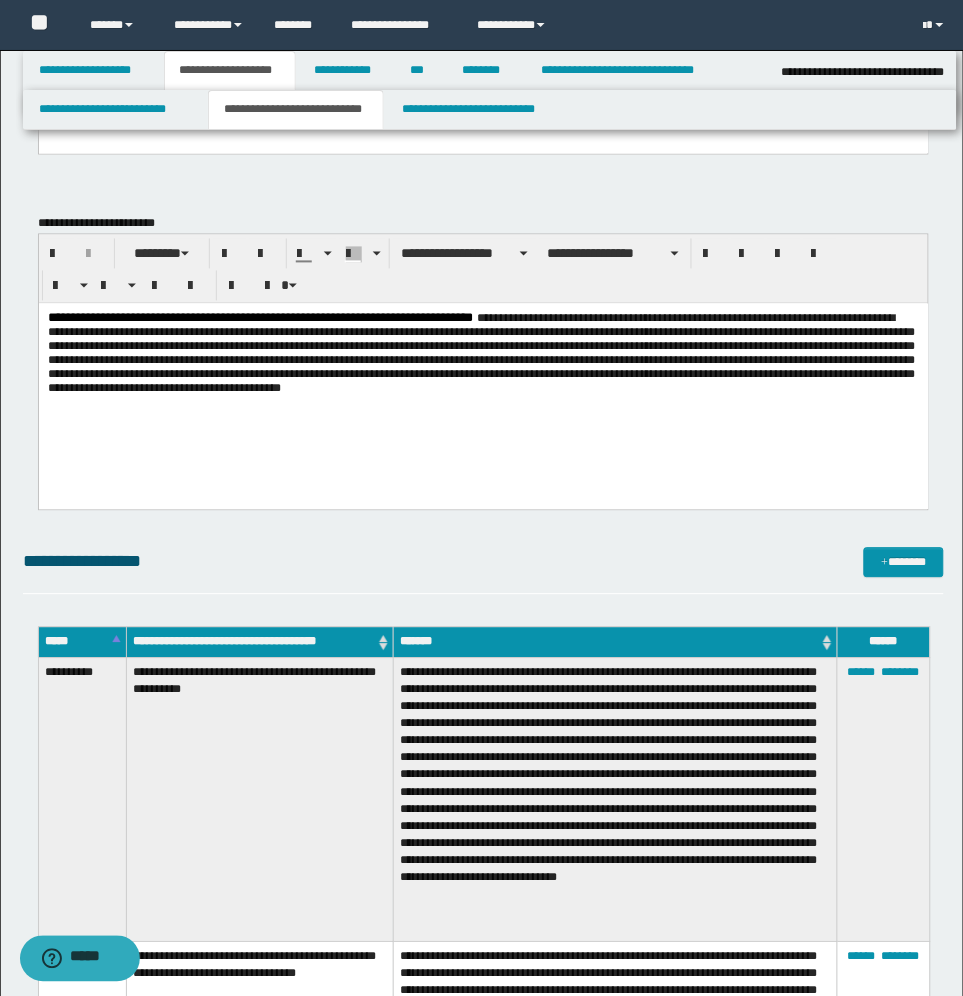 click on "**********" at bounding box center [481, 354] 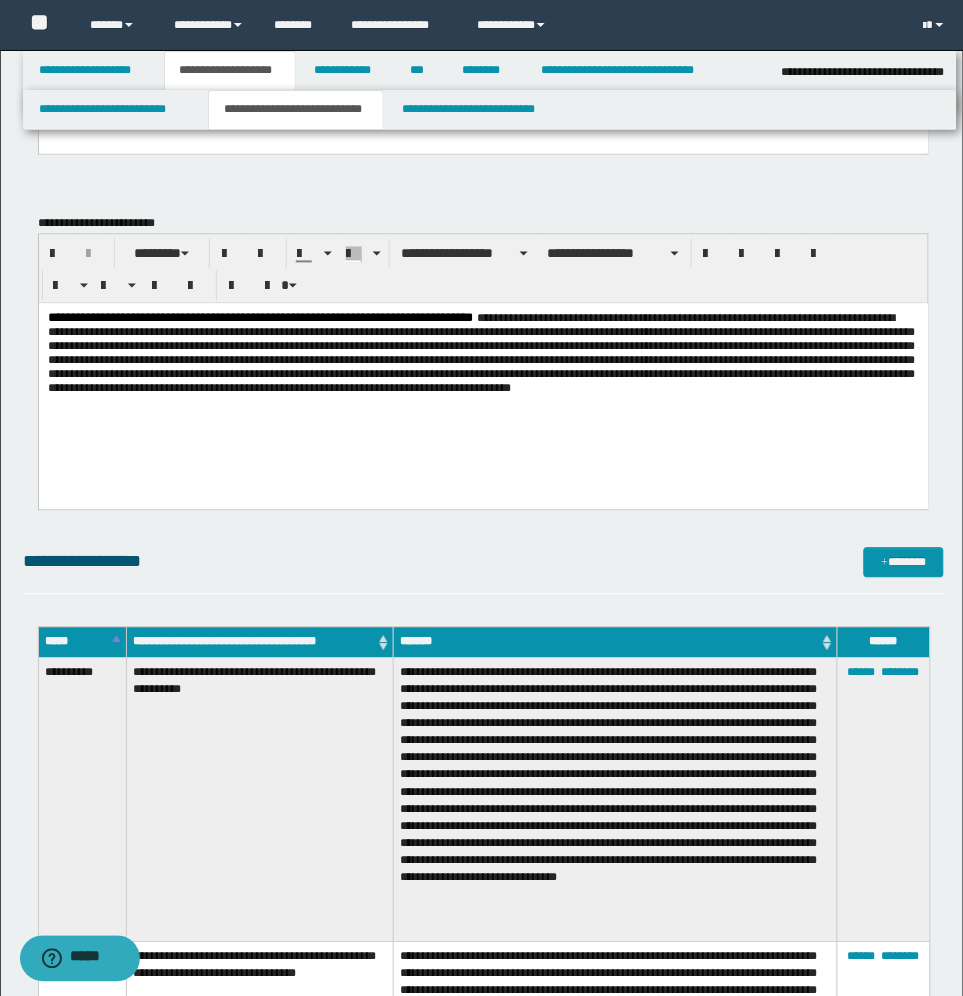 click on "**********" at bounding box center (481, 354) 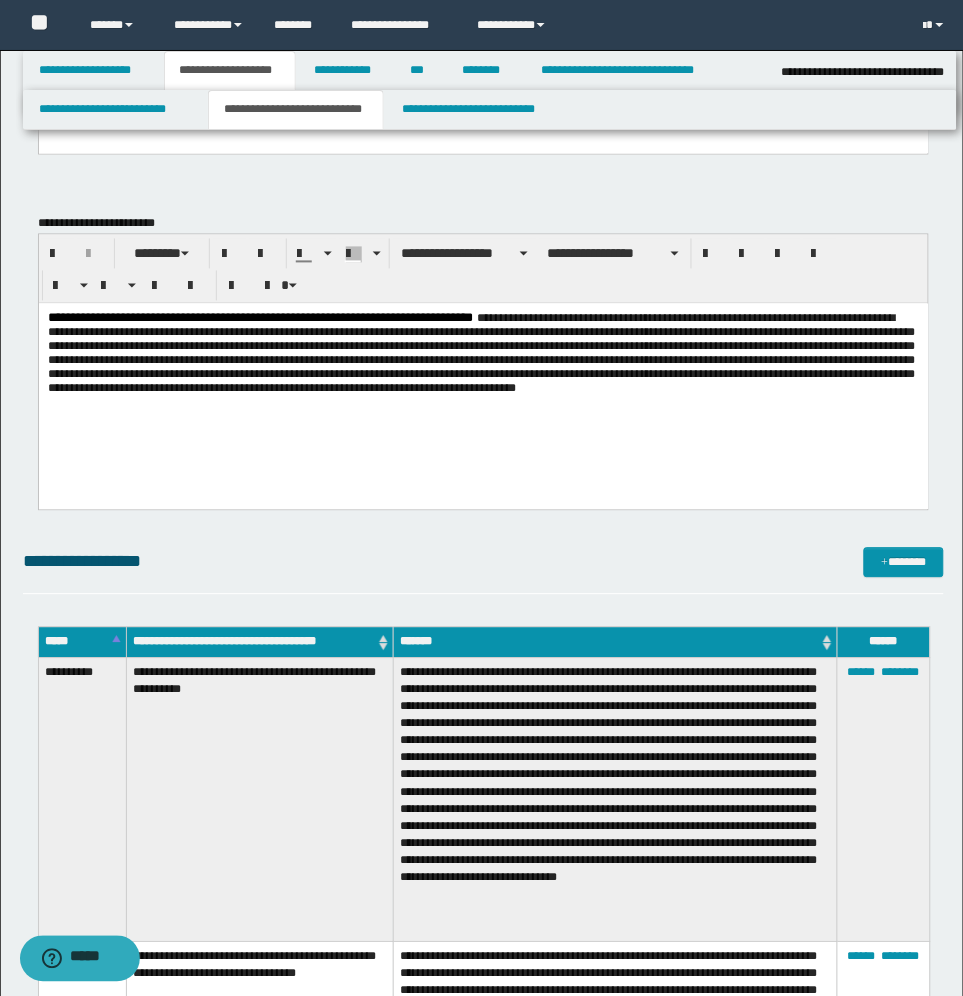 click on "**********" at bounding box center [481, 354] 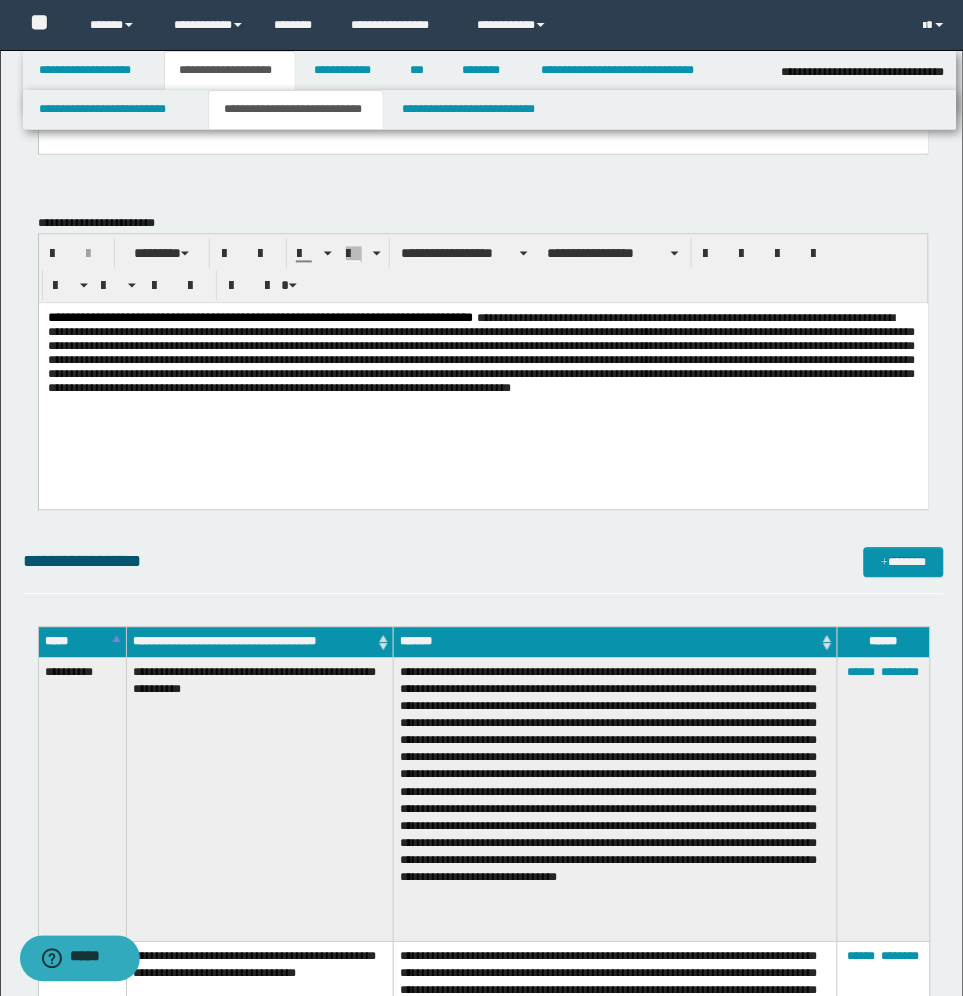 click on "**********" at bounding box center [482, 357] 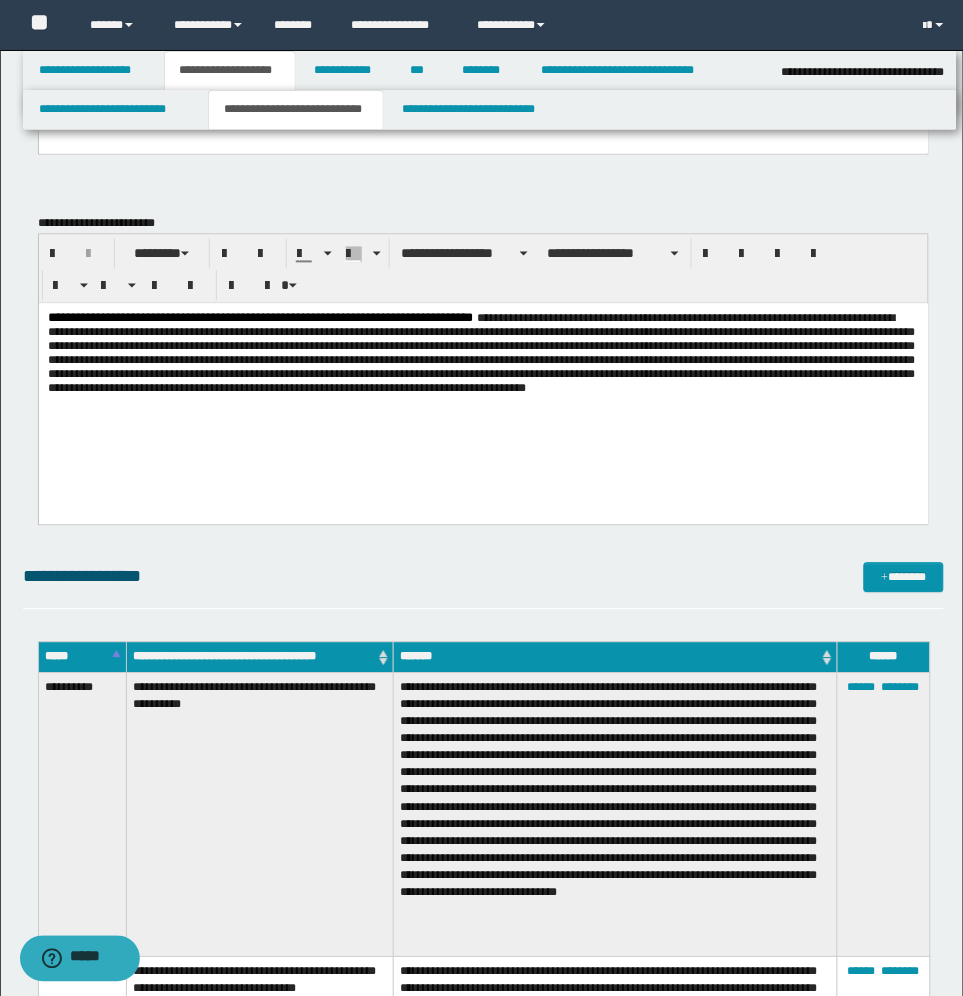 click on "**********" at bounding box center (481, 354) 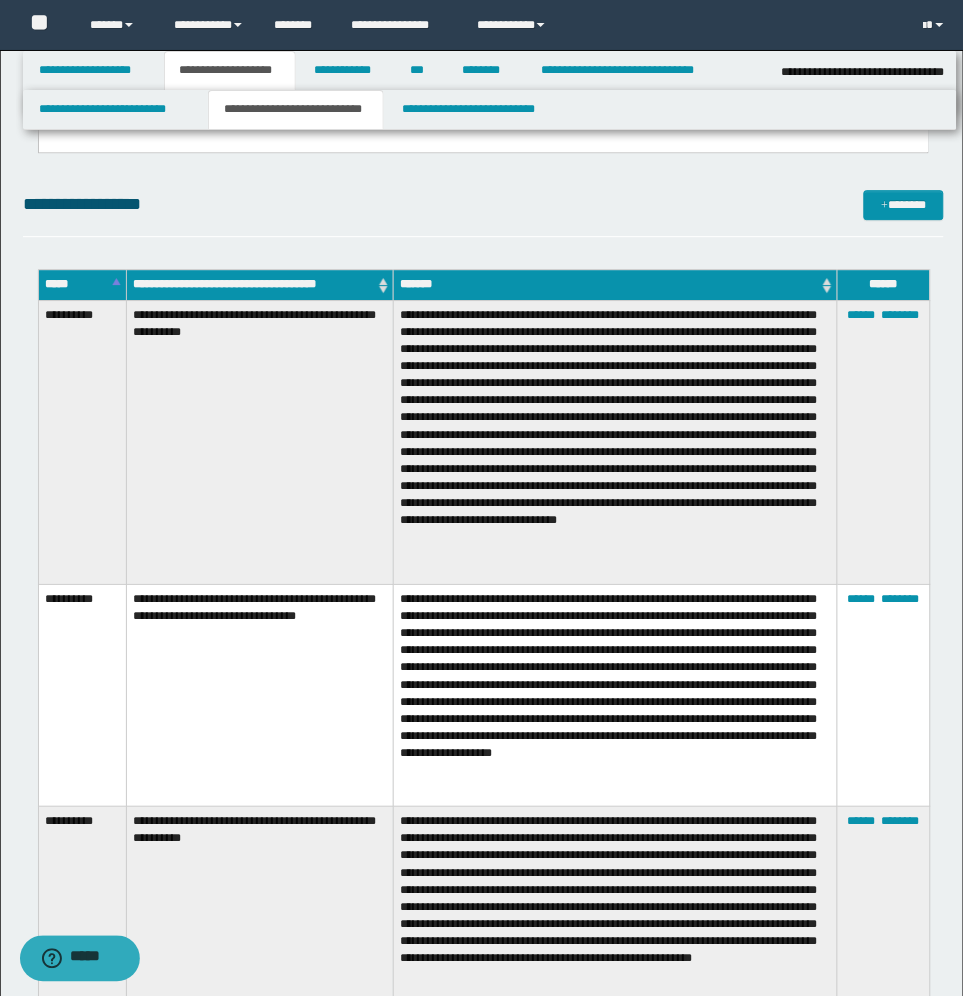 scroll, scrollTop: 875, scrollLeft: 0, axis: vertical 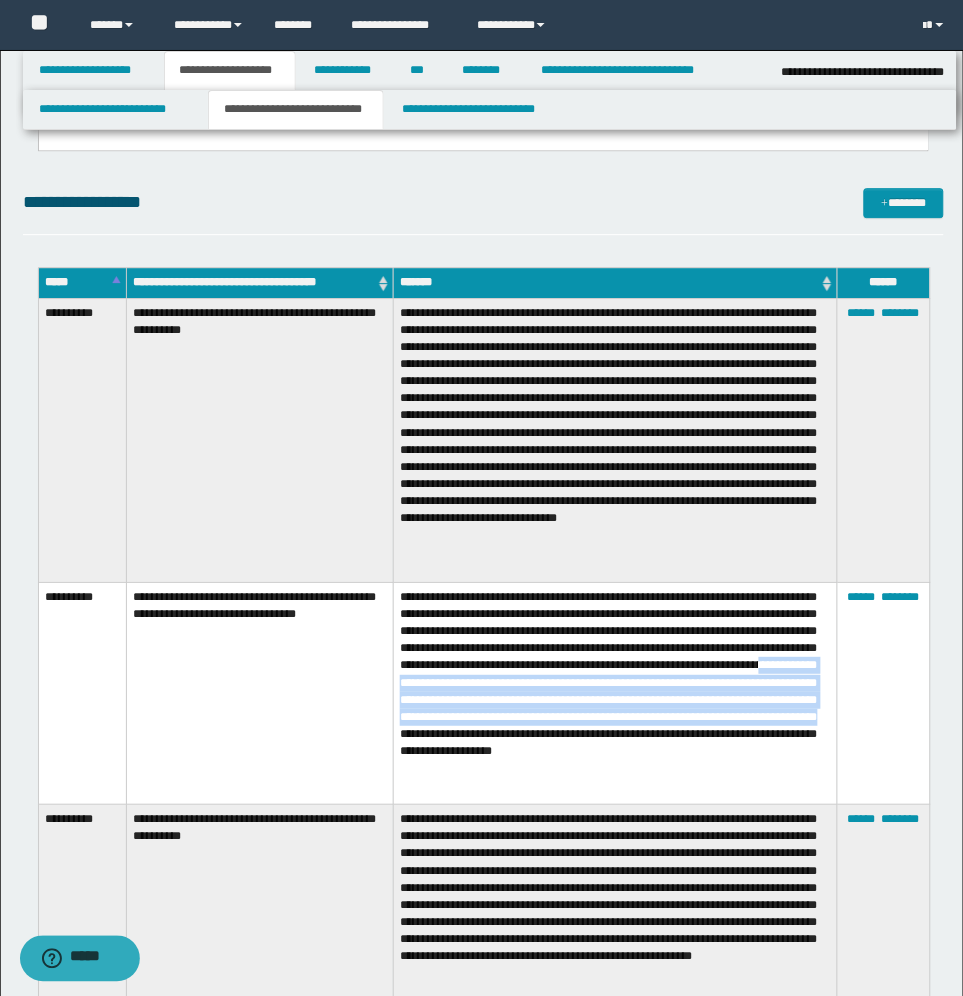 drag, startPoint x: 463, startPoint y: 682, endPoint x: 482, endPoint y: 748, distance: 68.68042 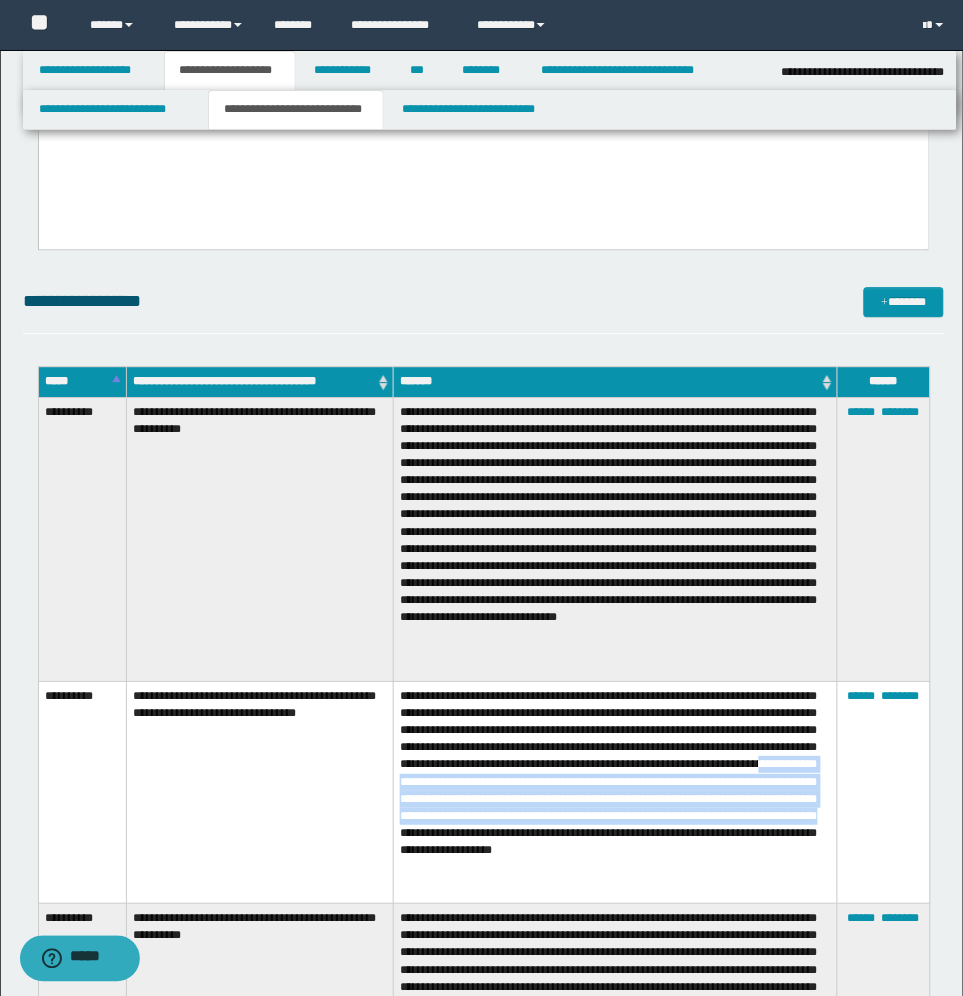 scroll, scrollTop: 375, scrollLeft: 0, axis: vertical 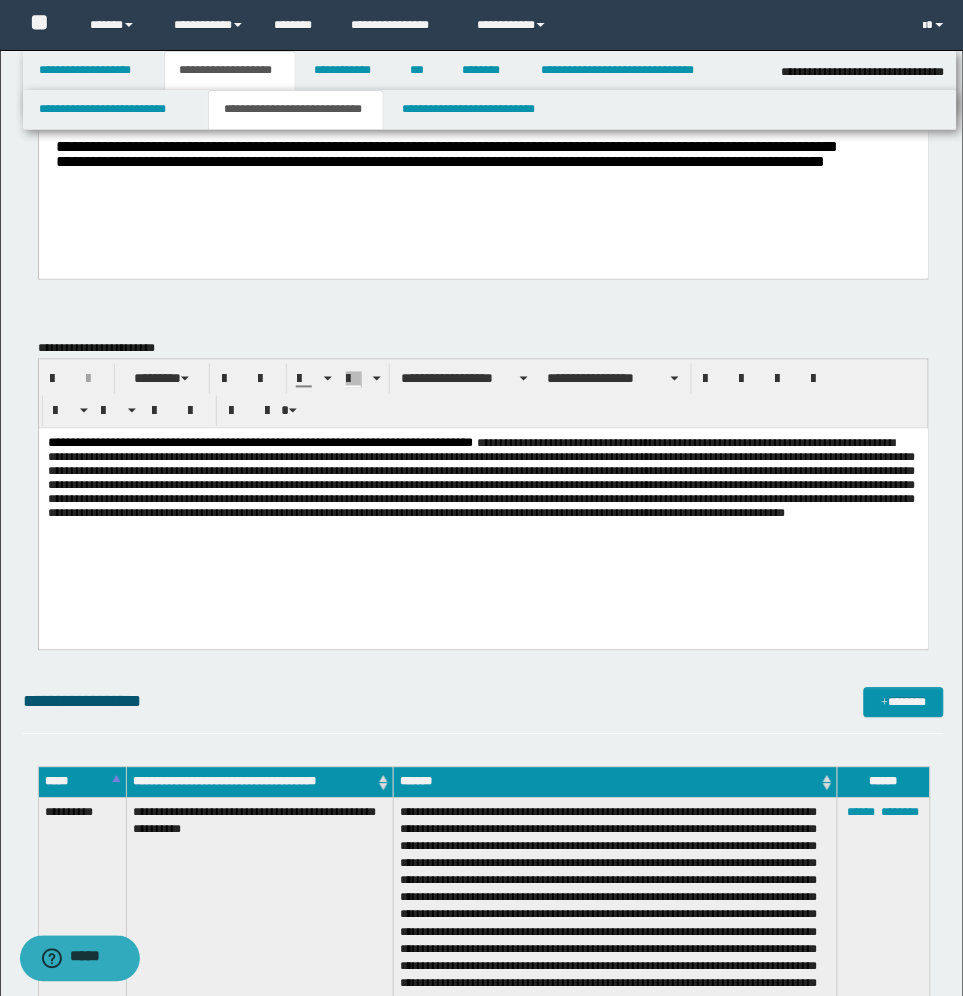 click on "**********" at bounding box center (483, 513) 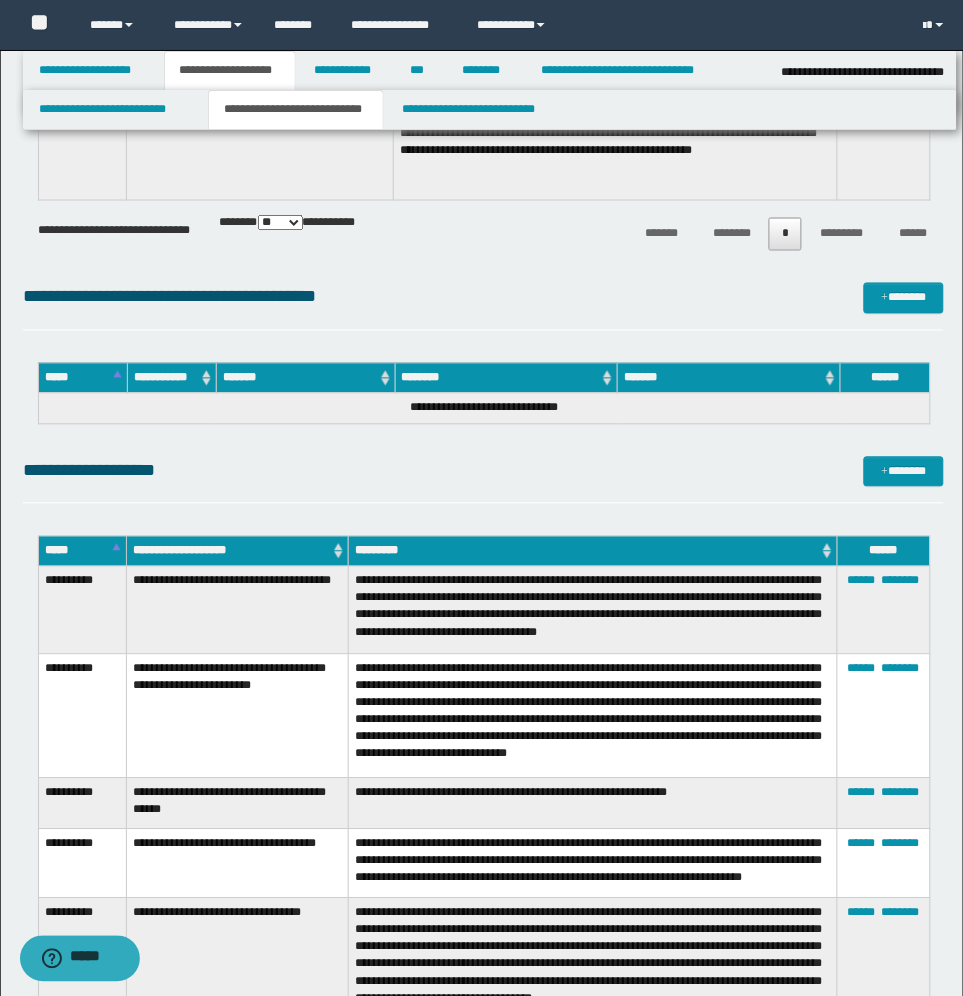 scroll, scrollTop: 1250, scrollLeft: 0, axis: vertical 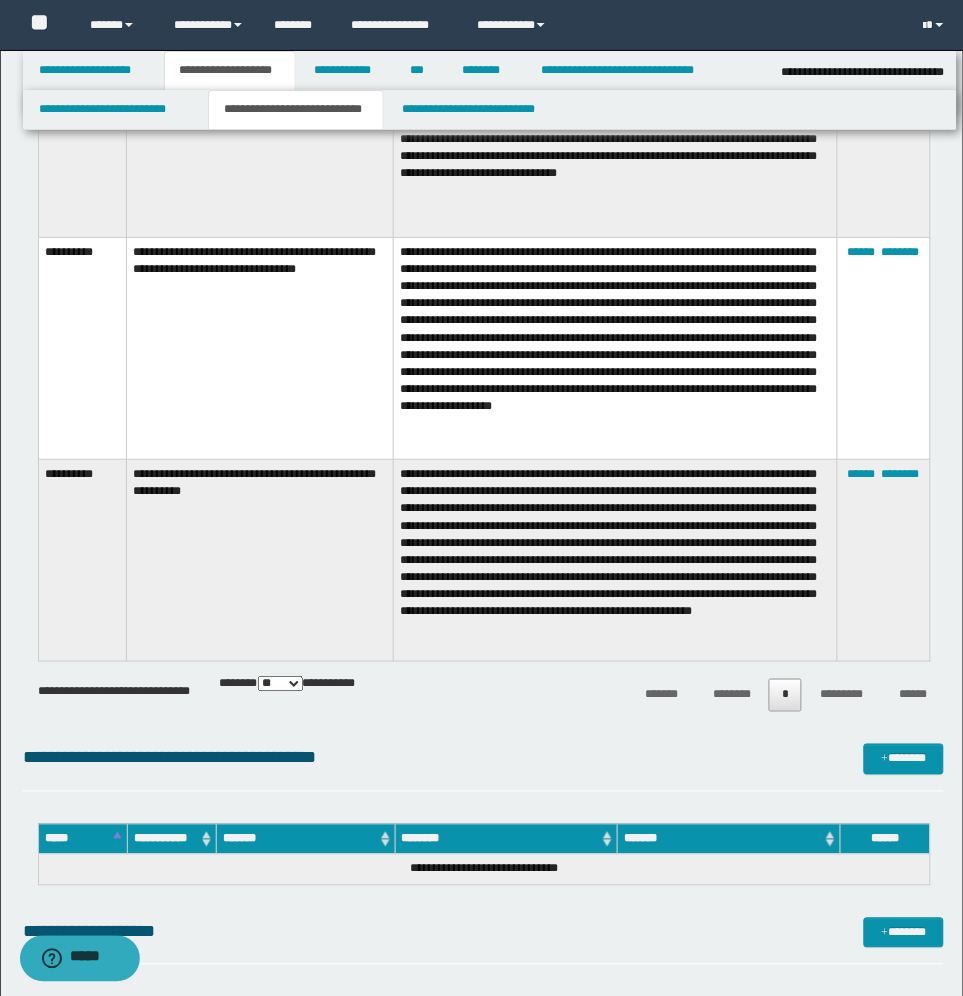 click on "**********" at bounding box center [615, 561] 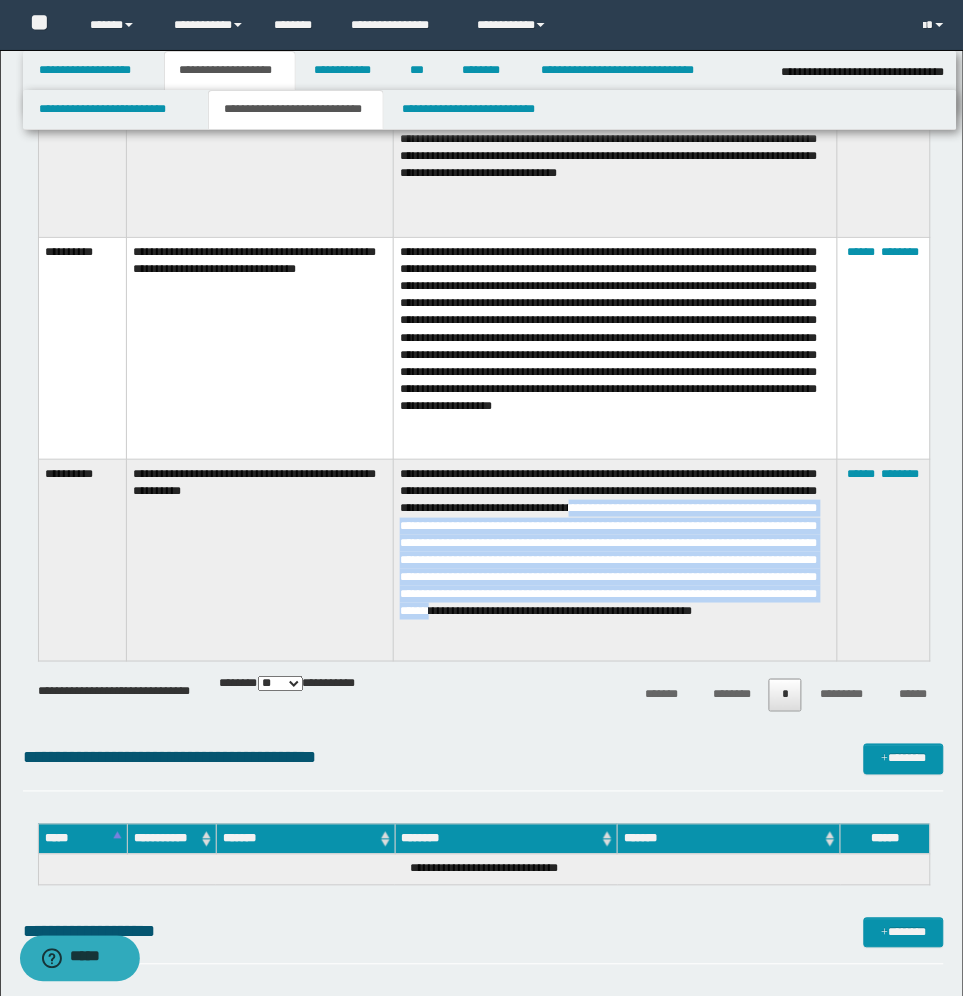 drag, startPoint x: 478, startPoint y: 507, endPoint x: 682, endPoint y: 621, distance: 233.69211 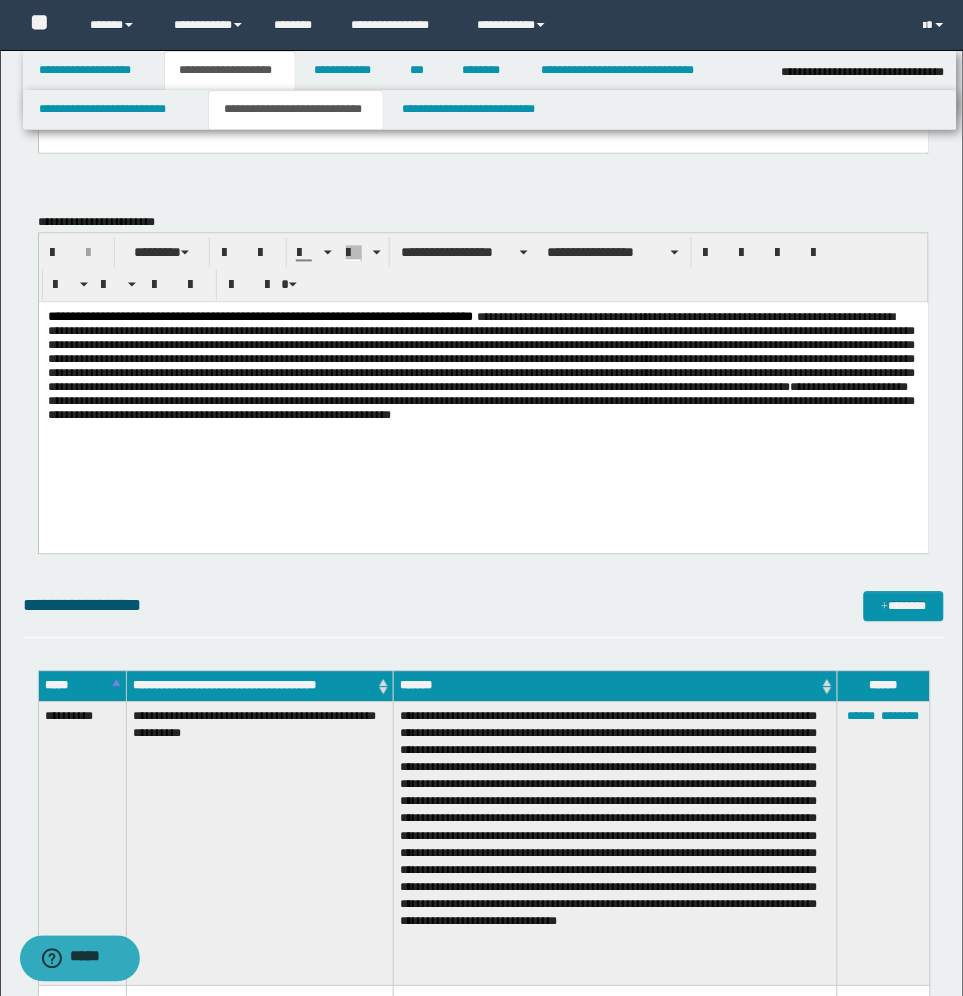 scroll, scrollTop: 500, scrollLeft: 0, axis: vertical 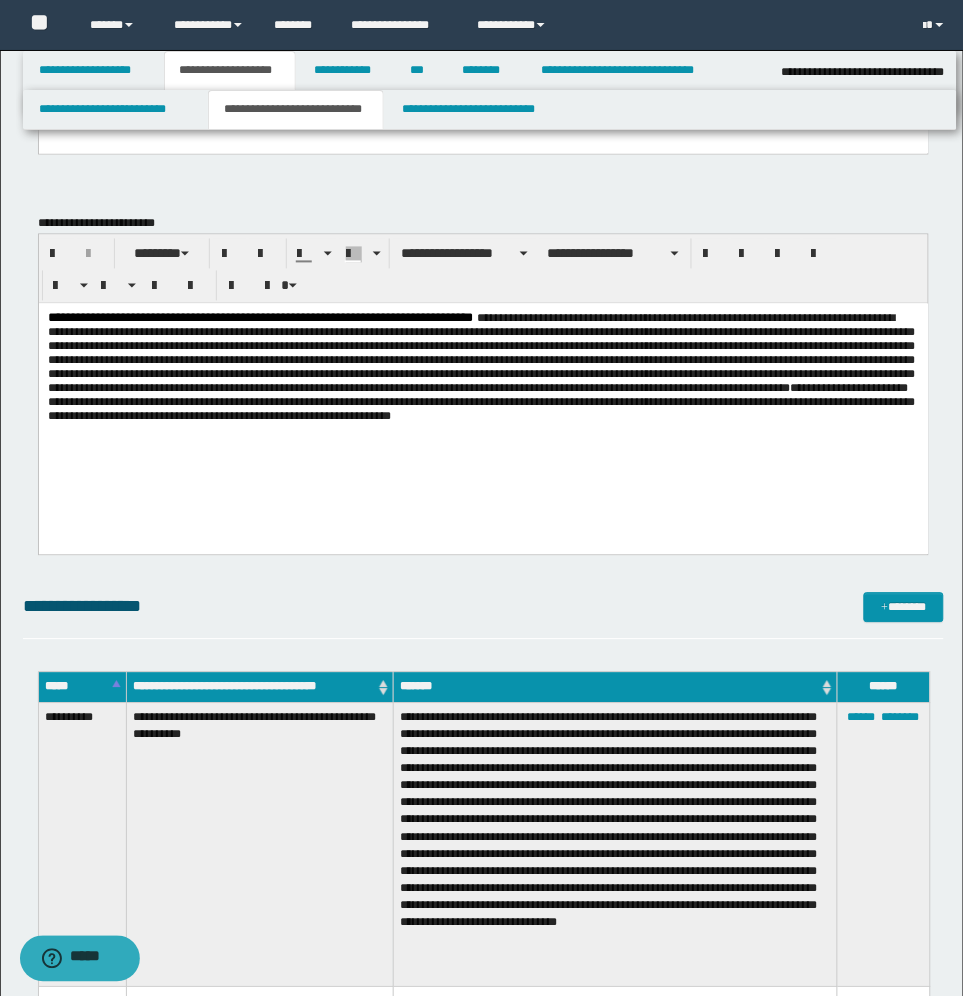 click on "**********" at bounding box center (482, 379) 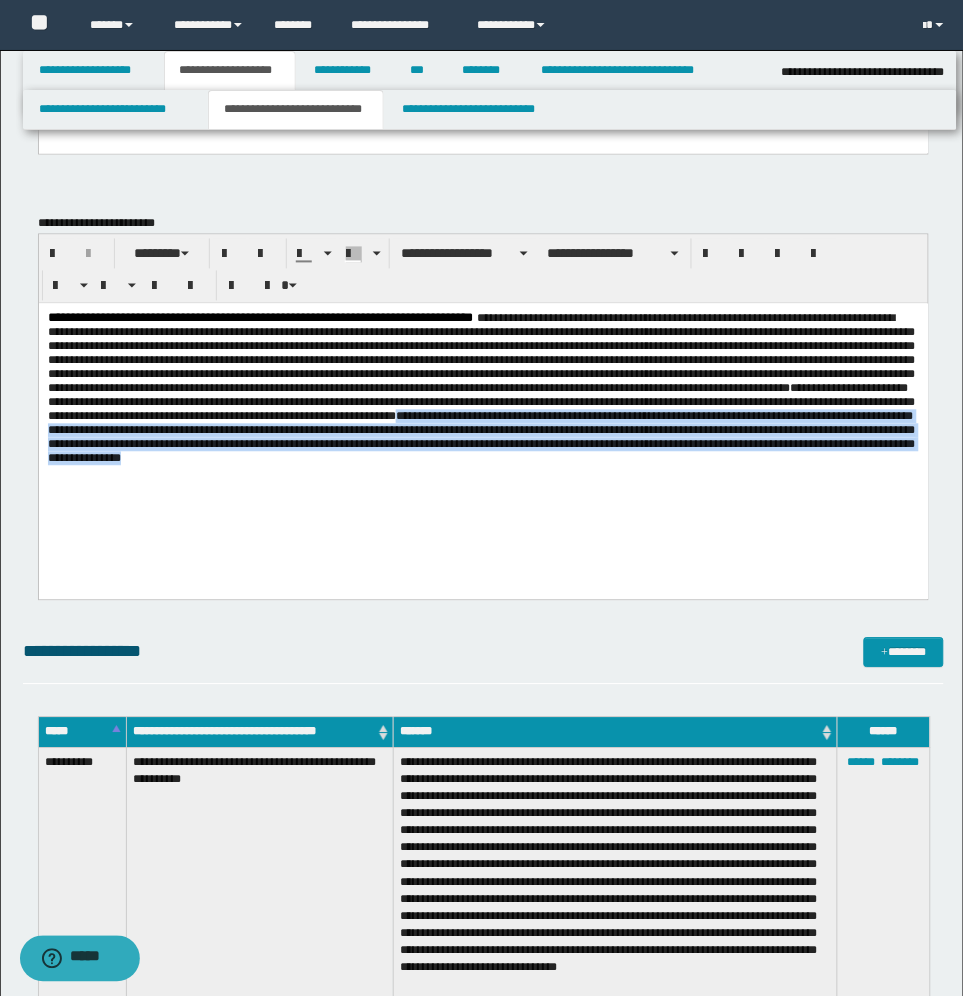 drag, startPoint x: 396, startPoint y: 440, endPoint x: 980, endPoint y: 501, distance: 587.1771 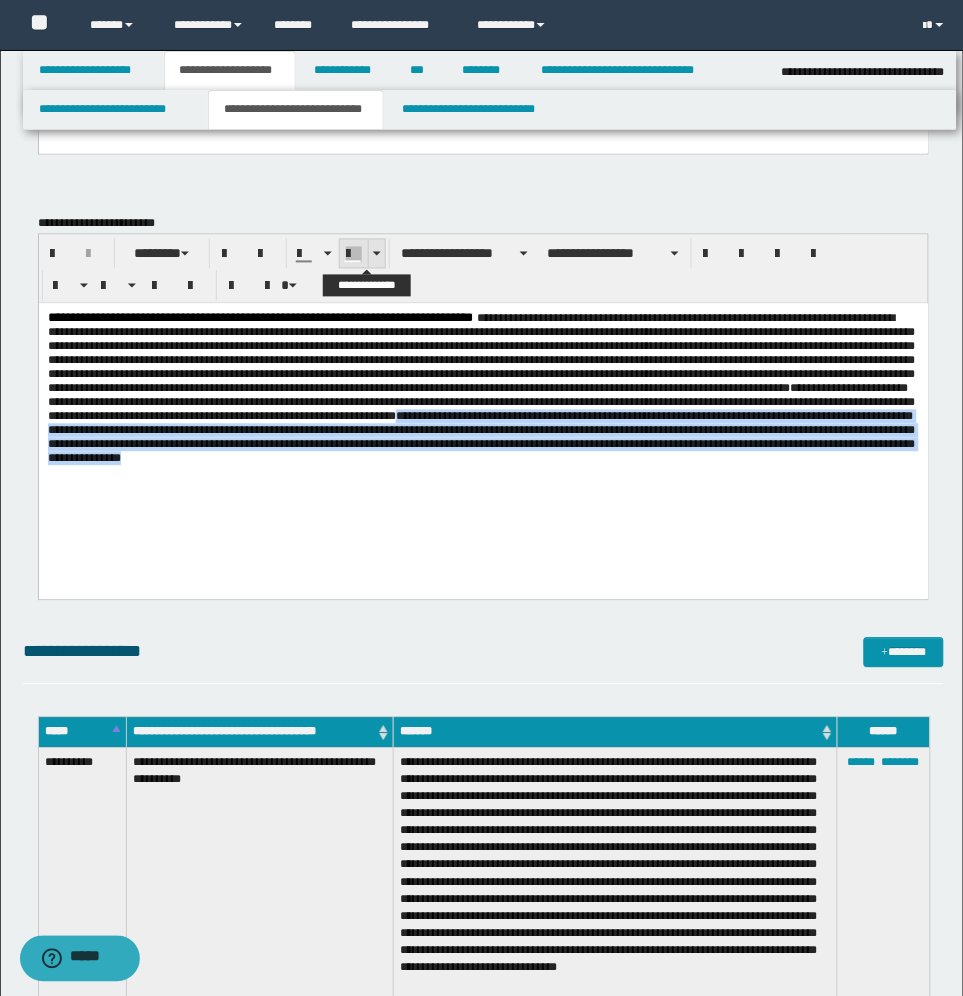 click at bounding box center [377, 254] 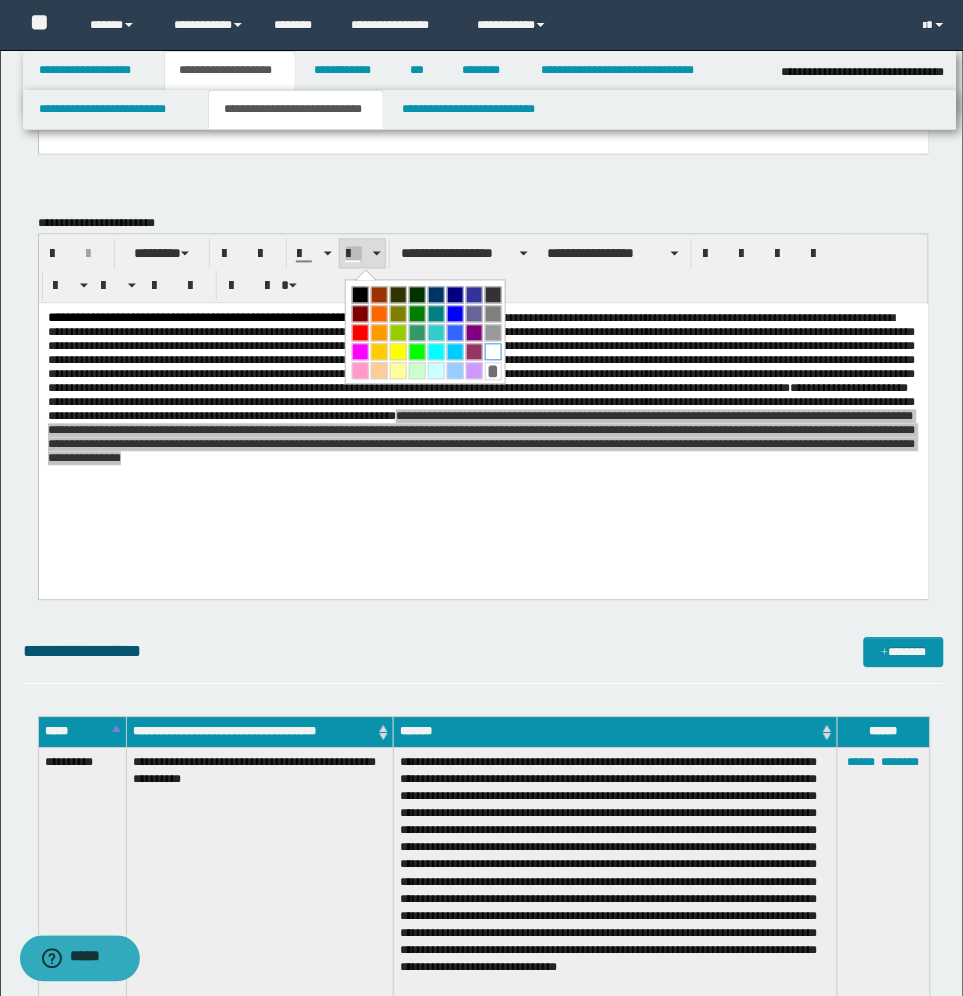 click at bounding box center (493, 352) 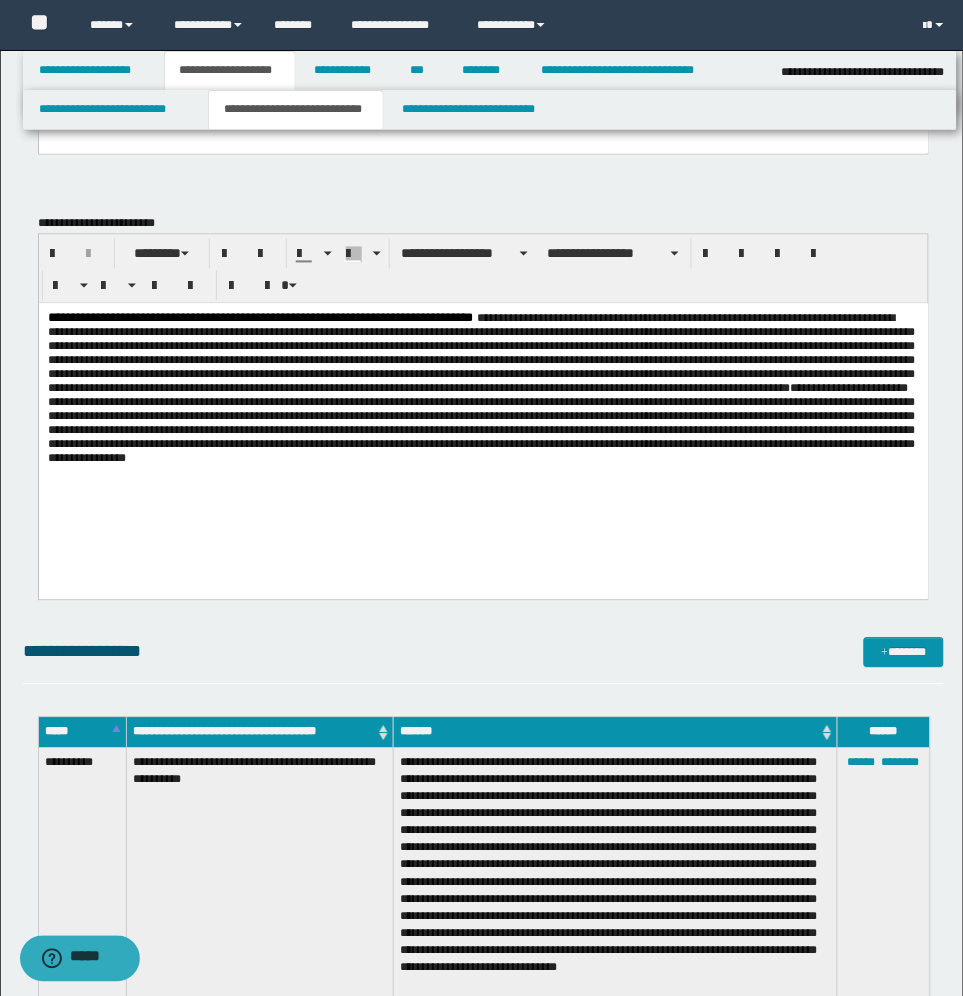 click on "**********" at bounding box center (483, 427) 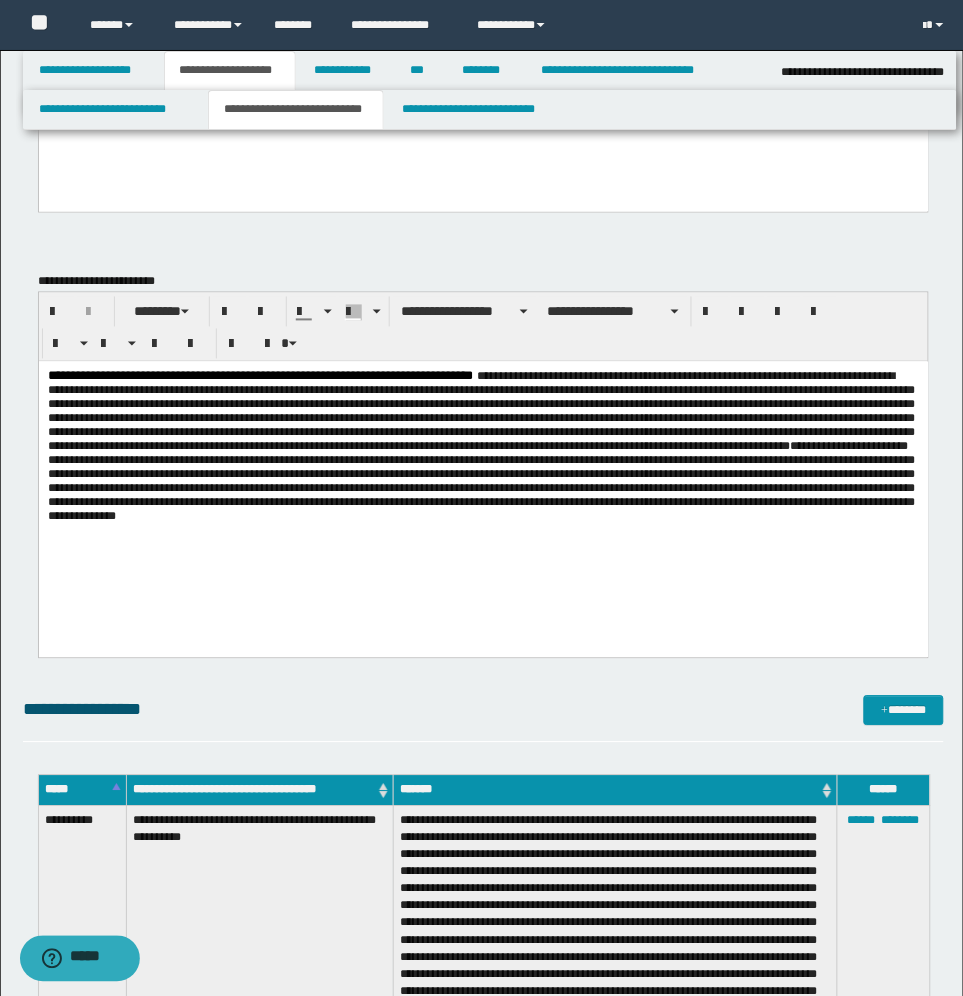 scroll, scrollTop: 500, scrollLeft: 0, axis: vertical 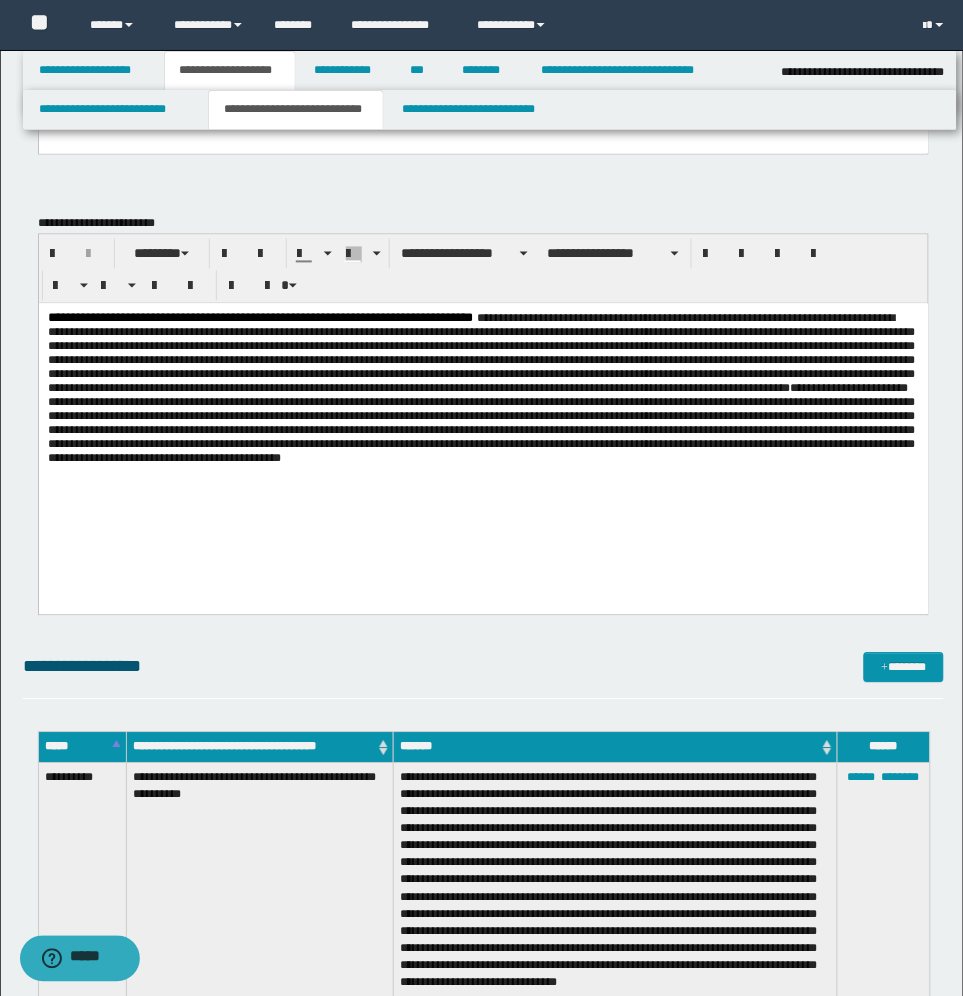 click on "**********" at bounding box center [481, 424] 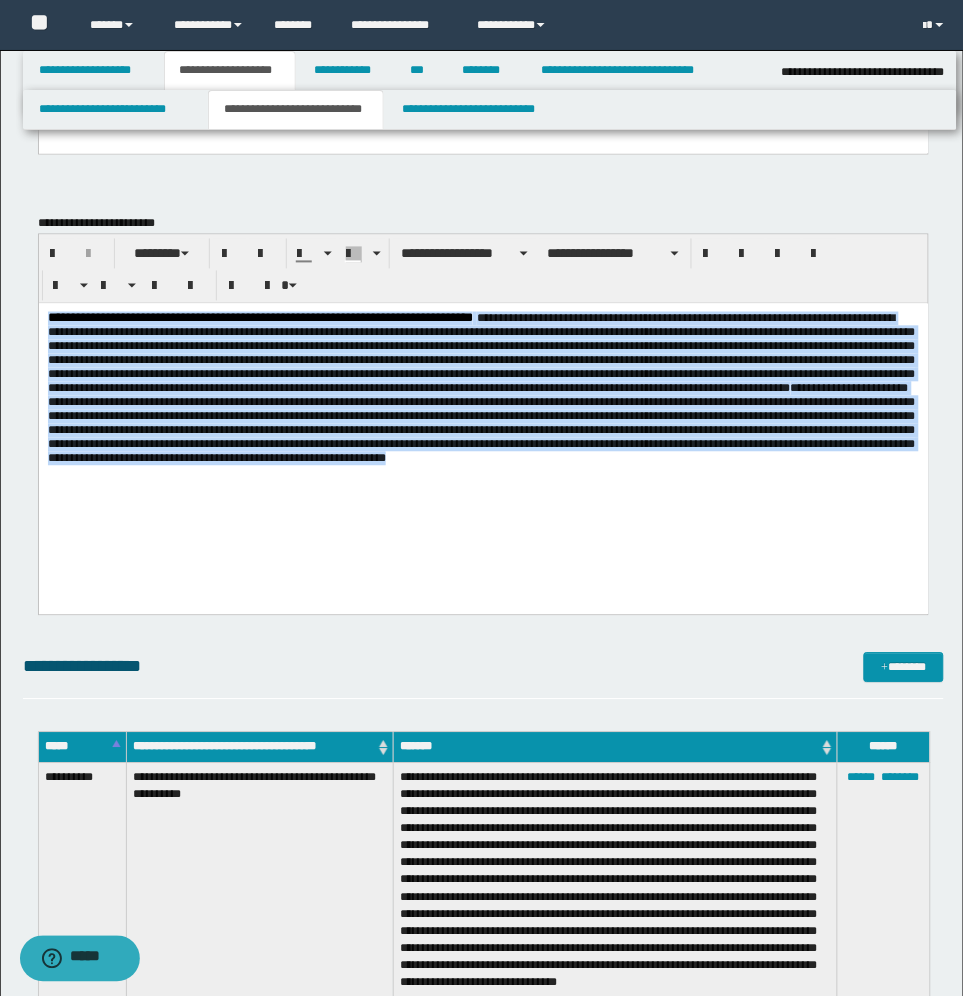 drag, startPoint x: 285, startPoint y: 509, endPoint x: 38, endPoint y: 306, distance: 319.71548 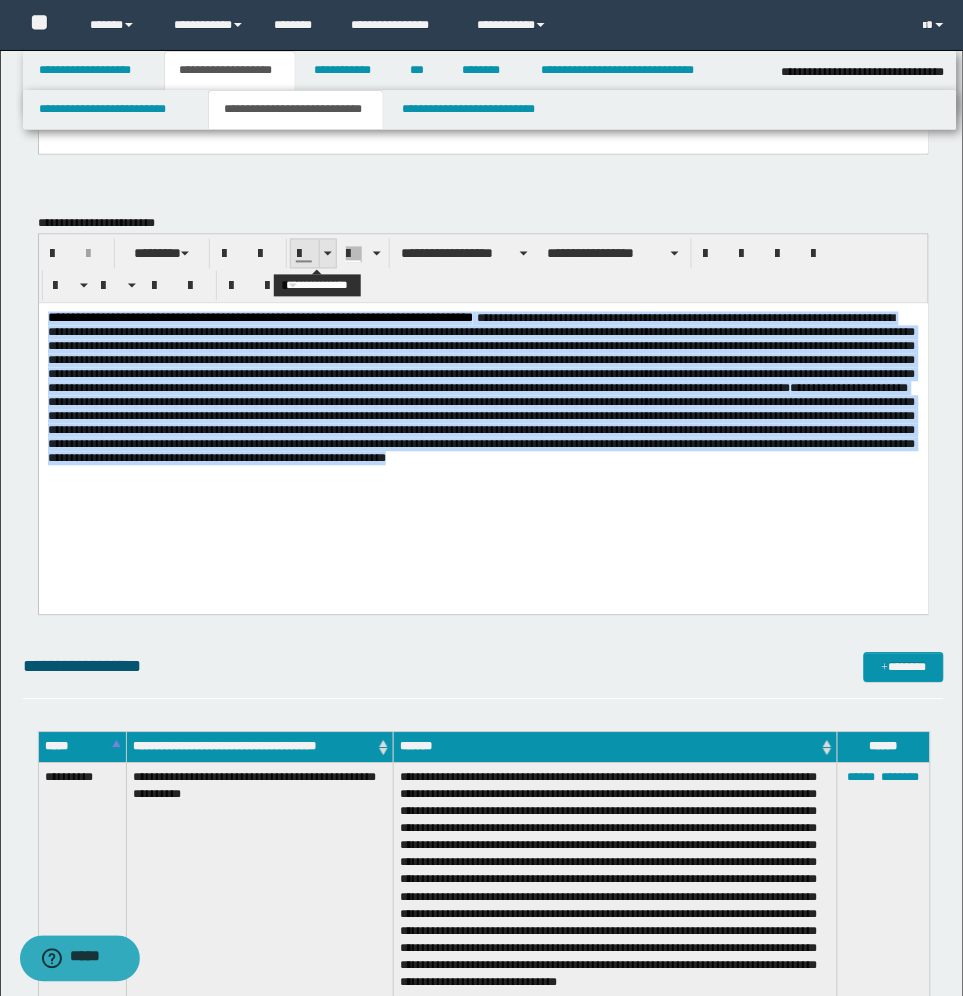 click at bounding box center (327, 254) 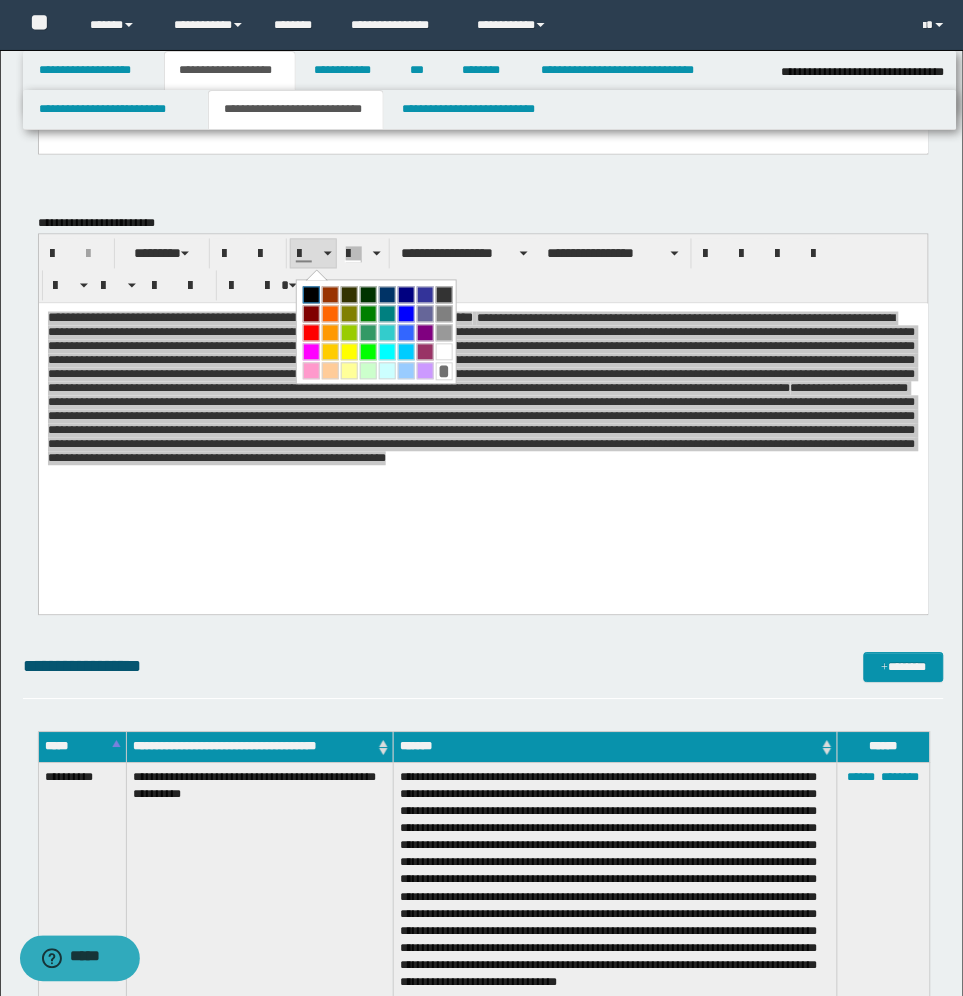 click at bounding box center [311, 295] 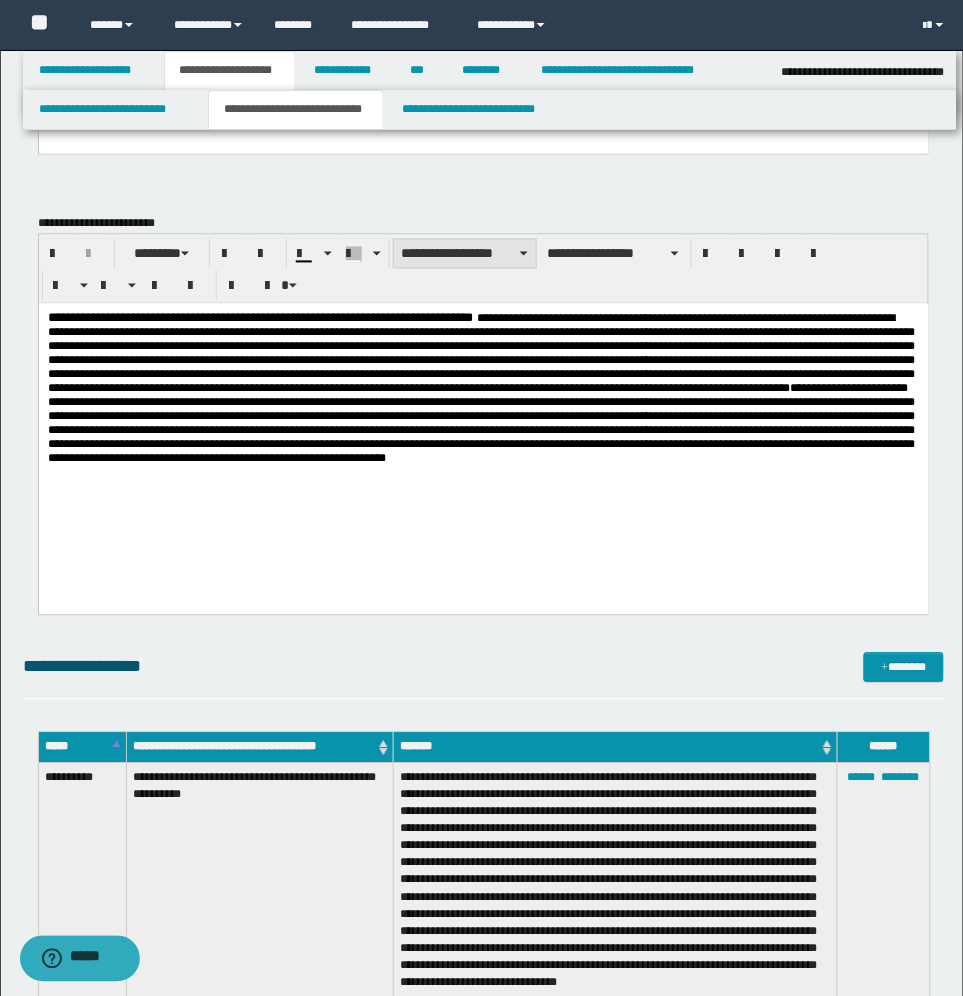click on "**********" at bounding box center (465, 254) 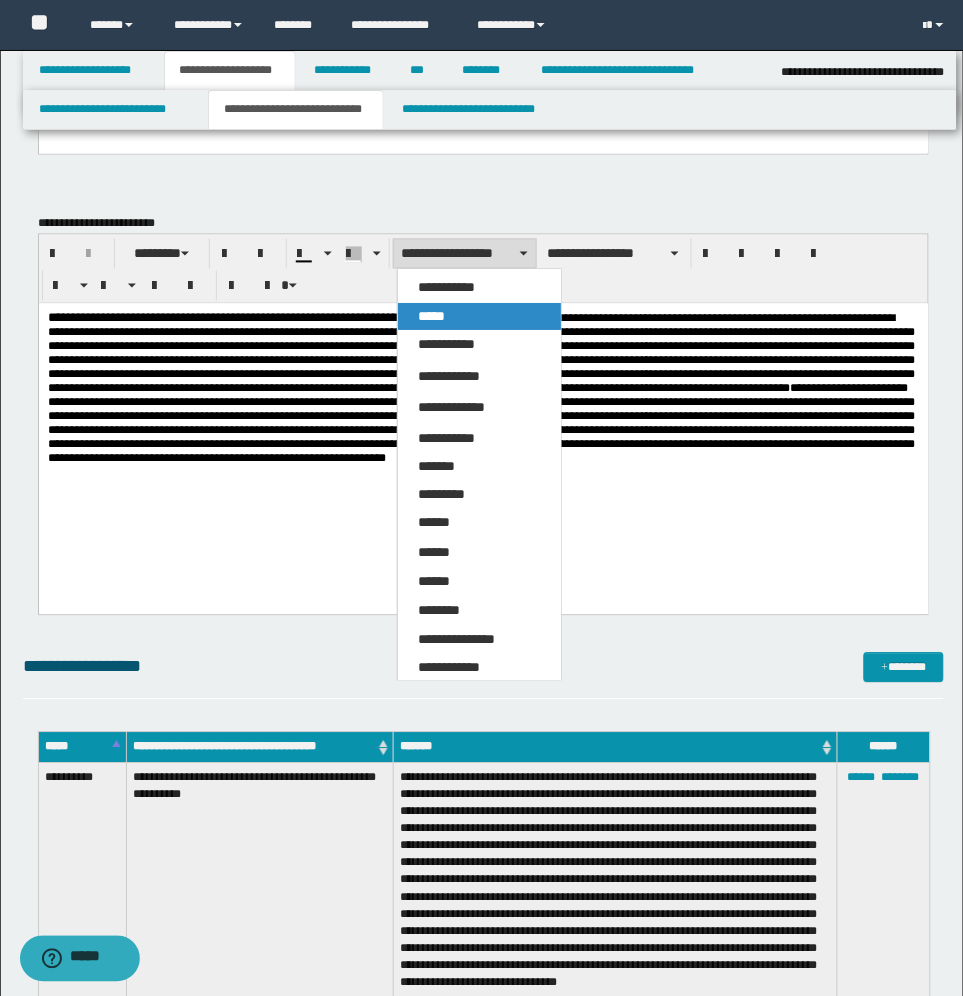 click on "*****" at bounding box center [479, 317] 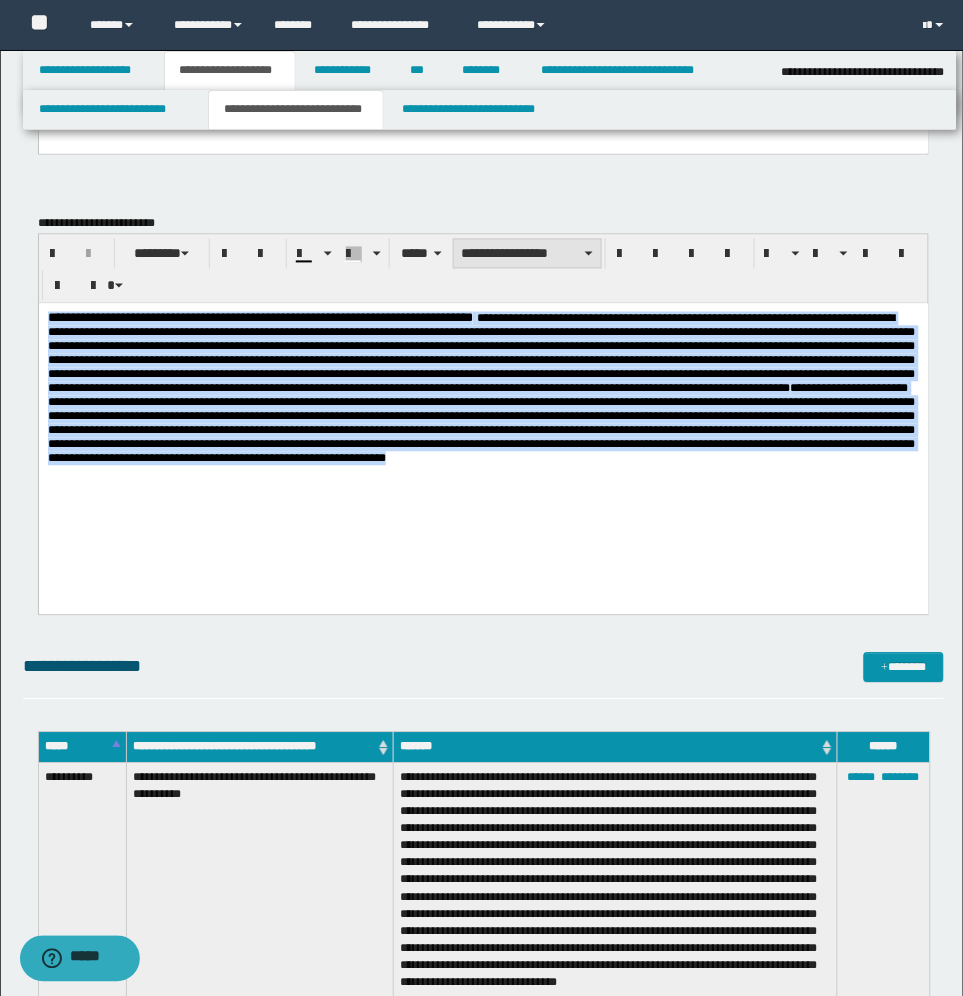 click on "**********" at bounding box center (527, 254) 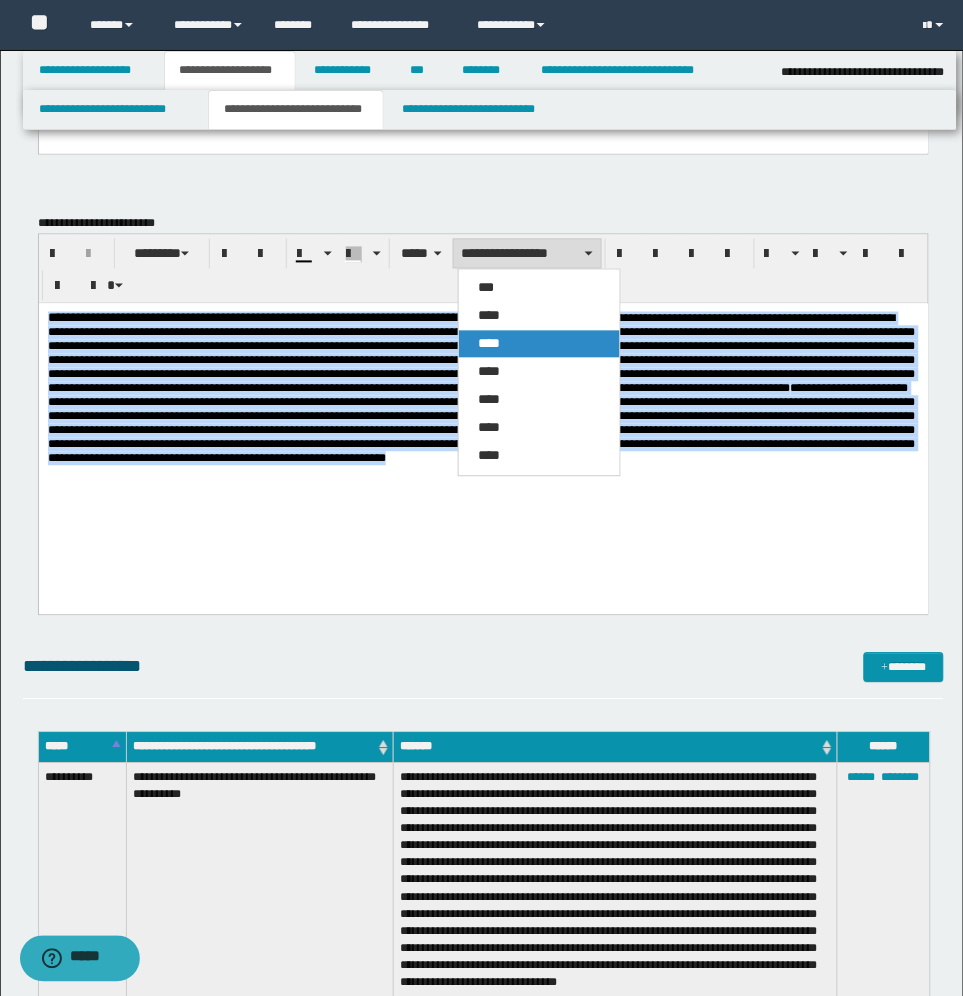 click on "****" at bounding box center [539, 344] 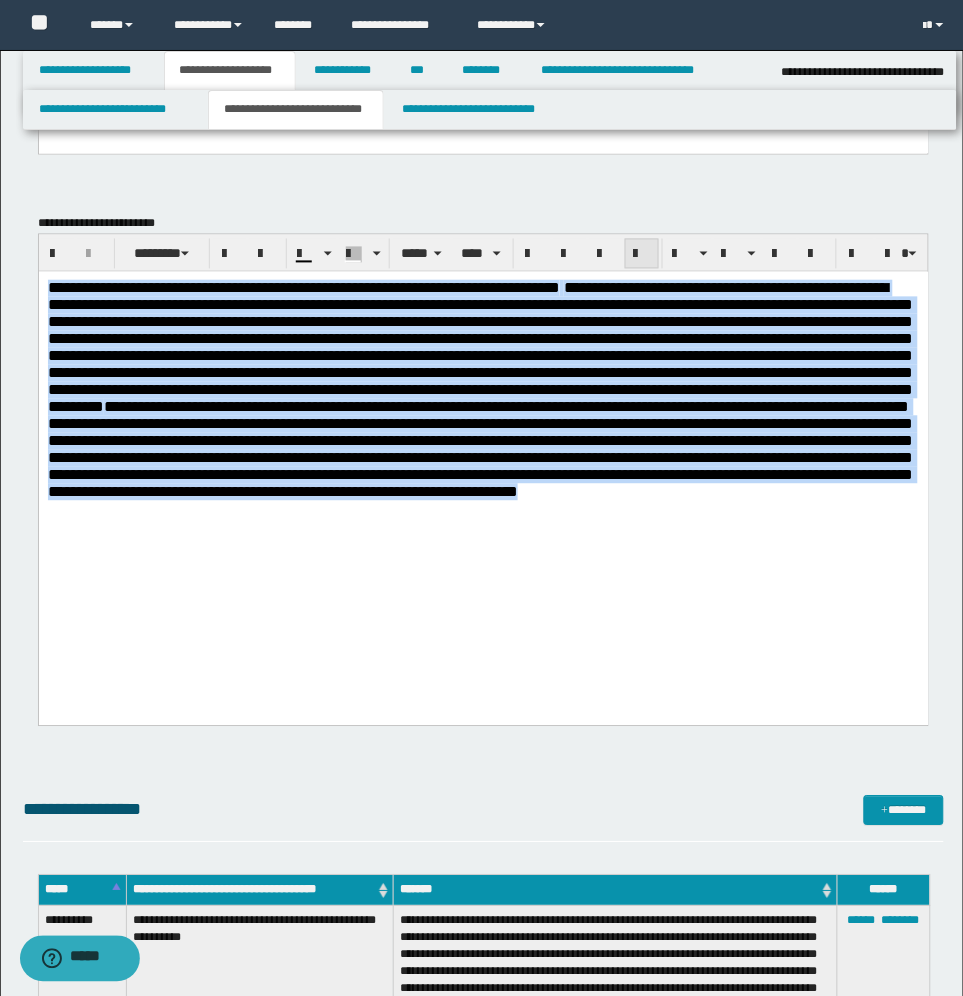 click at bounding box center (642, 255) 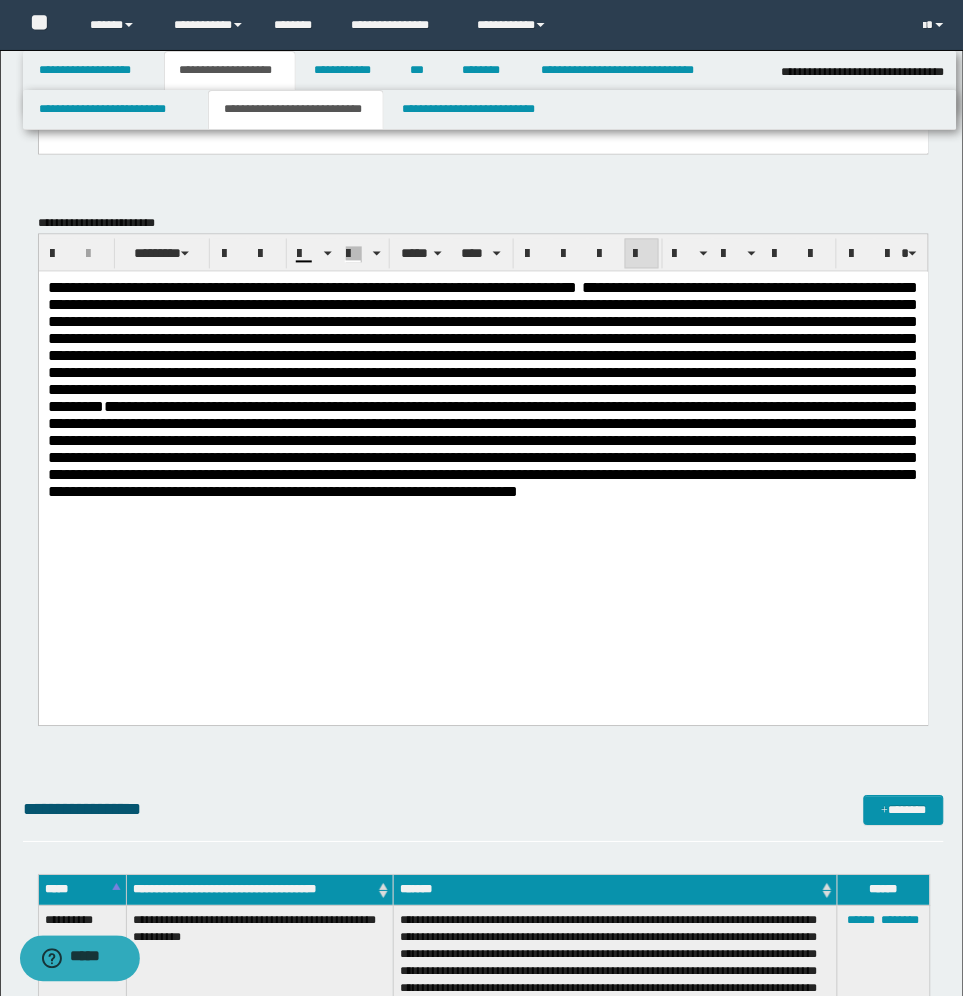 click on "**********" at bounding box center [483, 474] 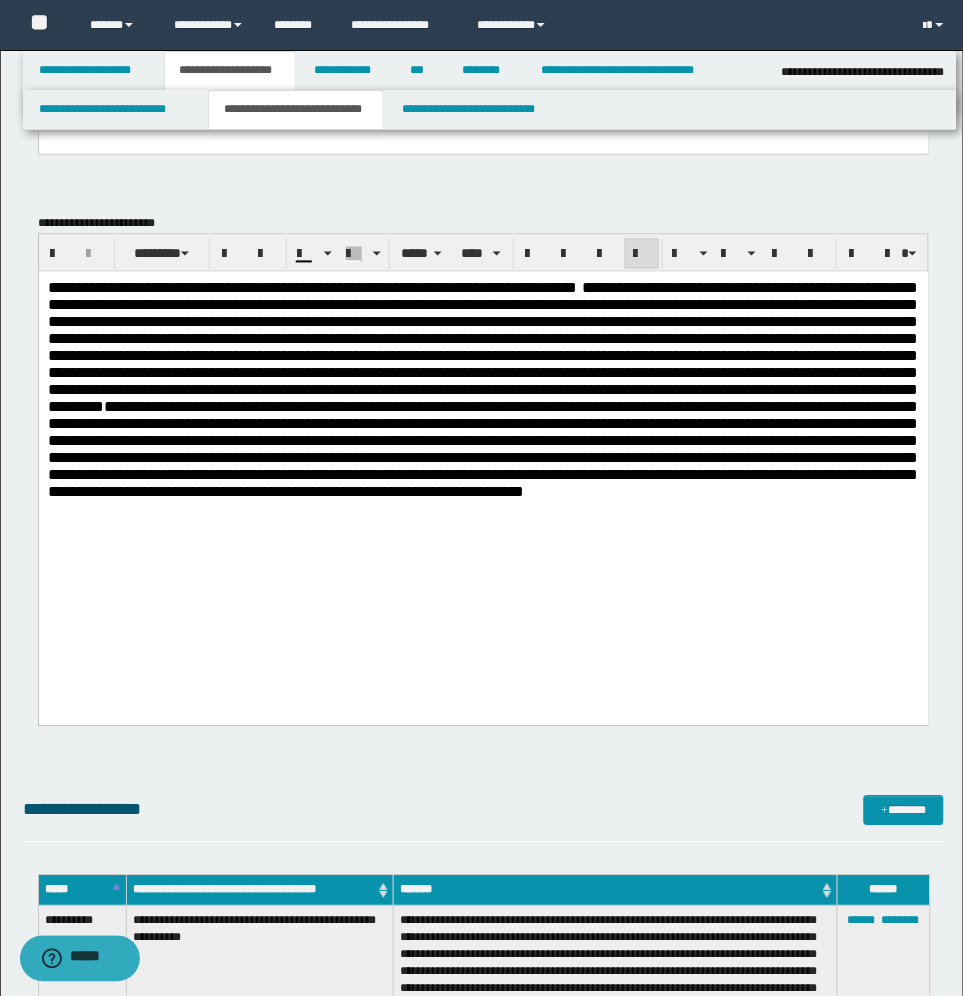 click on "**********" at bounding box center (482, 450) 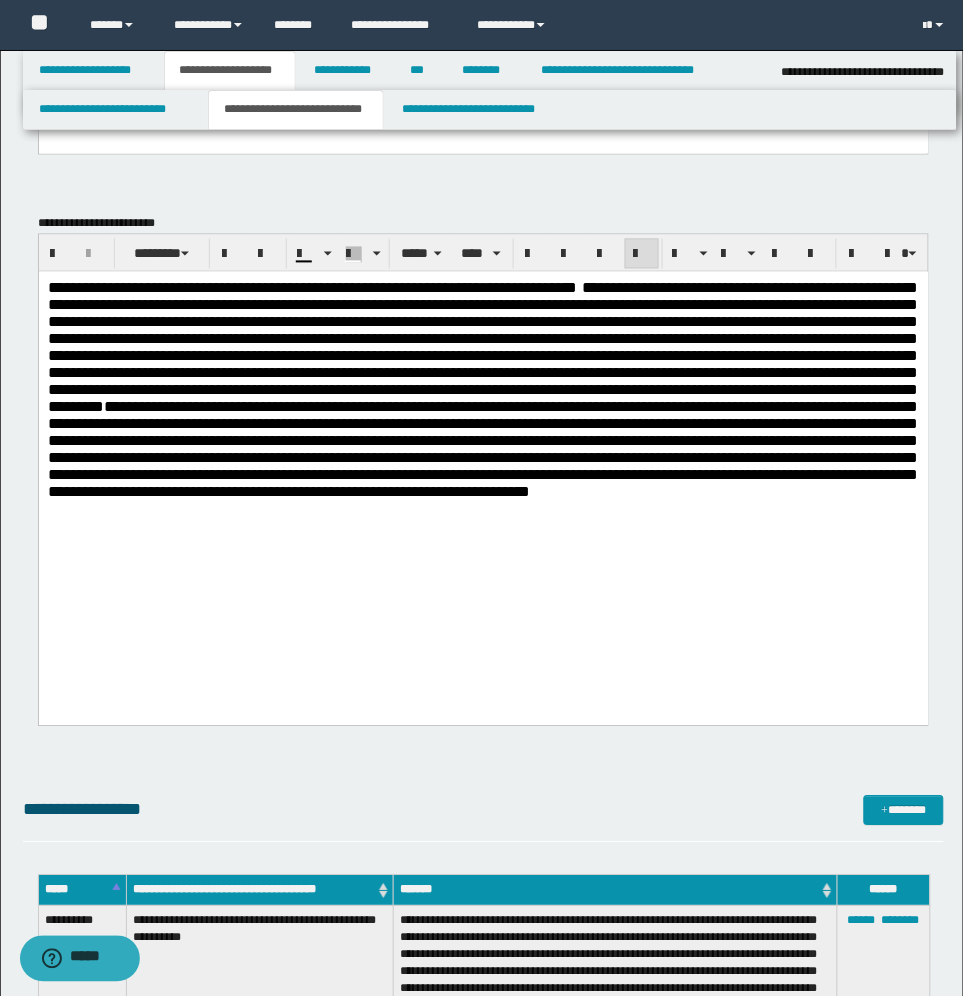 click on "**********" at bounding box center [482, 450] 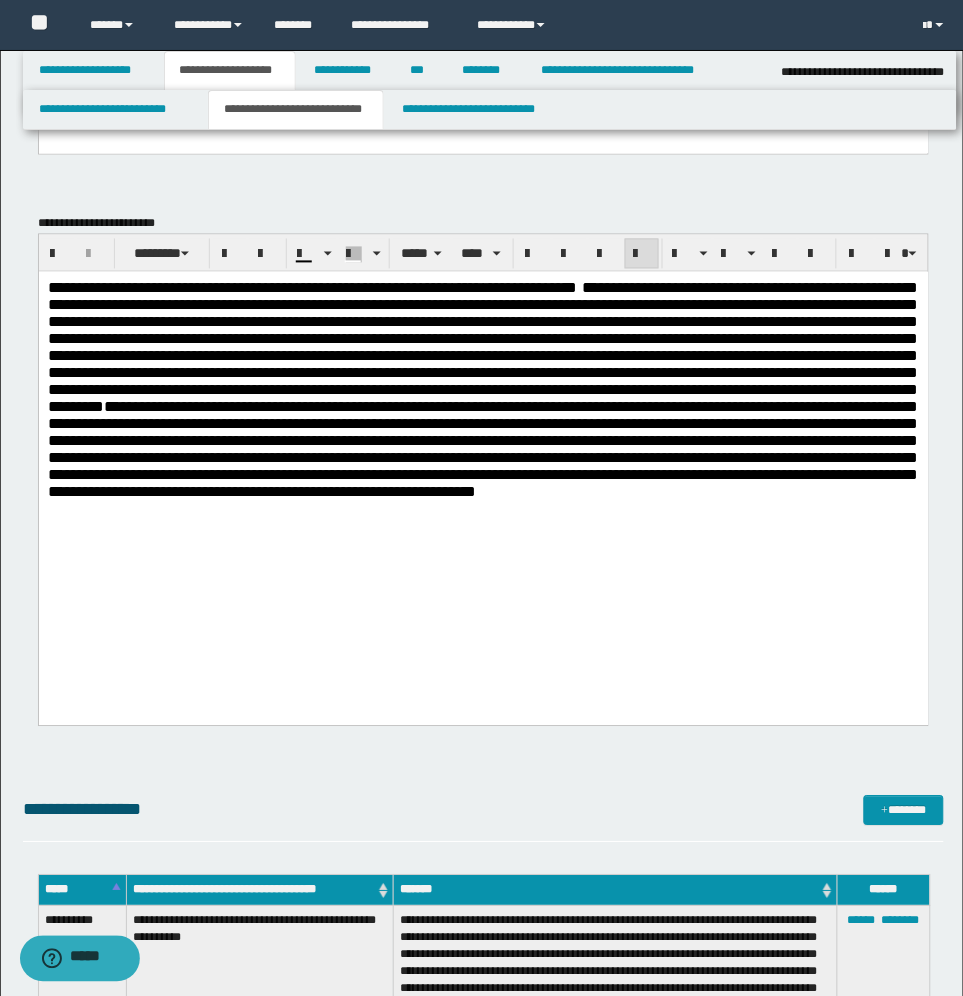 click on "**********" at bounding box center (482, 450) 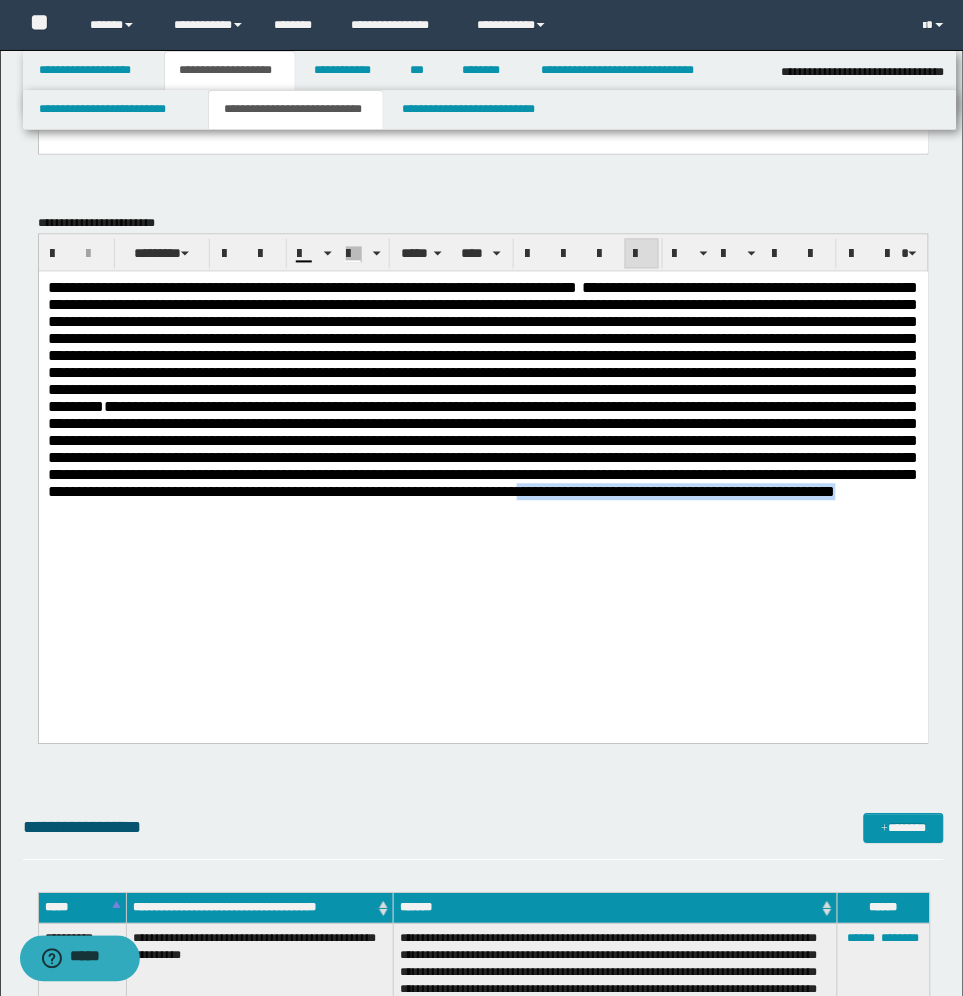 drag, startPoint x: 618, startPoint y: 606, endPoint x: 618, endPoint y: 633, distance: 27 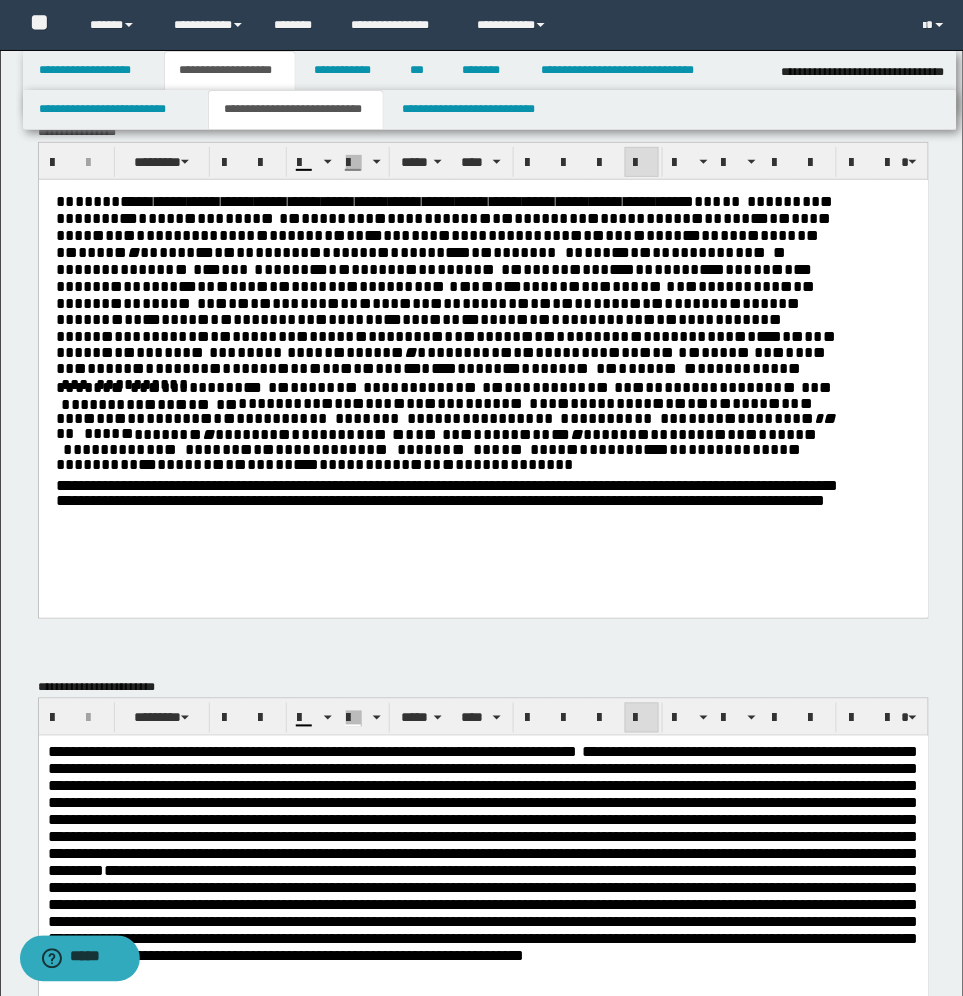 scroll, scrollTop: 0, scrollLeft: 0, axis: both 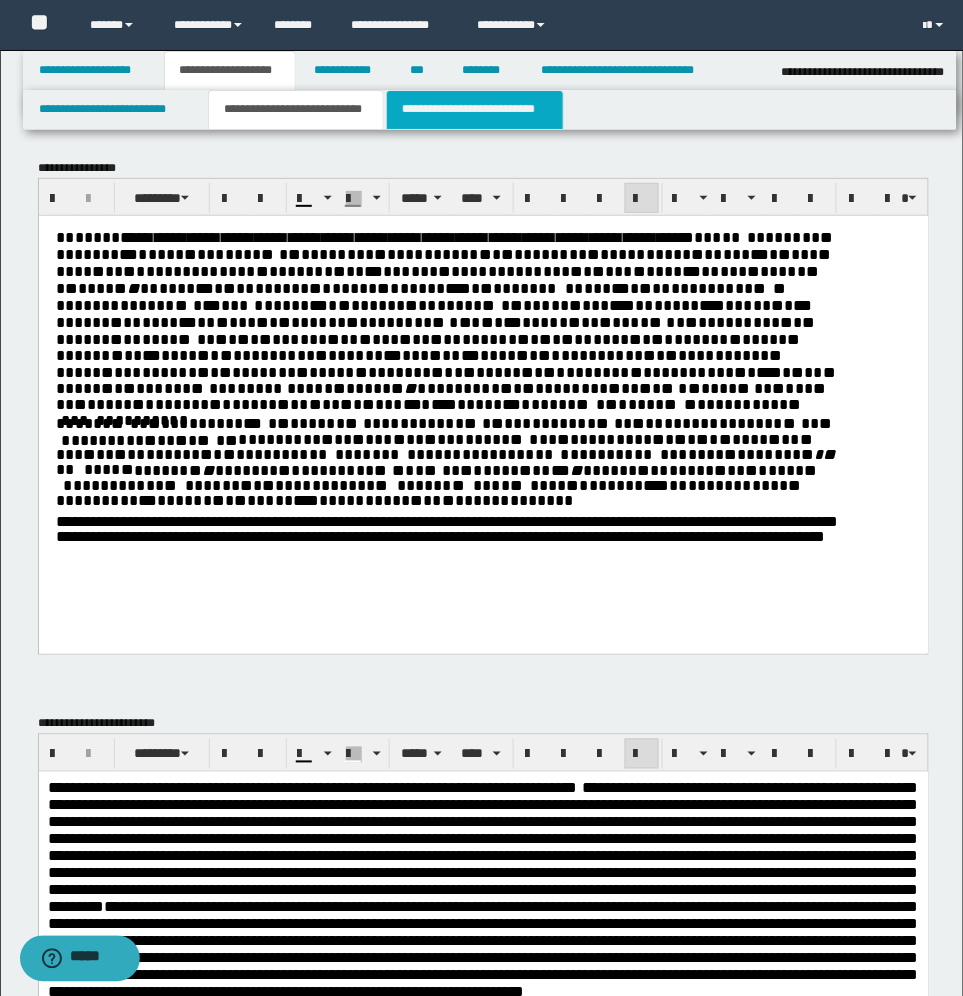 click on "**********" at bounding box center [475, 110] 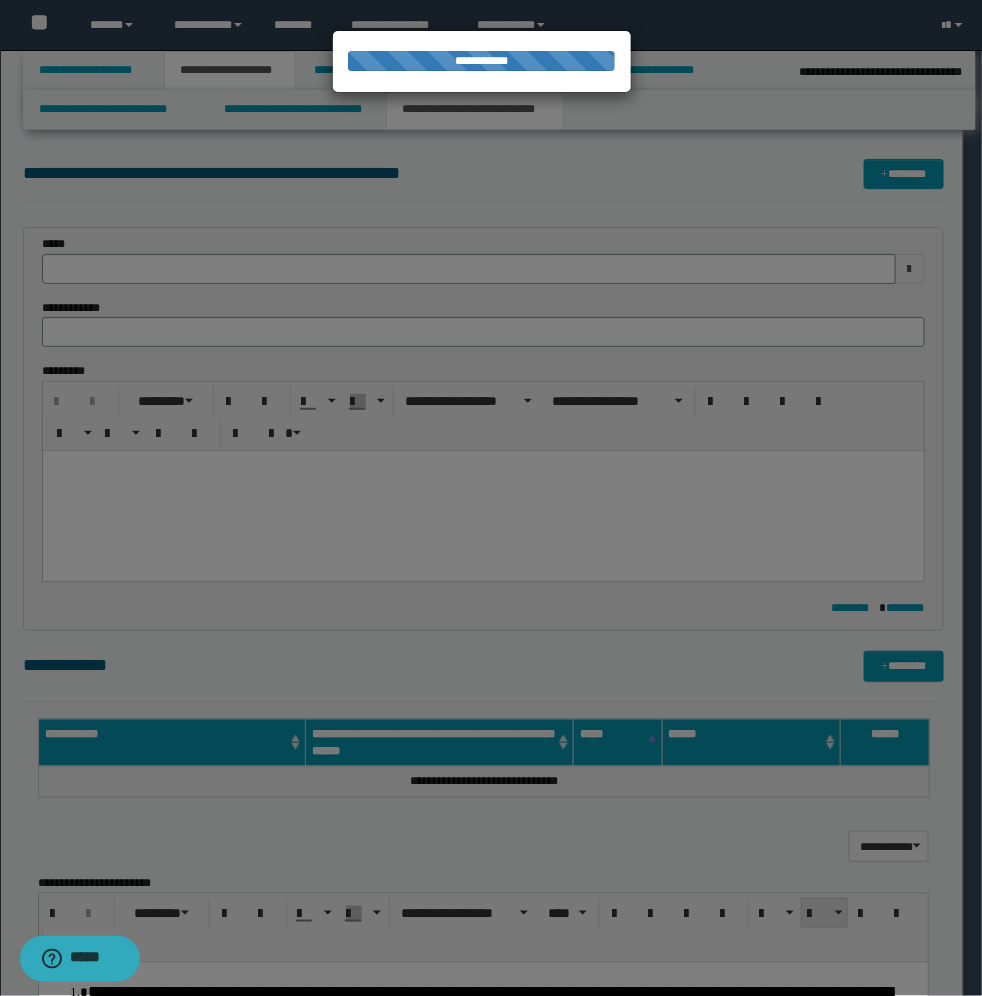 type 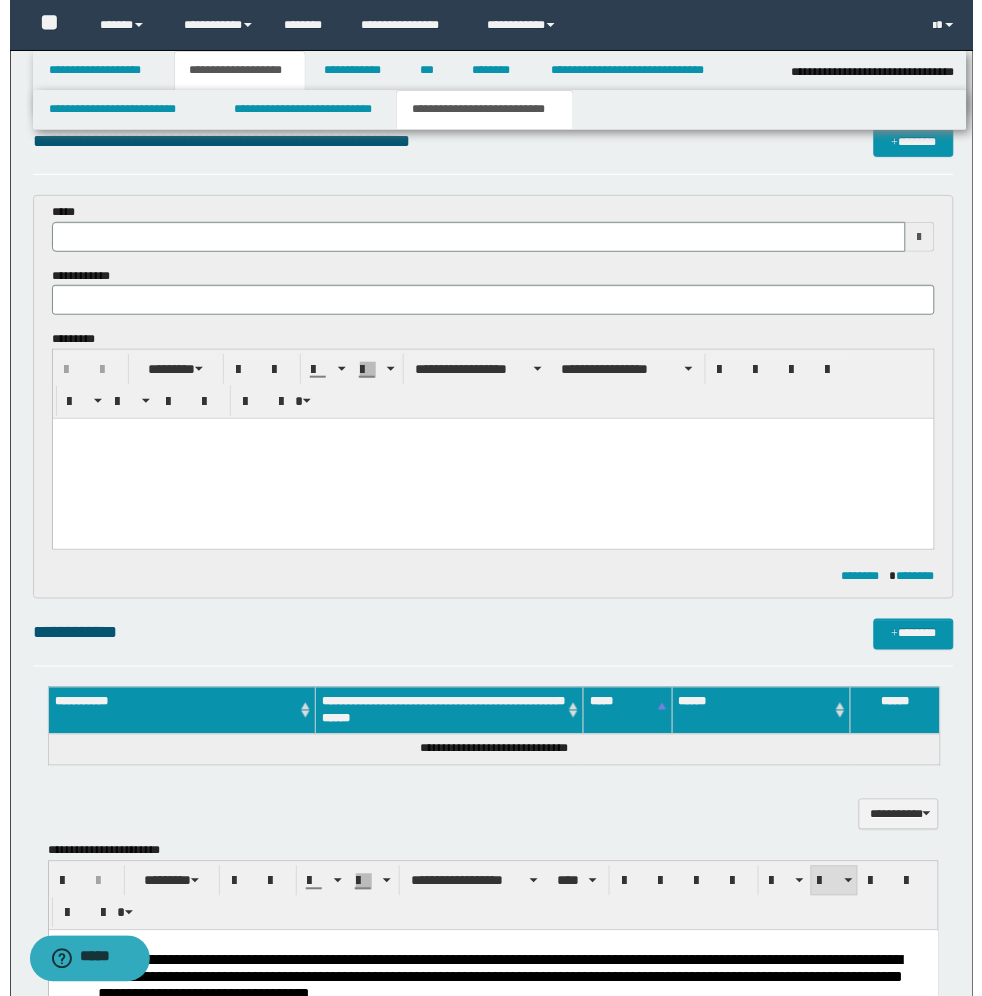 scroll, scrollTop: 125, scrollLeft: 0, axis: vertical 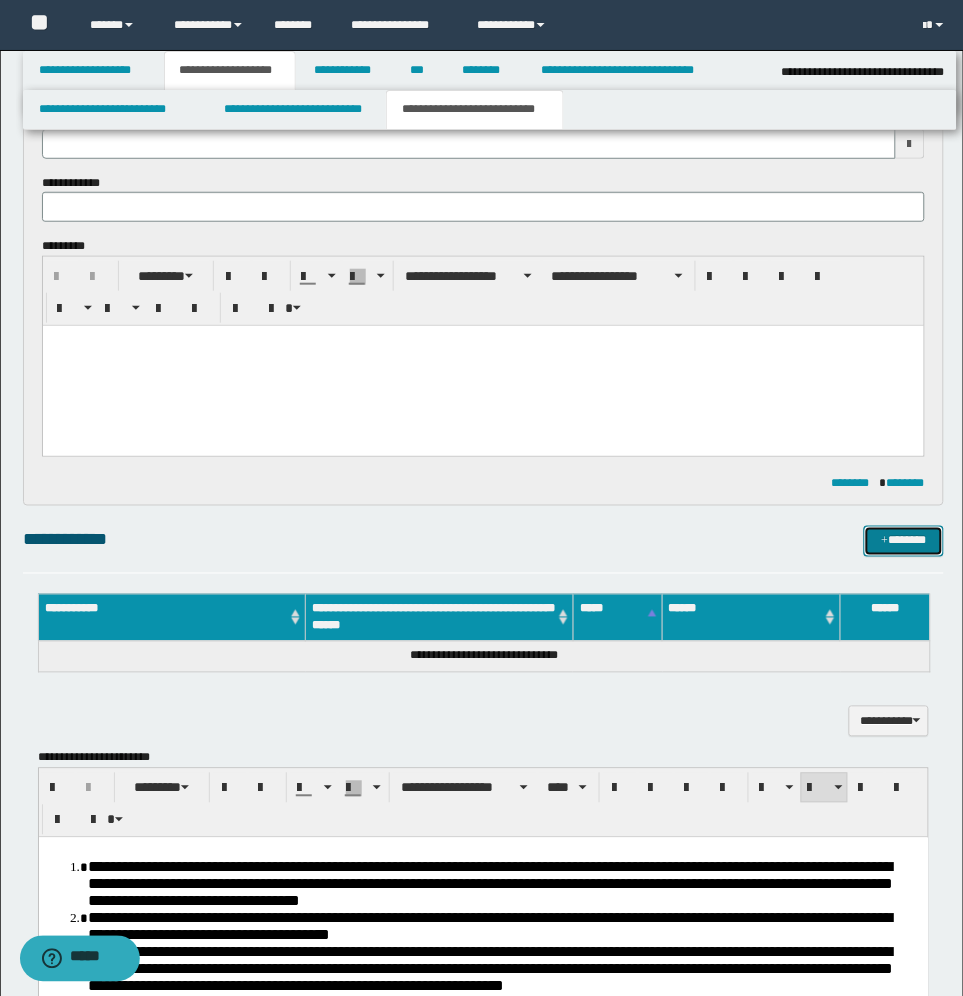 click on "*******" at bounding box center [904, 541] 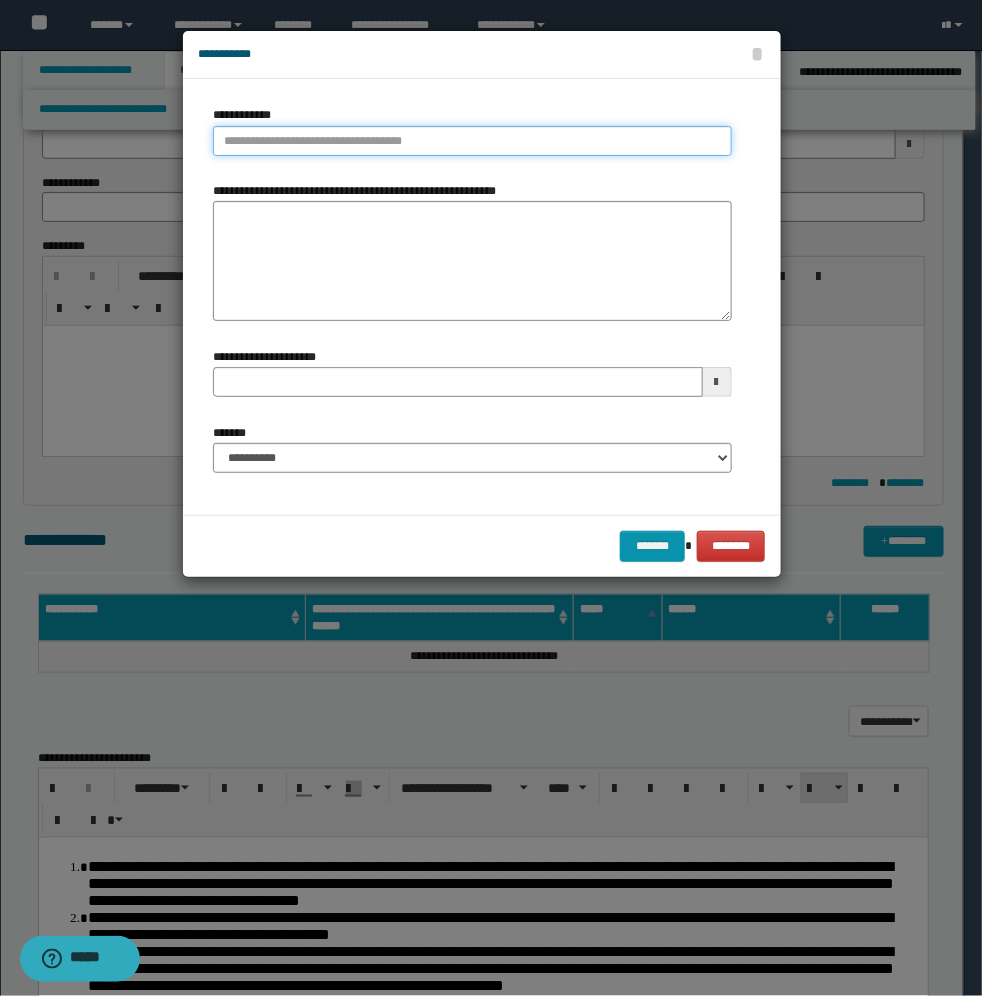 click on "**********" at bounding box center [472, 141] 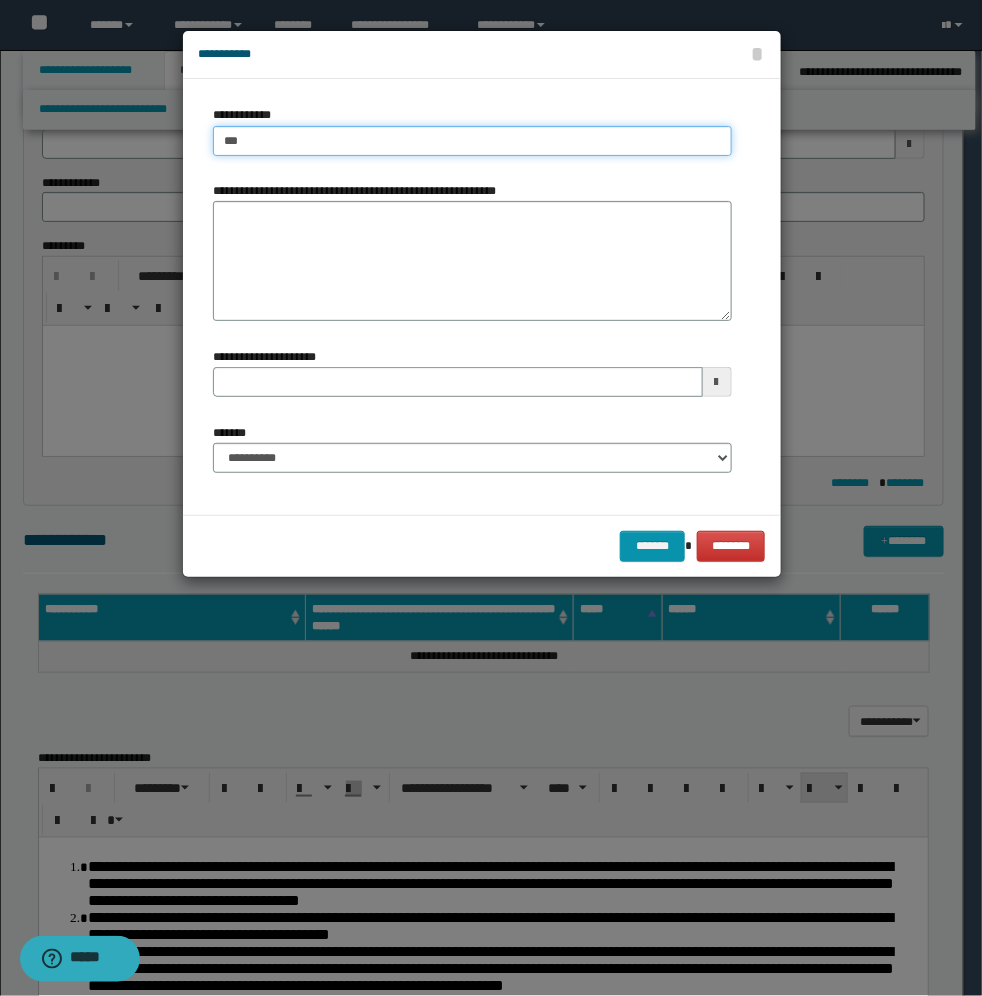 type on "****" 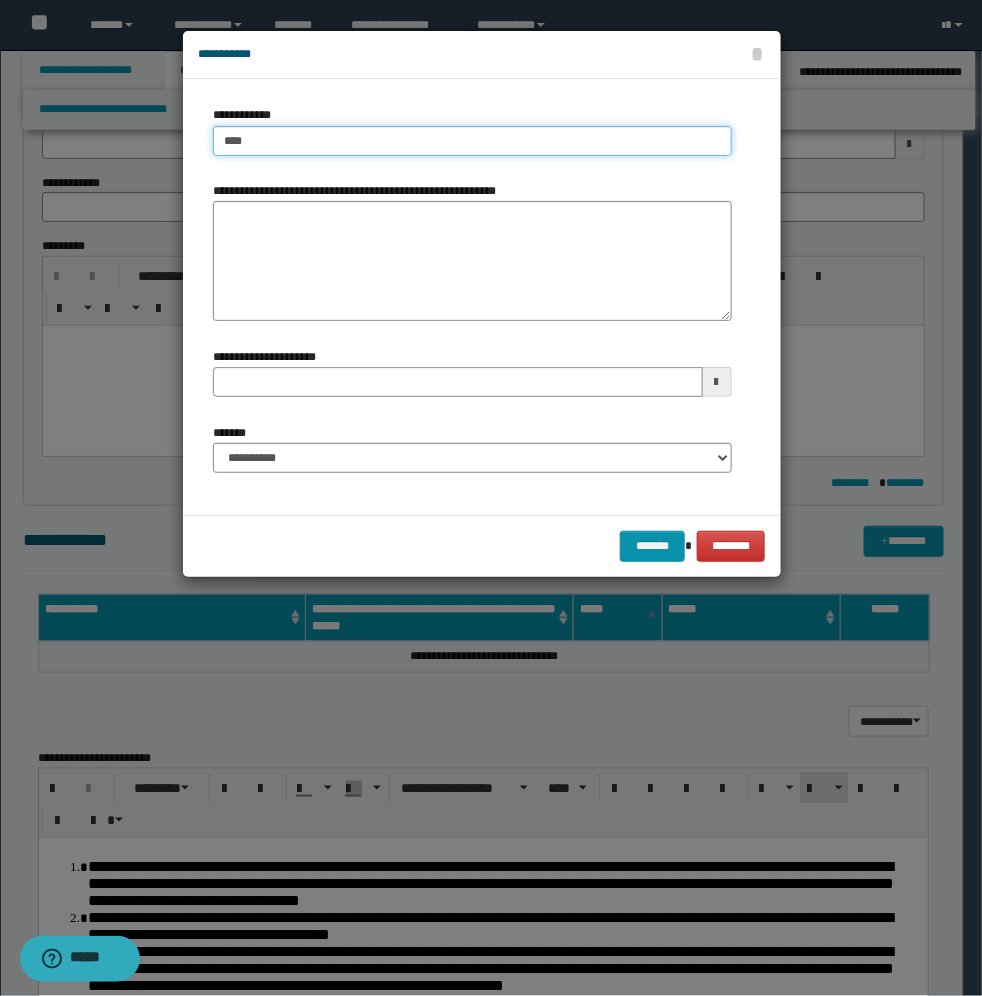 type on "****" 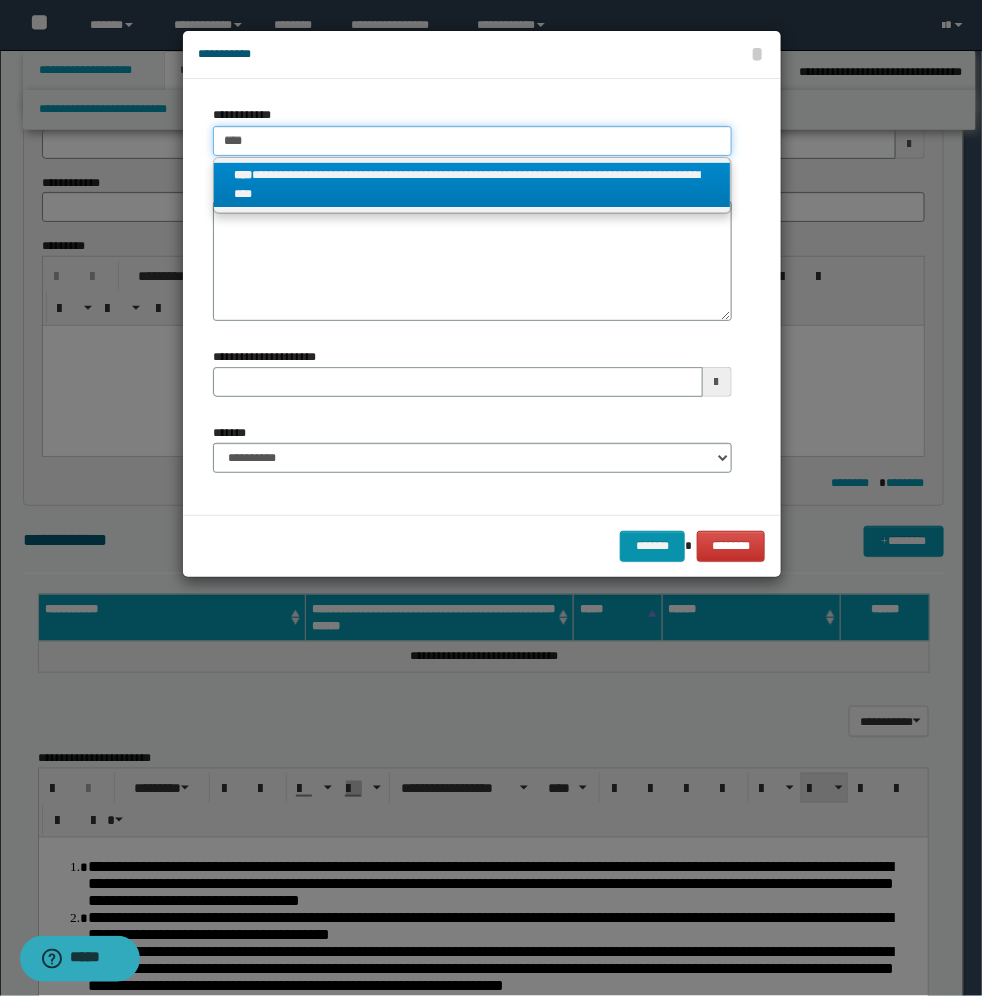 type on "****" 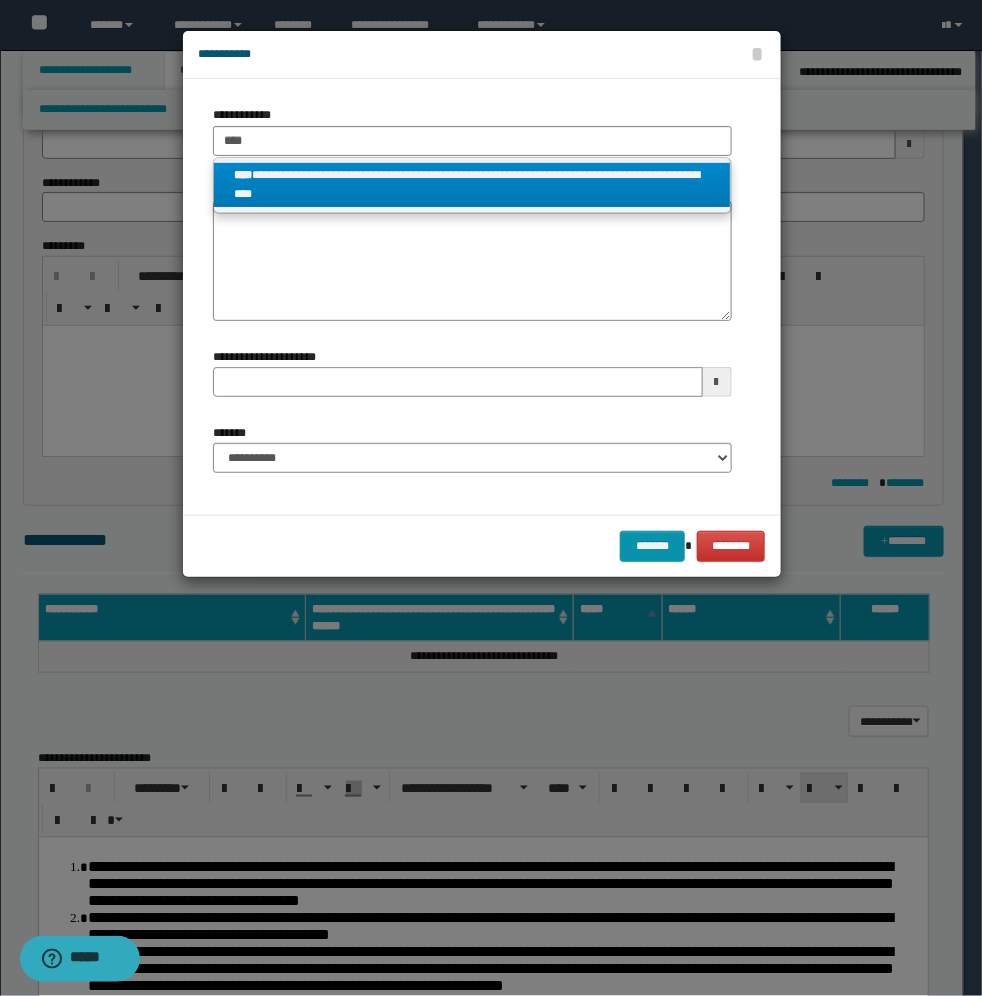 click on "**********" at bounding box center [472, 185] 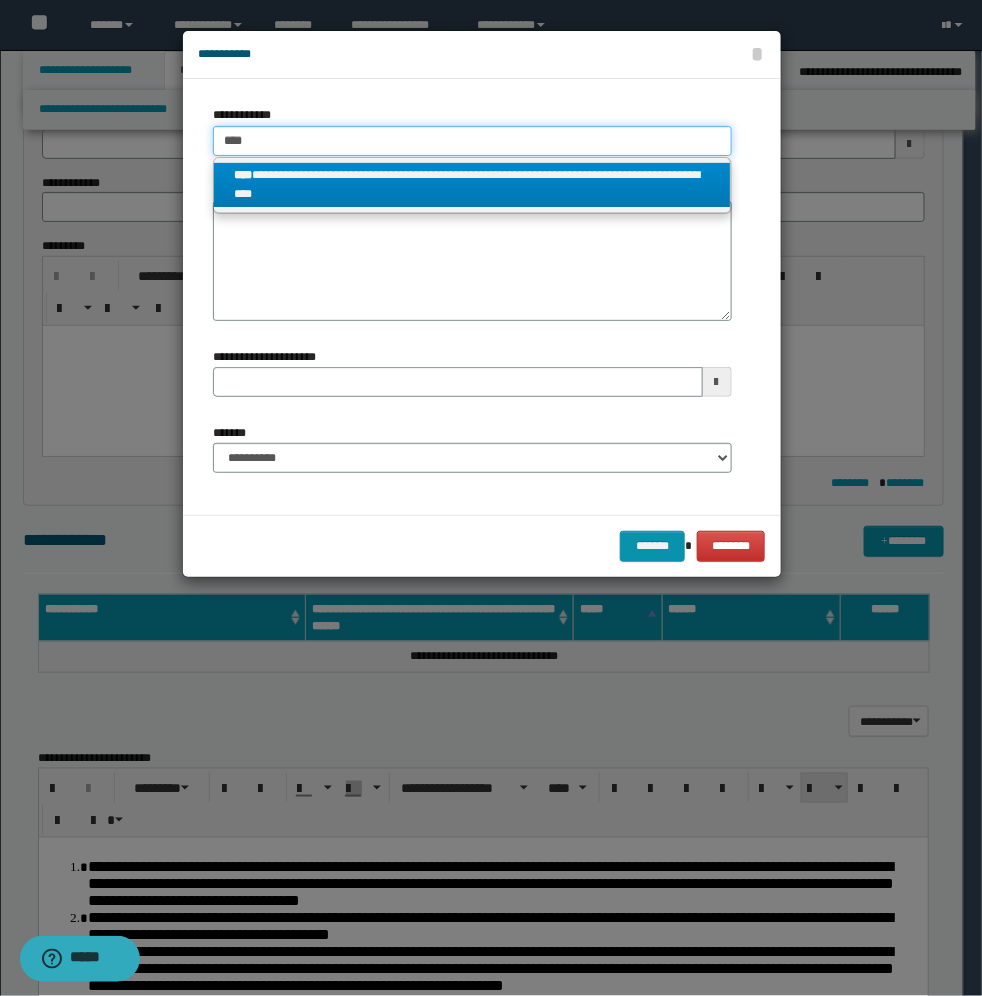 type 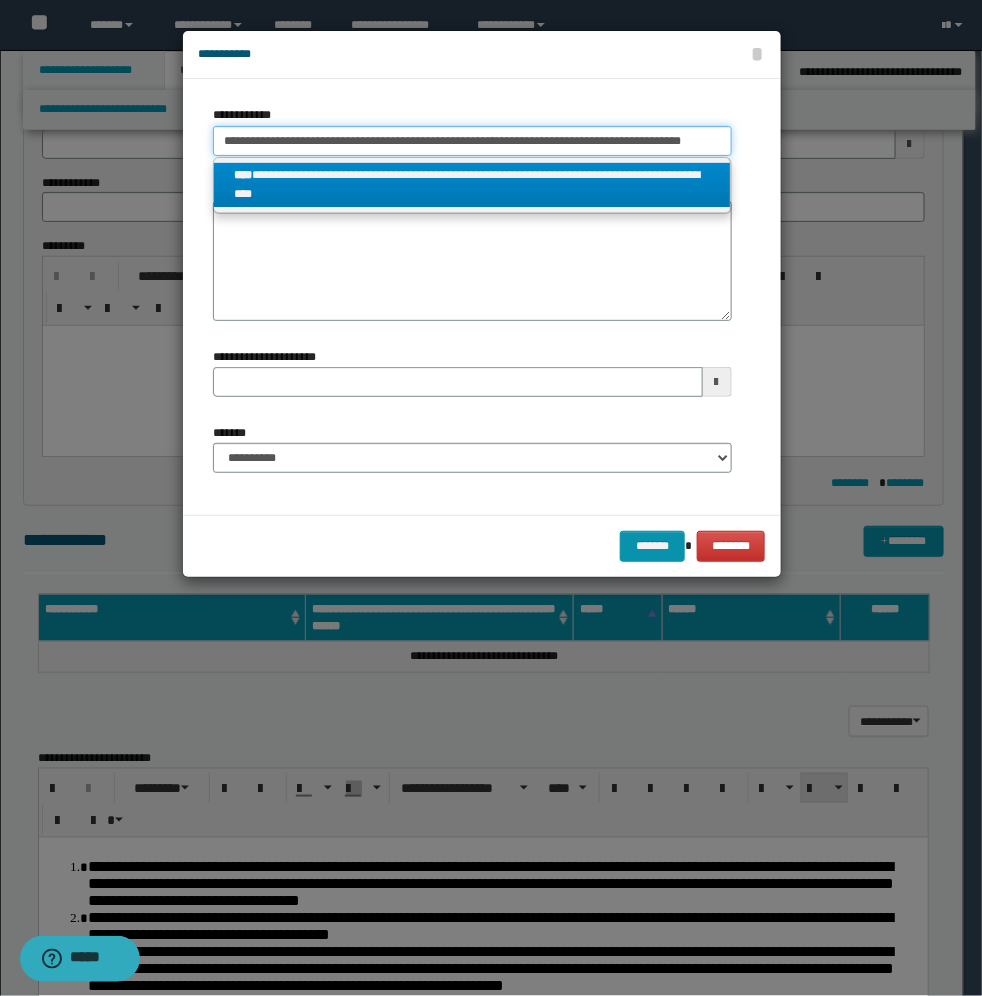 scroll, scrollTop: 0, scrollLeft: 3, axis: horizontal 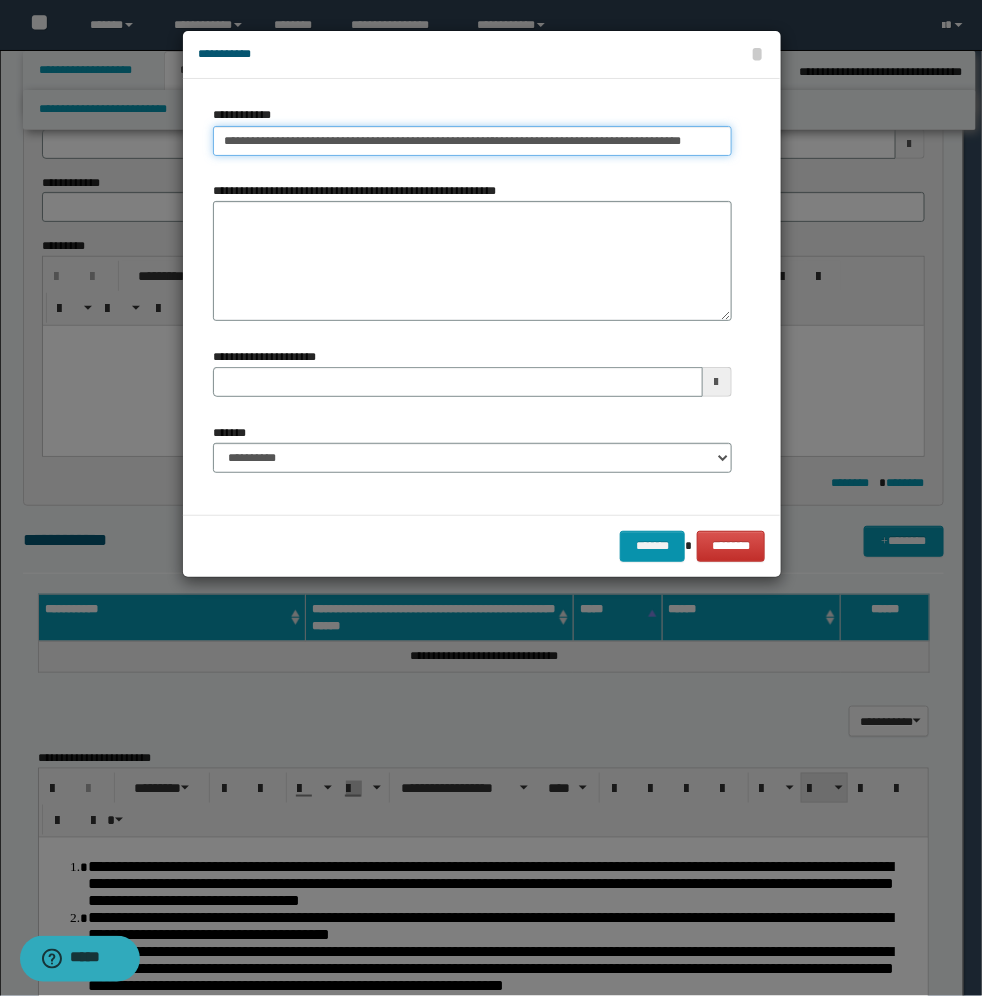 type 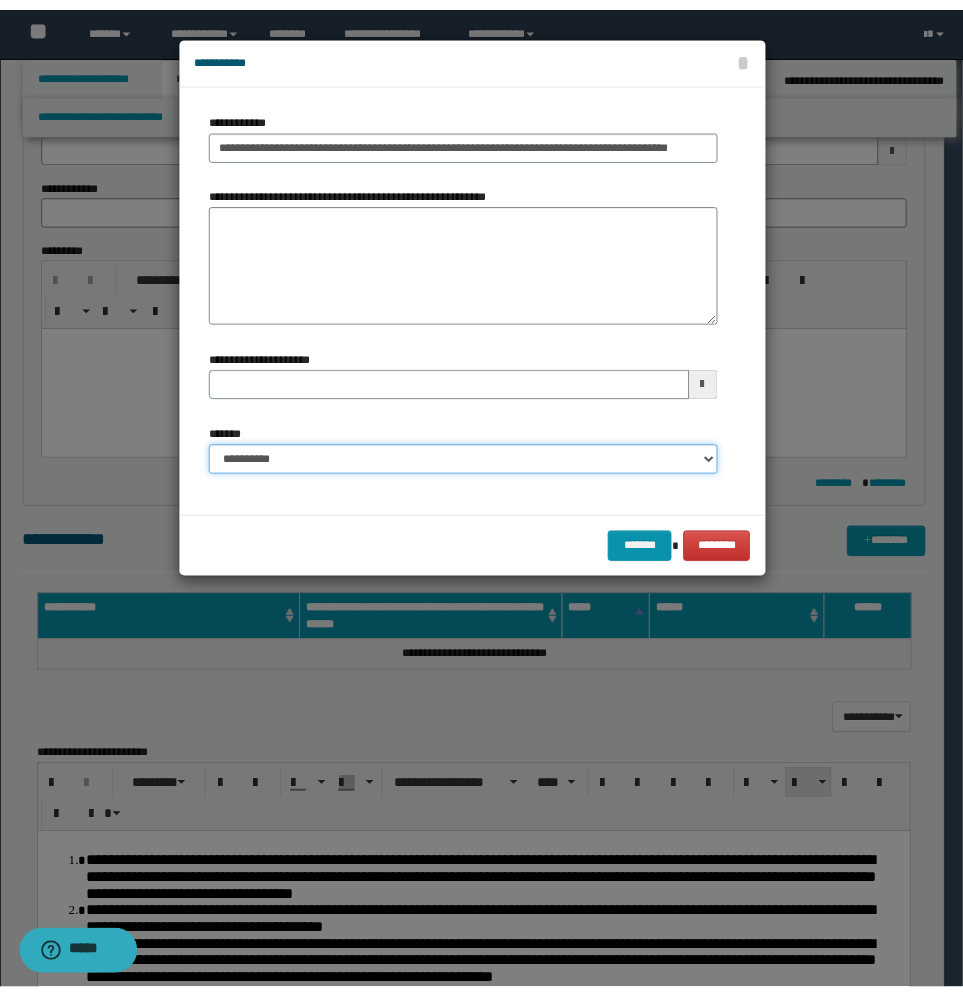 scroll, scrollTop: 0, scrollLeft: 0, axis: both 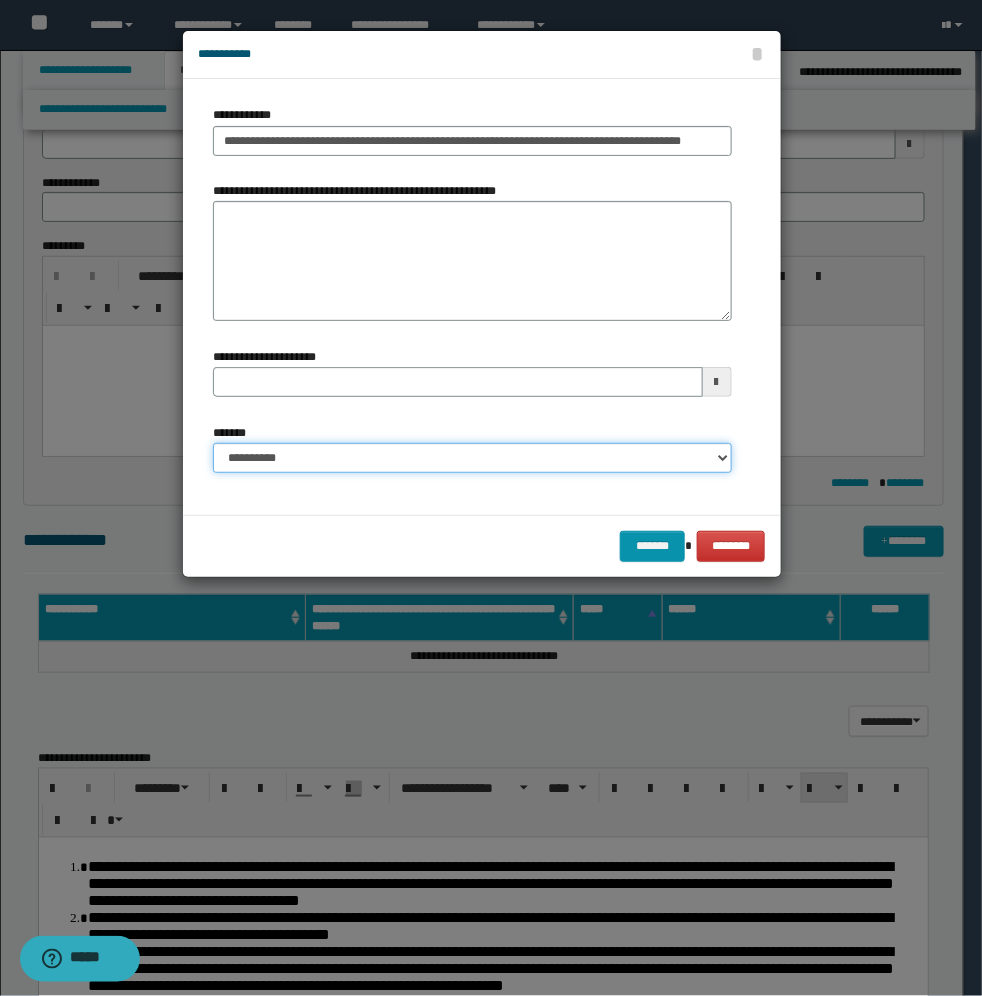 click on "**********" at bounding box center [472, 458] 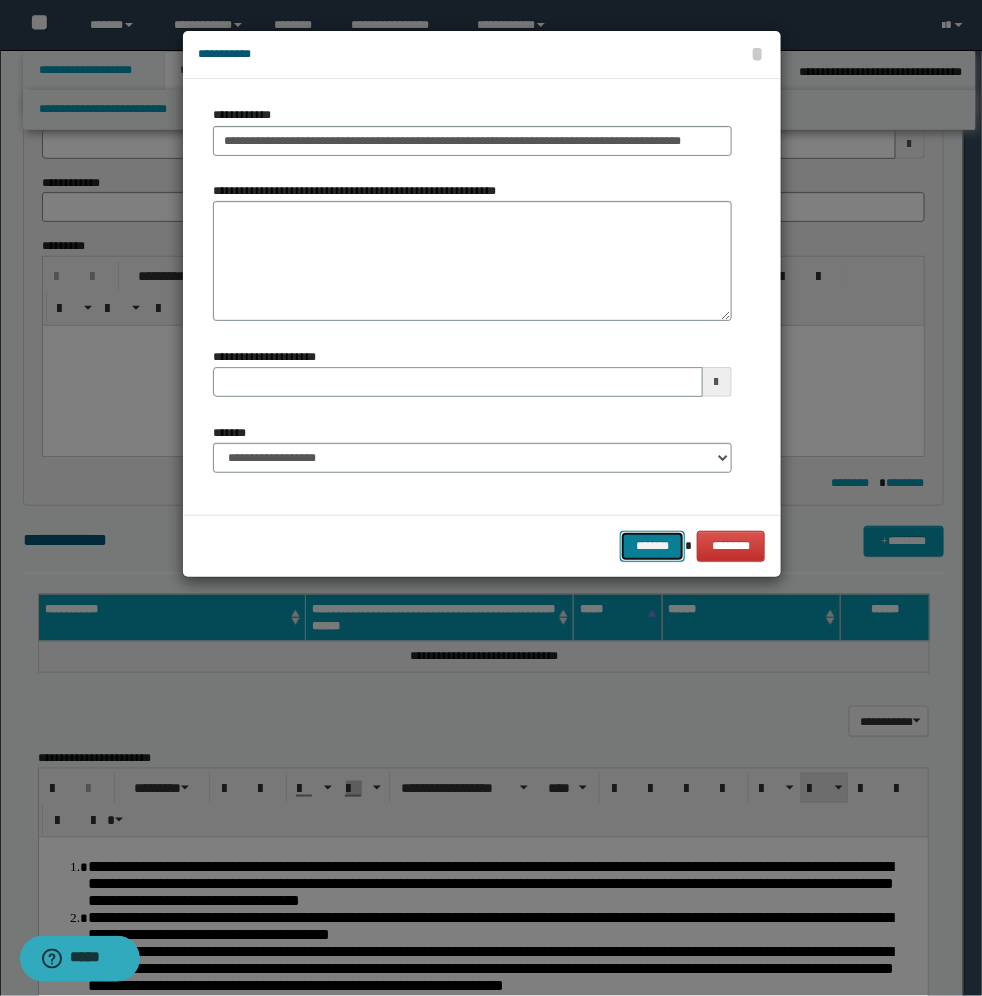 click on "*******" at bounding box center (652, 546) 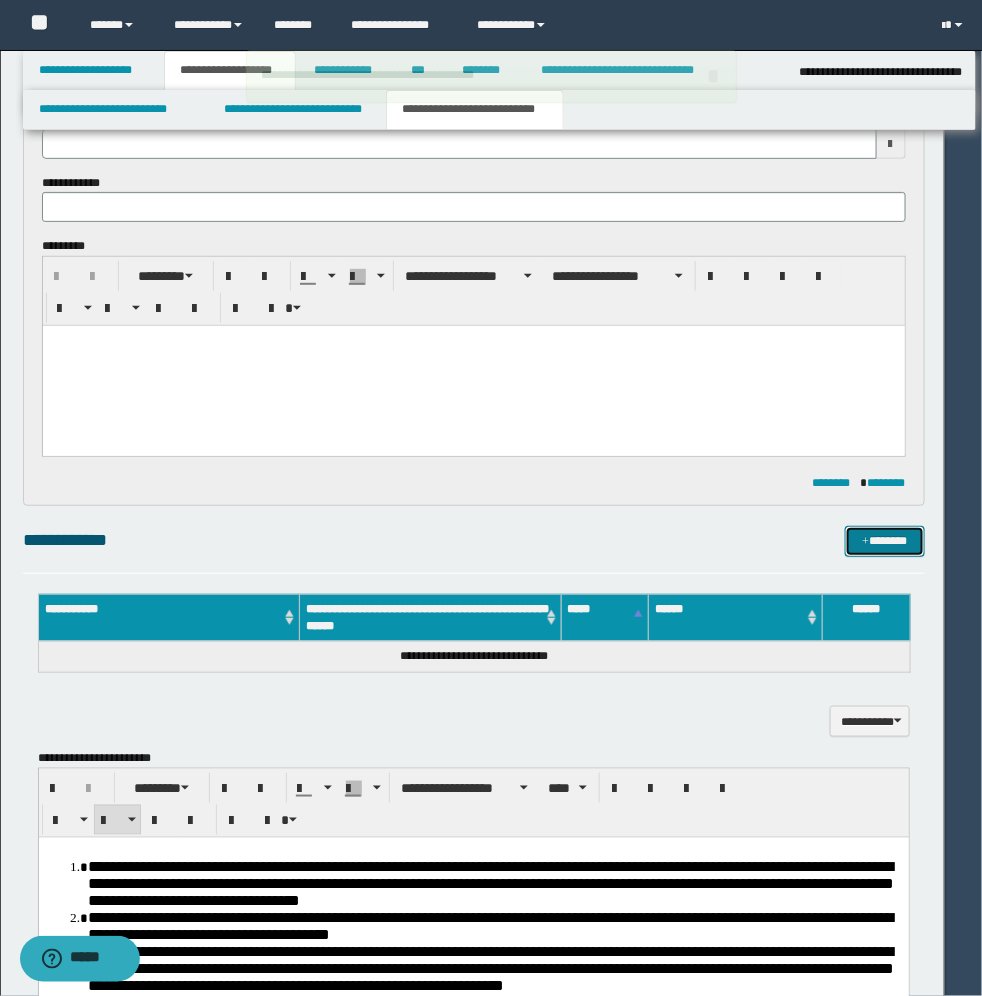 type 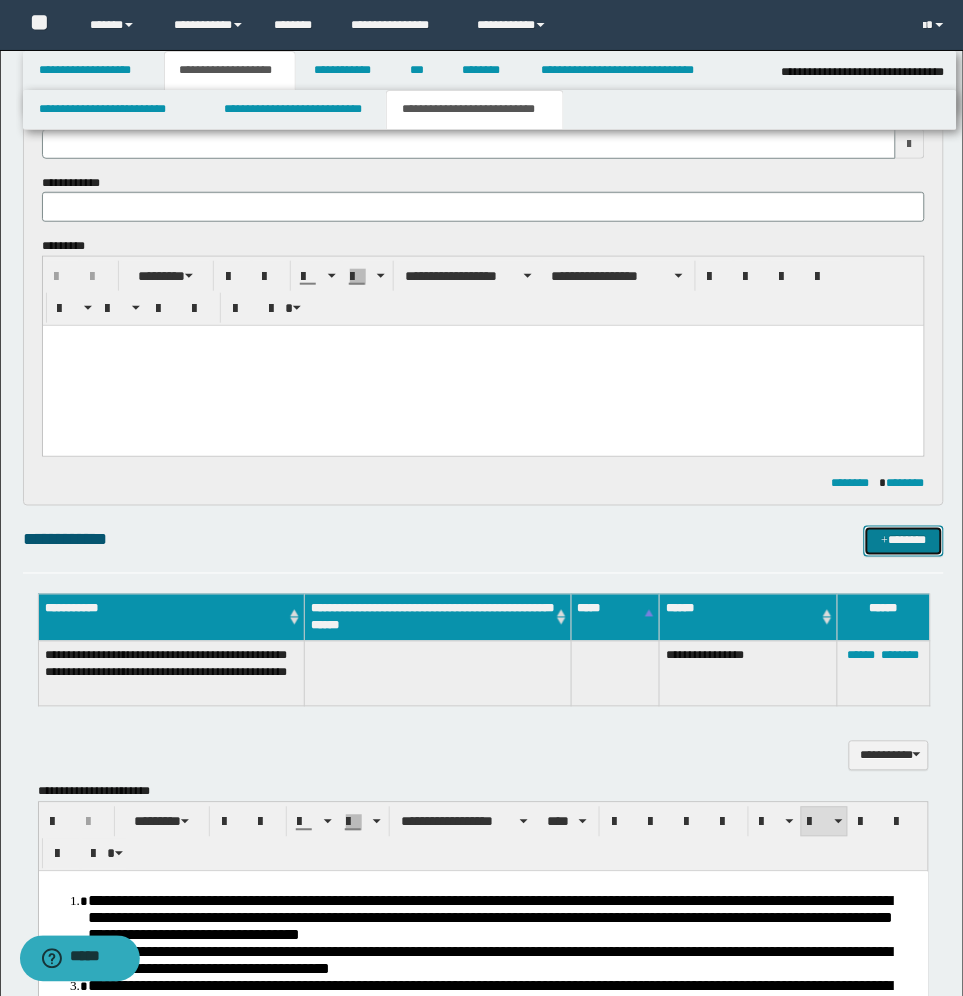 click on "*******" at bounding box center (904, 541) 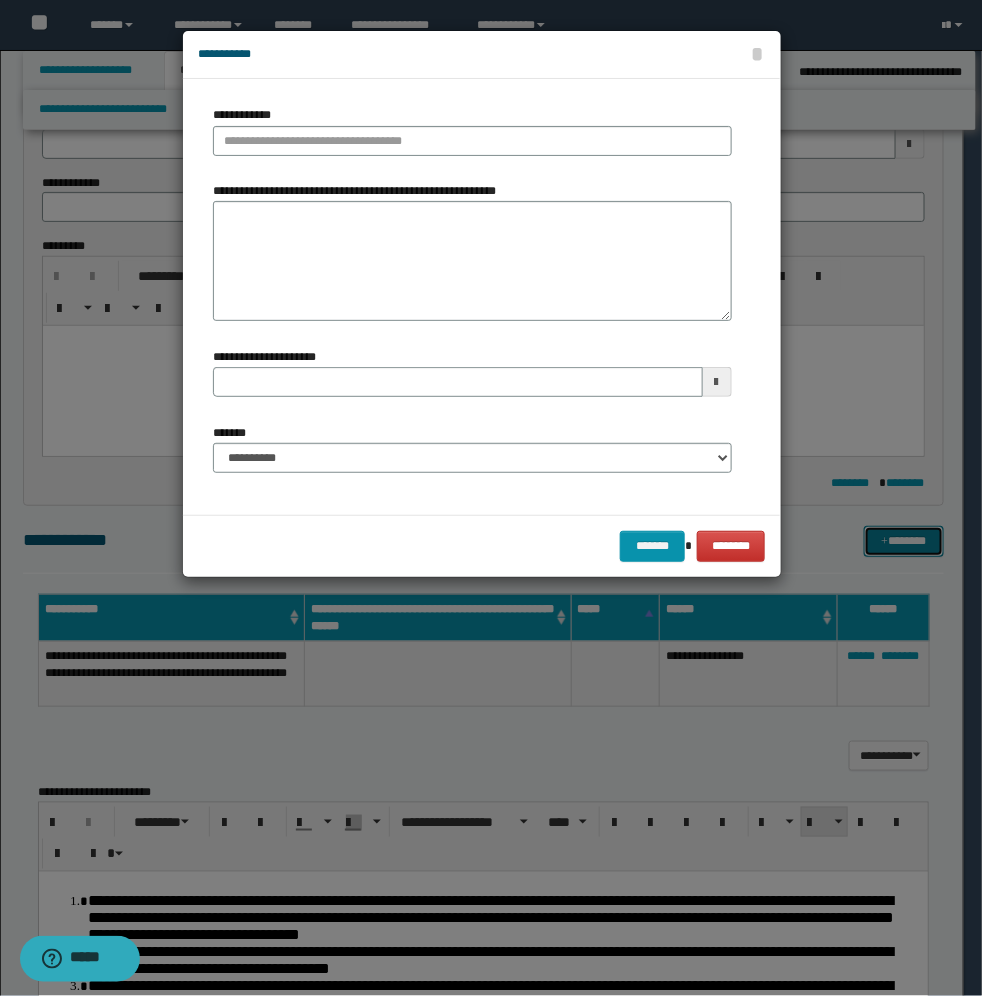 type 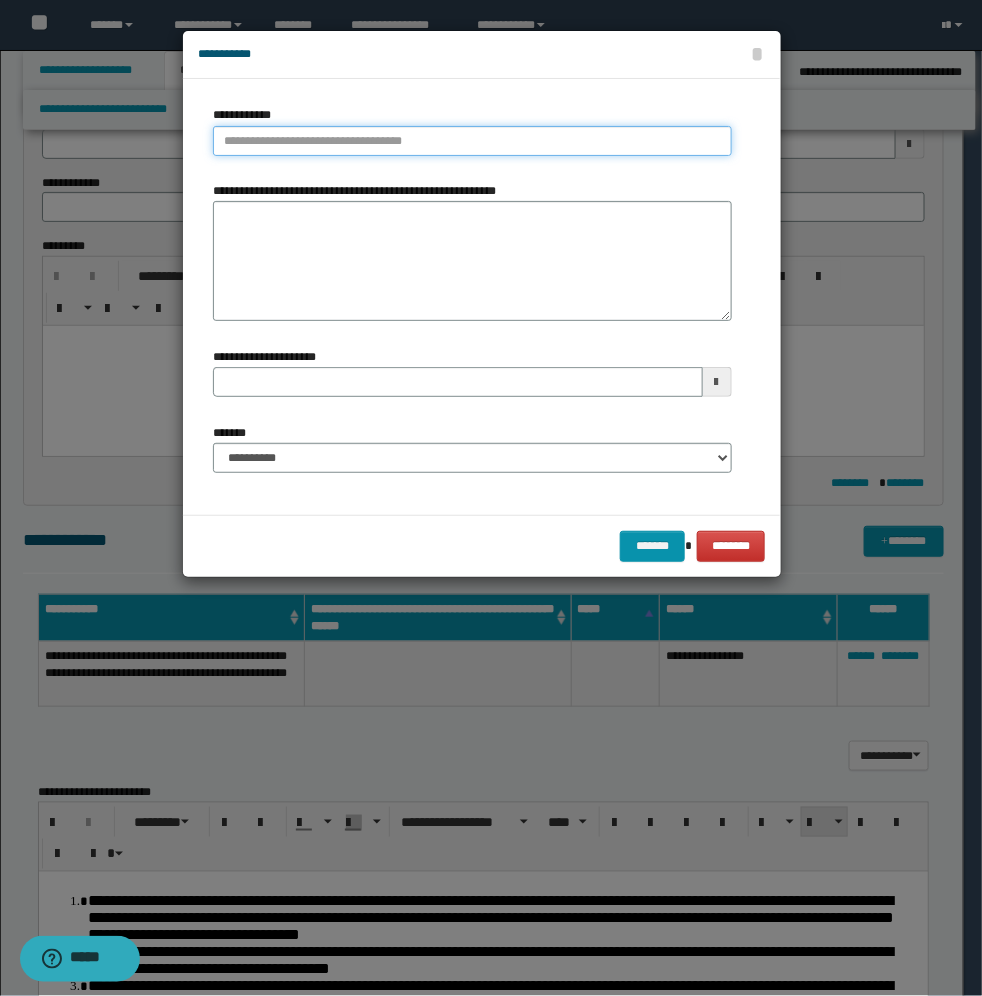 type on "**********" 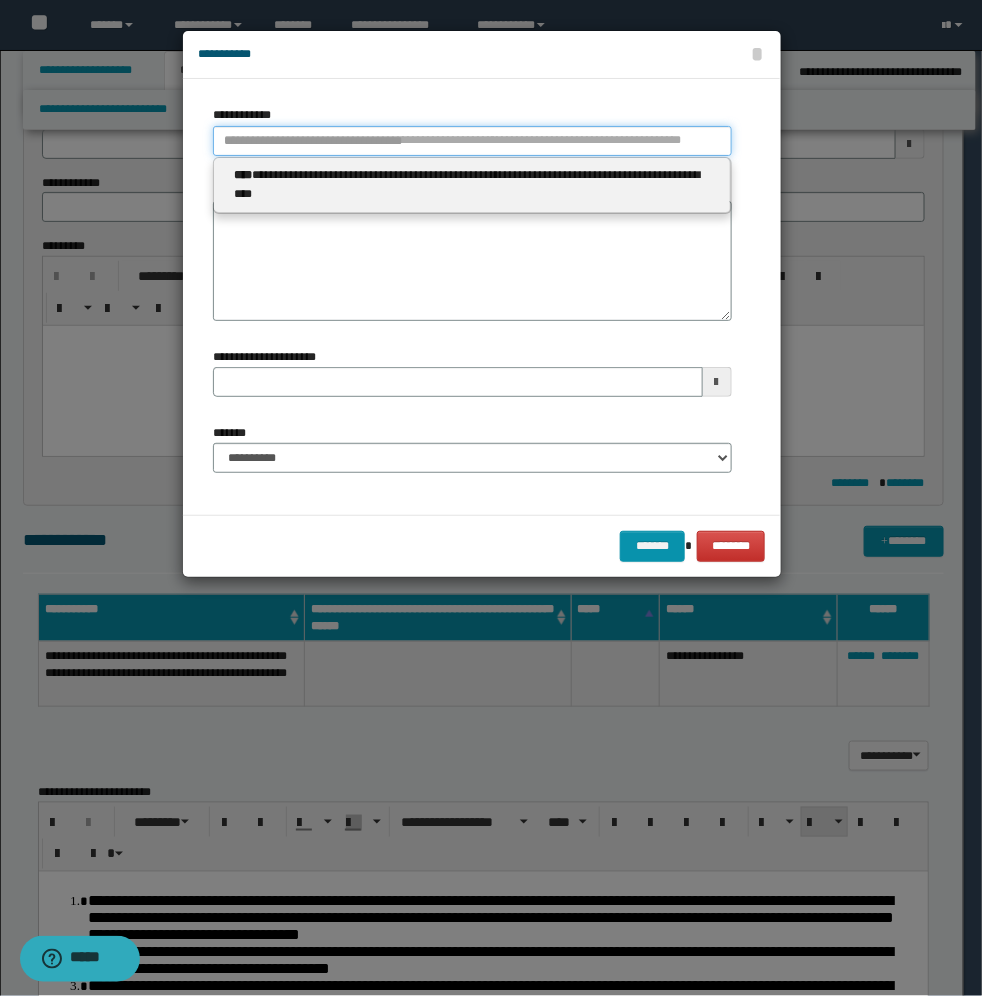 click on "**********" at bounding box center [472, 141] 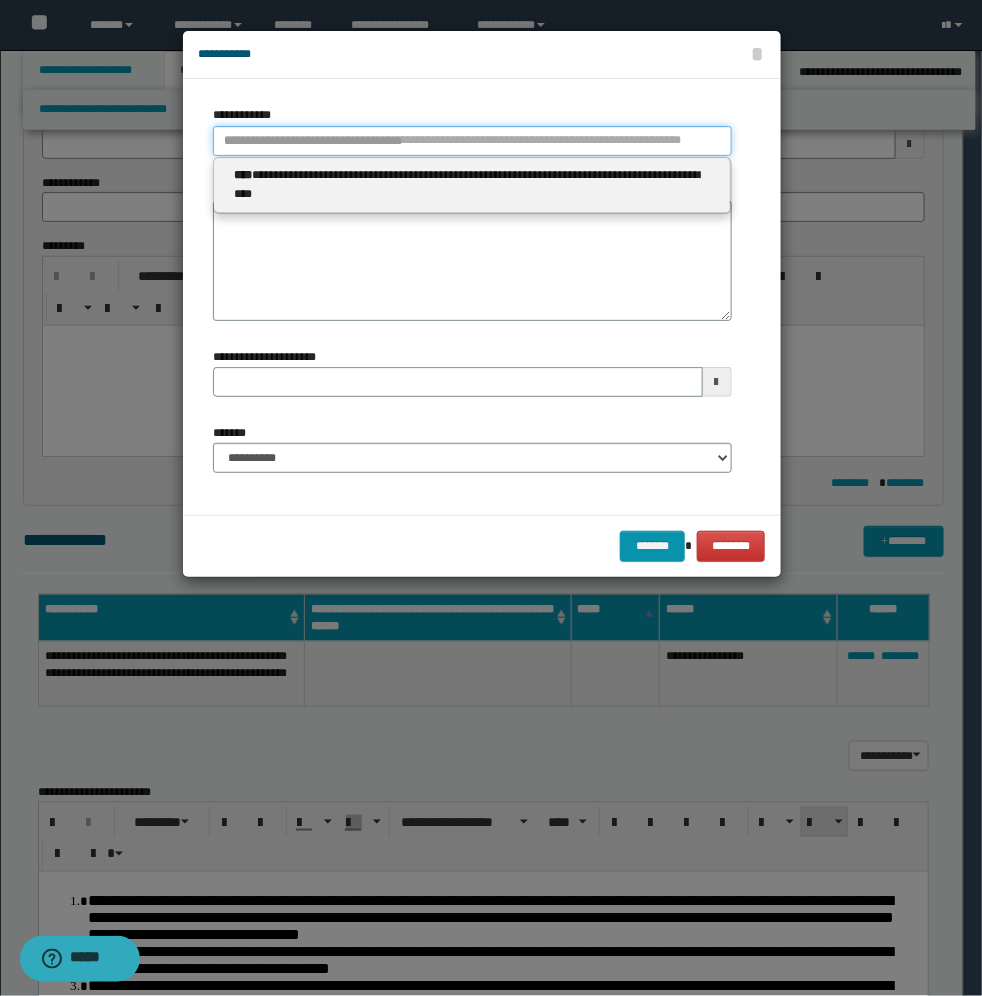 type 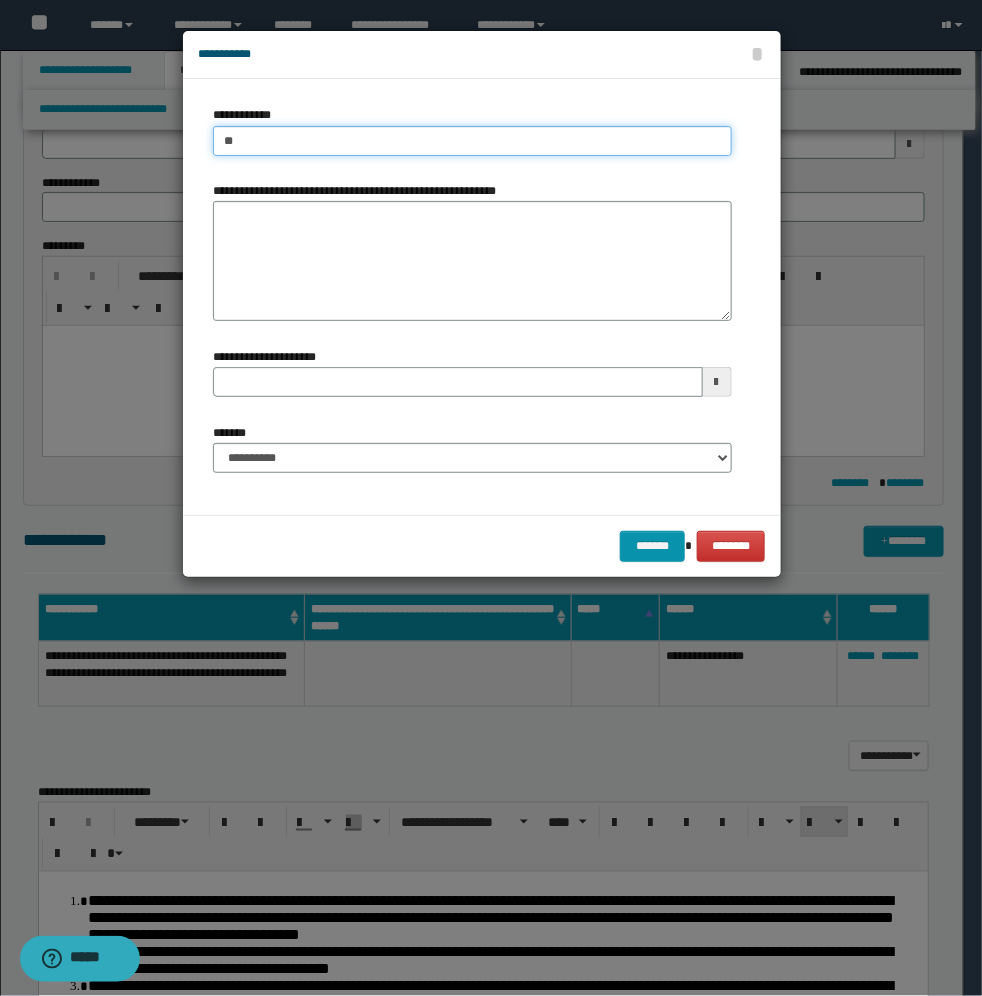 type on "***" 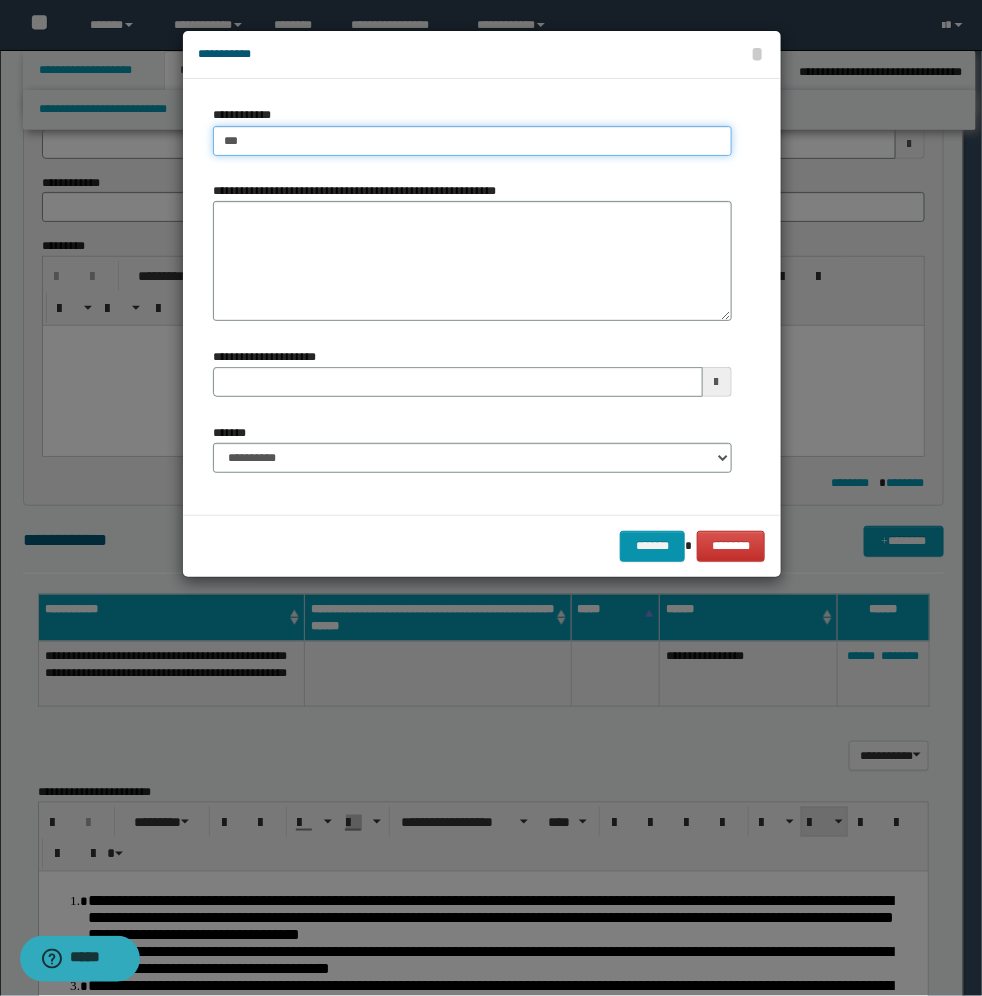 type on "***" 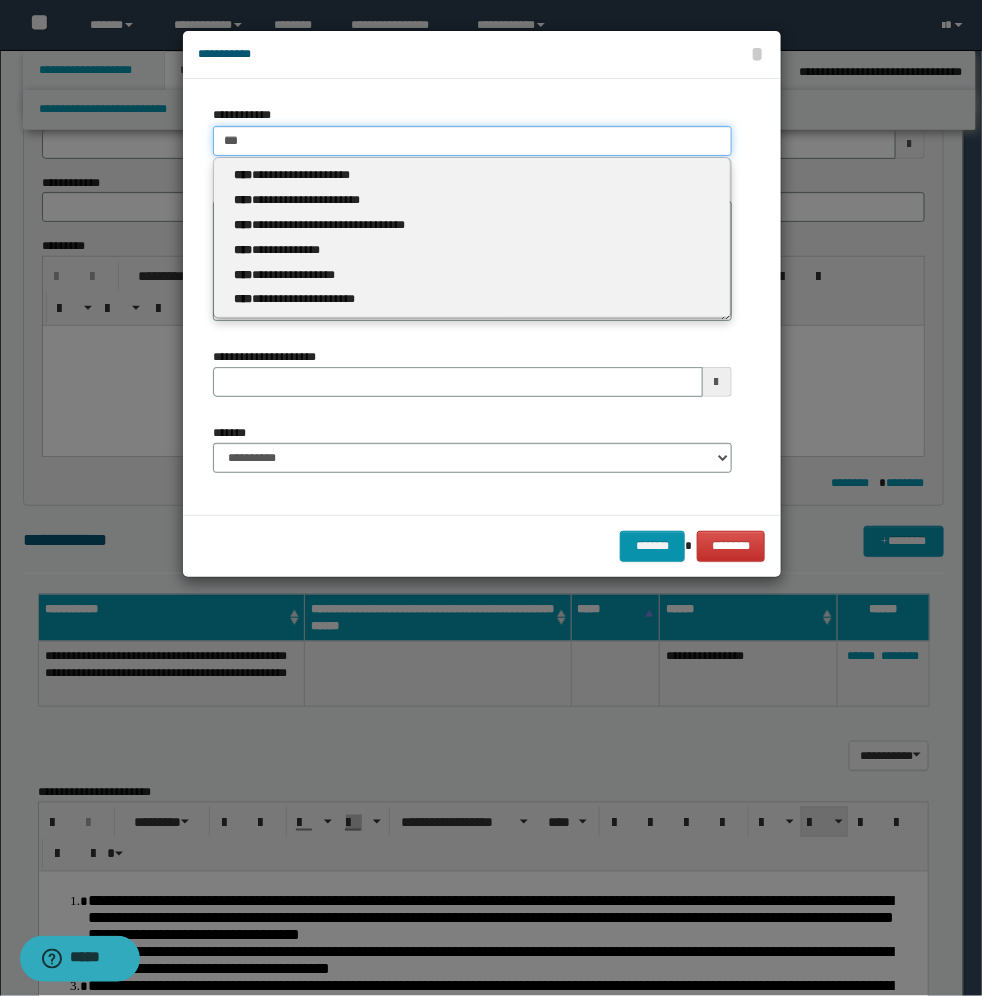 type 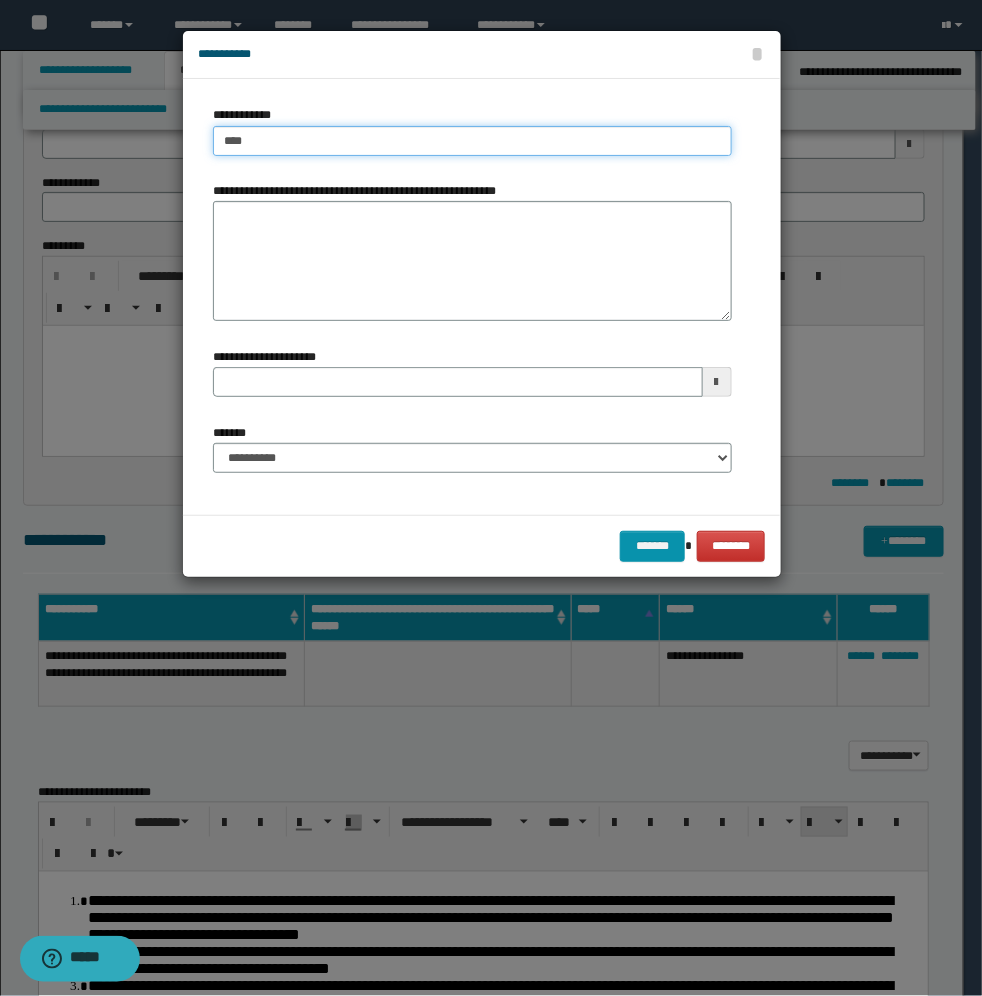 type on "****" 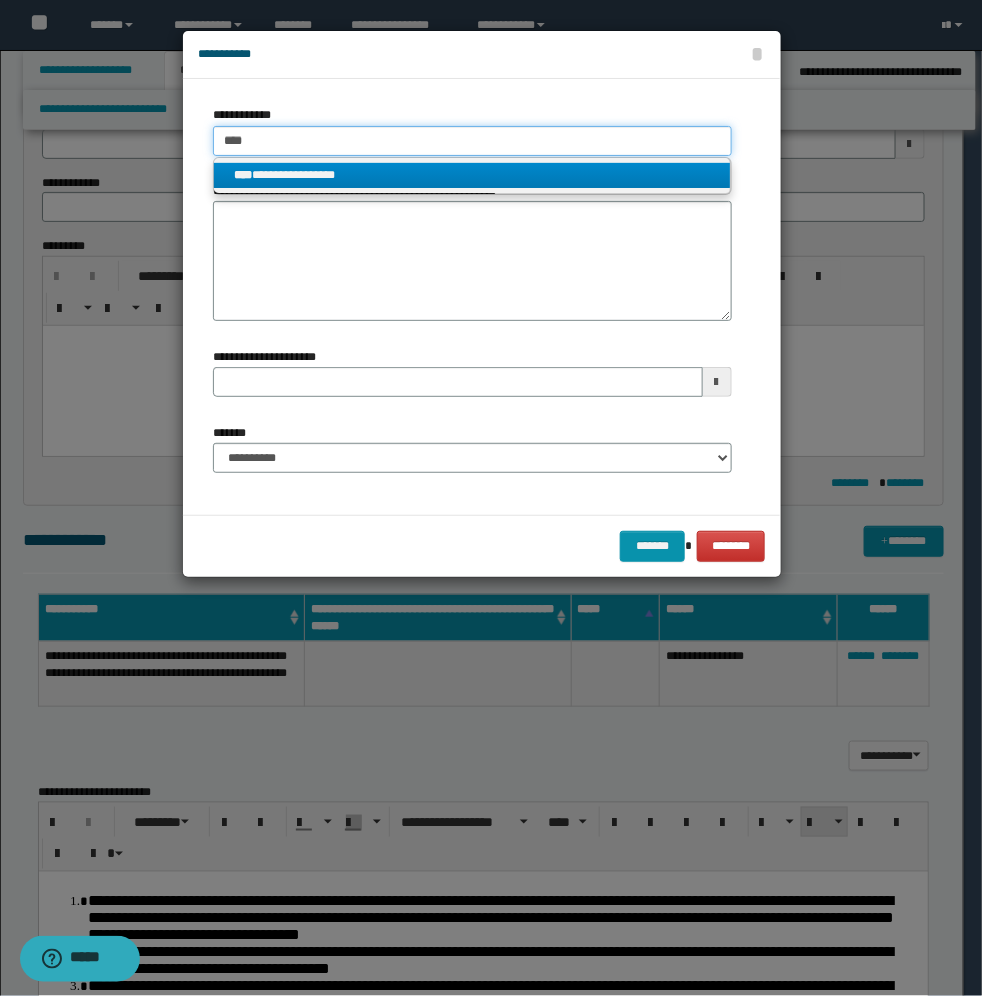 type on "****" 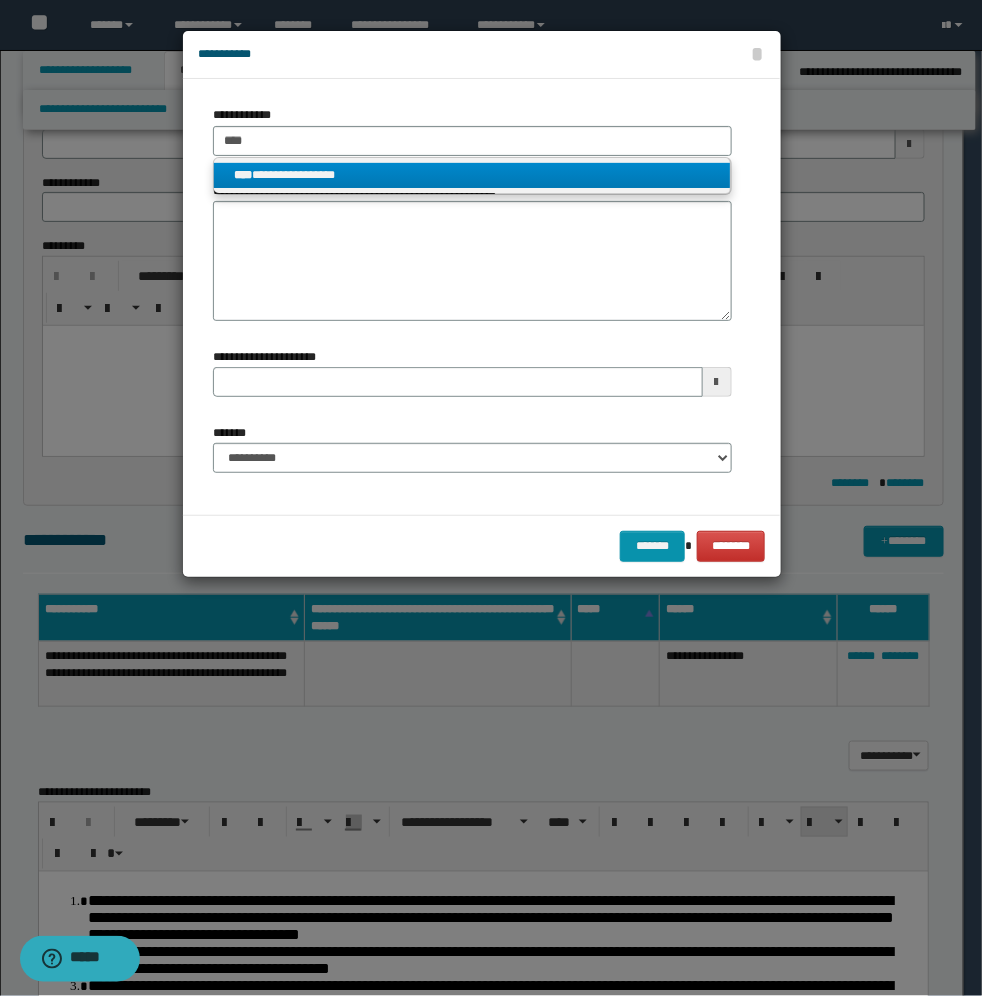 click on "**********" at bounding box center [472, 175] 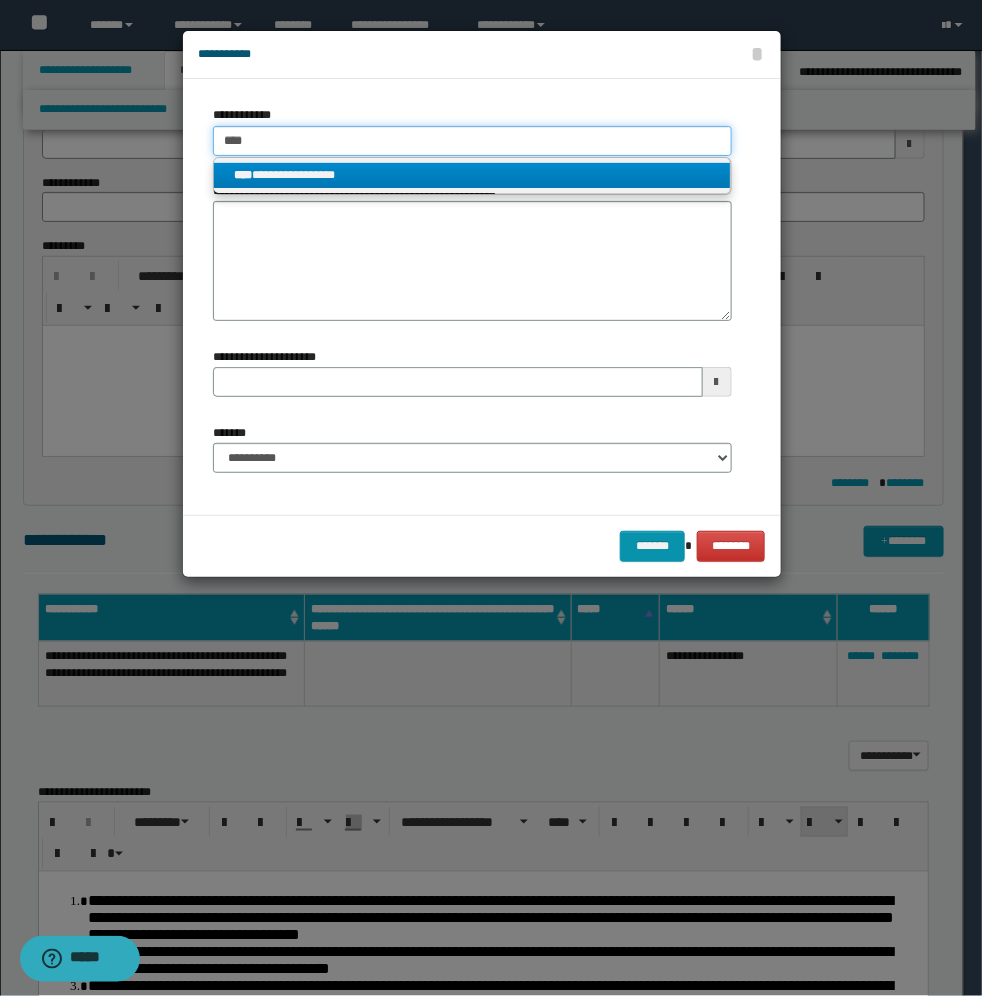 type 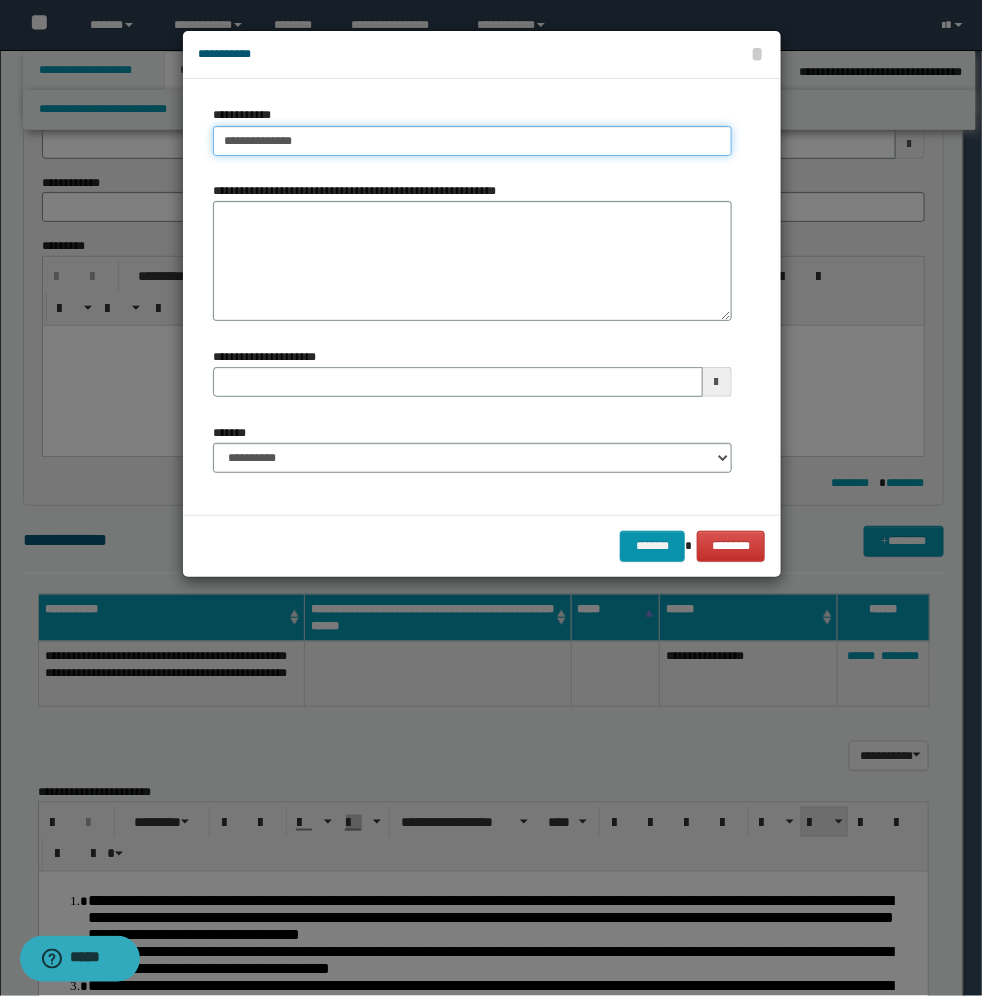 type 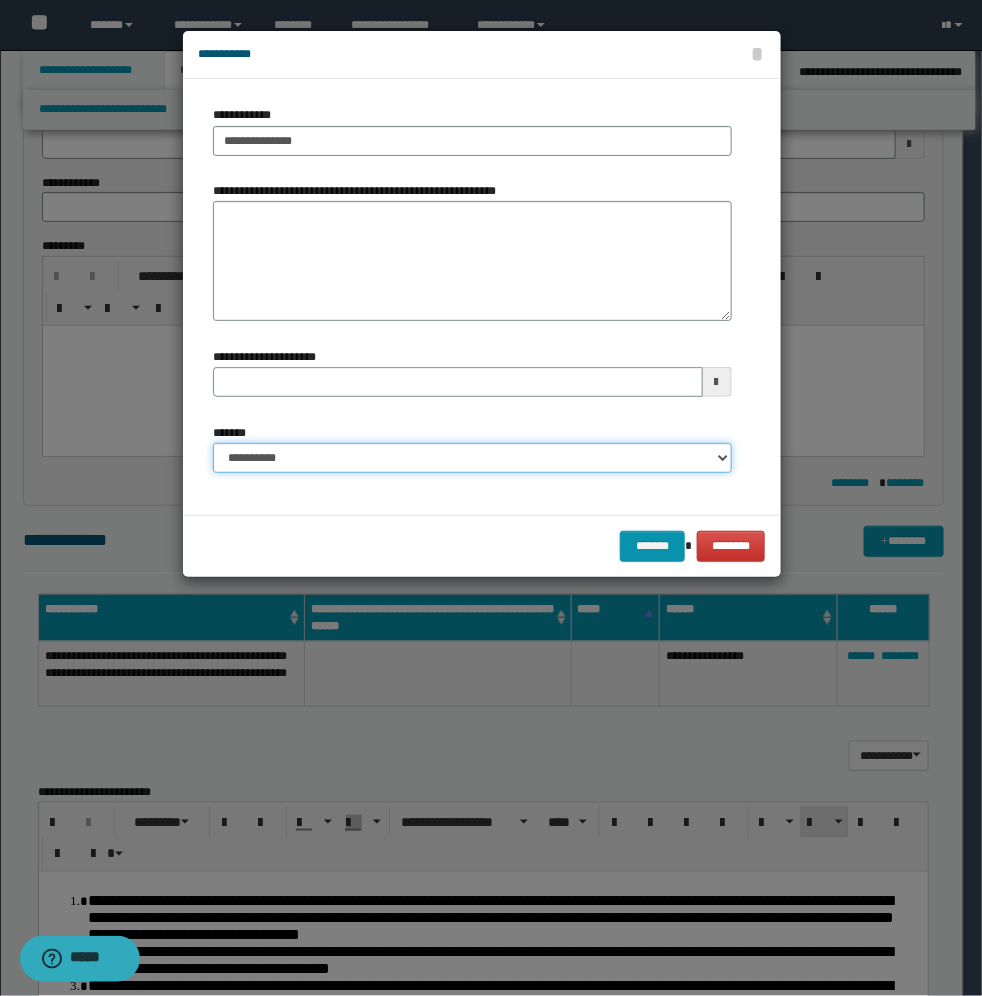 click on "**********" at bounding box center [472, 458] 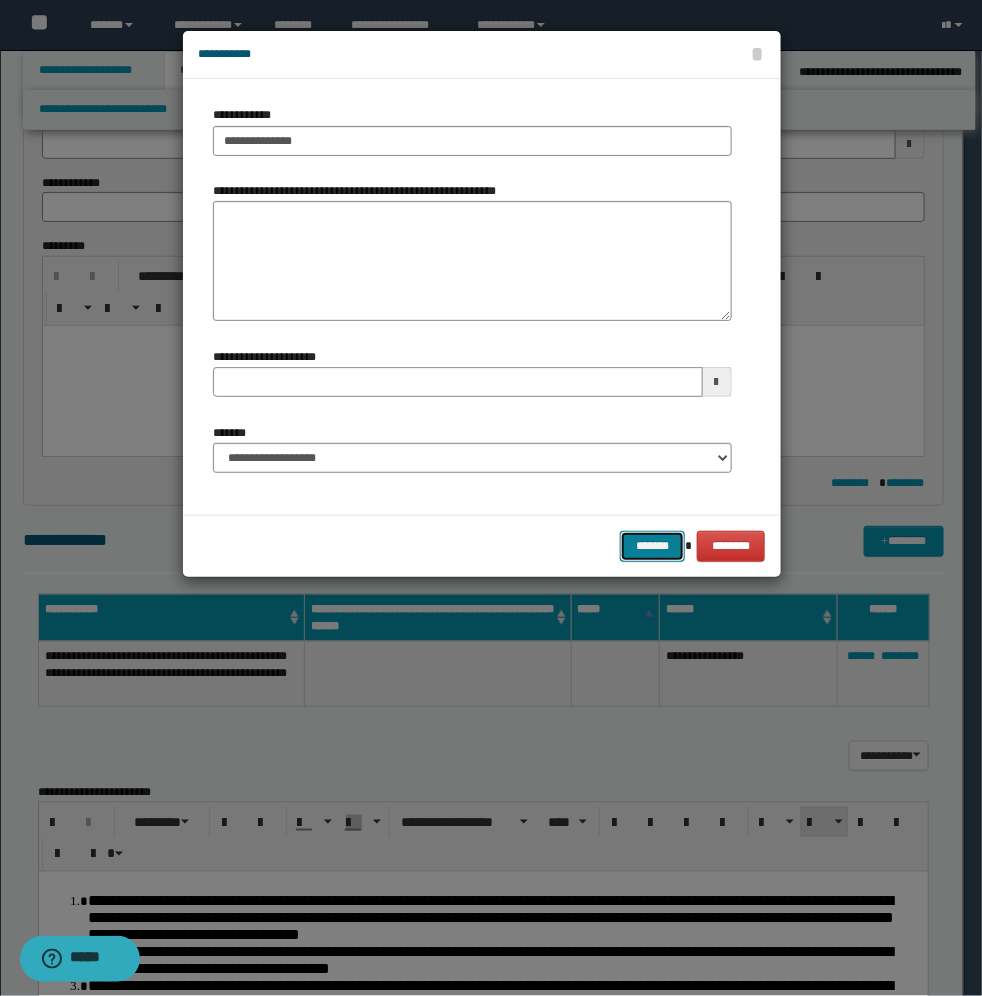 click on "*******" at bounding box center [652, 546] 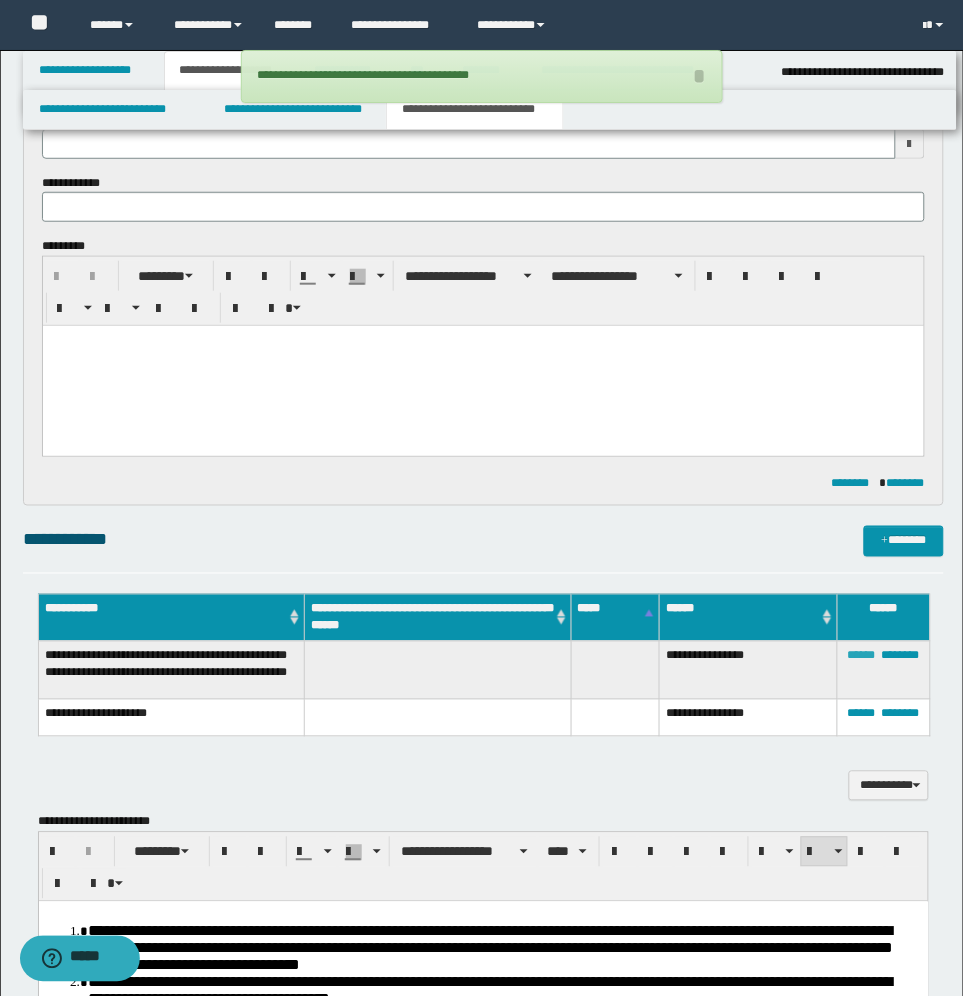 click on "******" at bounding box center (862, 656) 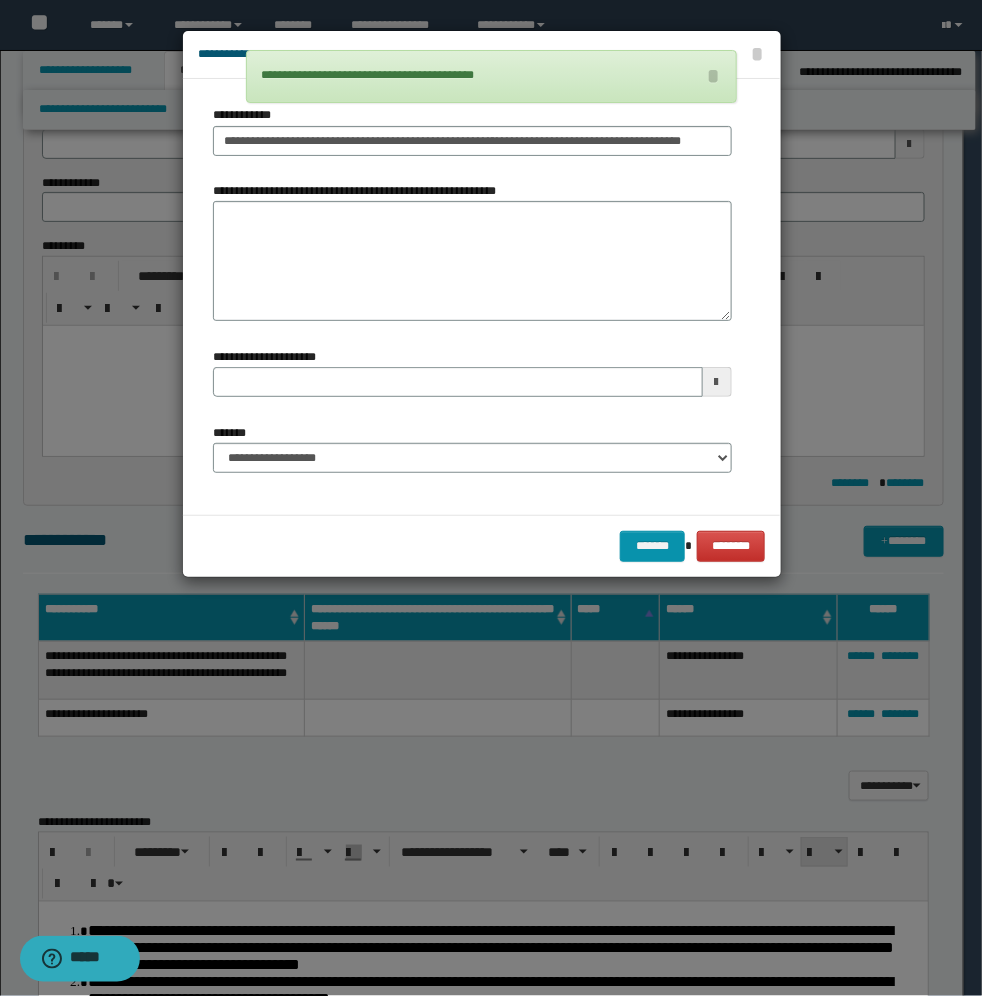 type 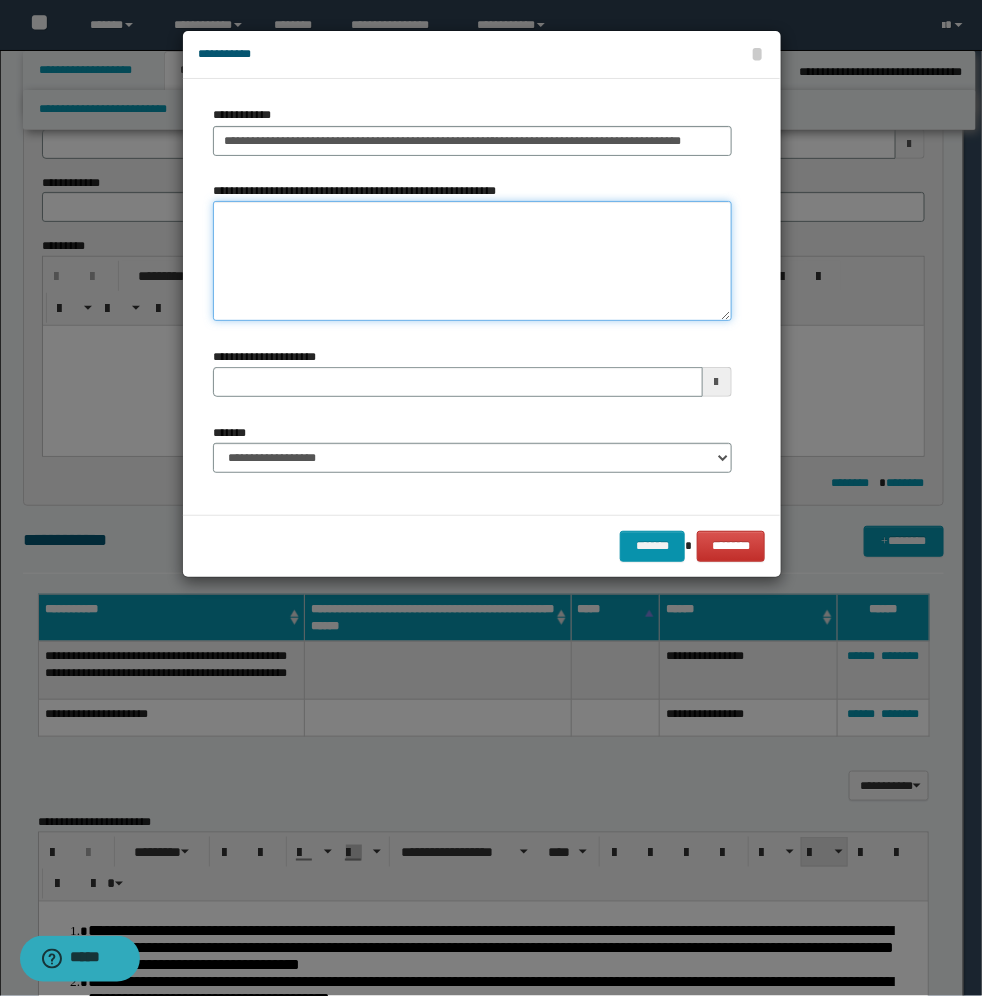 click on "**********" at bounding box center [472, 261] 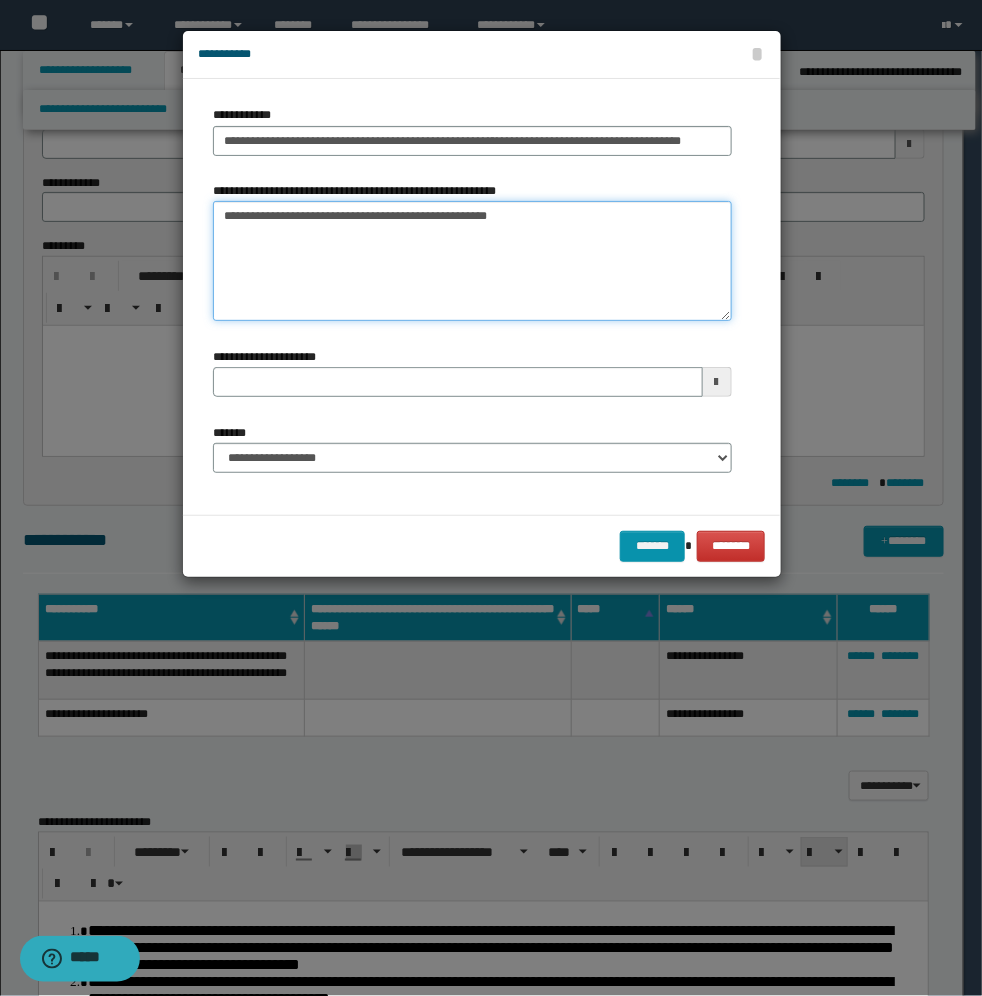type on "**********" 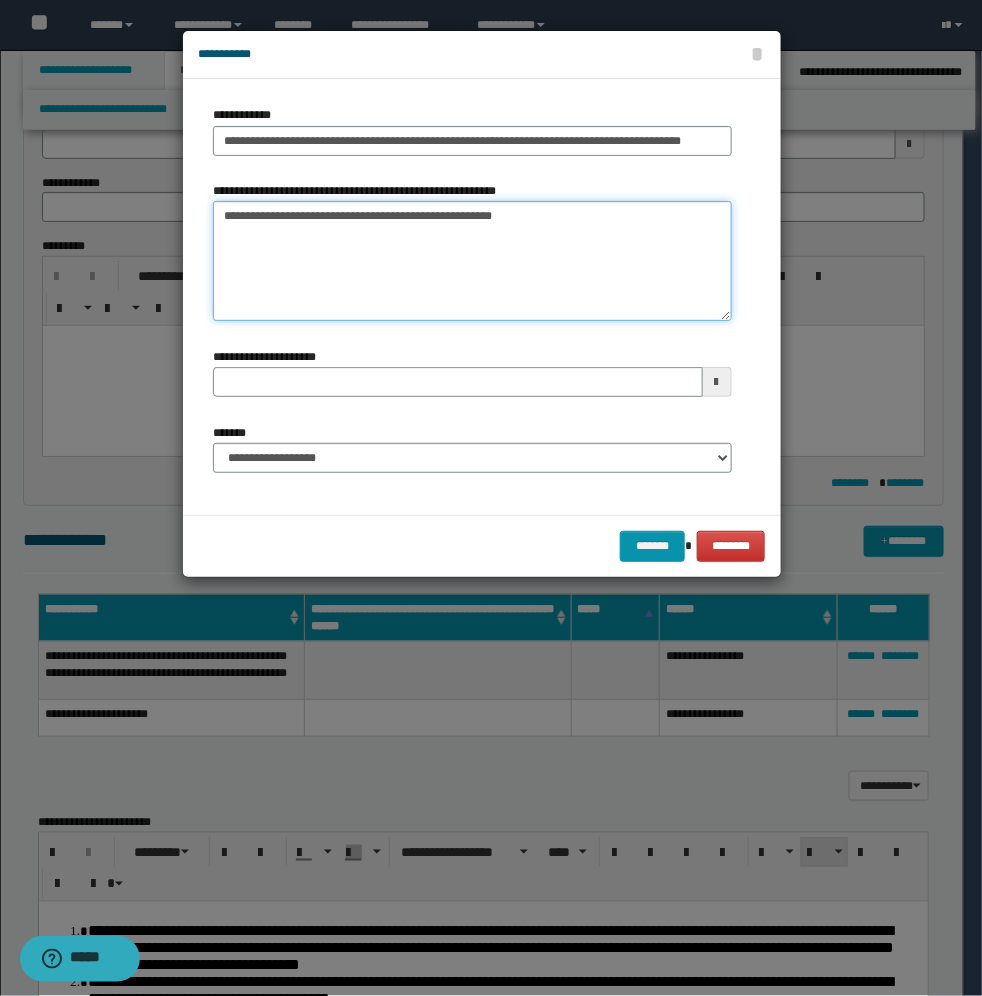 type 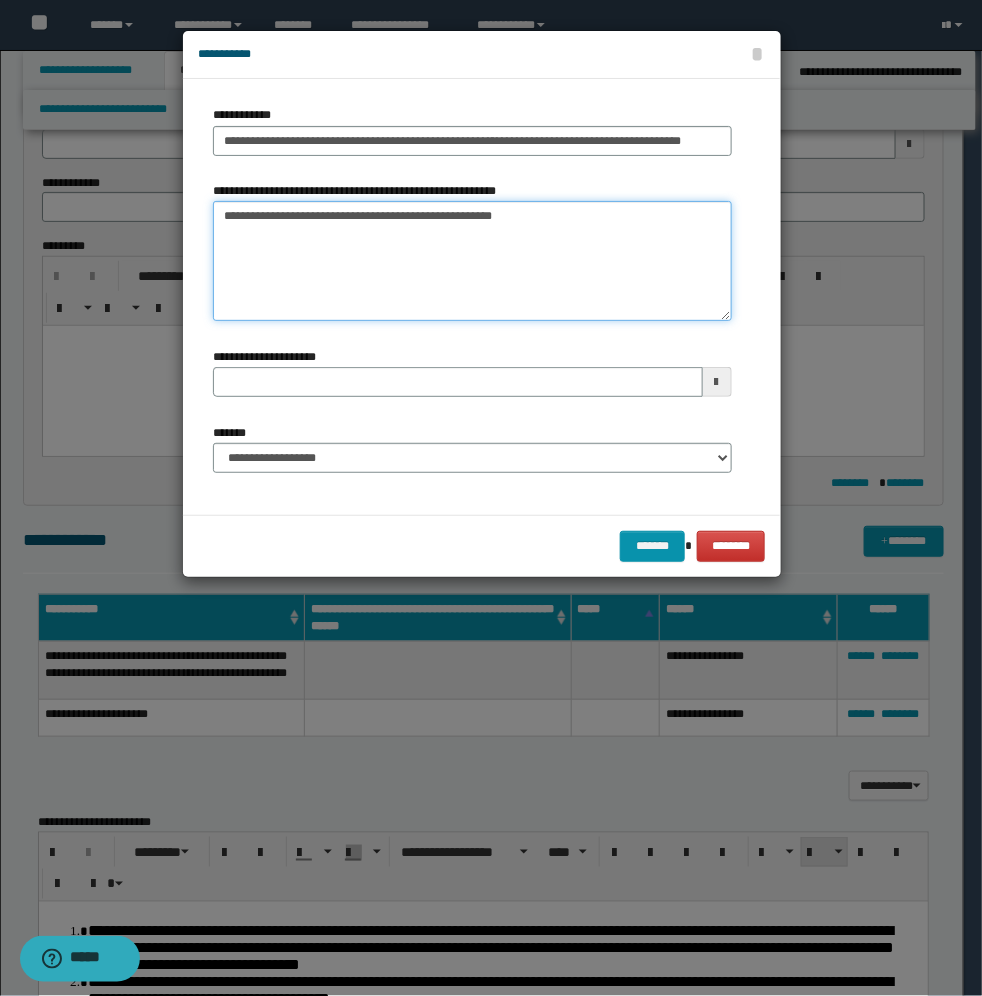 type on "**********" 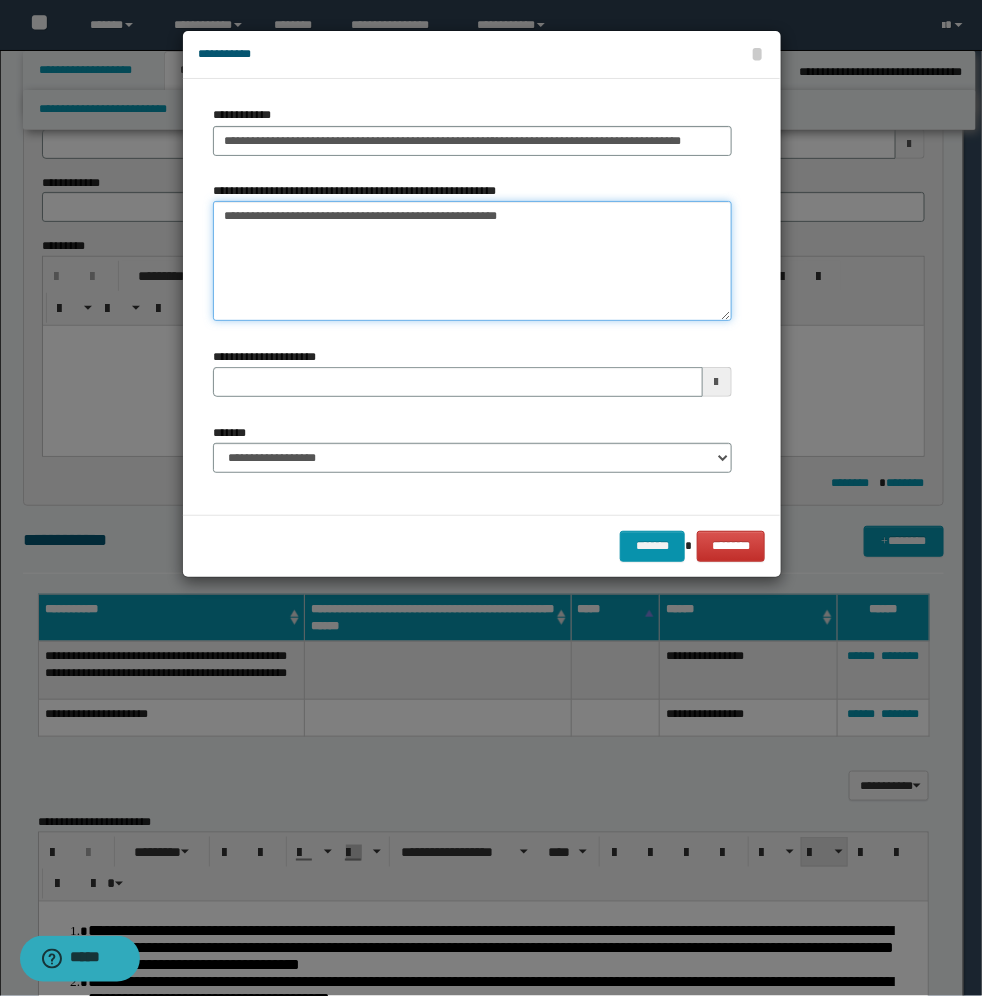 type 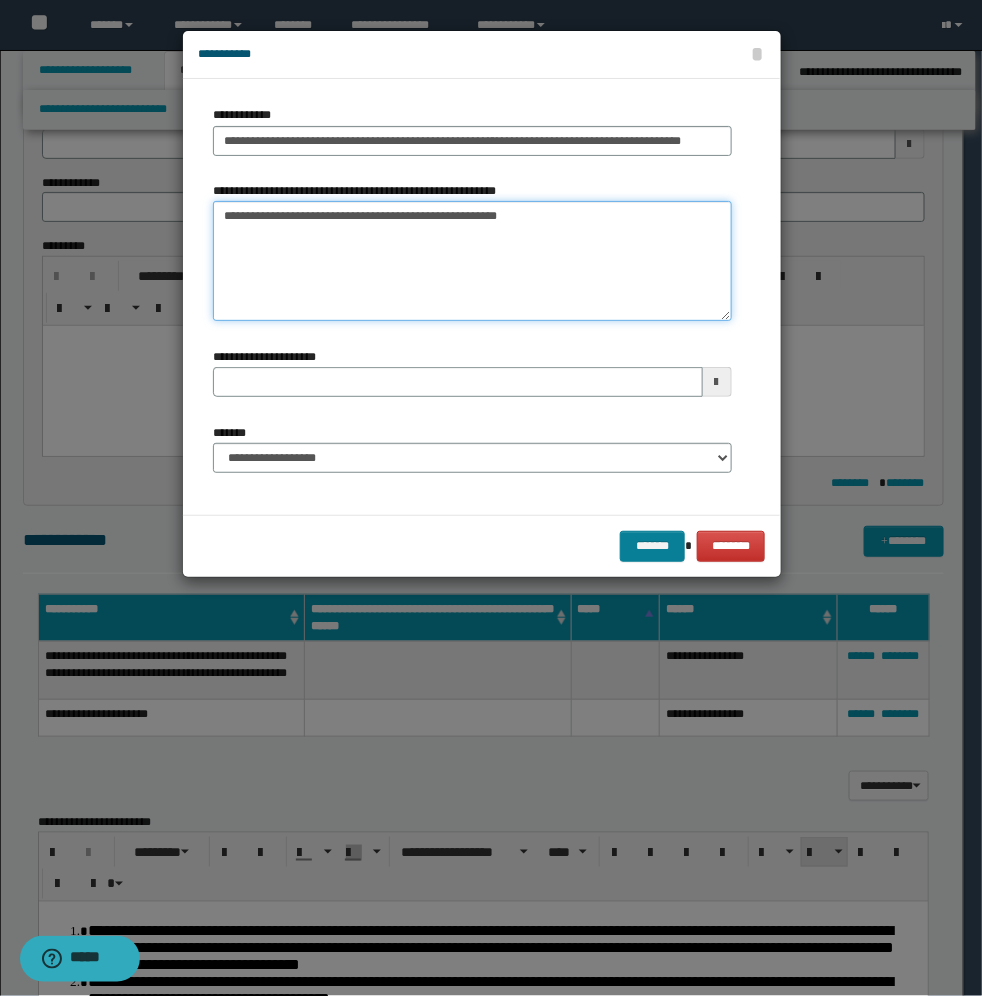 type on "**********" 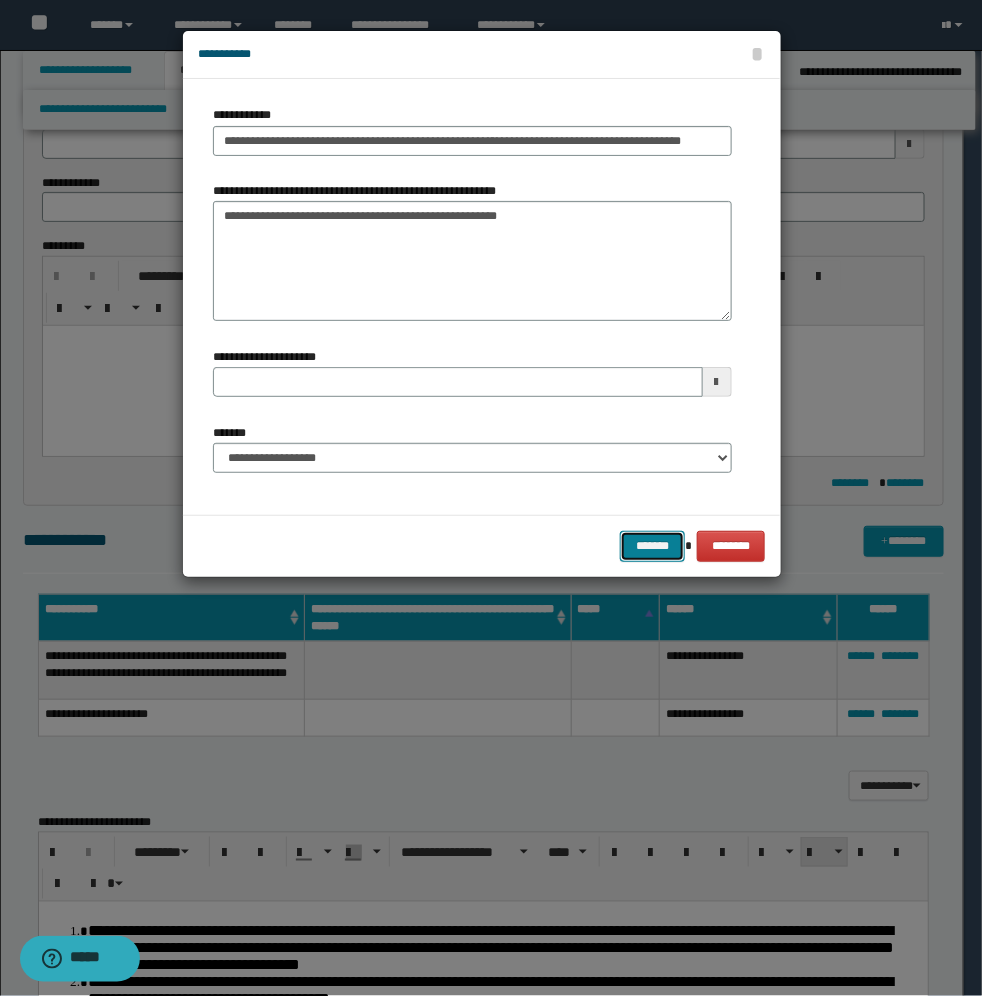 click on "*******" at bounding box center [652, 546] 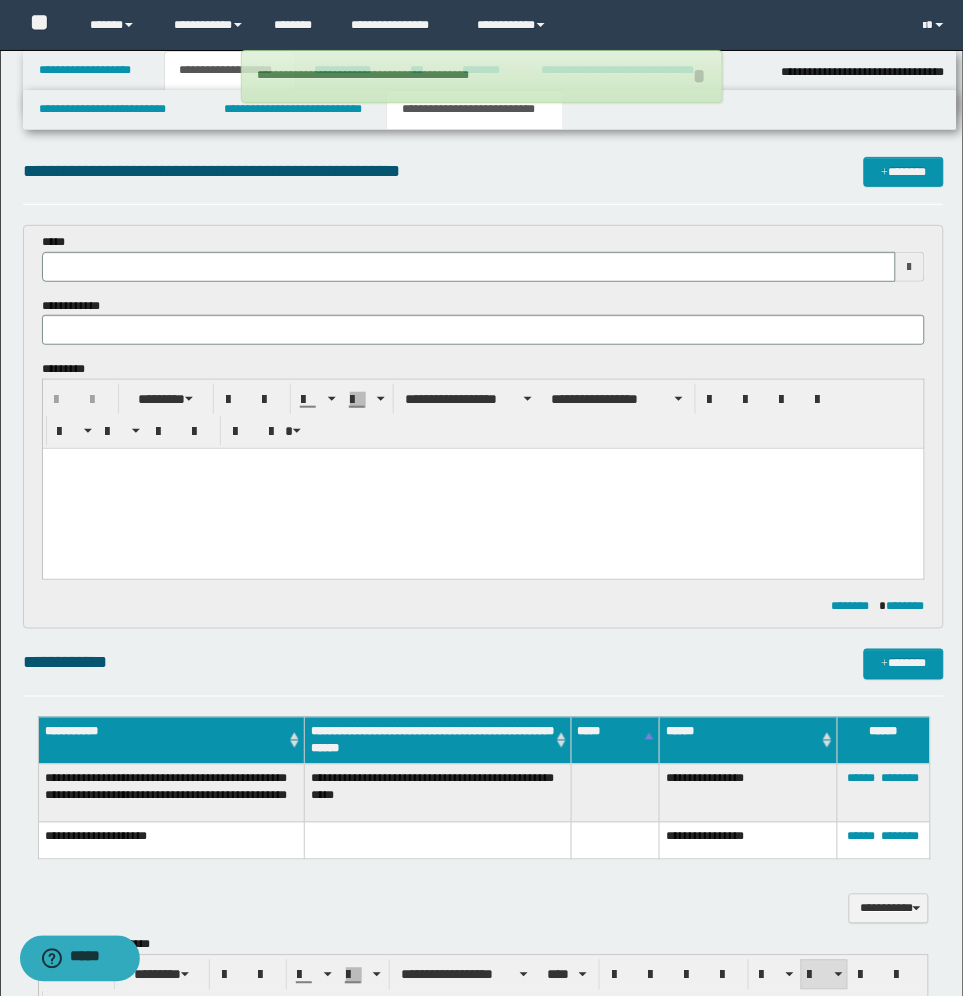 scroll, scrollTop: 0, scrollLeft: 0, axis: both 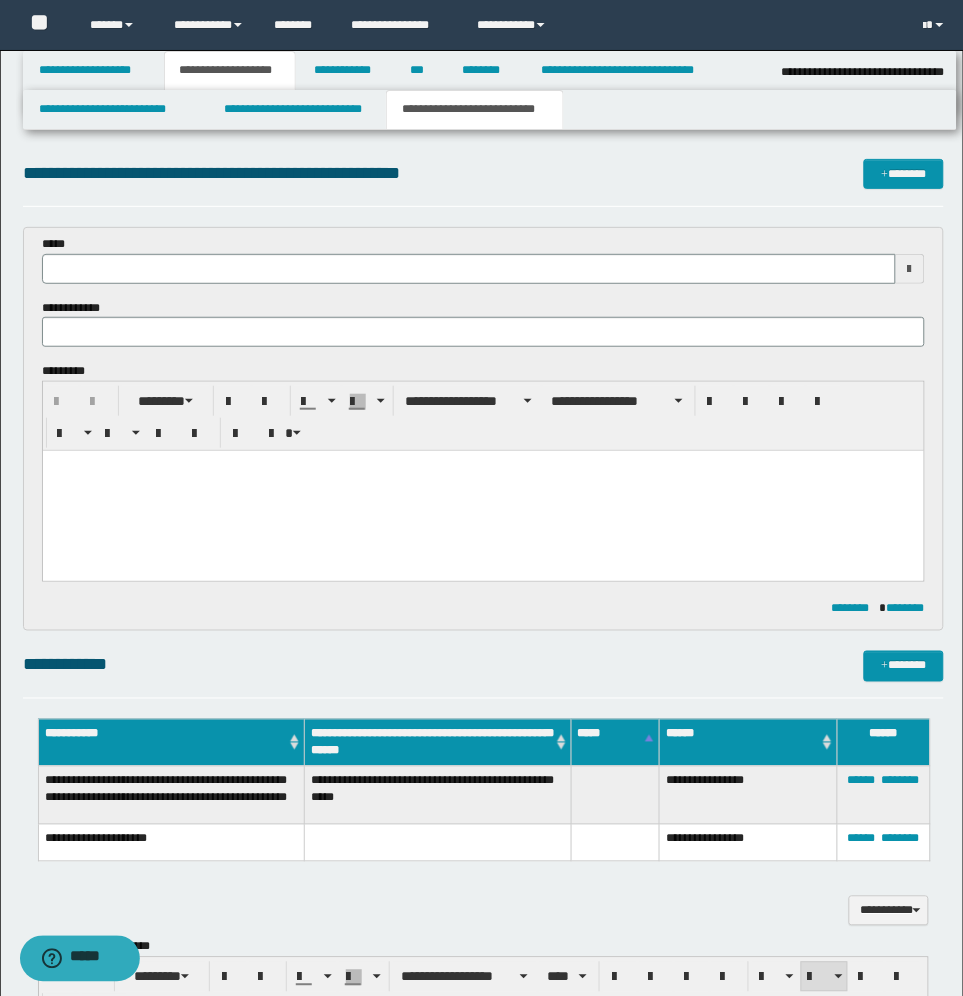 type 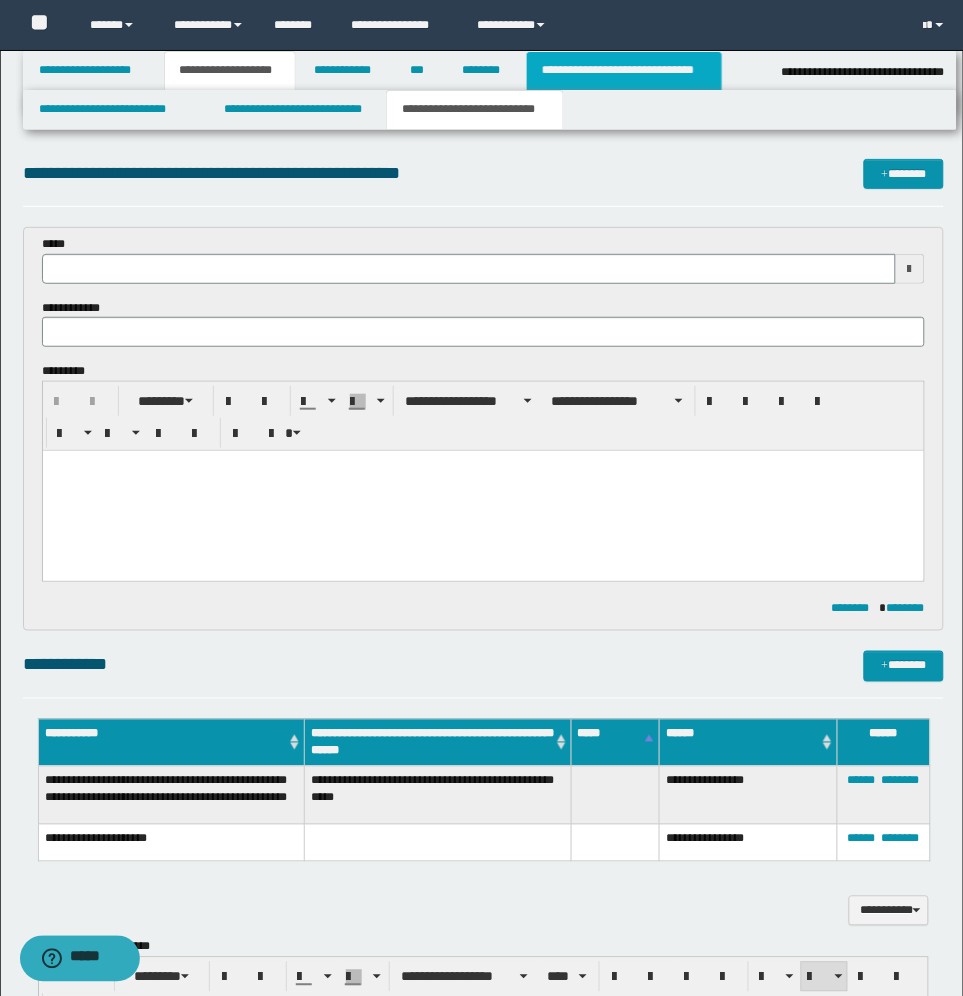 click on "**********" at bounding box center (625, 71) 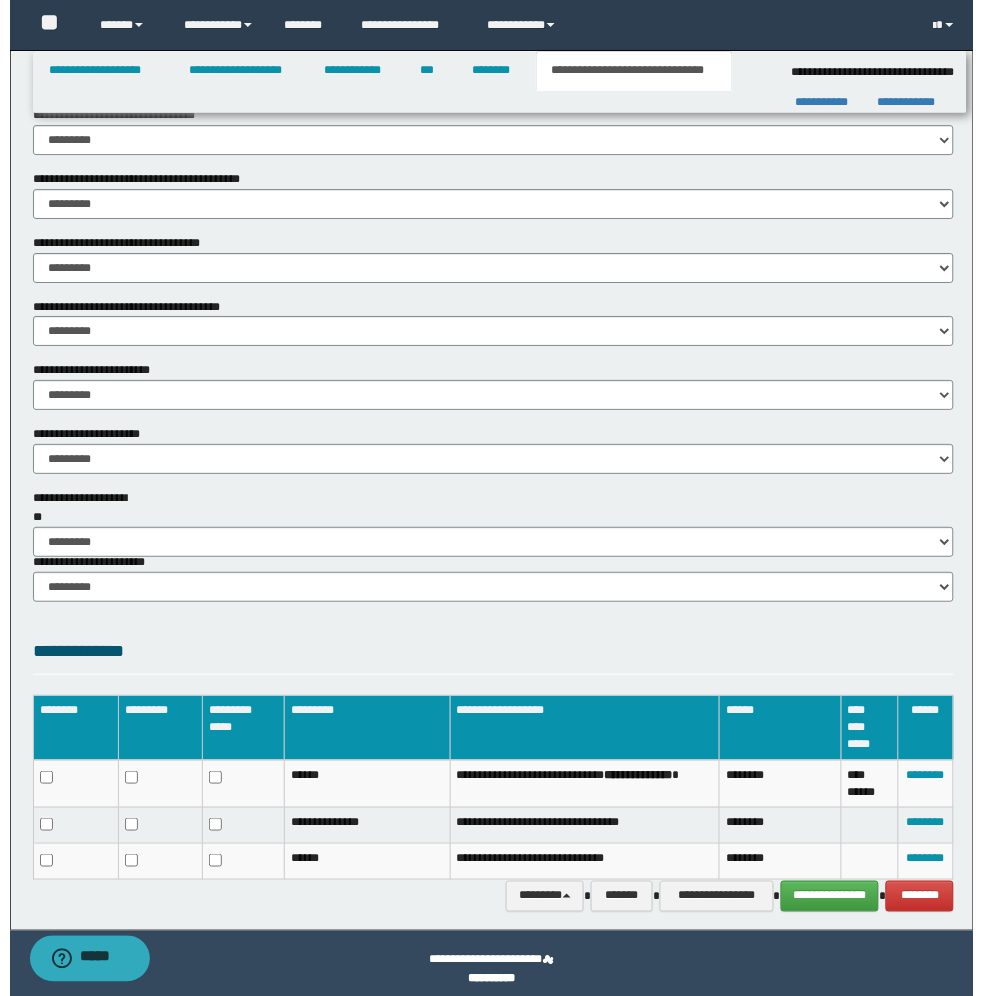 scroll, scrollTop: 1042, scrollLeft: 0, axis: vertical 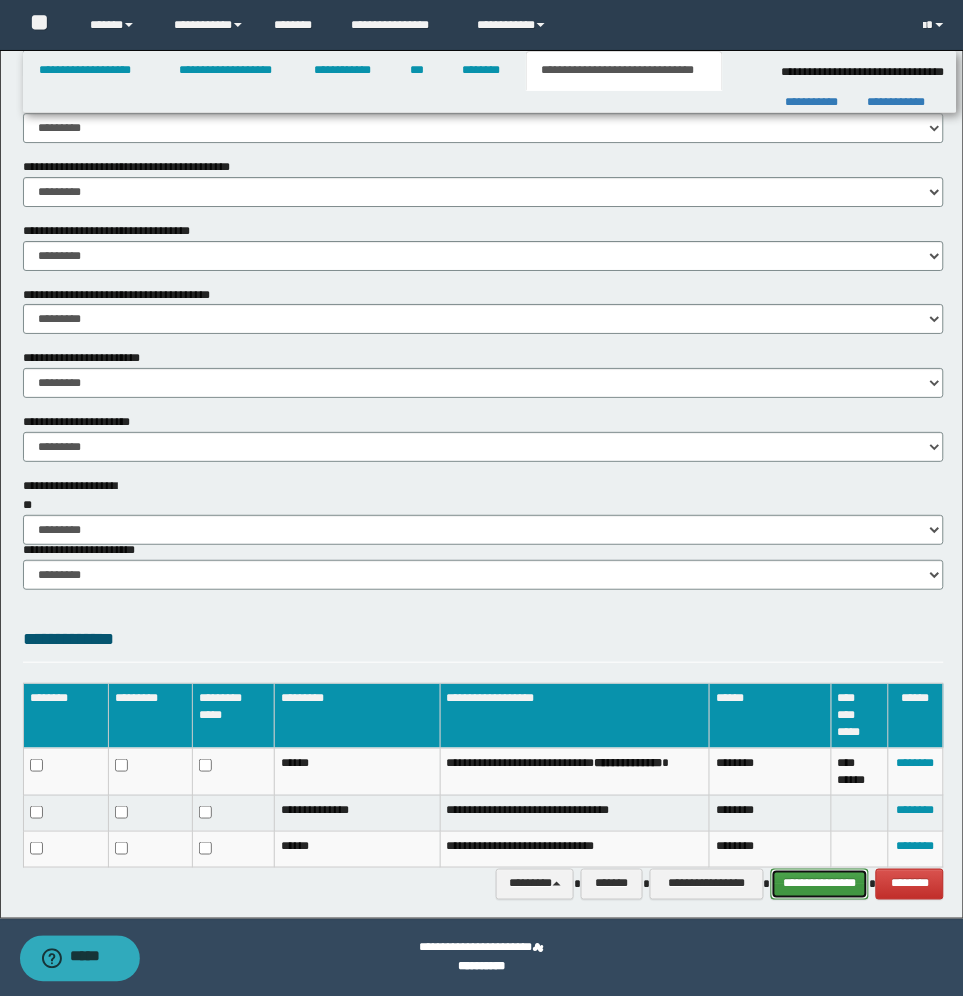 click on "**********" at bounding box center (820, 884) 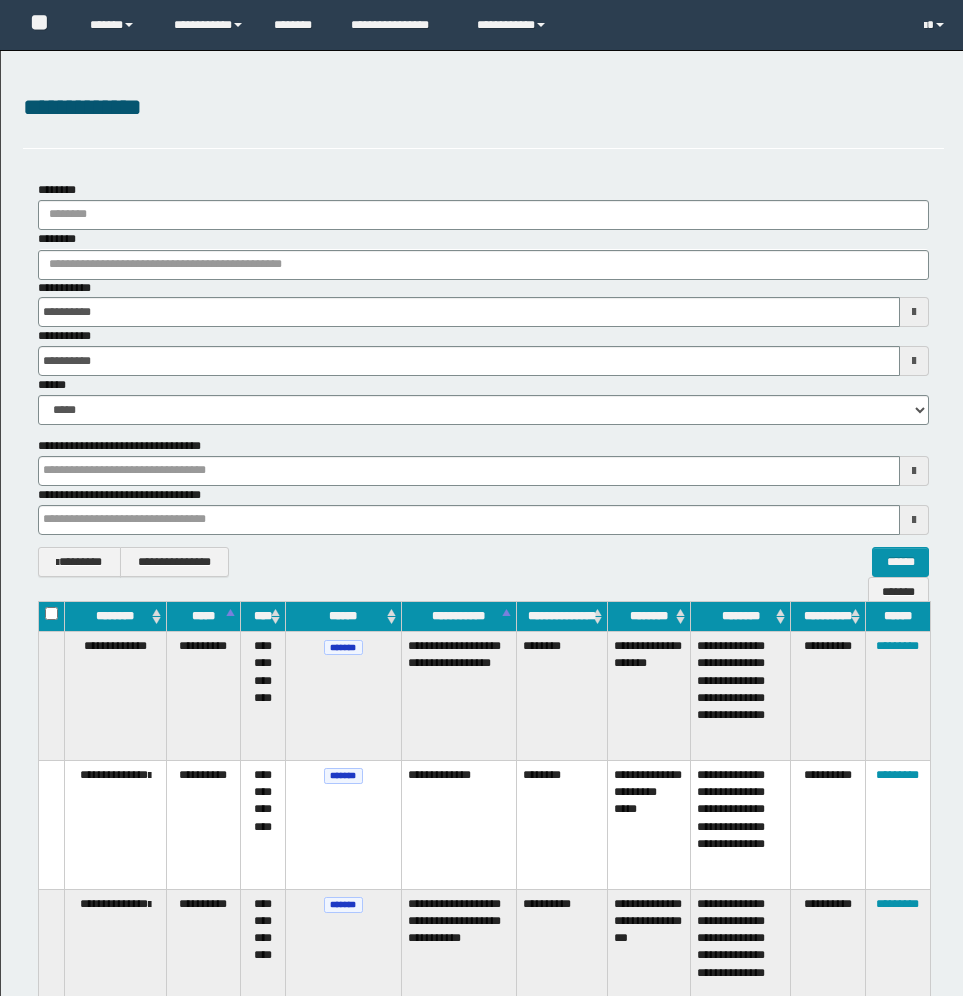 scroll, scrollTop: 500, scrollLeft: 0, axis: vertical 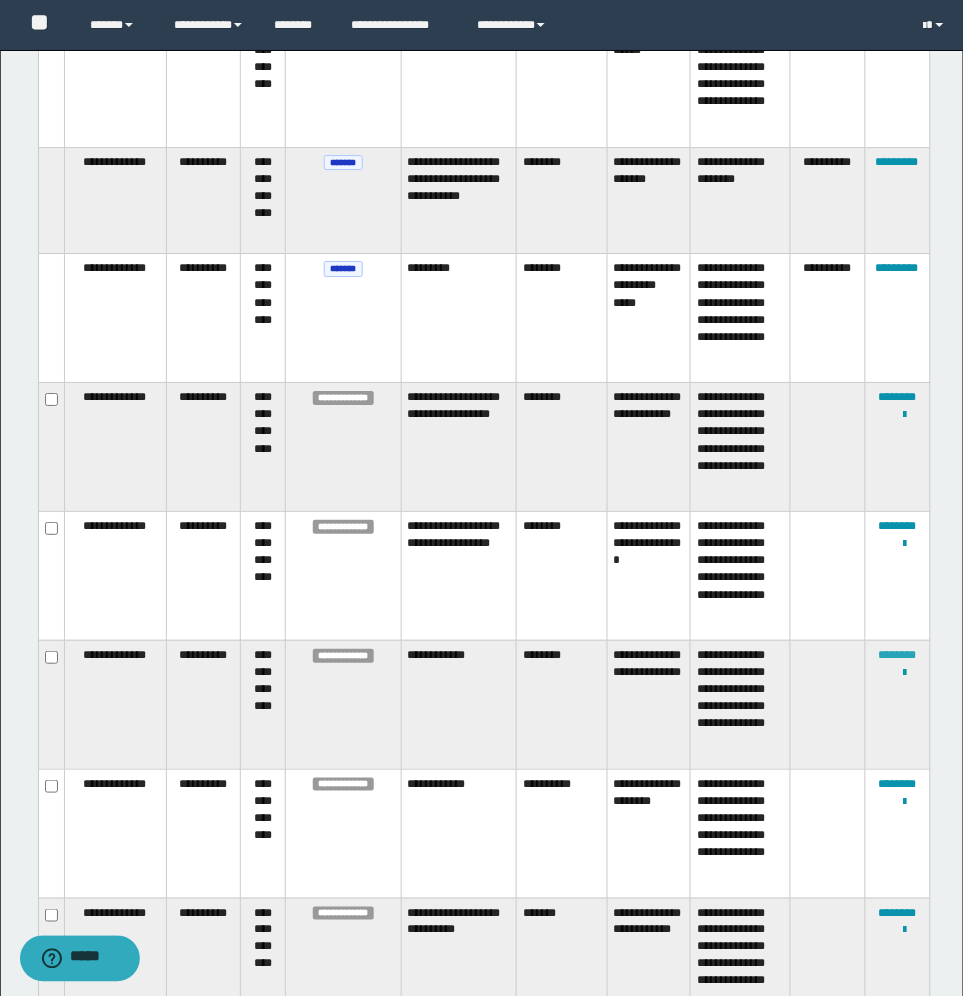 click on "********" at bounding box center [898, 655] 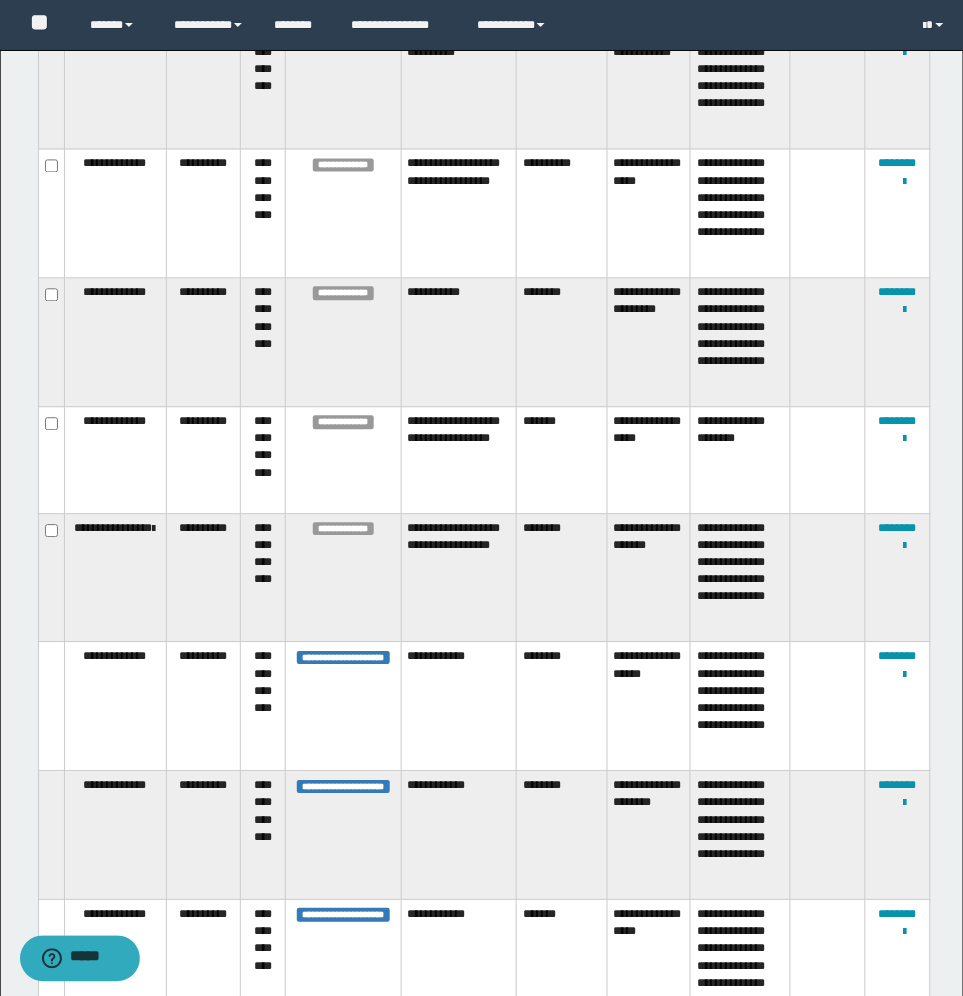 scroll, scrollTop: 1878, scrollLeft: 0, axis: vertical 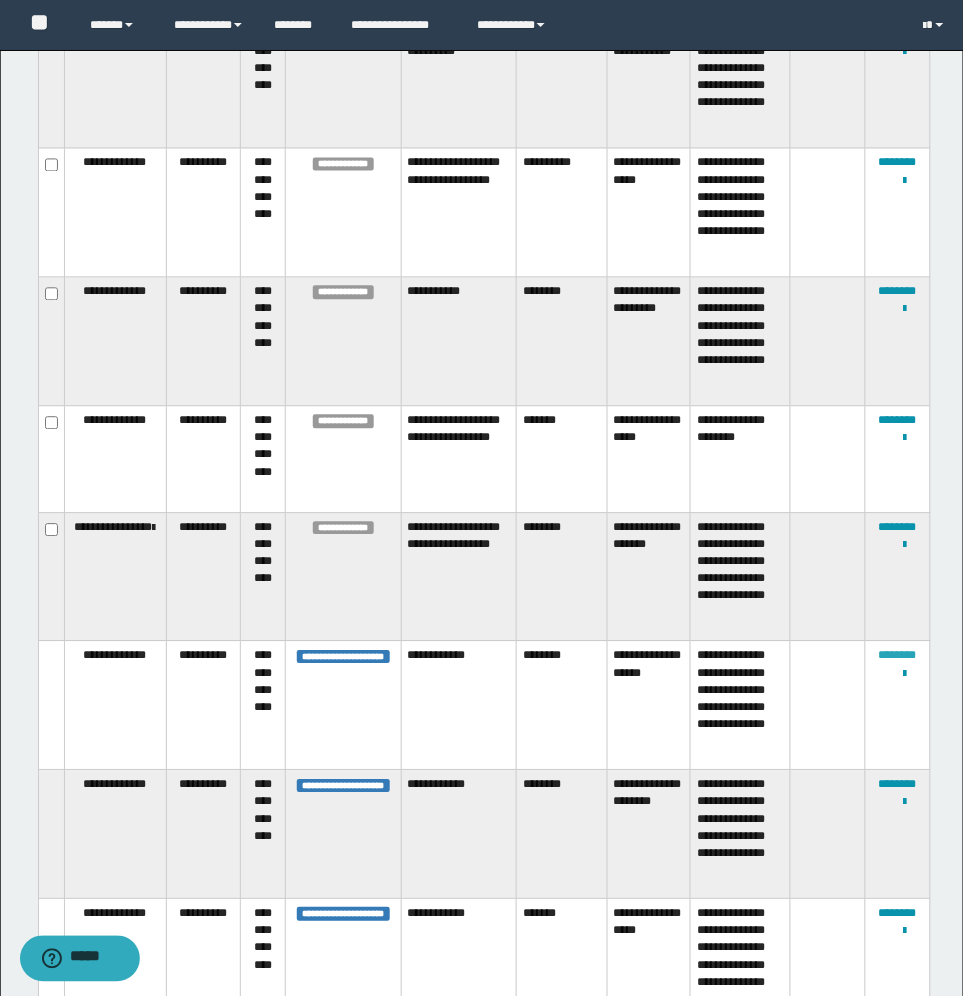 click on "********" at bounding box center [898, 656] 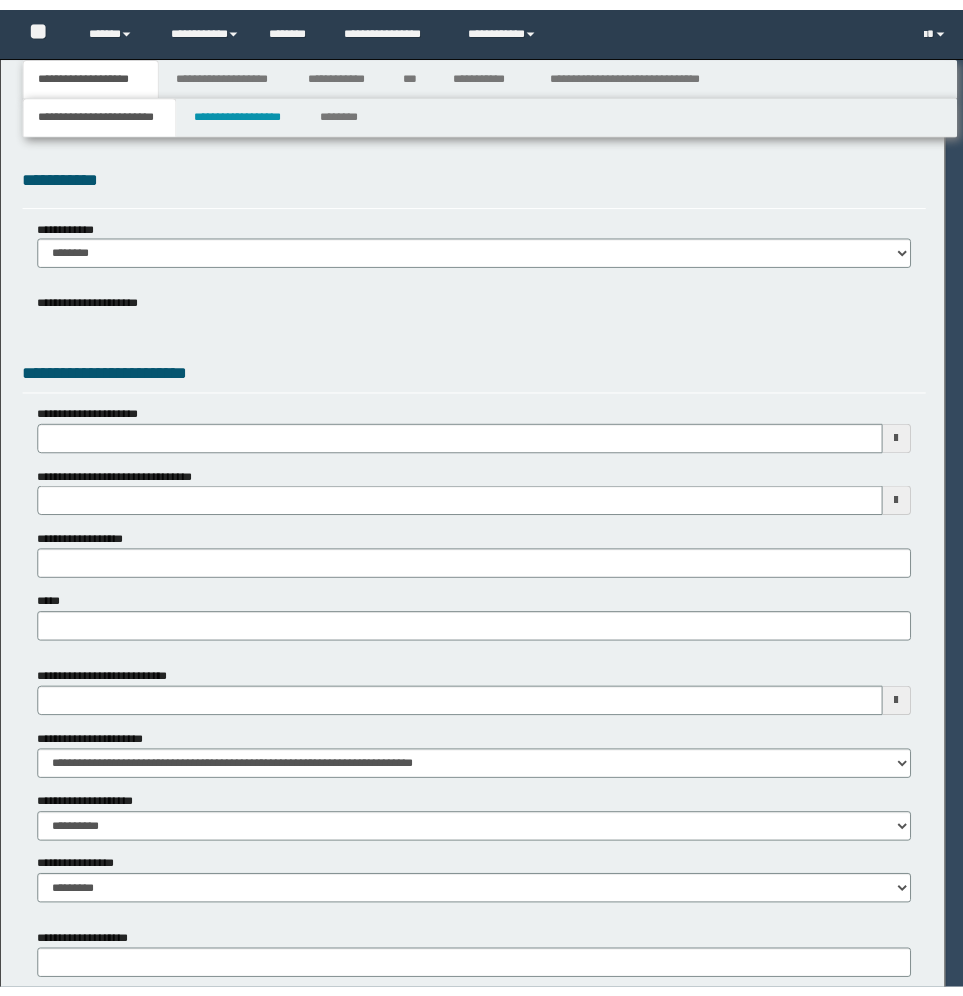 scroll, scrollTop: 0, scrollLeft: 0, axis: both 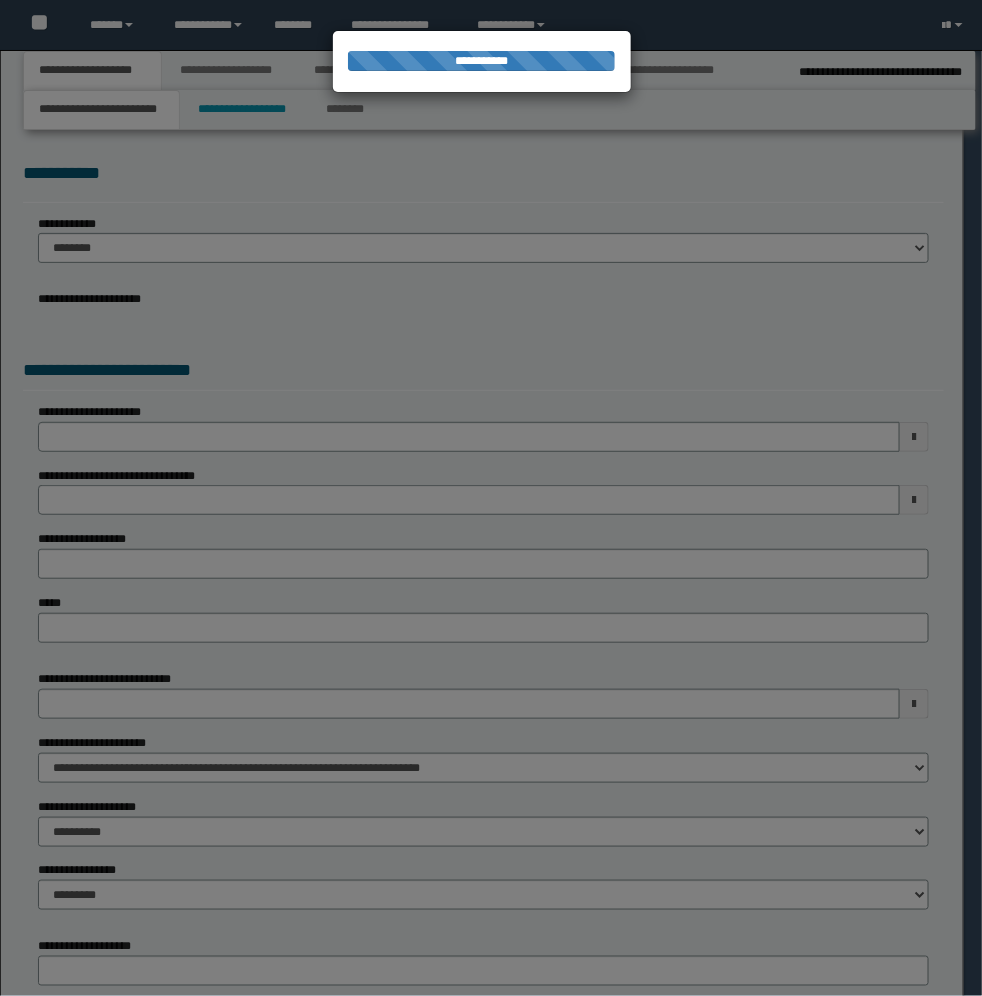 select on "*" 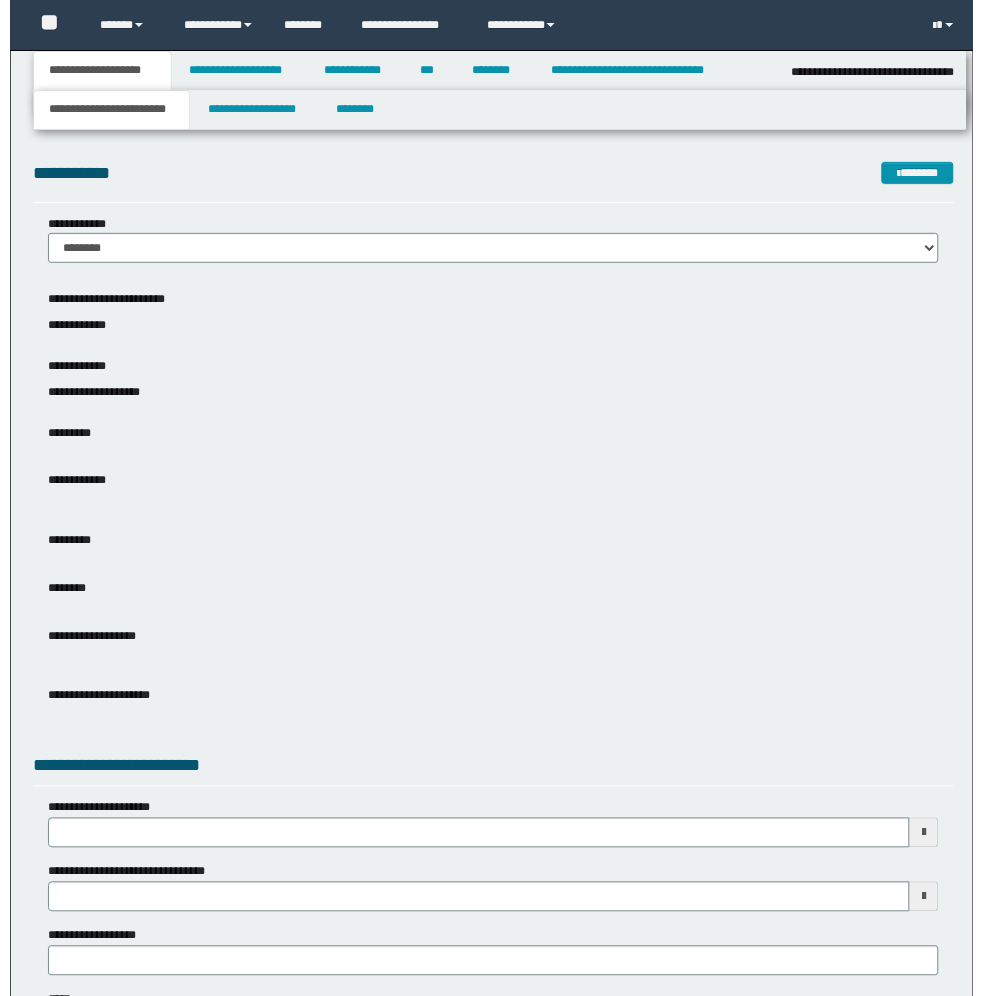 scroll, scrollTop: 0, scrollLeft: 0, axis: both 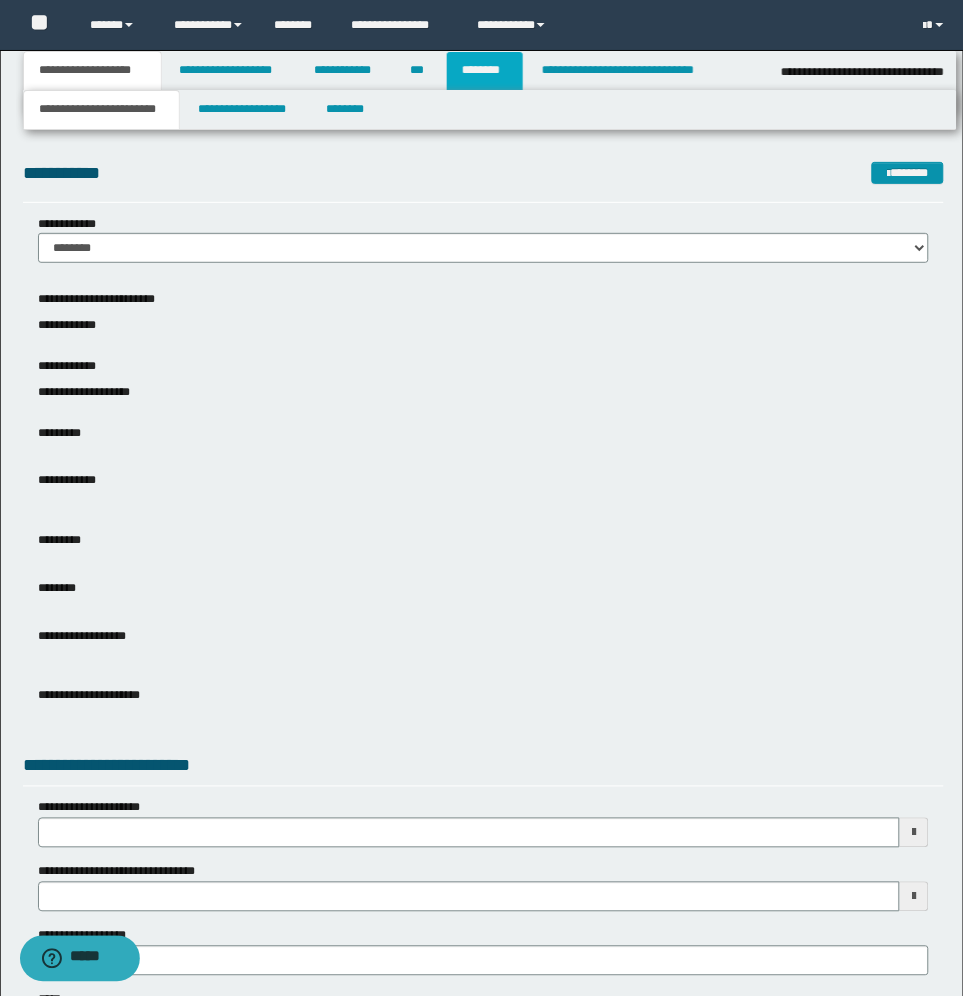 click on "********" at bounding box center (485, 71) 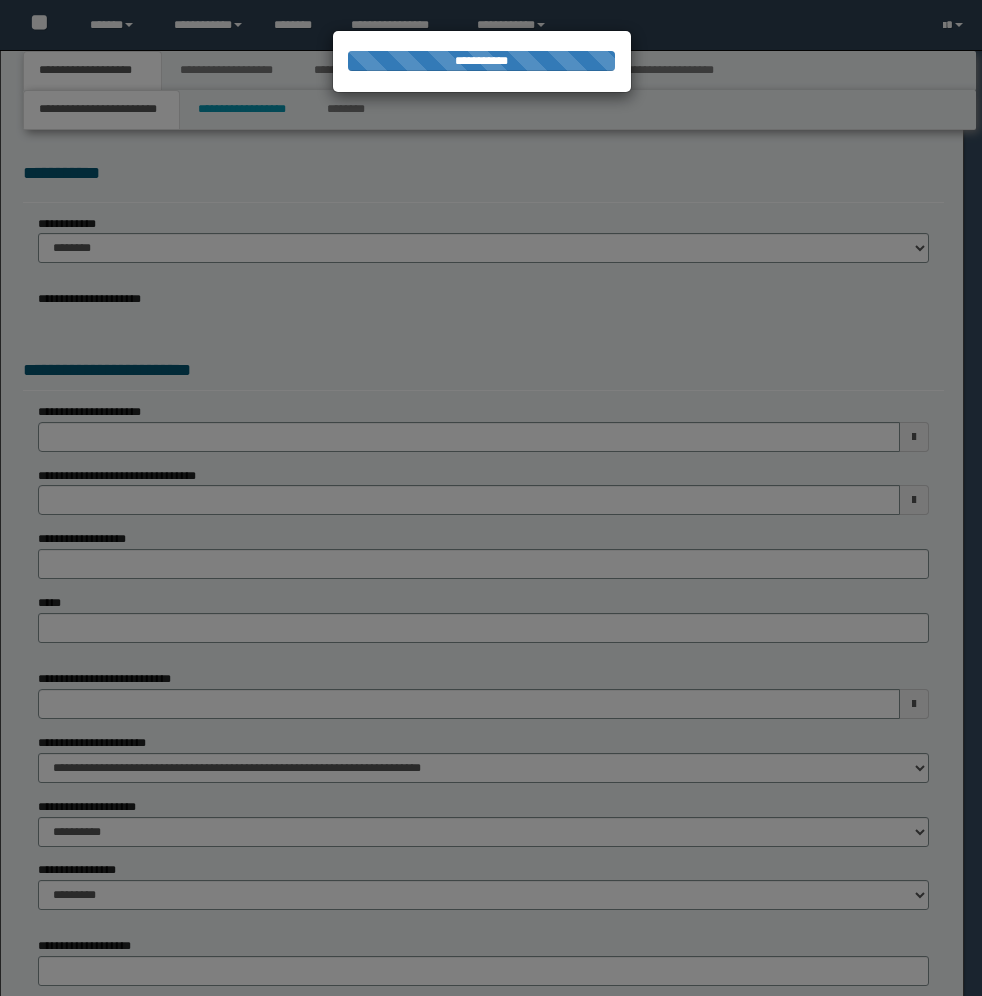 scroll, scrollTop: 0, scrollLeft: 0, axis: both 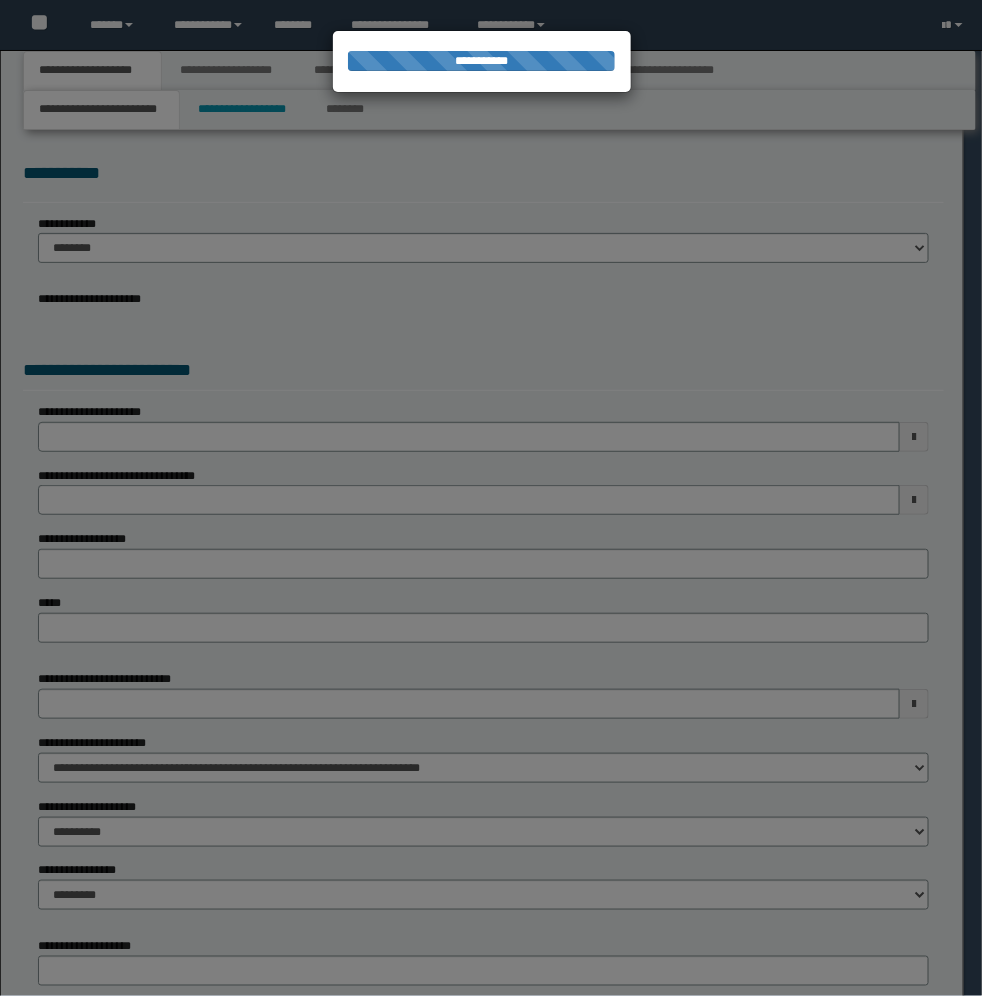 select on "*" 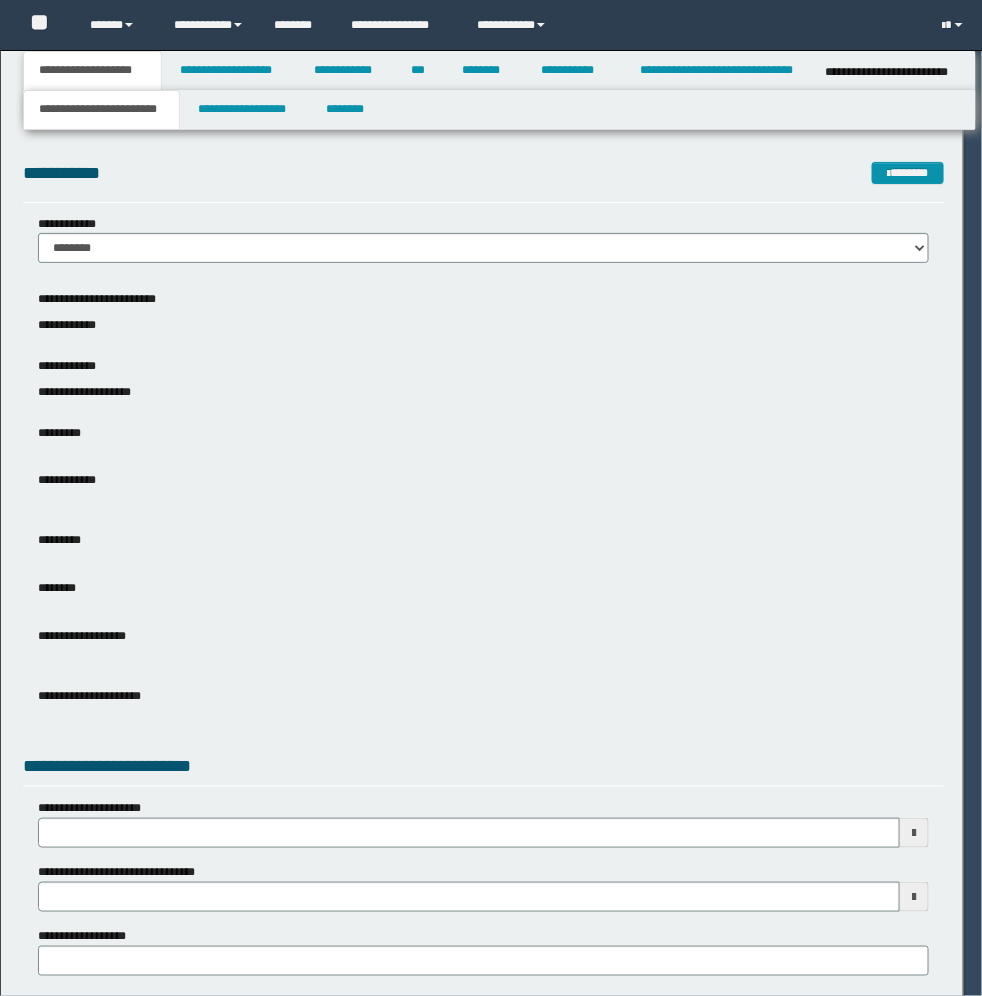 scroll, scrollTop: 0, scrollLeft: 0, axis: both 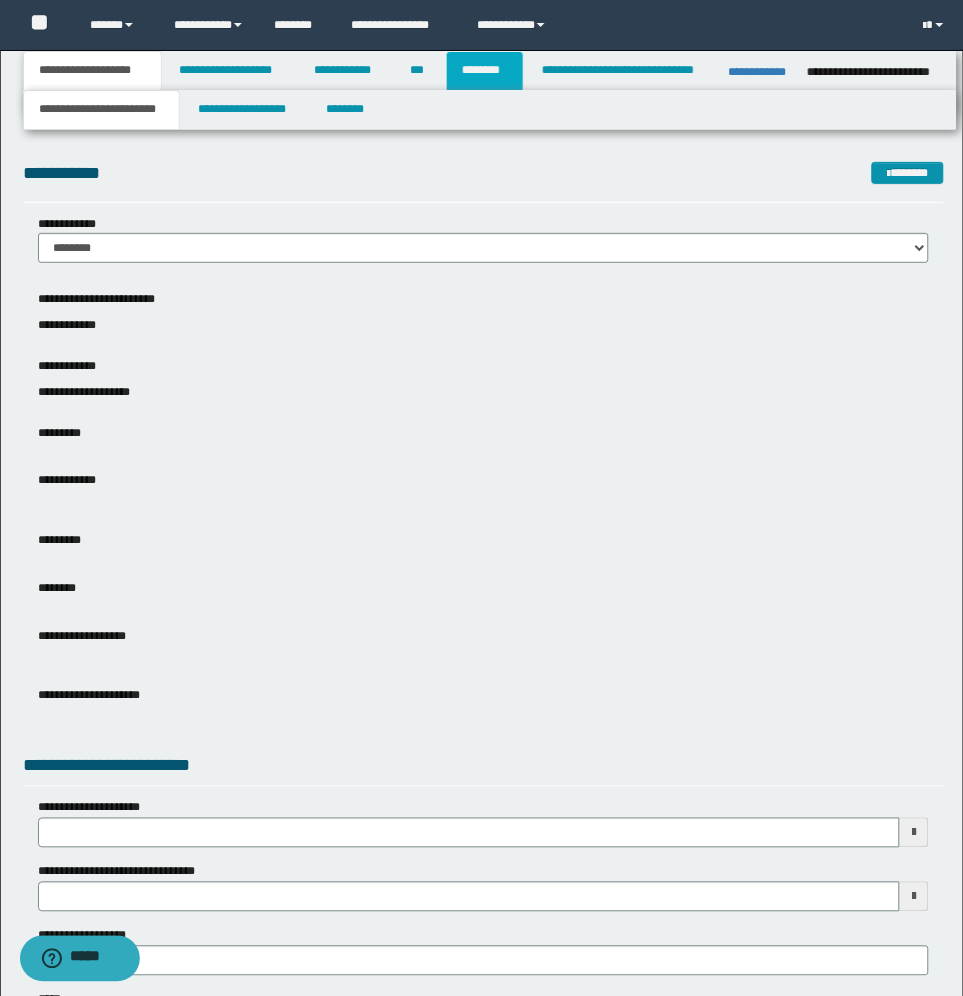 click on "********" at bounding box center (485, 71) 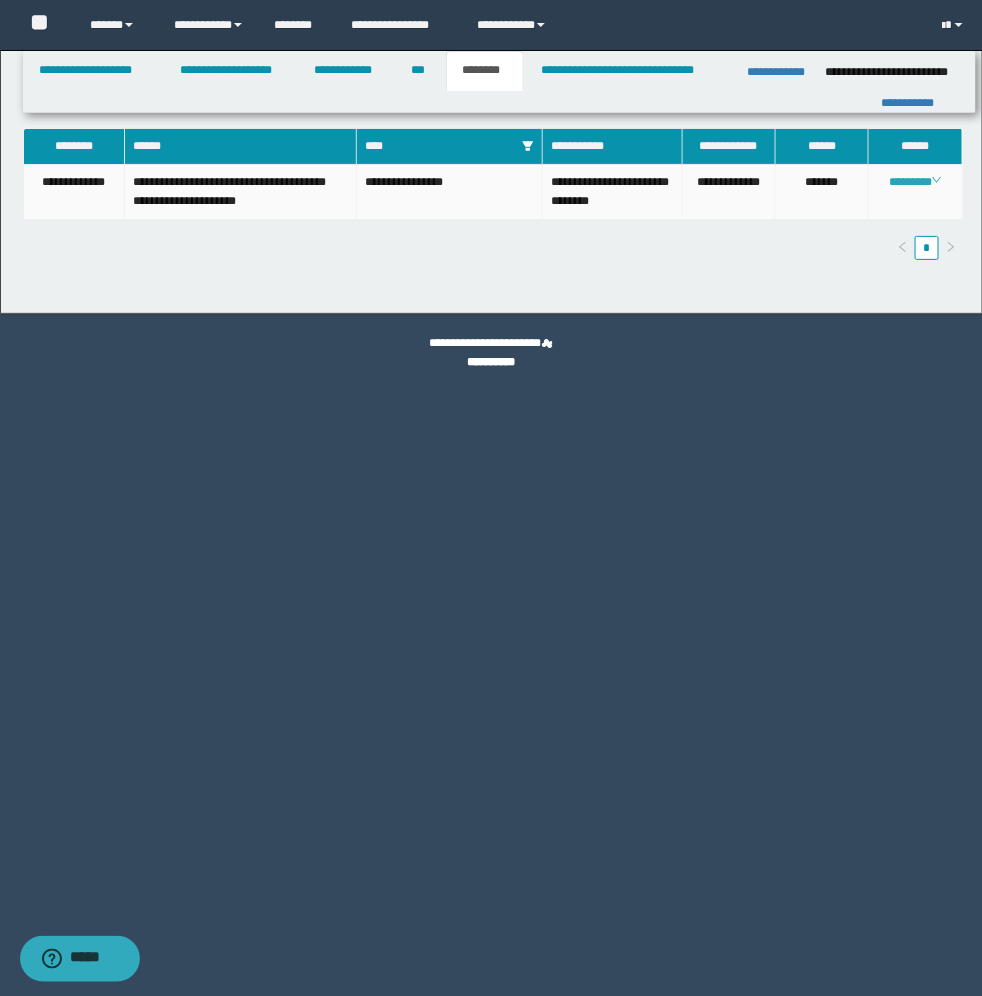 click on "********" at bounding box center (915, 182) 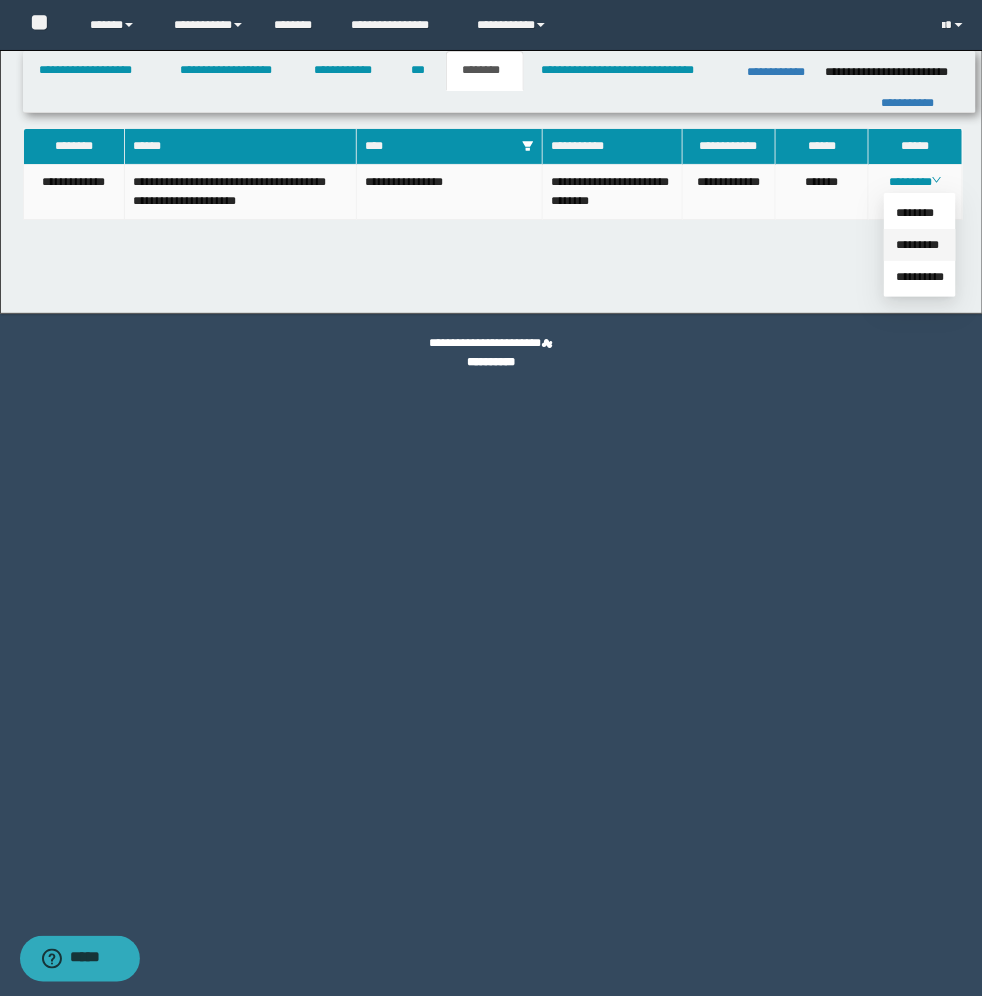 click on "*********" at bounding box center (917, 245) 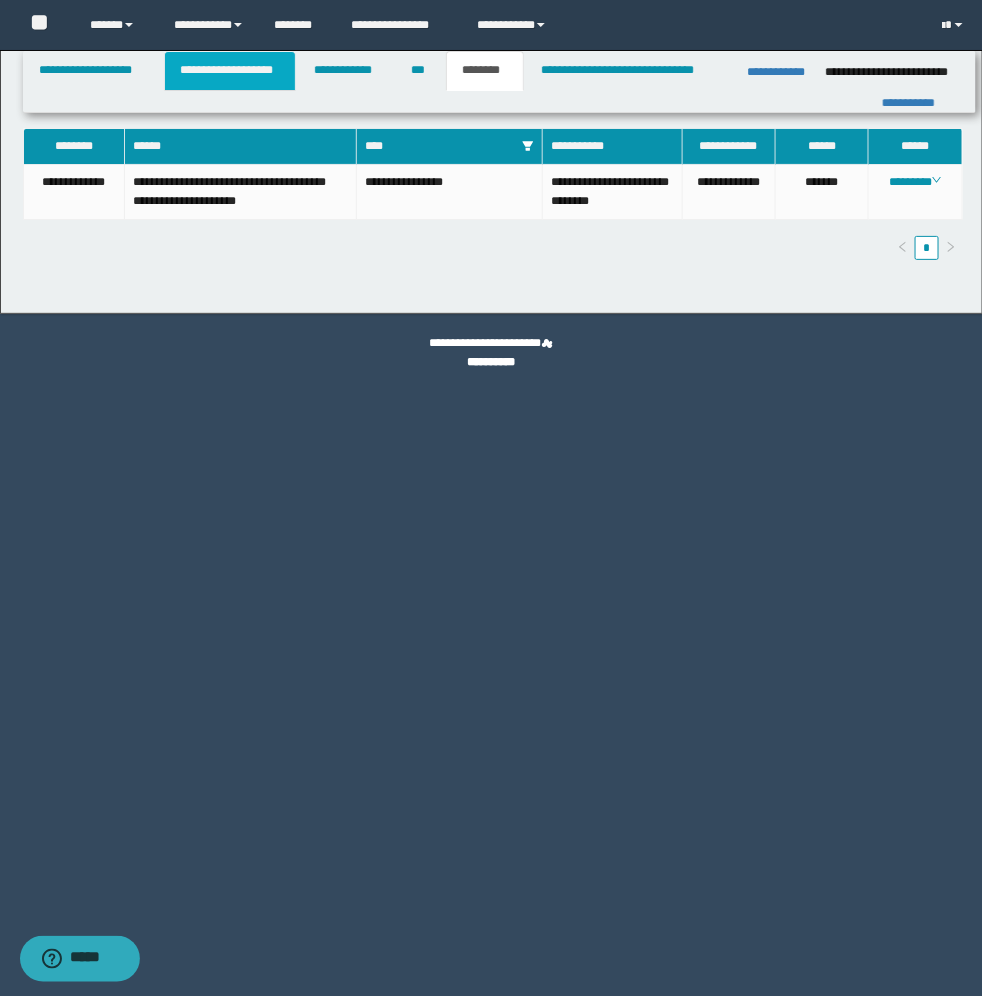 click on "**********" at bounding box center (230, 71) 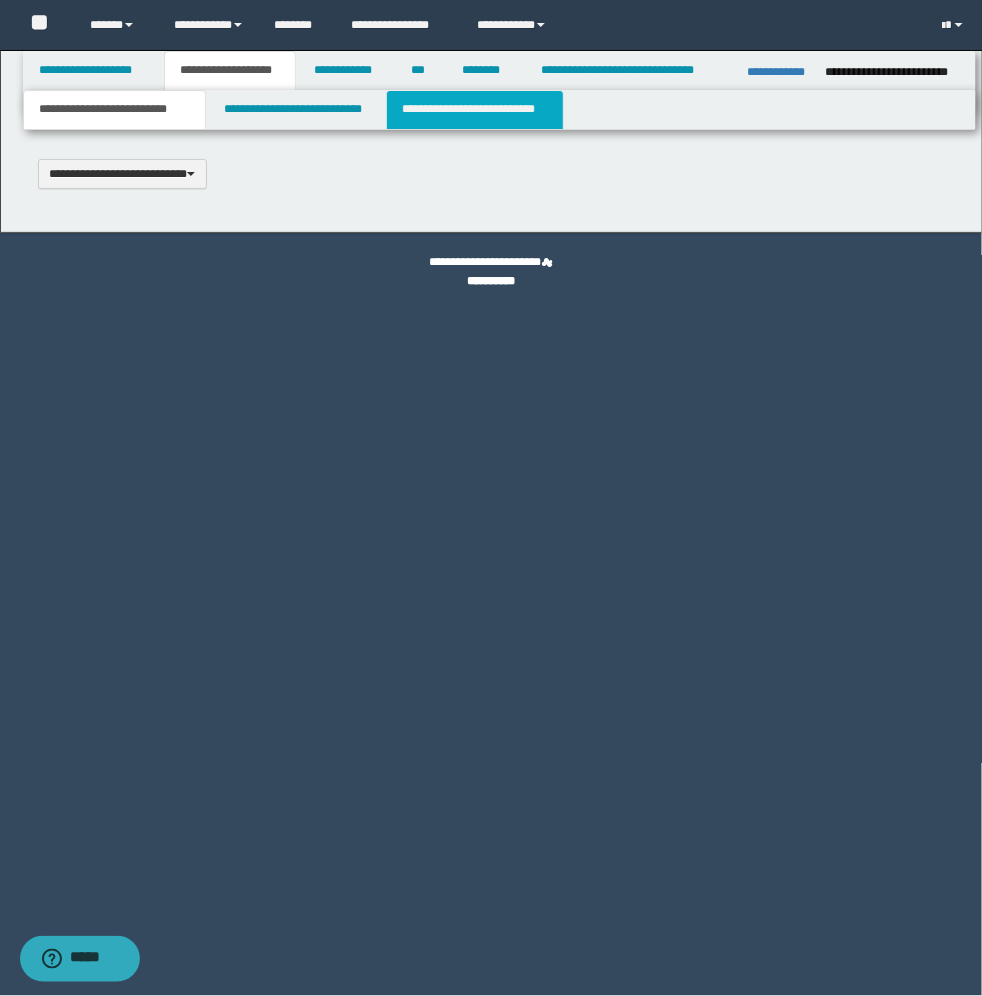 scroll, scrollTop: 0, scrollLeft: 0, axis: both 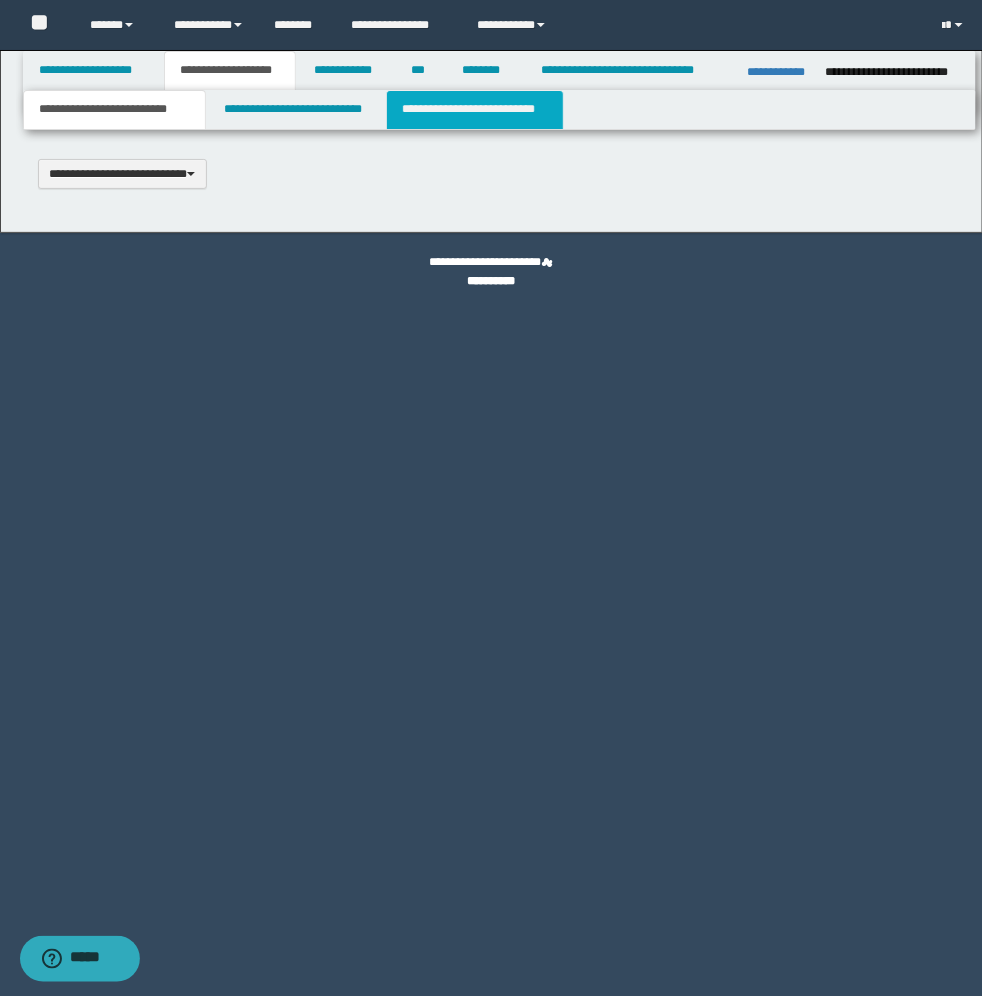 click on "**********" at bounding box center [475, 110] 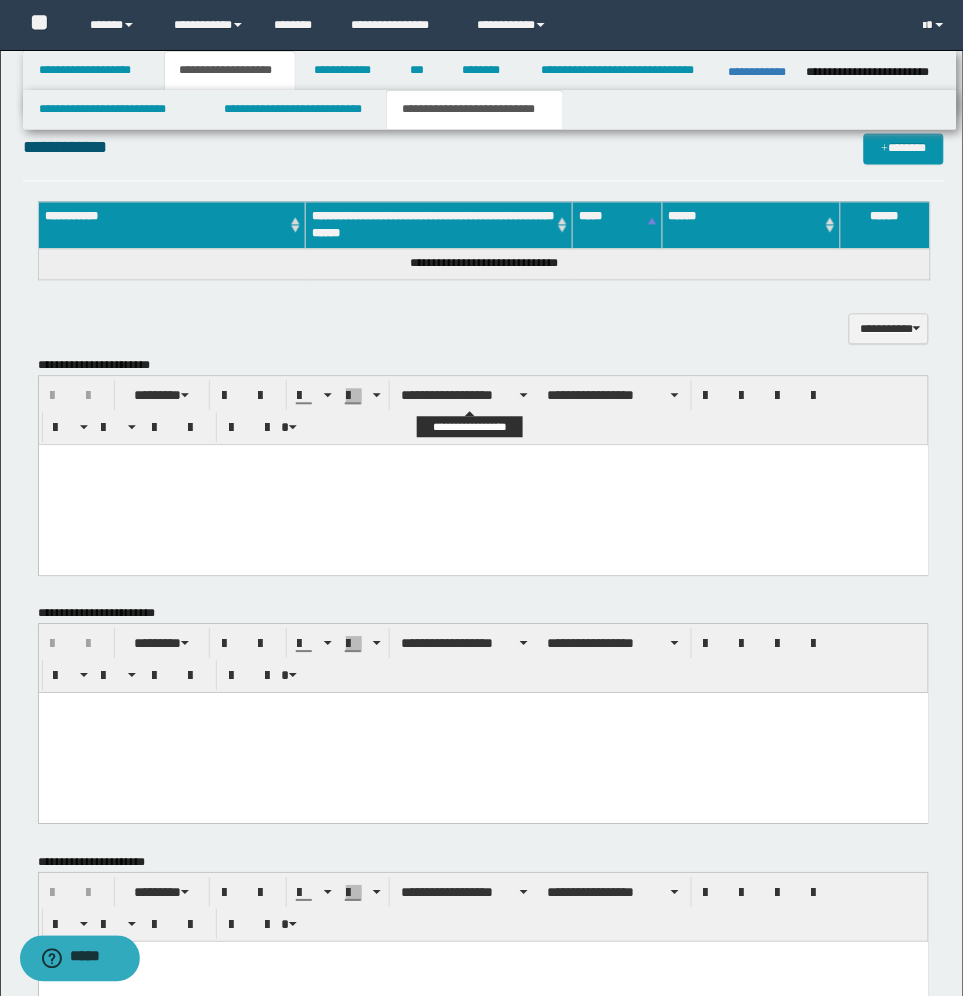 scroll, scrollTop: 625, scrollLeft: 0, axis: vertical 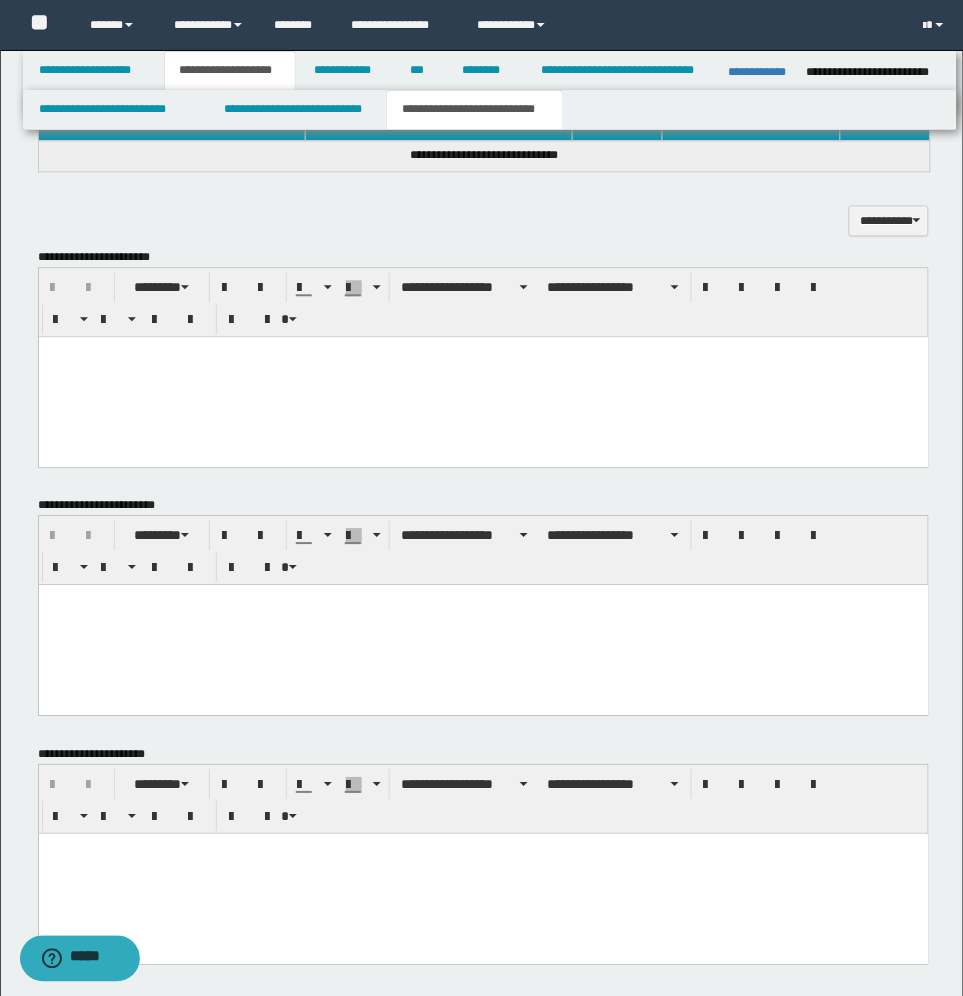 click at bounding box center (483, 873) 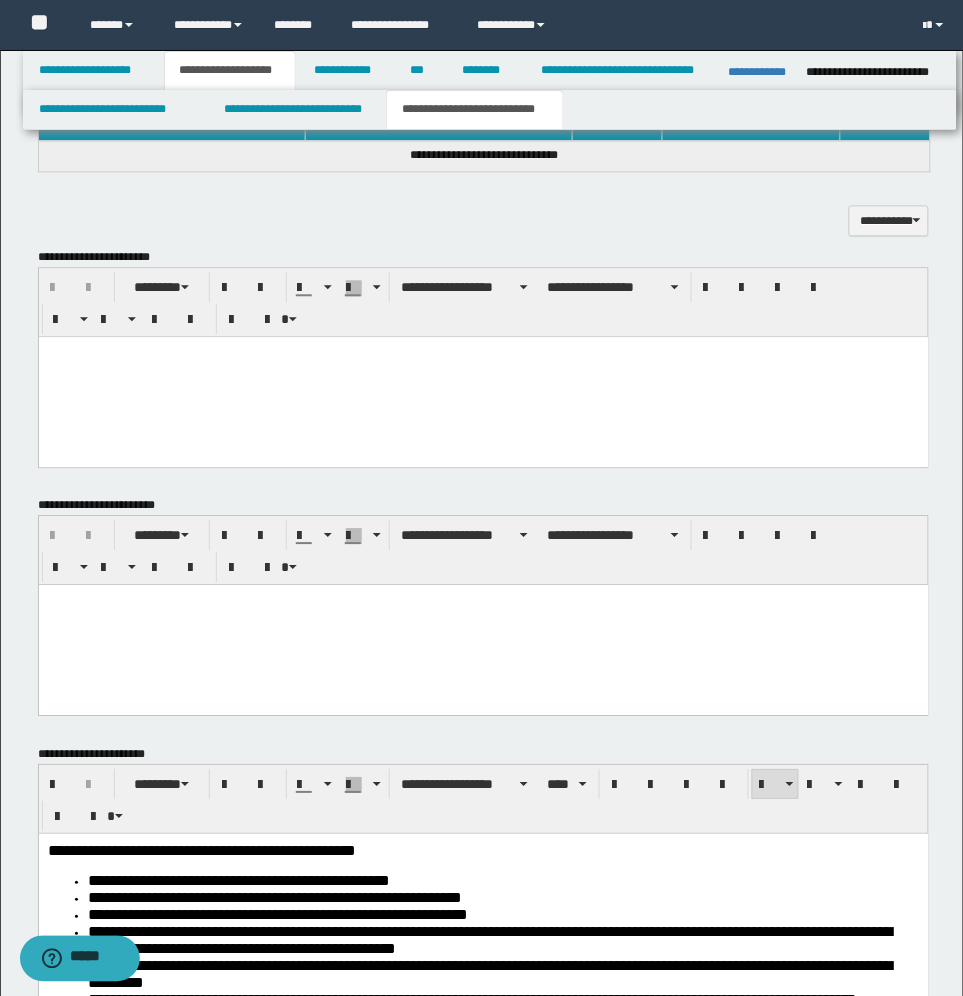 click at bounding box center (483, 352) 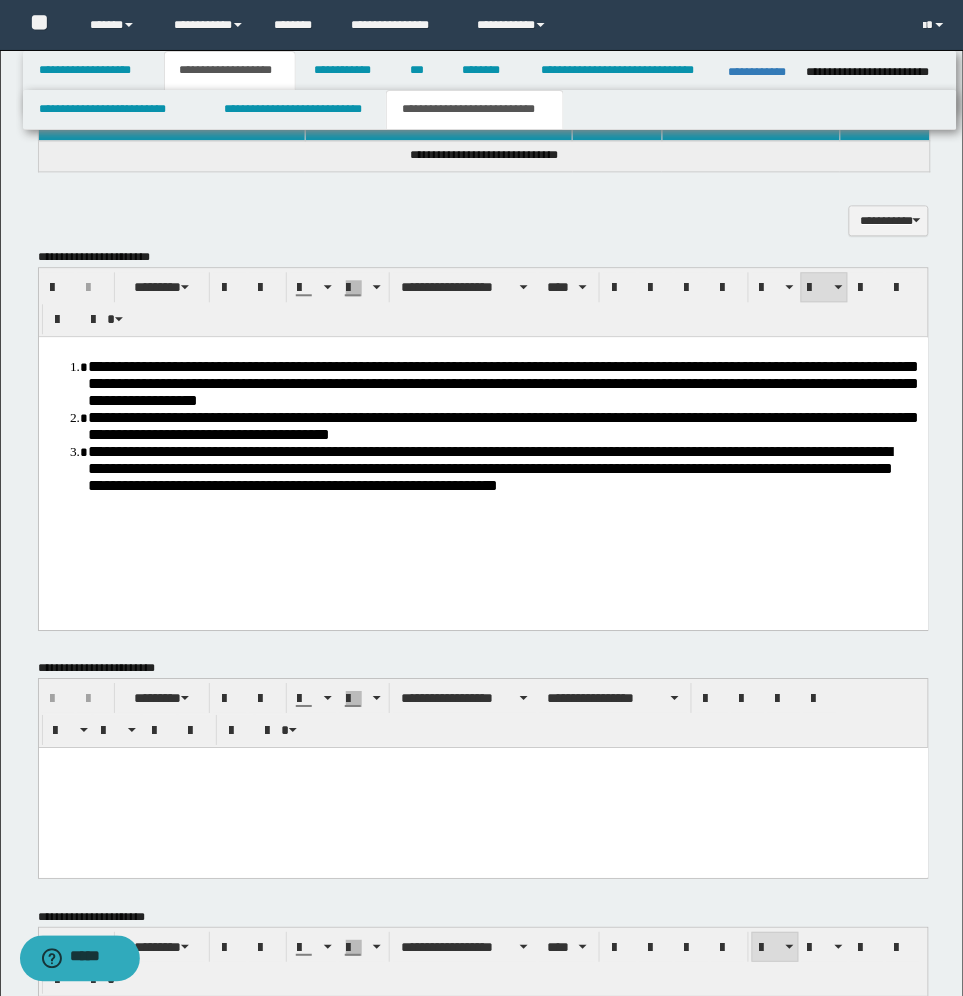 click on "**********" at bounding box center [503, 383] 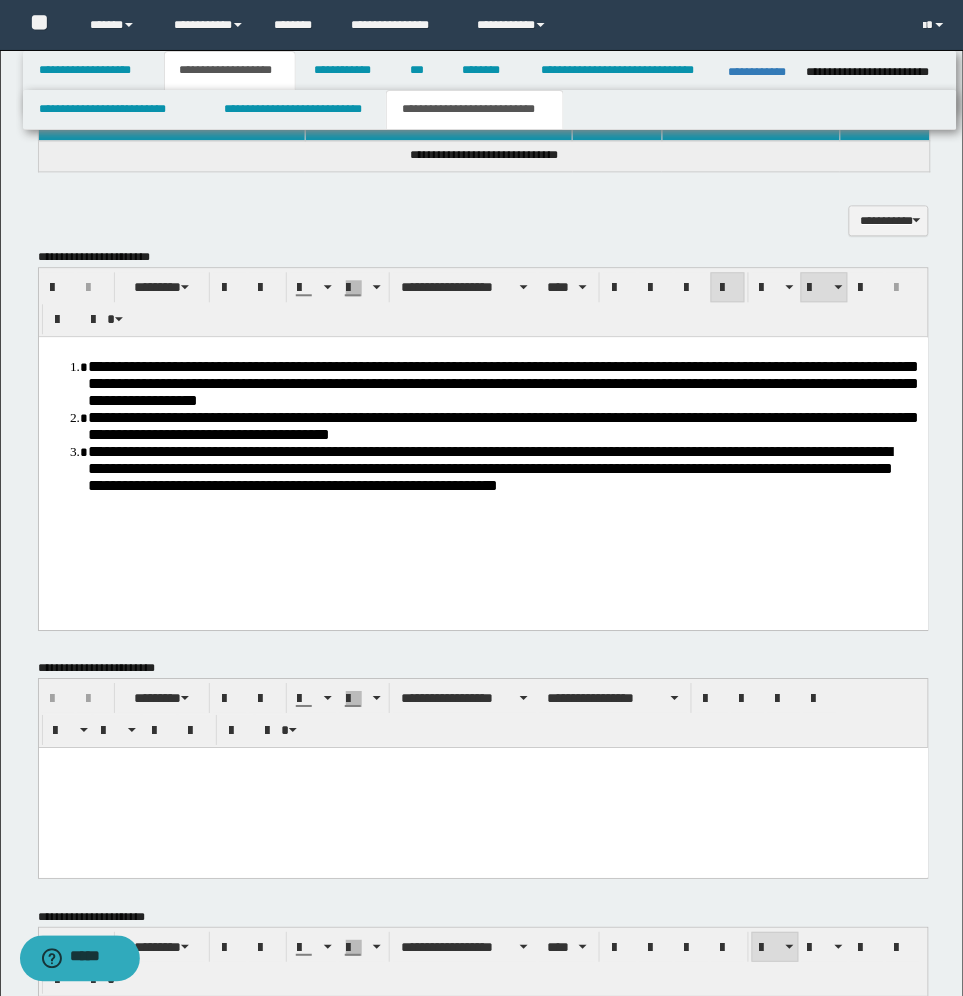 type 